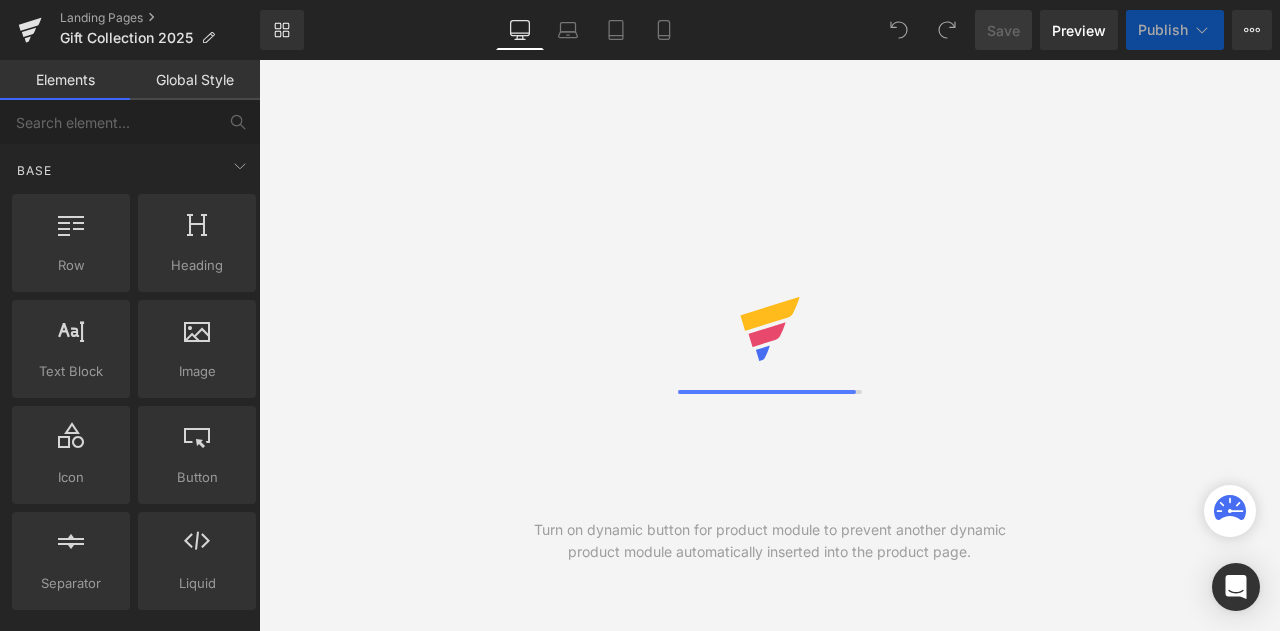 scroll, scrollTop: 0, scrollLeft: 0, axis: both 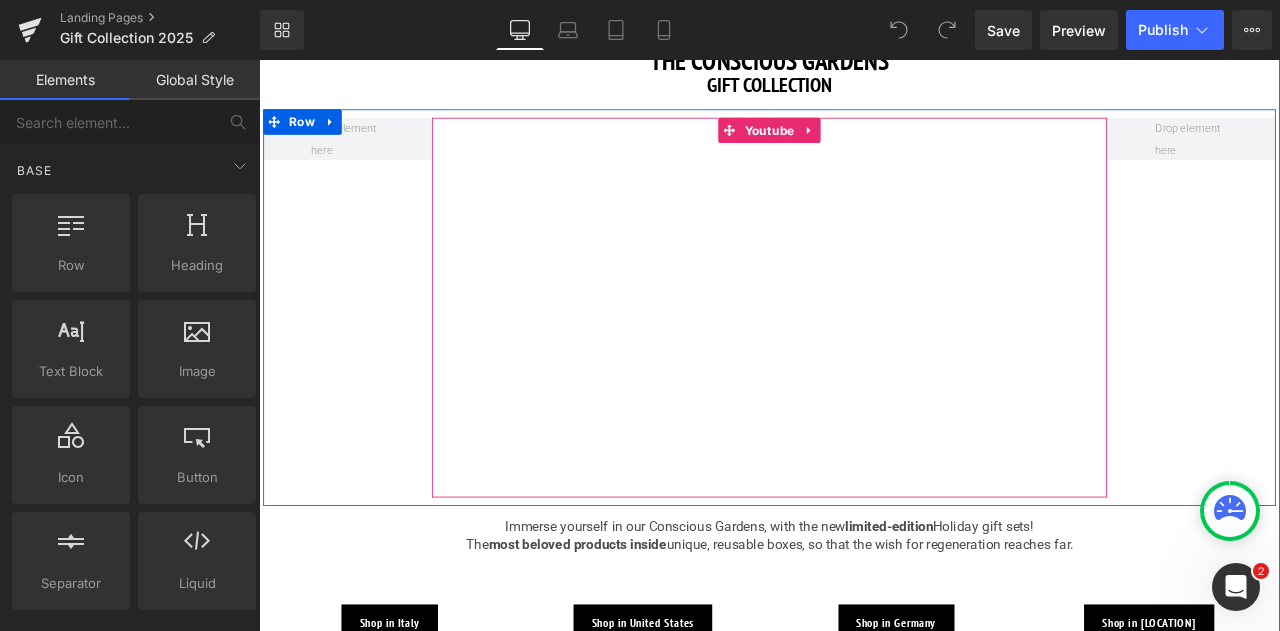 click at bounding box center (864, 354) 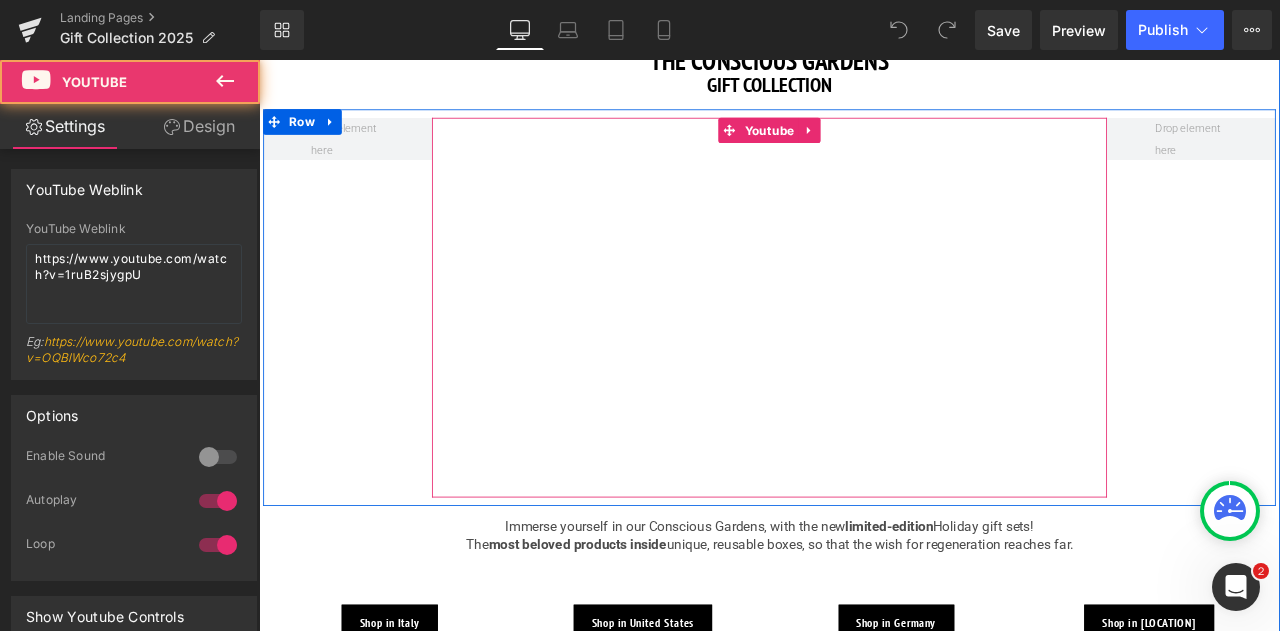 click at bounding box center [864, 354] 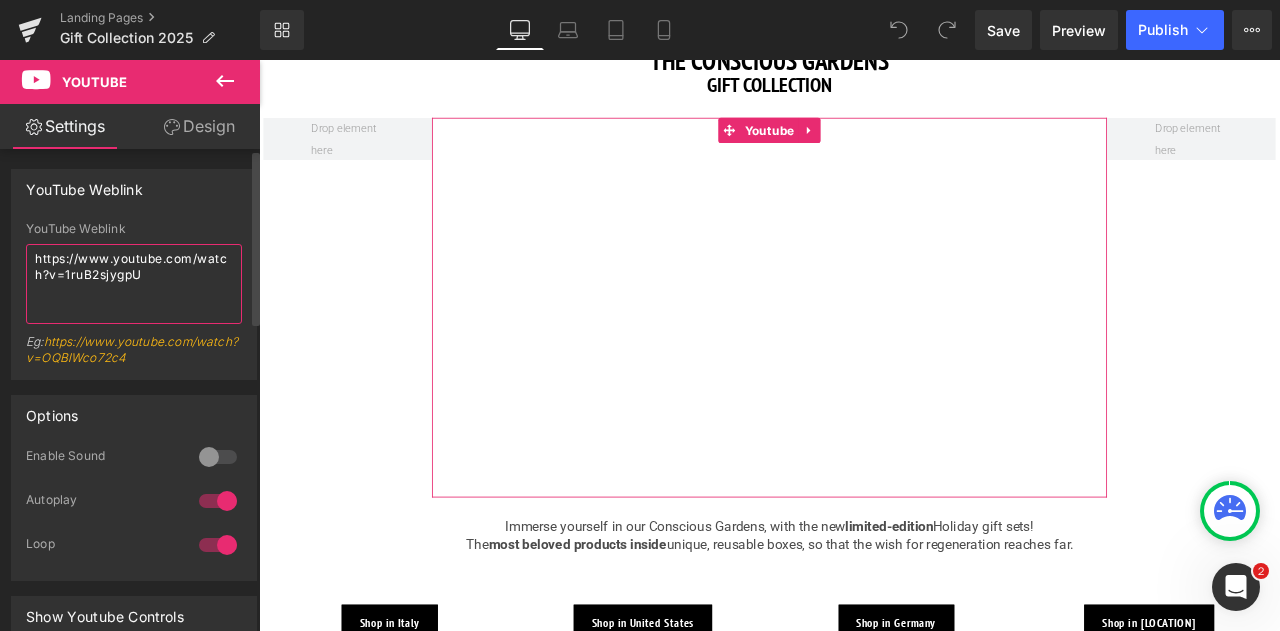 click on "https://www.youtube.com/watch?v=1ruB2sjygpU" at bounding box center (134, 284) 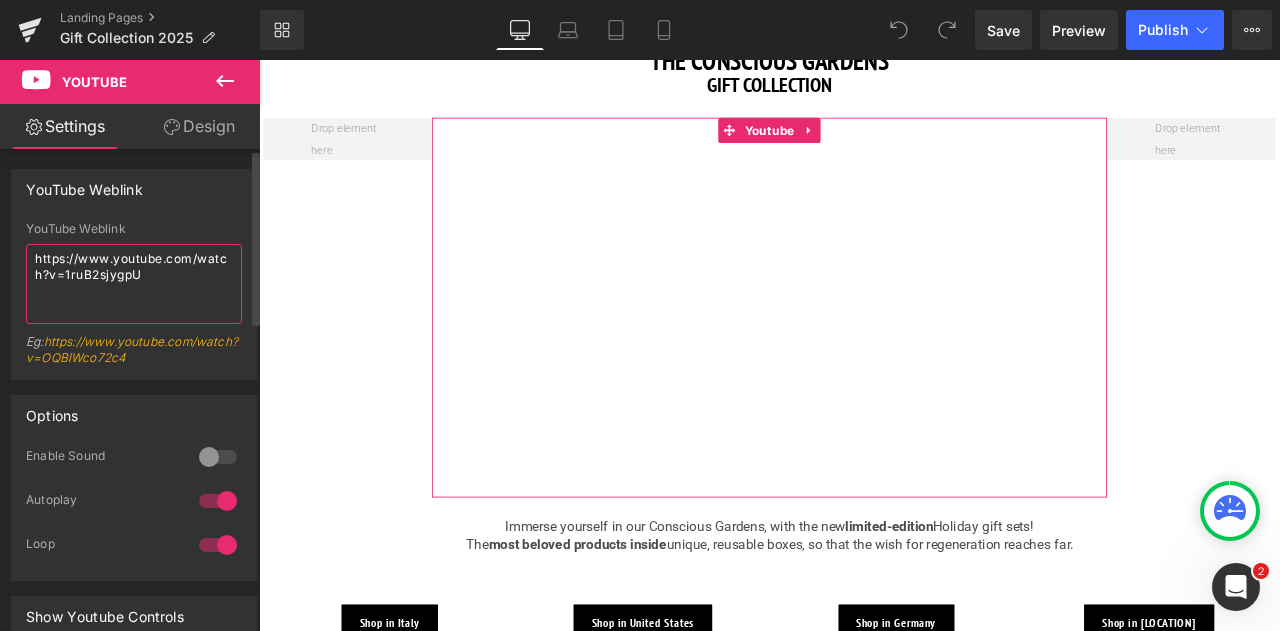 click on "https://www.youtube.com/watch?v=1ruB2sjygpU" at bounding box center [134, 284] 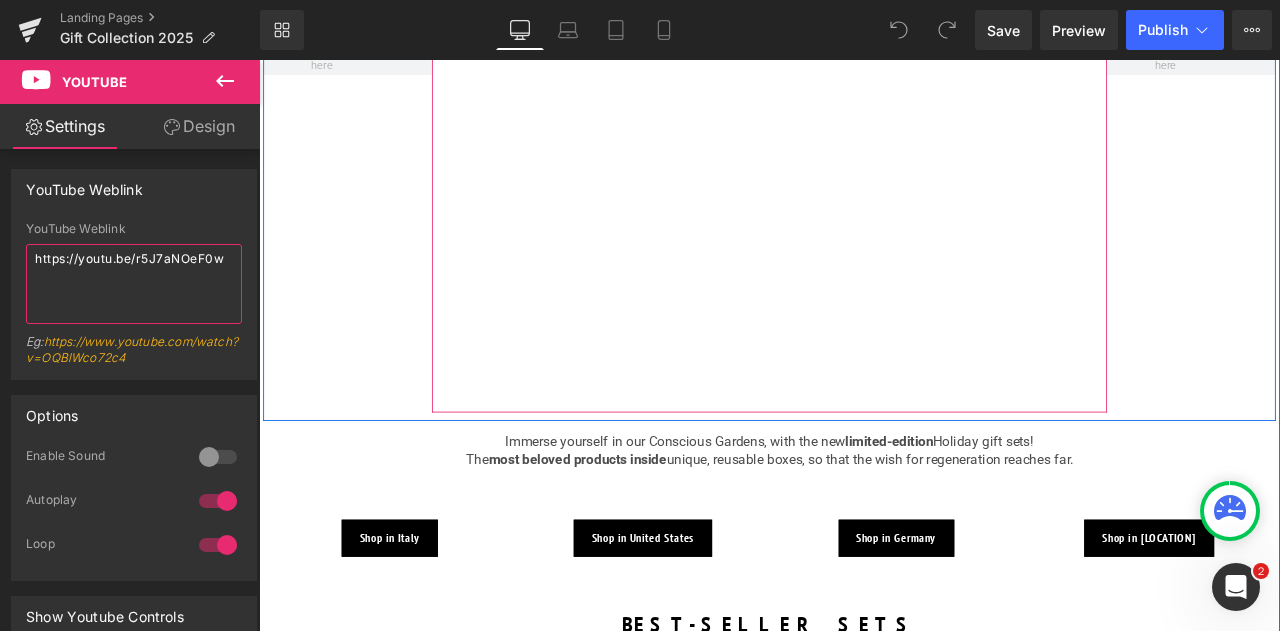 scroll, scrollTop: 0, scrollLeft: 0, axis: both 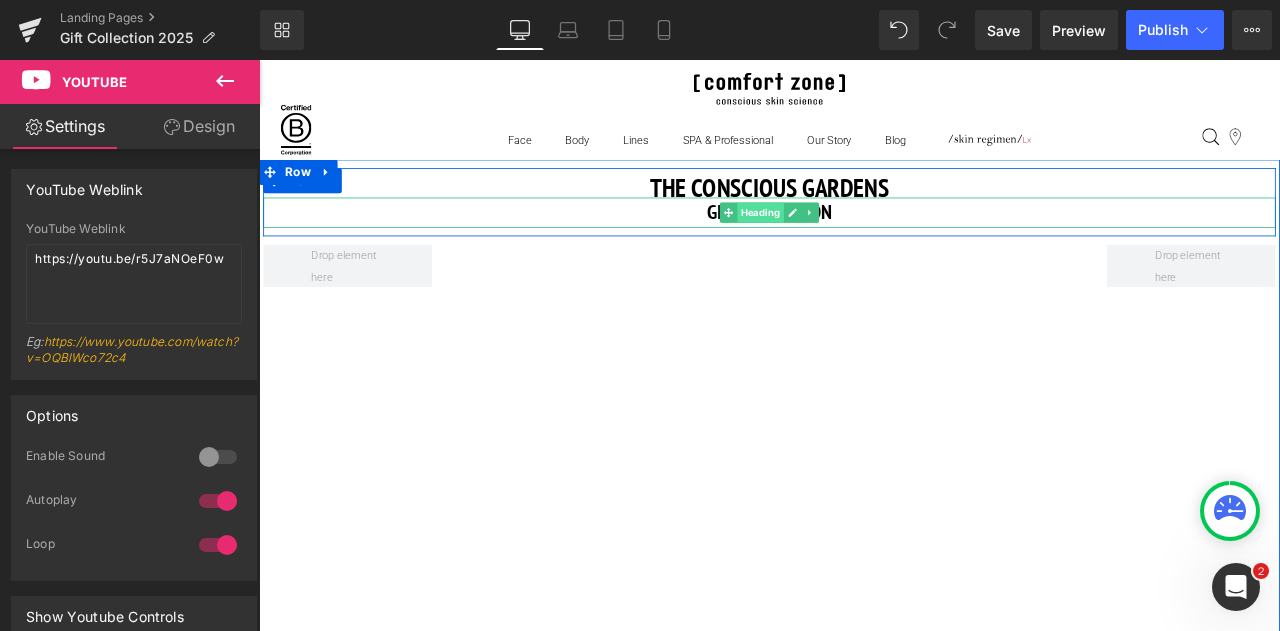 click on "Heading" at bounding box center [853, 241] 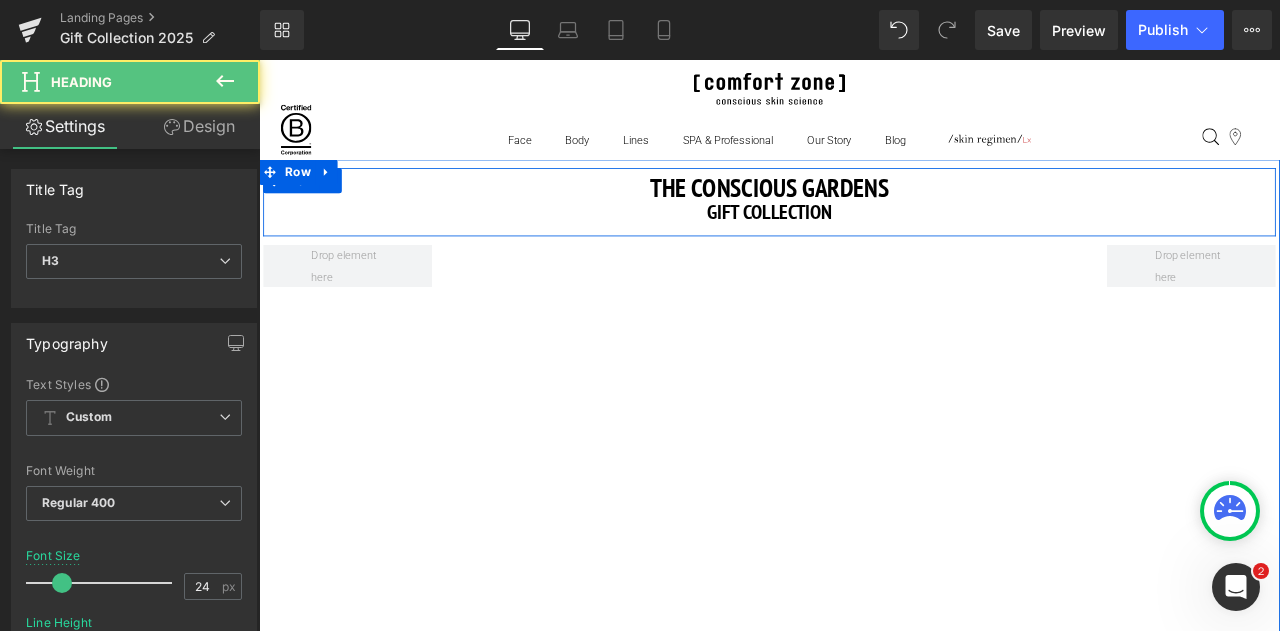 click at bounding box center (864, 193) 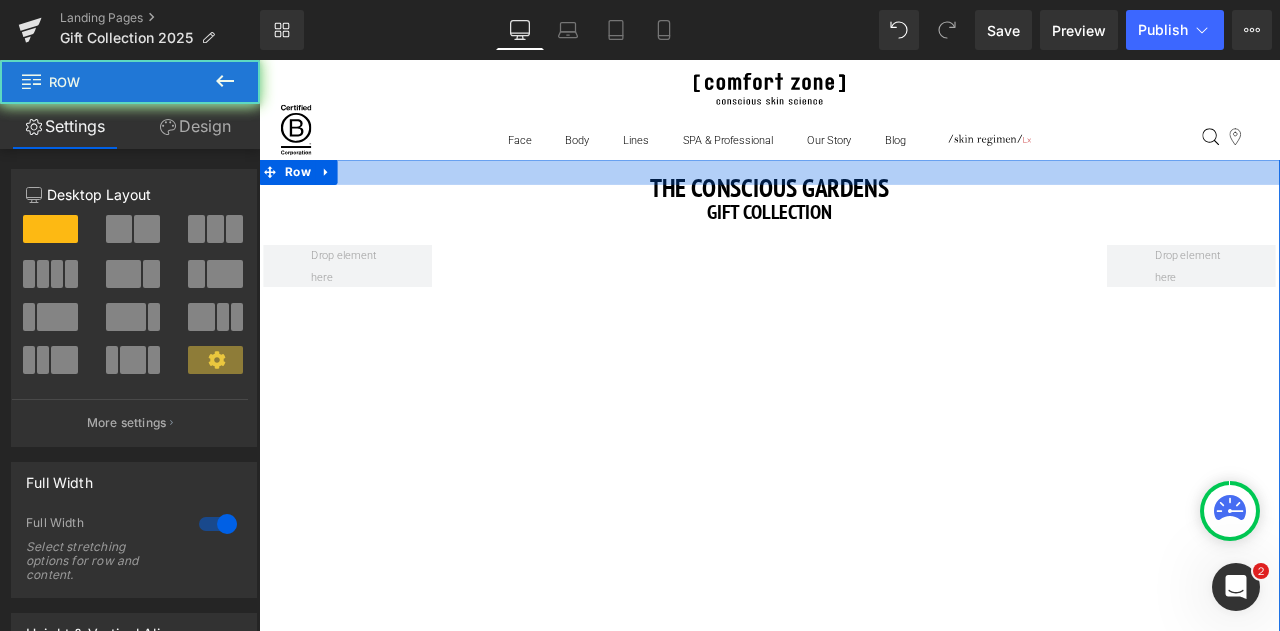 click at bounding box center (864, 193) 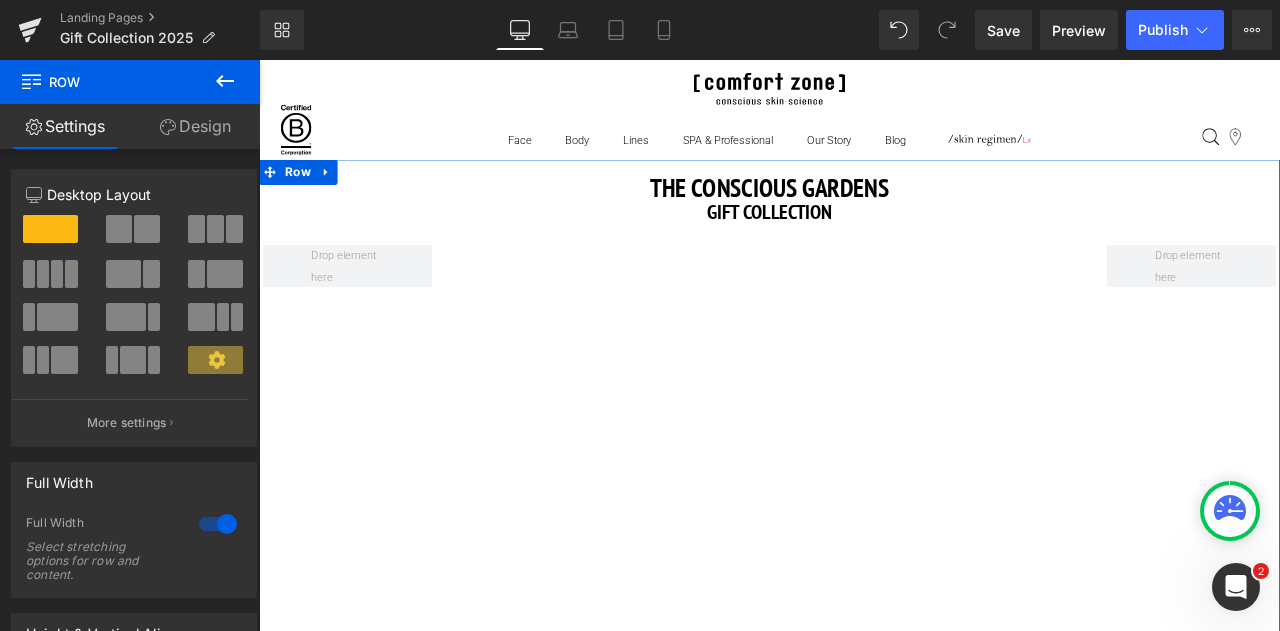 click on "THE CONSCIOUS GARDENS" at bounding box center [864, 210] 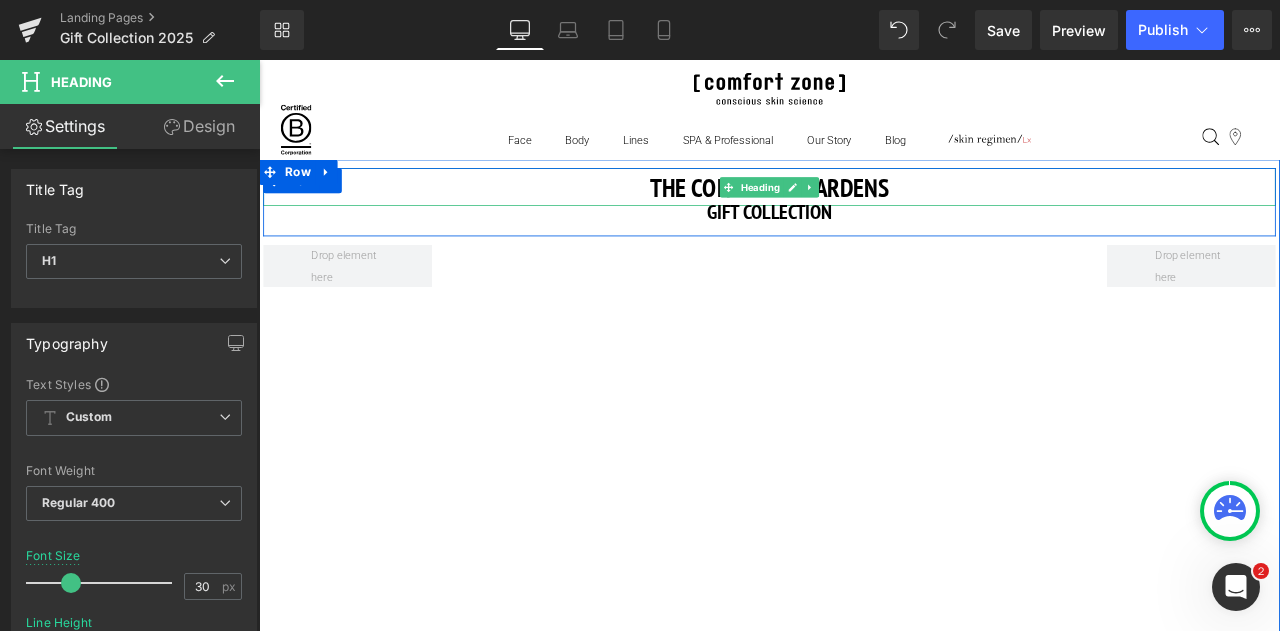 click on "THE CONSCIOUS GARDENS" at bounding box center [864, 210] 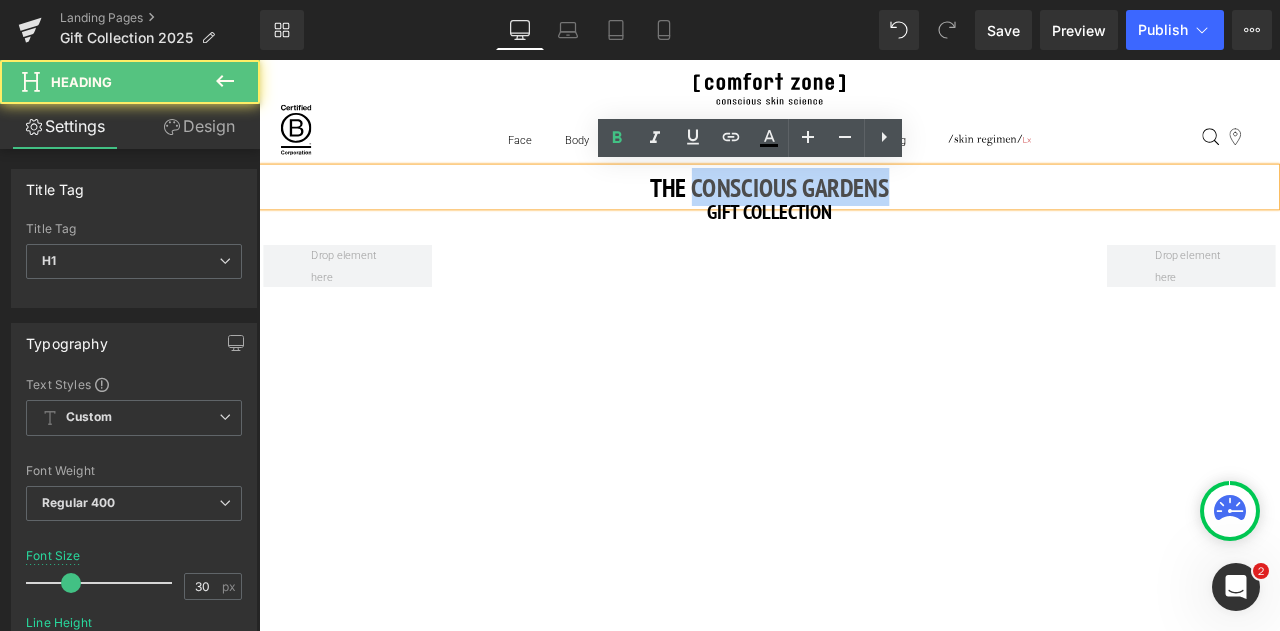 drag, startPoint x: 772, startPoint y: 207, endPoint x: 1018, endPoint y: 201, distance: 246.07317 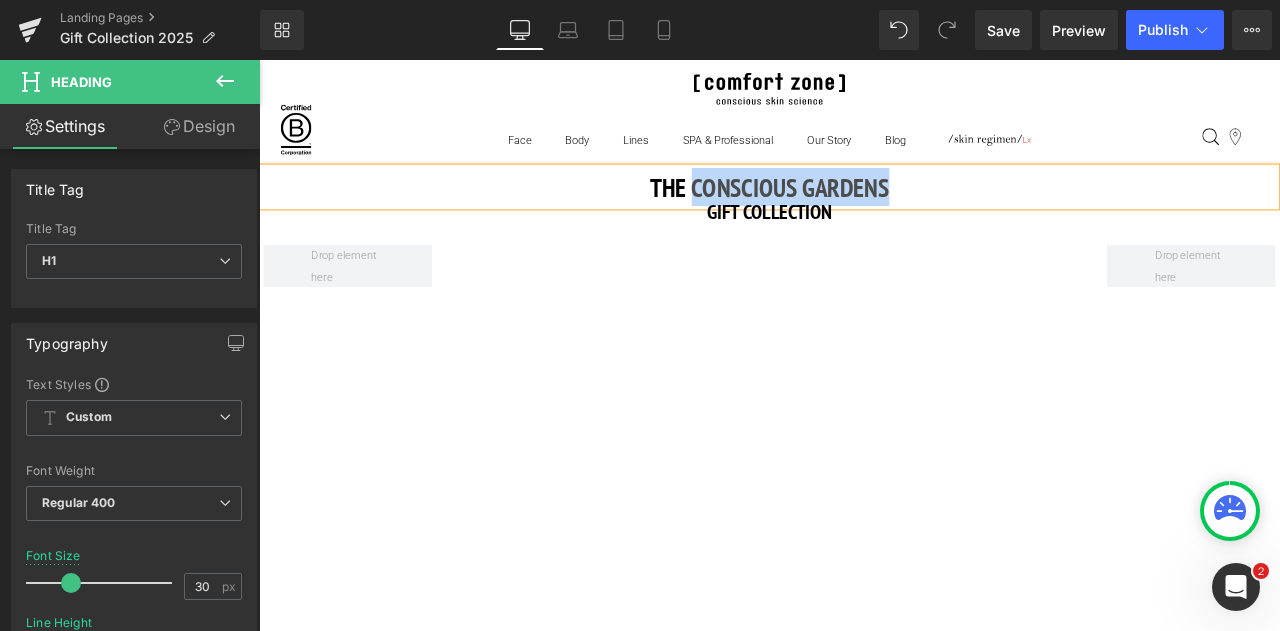 type 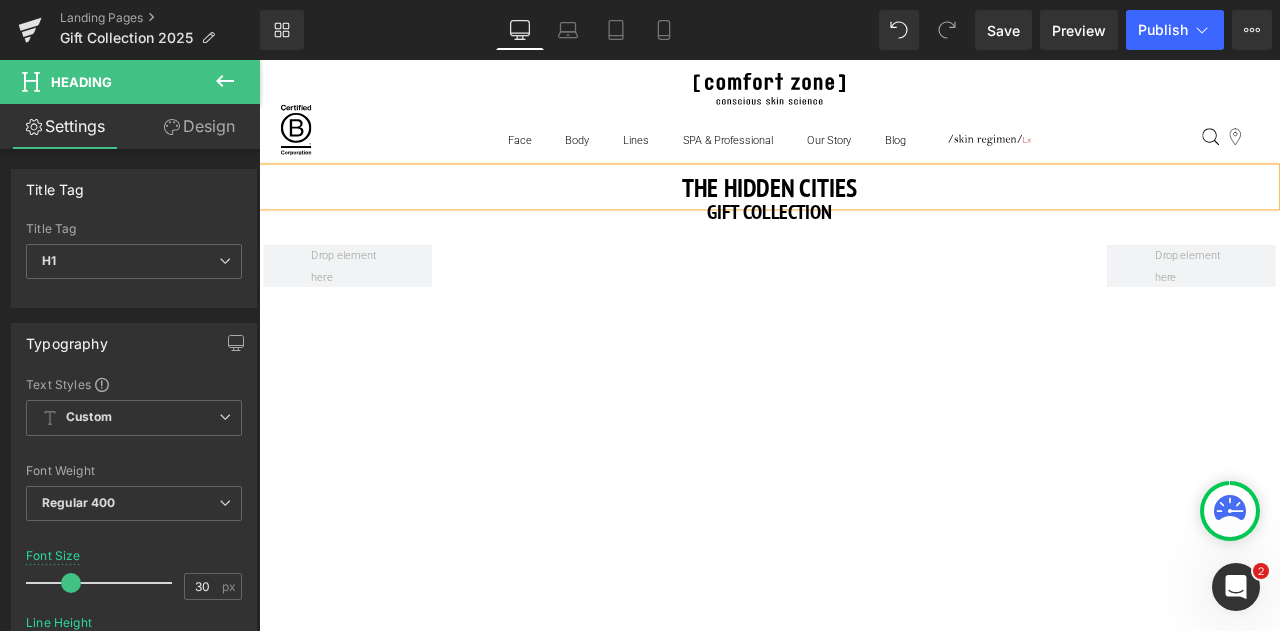 click on "Youtube         Row" at bounding box center (864, 504) 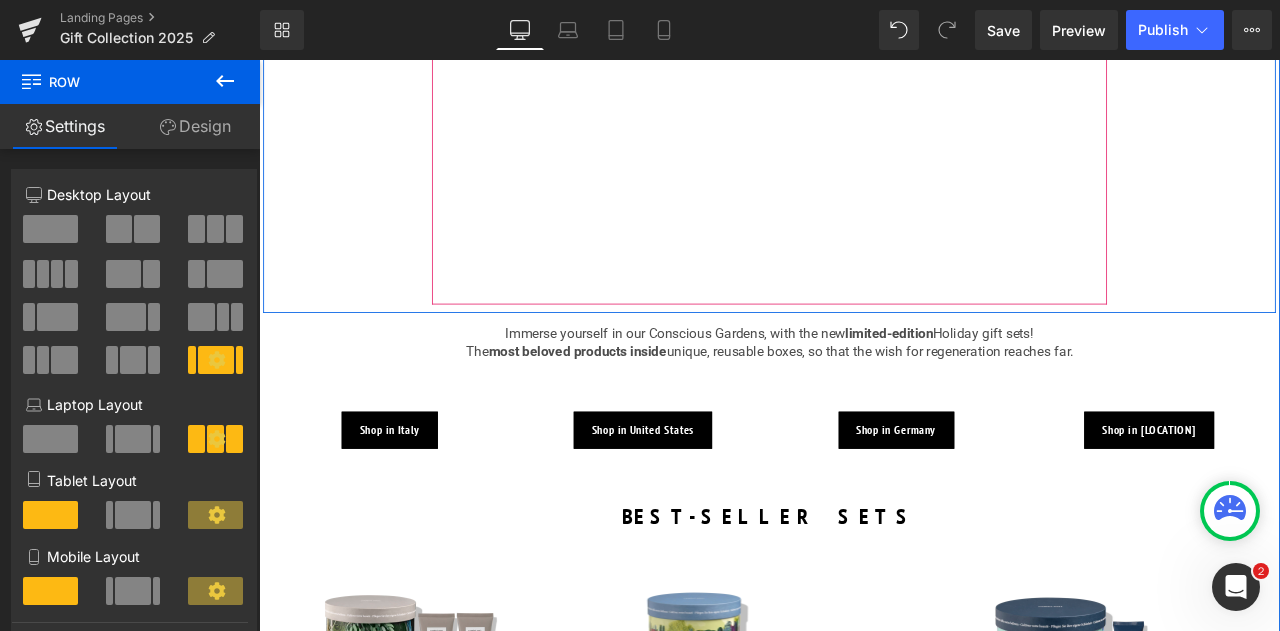 scroll, scrollTop: 380, scrollLeft: 0, axis: vertical 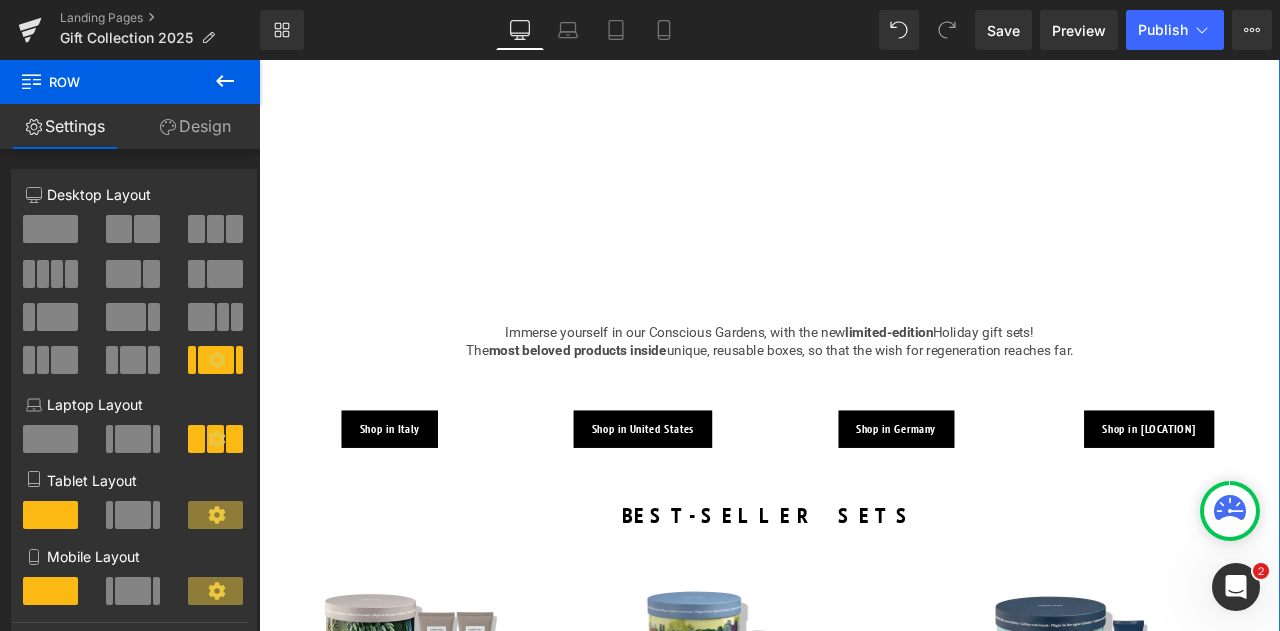 click on "Immerse yourself in our Conscious Gardens, with the new  limited-edition  Holiday gift sets!" at bounding box center [864, 384] 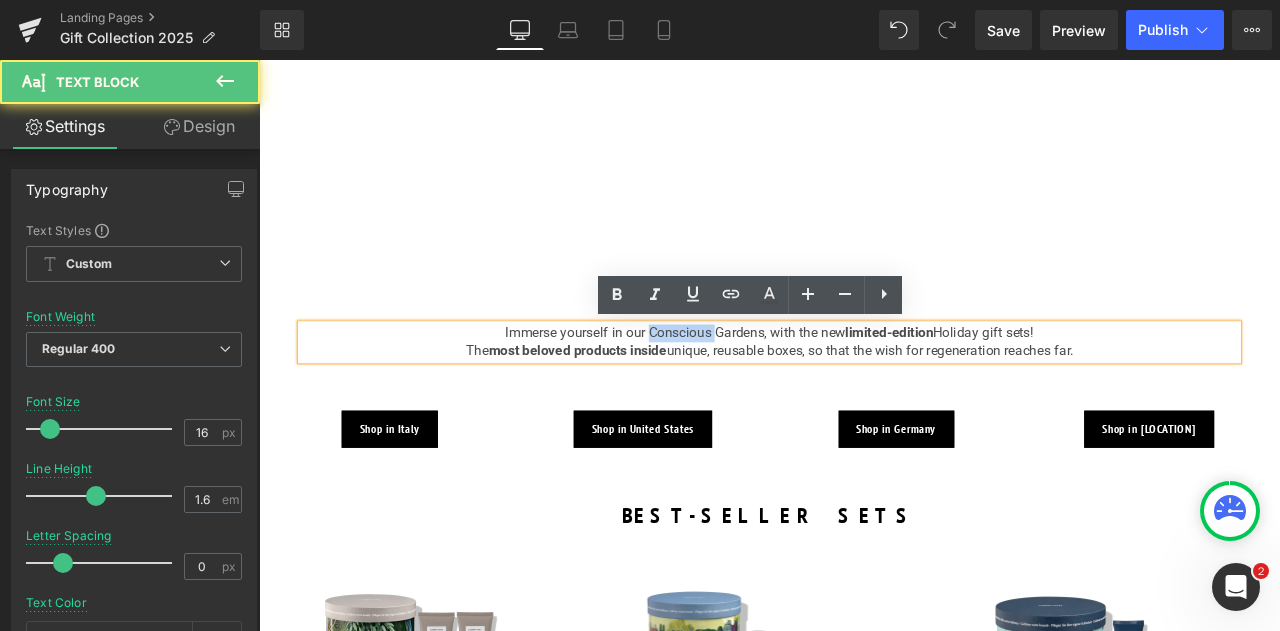 click on "Immerse yourself in our Conscious Gardens, with the new  limited-edition  Holiday gift sets!" at bounding box center [864, 384] 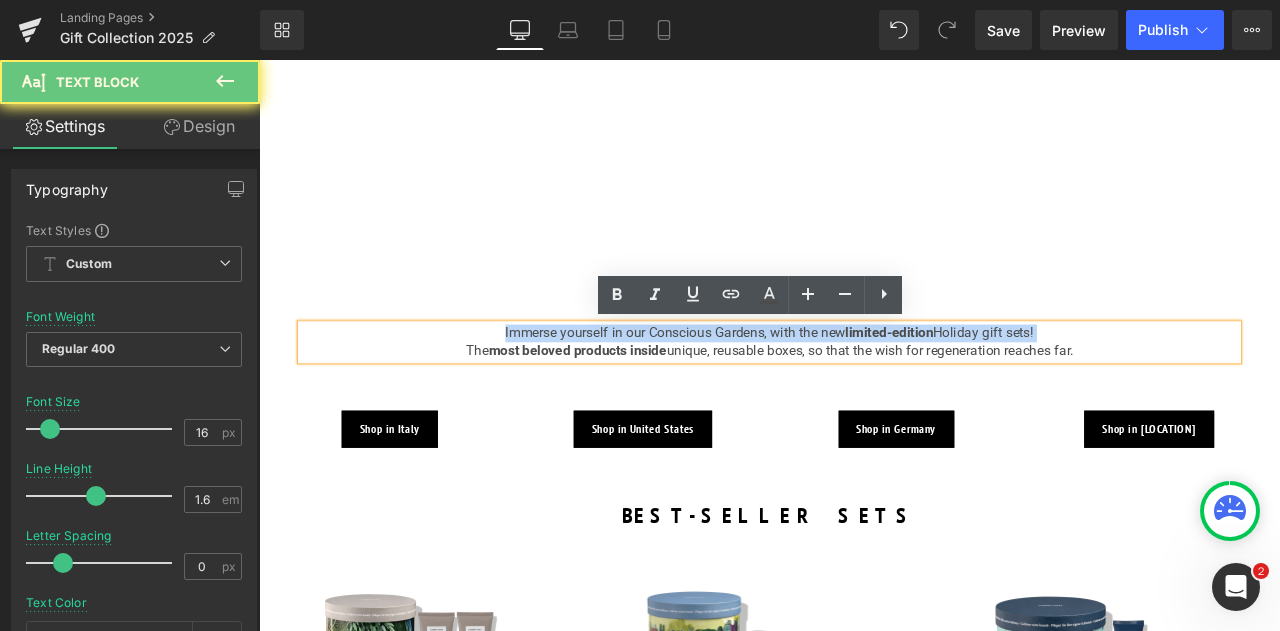 click on "Immerse yourself in our Conscious Gardens, with the new  limited-edition  Holiday gift sets!" at bounding box center (864, 384) 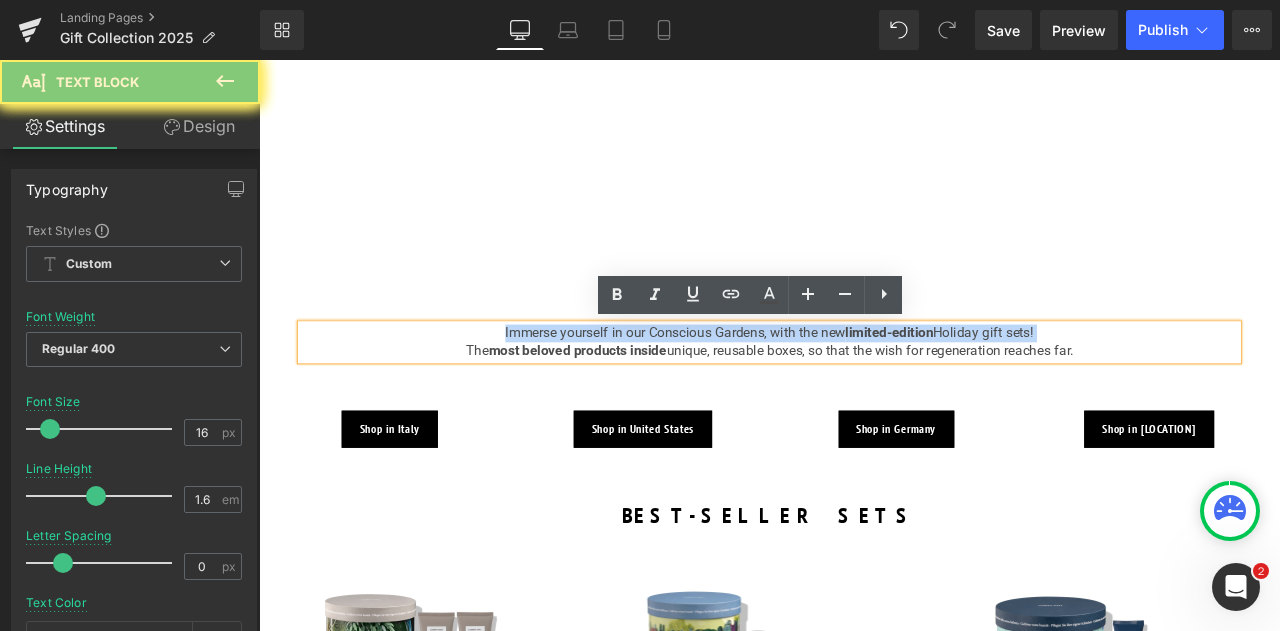 click on "Immerse yourself in our Conscious Gardens, with the new  limited-edition  Holiday gift sets!" at bounding box center (864, 384) 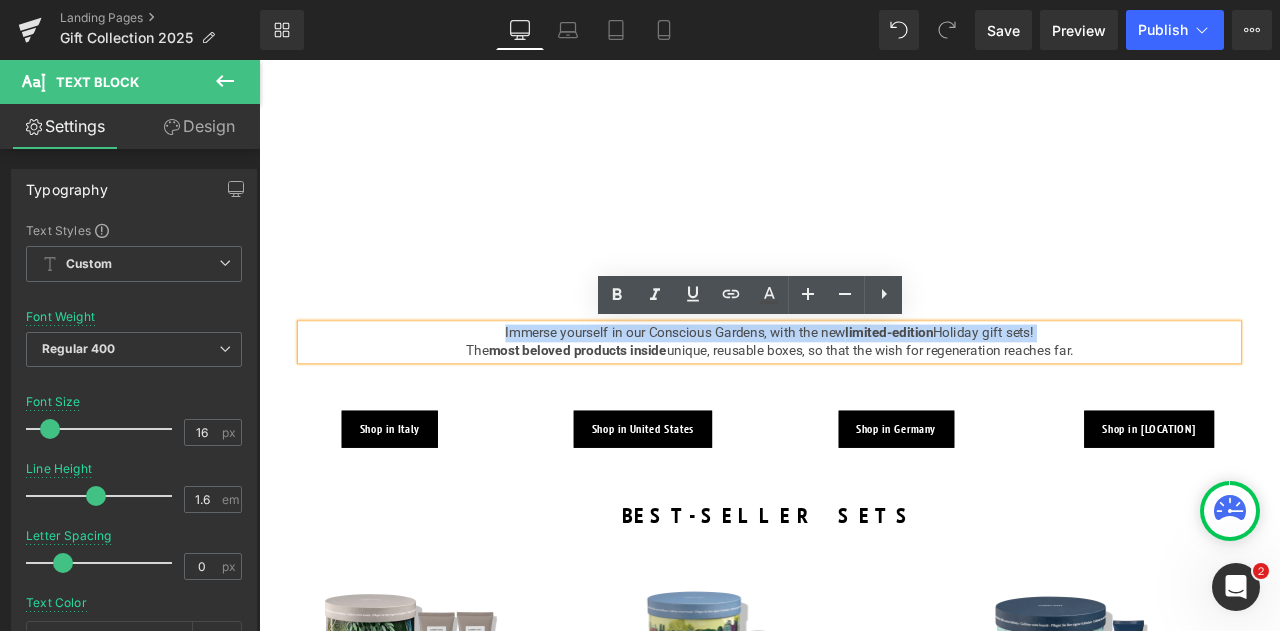 click on "Immerse yourself in our Conscious Gardens, with the new  limited-edition  Holiday gift sets!" at bounding box center (864, 384) 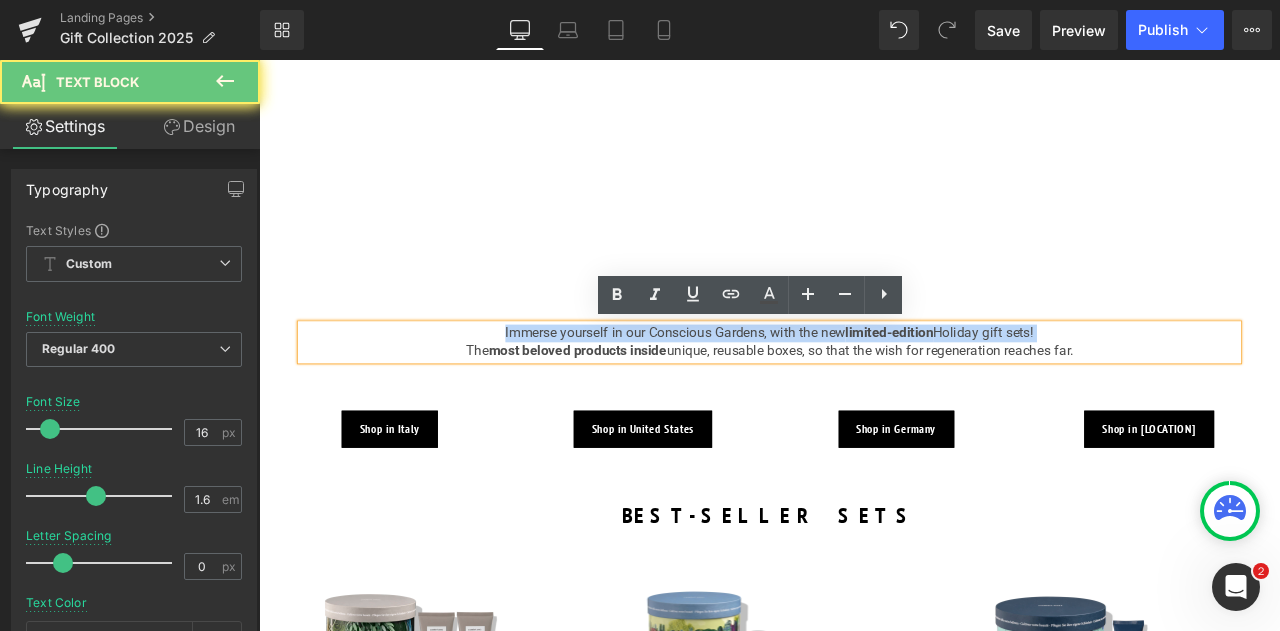 drag, startPoint x: 528, startPoint y: 381, endPoint x: 1318, endPoint y: 468, distance: 794.77606 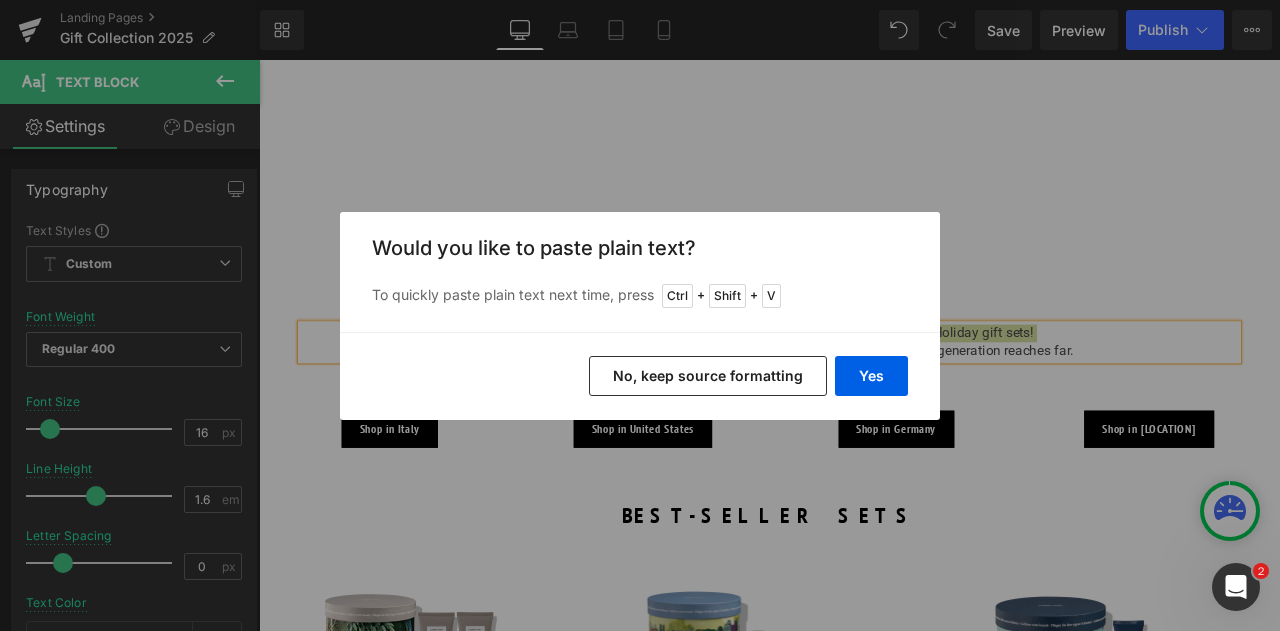 click on "No, keep source formatting" at bounding box center (708, 376) 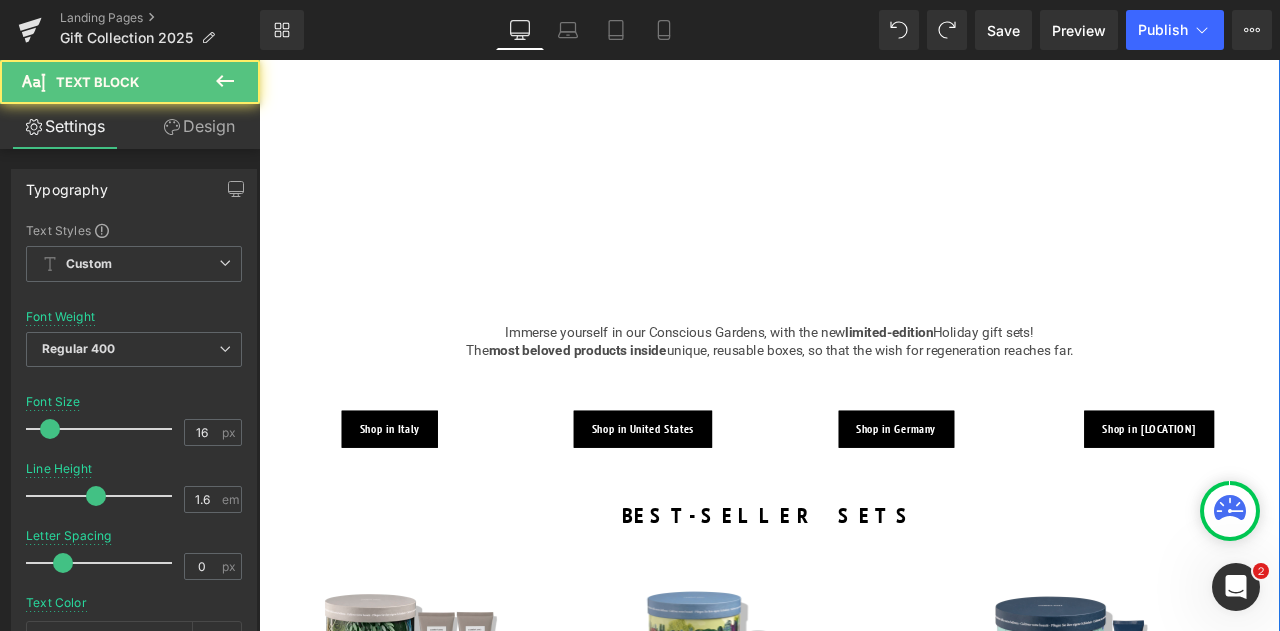 click on "The  most beloved products inside  unique, reusable boxes, so that the wish for regeneration reaches far." at bounding box center [864, 405] 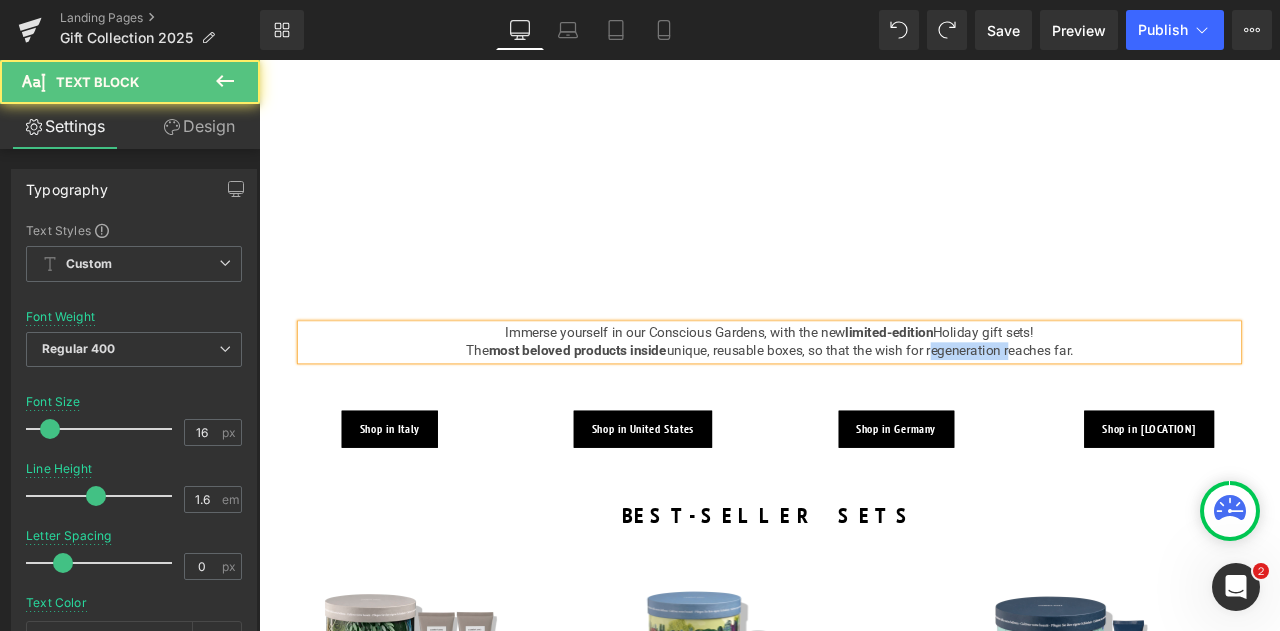 click on "The  most beloved products inside  unique, reusable boxes, so that the wish for regeneration reaches far." at bounding box center [864, 405] 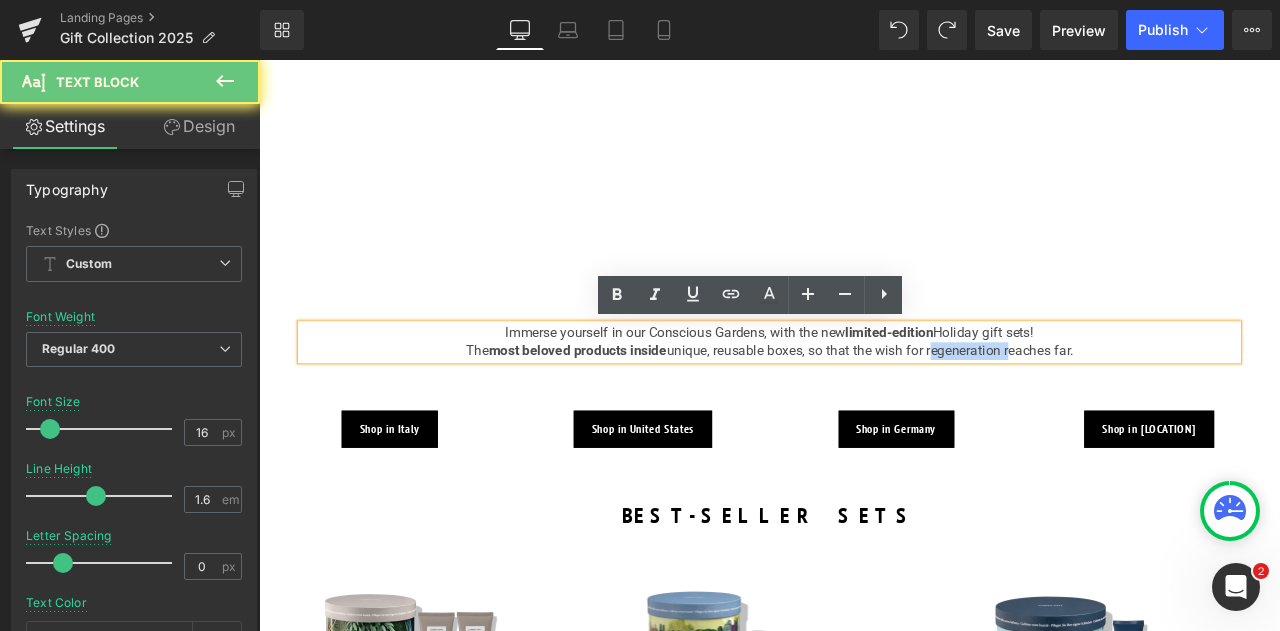 click on "The  most beloved products inside  unique, reusable boxes, so that the wish for regeneration reaches far." at bounding box center (864, 405) 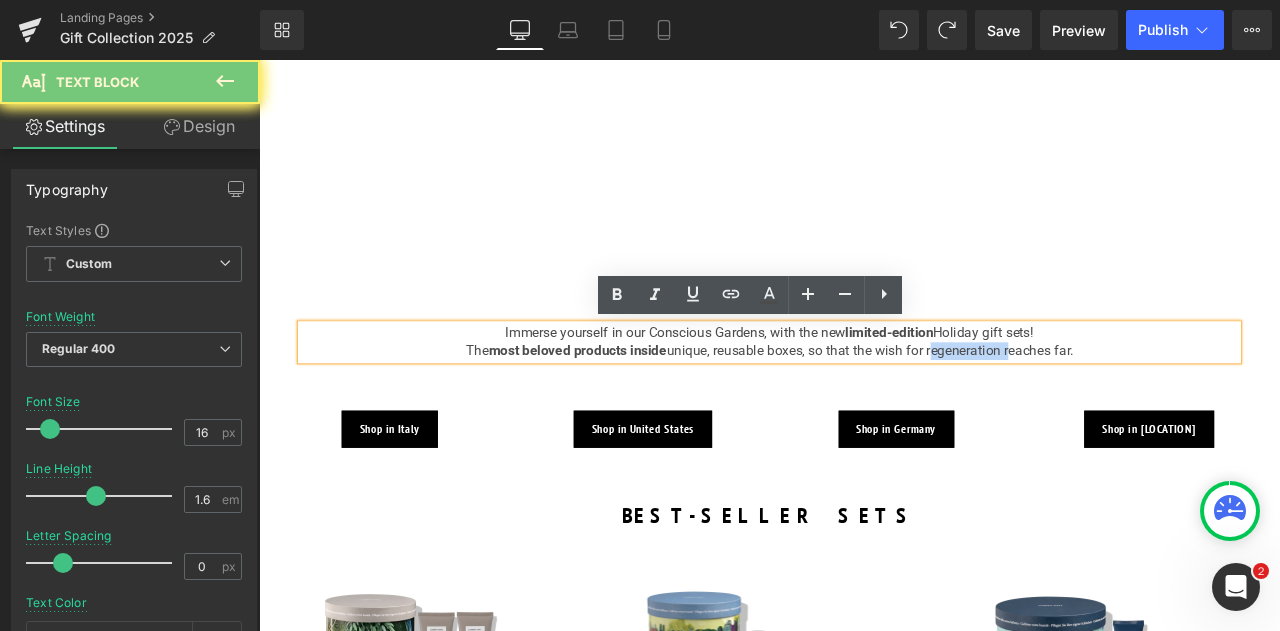 click on "The  most beloved products inside  unique, reusable boxes, so that the wish for regeneration reaches far." at bounding box center (864, 405) 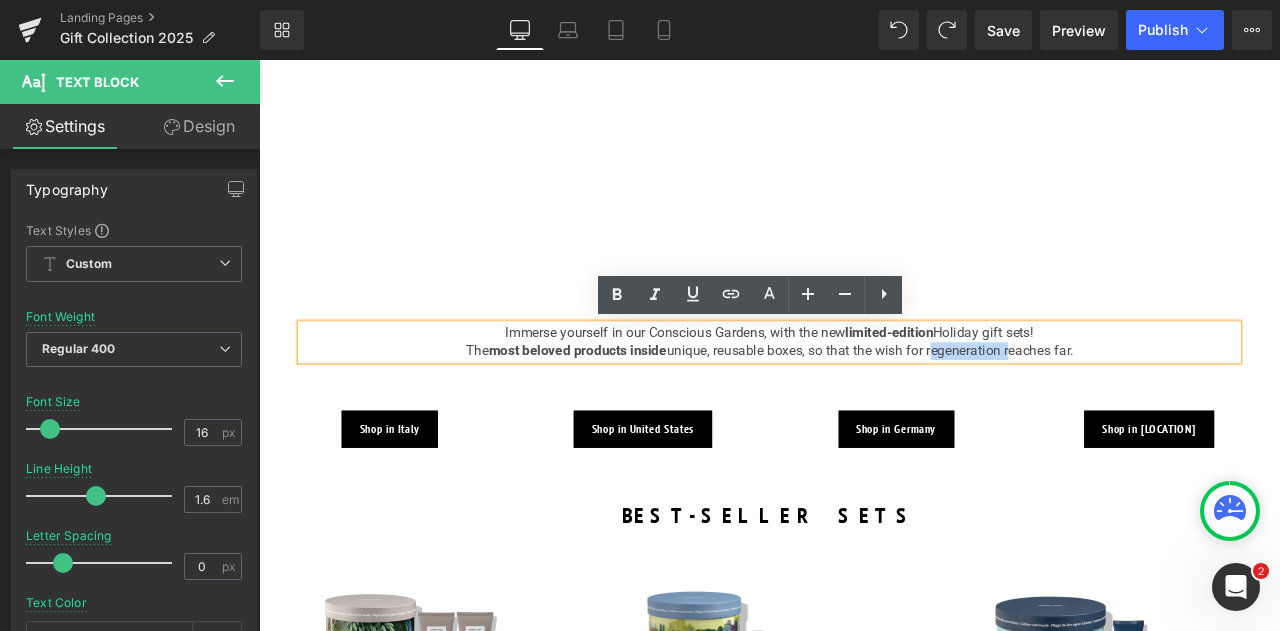 drag, startPoint x: 1257, startPoint y: 401, endPoint x: 419, endPoint y: 328, distance: 841.1736 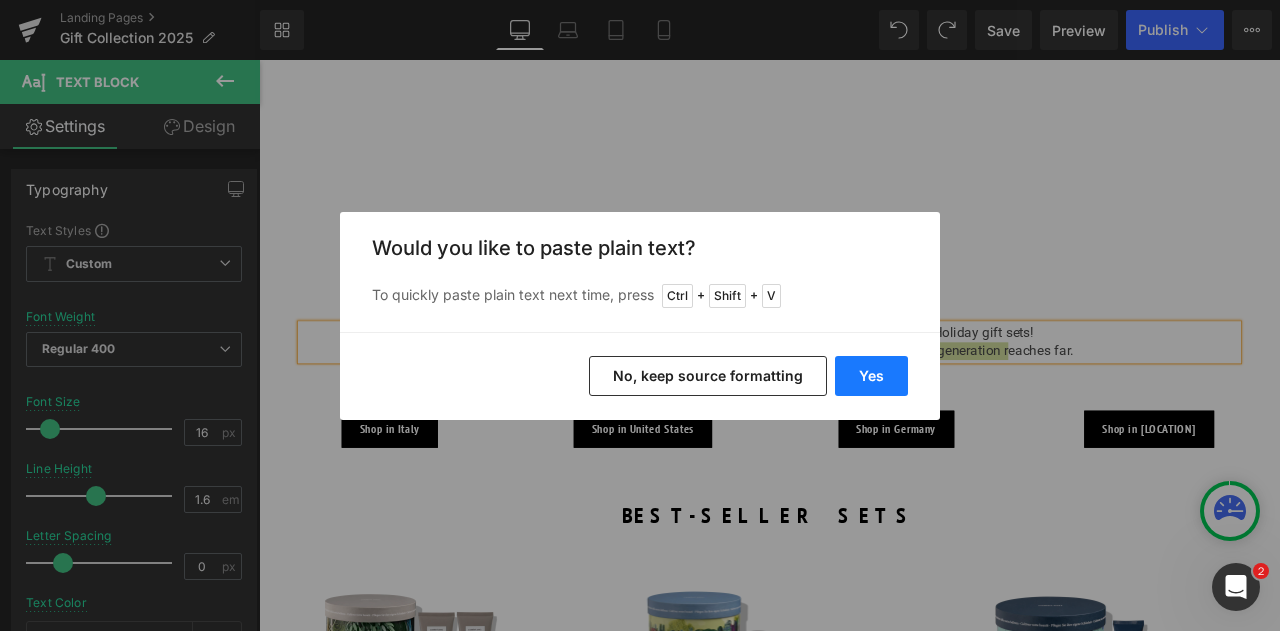 click on "Yes" at bounding box center [871, 376] 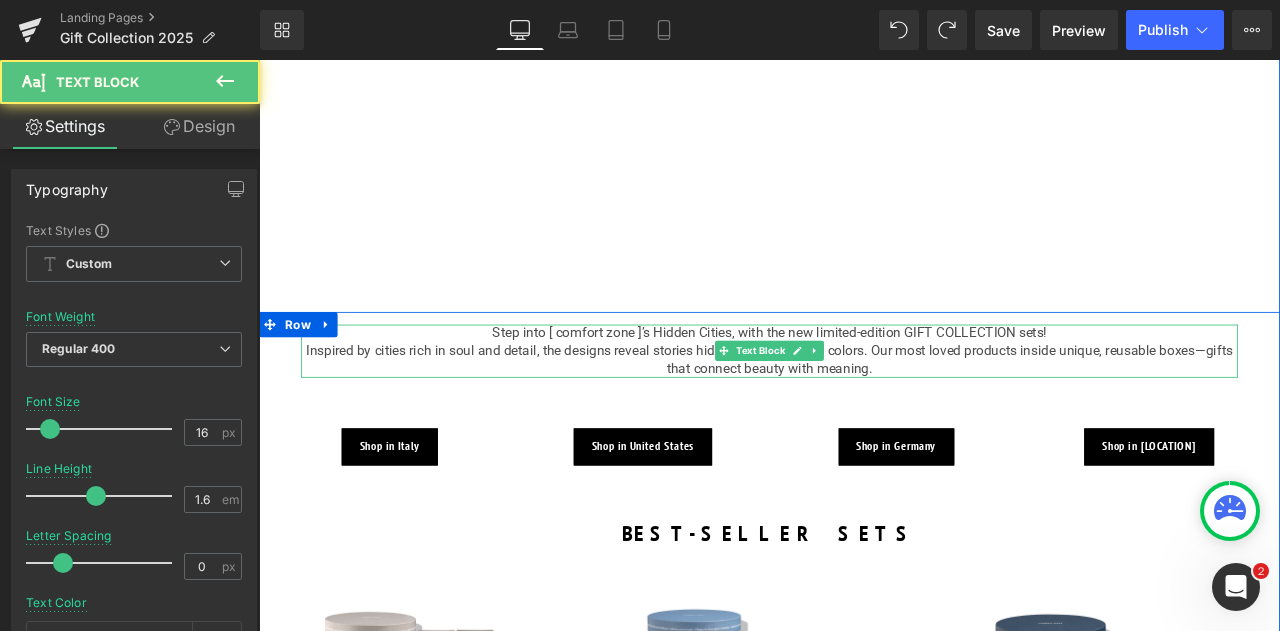 click on "Step into [ comfort zone ]’s Hidden Cities, with the new limited-edition GIFT COLLECTION sets!" at bounding box center (864, 384) 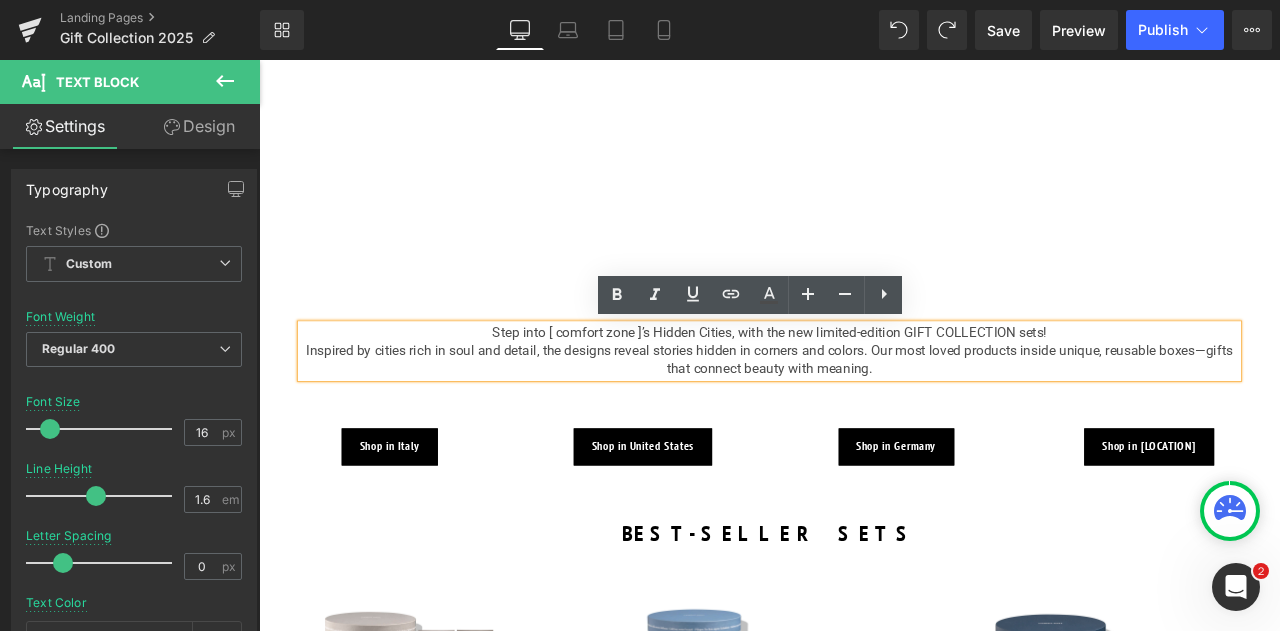 click on "Step into [ comfort zone ]’s Hidden Cities, with the new limited-edition GIFT COLLECTION sets!" at bounding box center (864, 384) 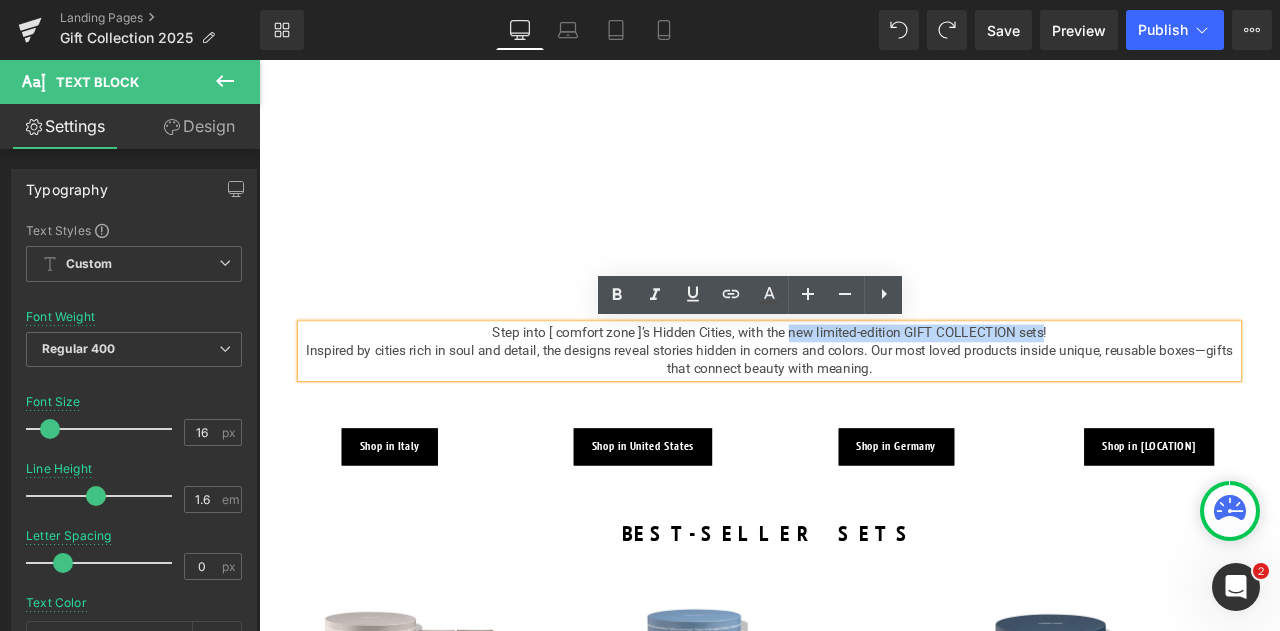 drag, startPoint x: 885, startPoint y: 383, endPoint x: 1186, endPoint y: 385, distance: 301.00665 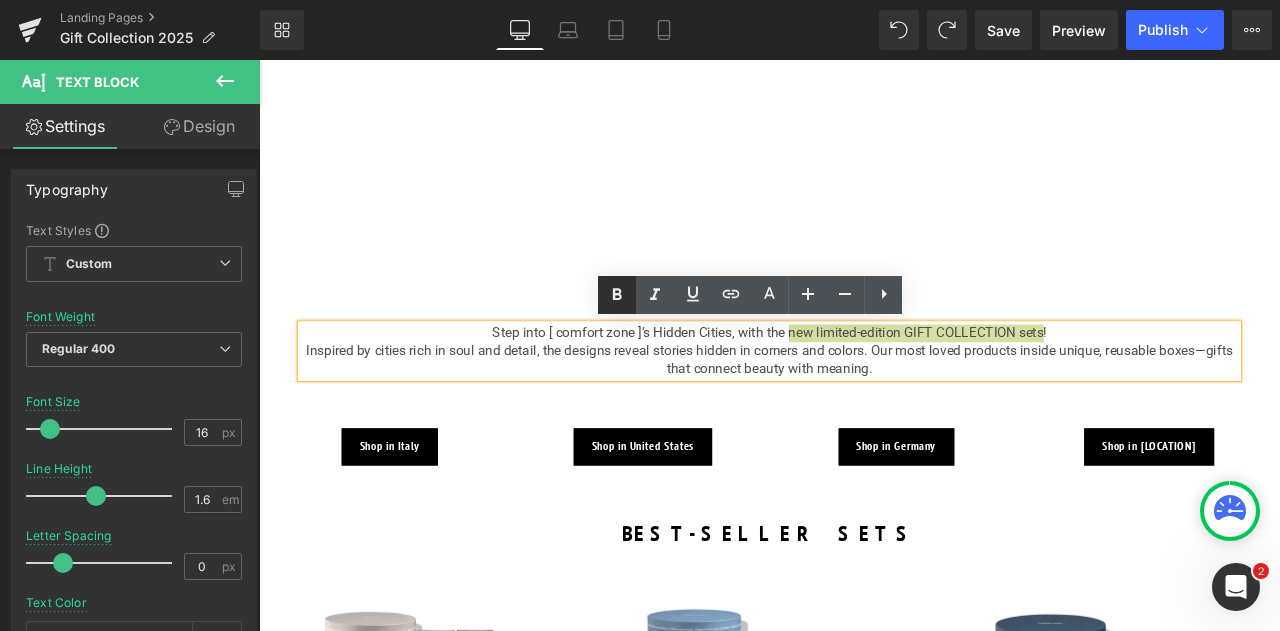 click 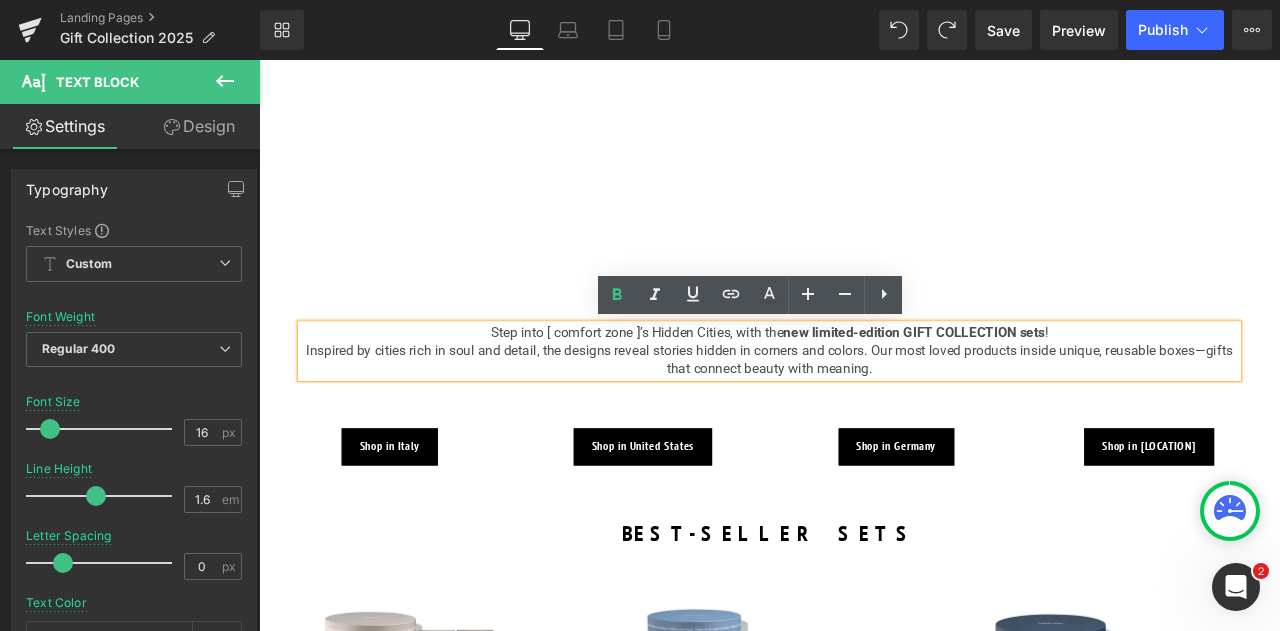 click at bounding box center [259, 60] 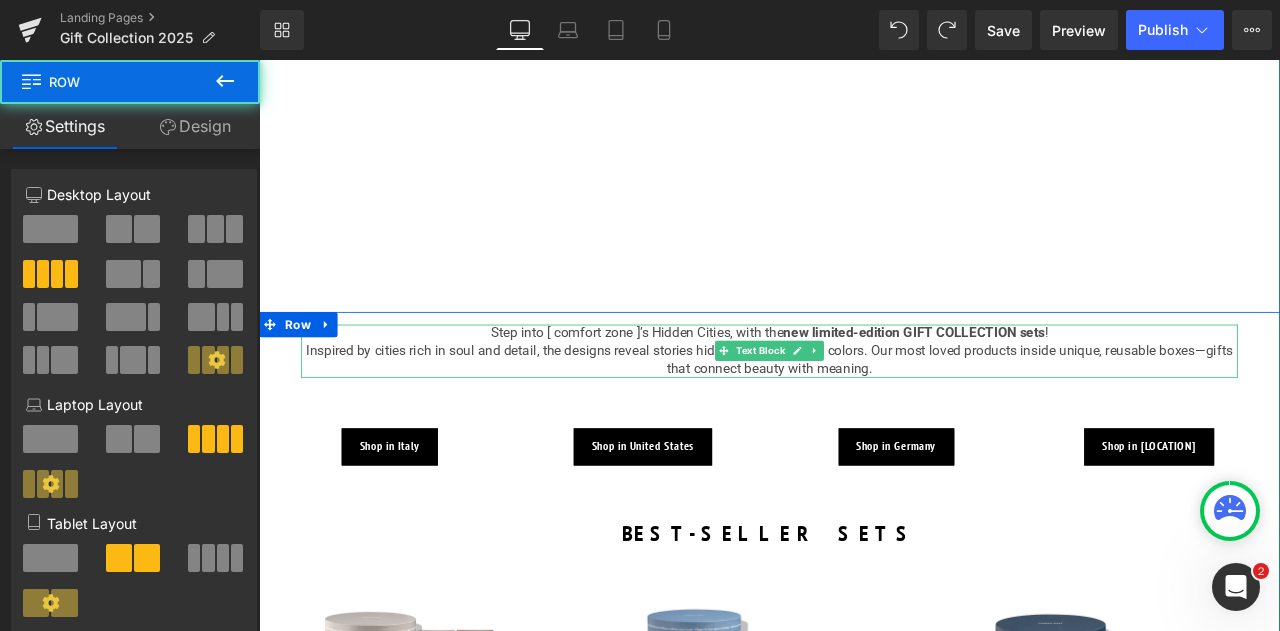 click on "new limited-edition GIFT COLLECTION sets" at bounding box center (1036, 383) 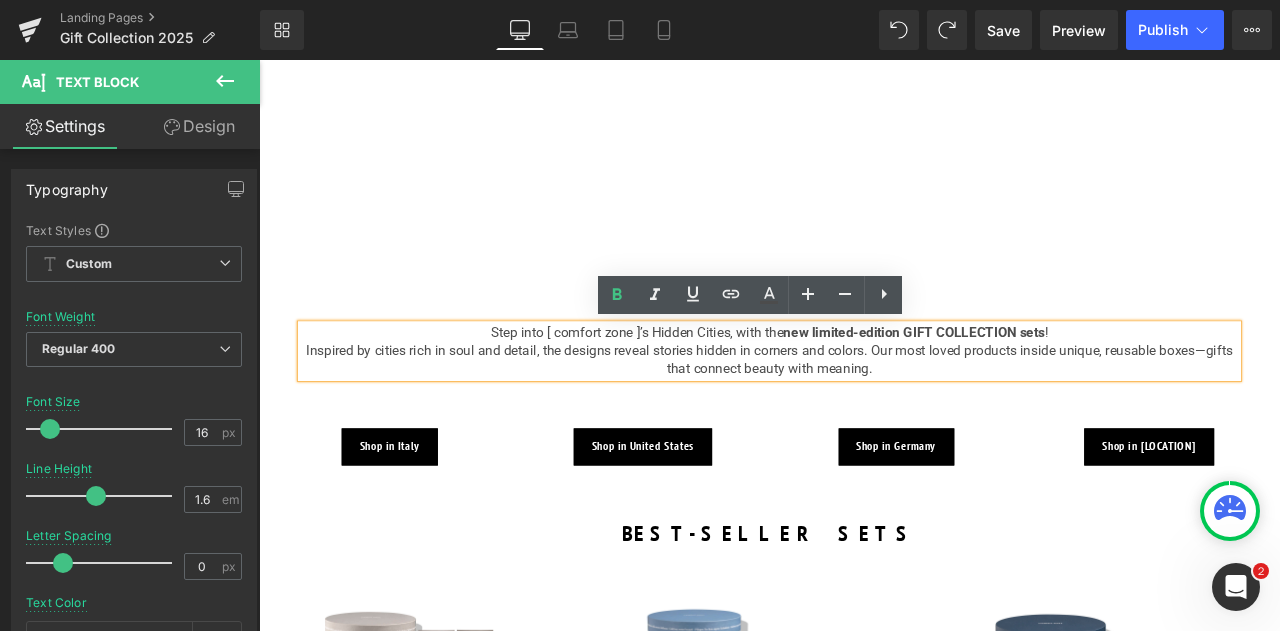 click on "Inspired by cities rich in soul and detail, the designs reveal stories hidden in corners and colors. Our most loved products inside unique, reusable boxes—gifts that connect beauty with meaning." at bounding box center (864, 416) 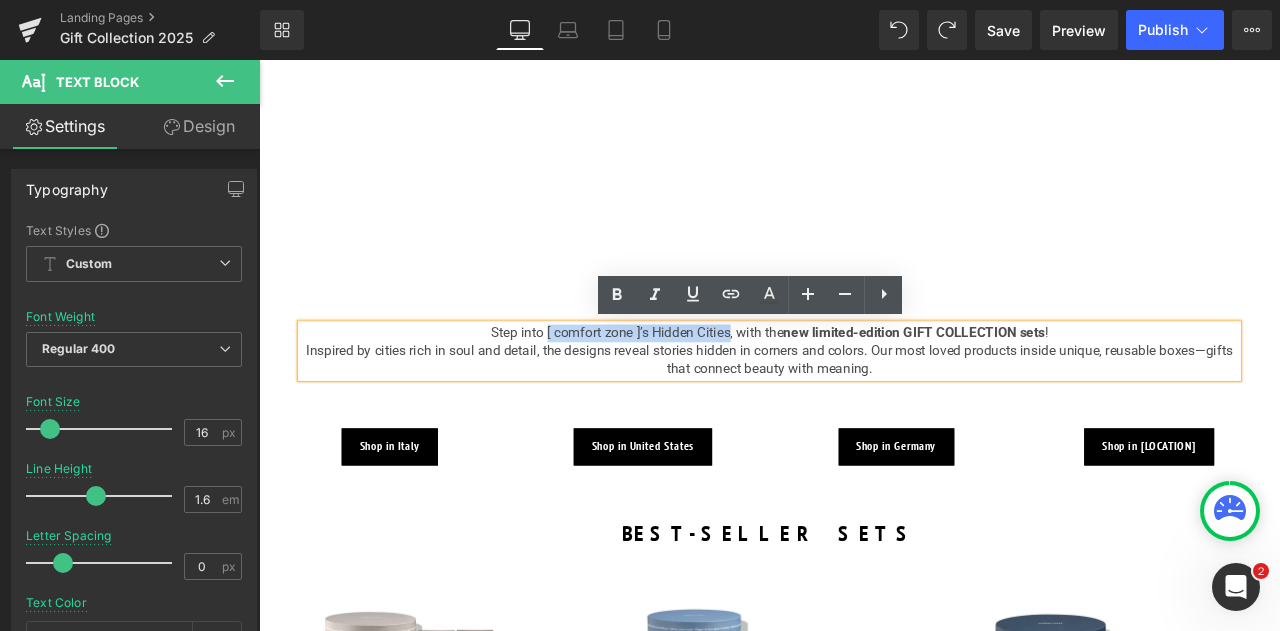drag, startPoint x: 592, startPoint y: 386, endPoint x: 812, endPoint y: 384, distance: 220.0091 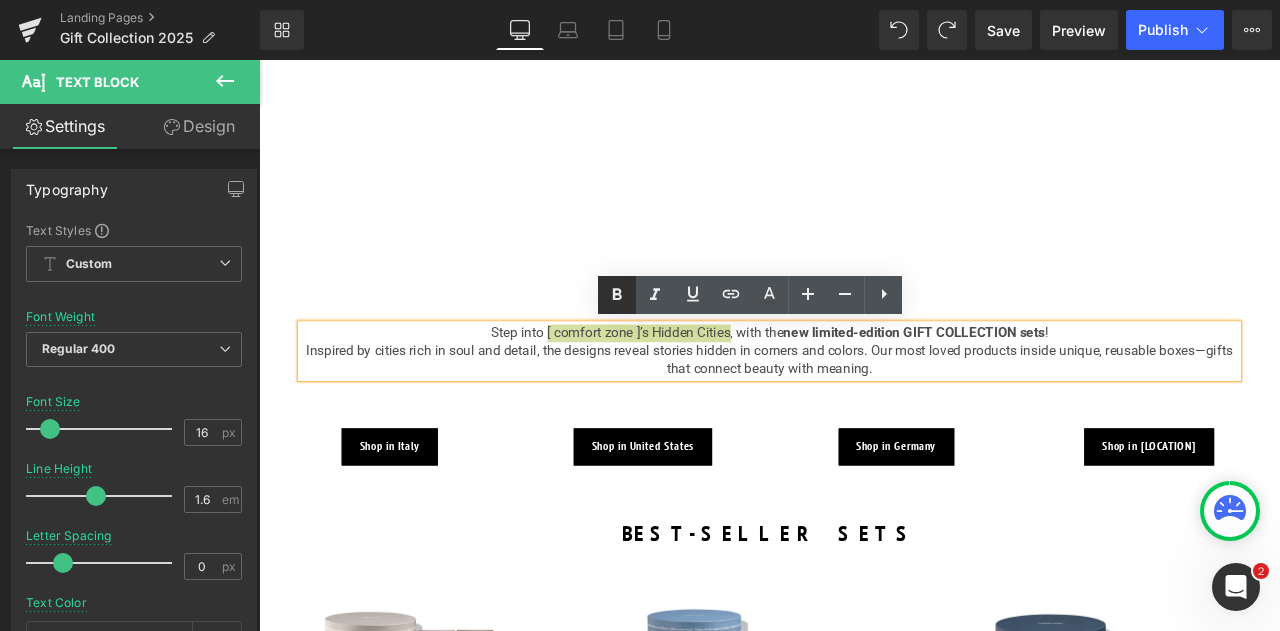 click 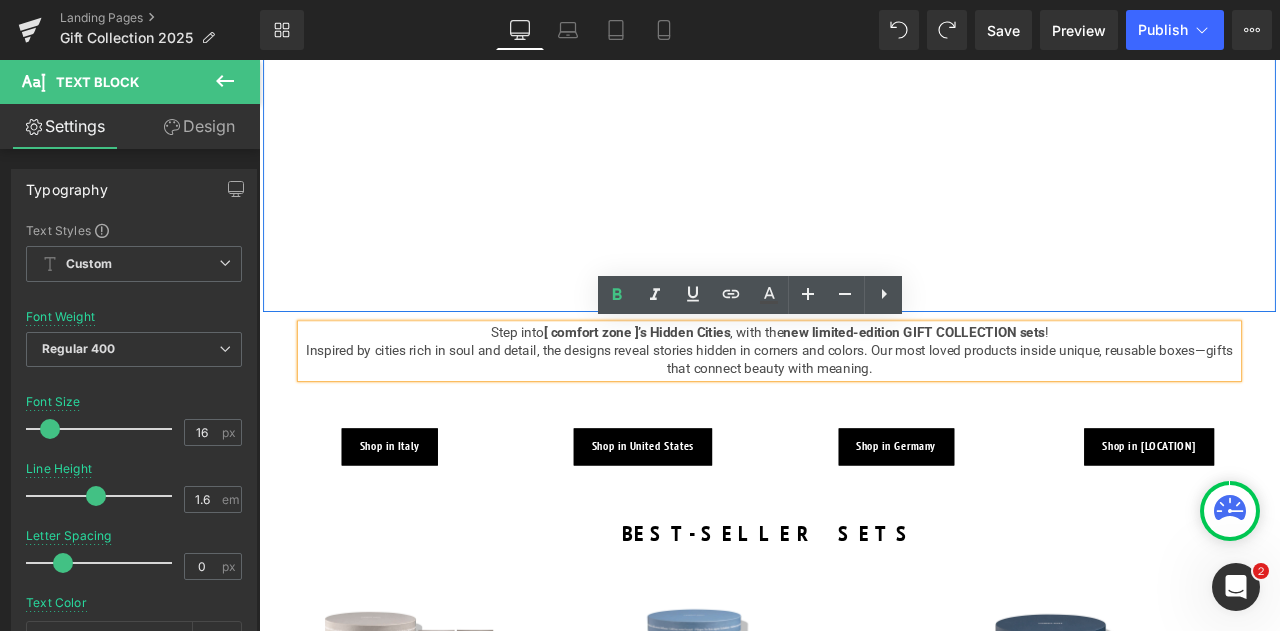 click on "Youtube         Row" at bounding box center (864, 124) 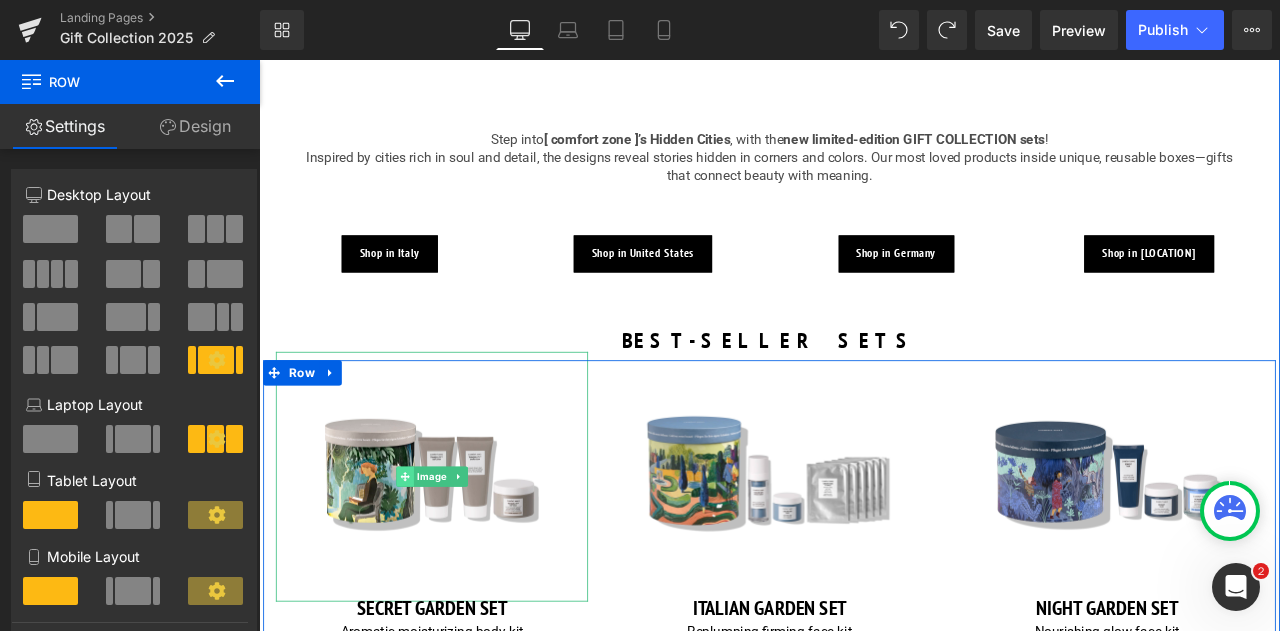 scroll, scrollTop: 699, scrollLeft: 0, axis: vertical 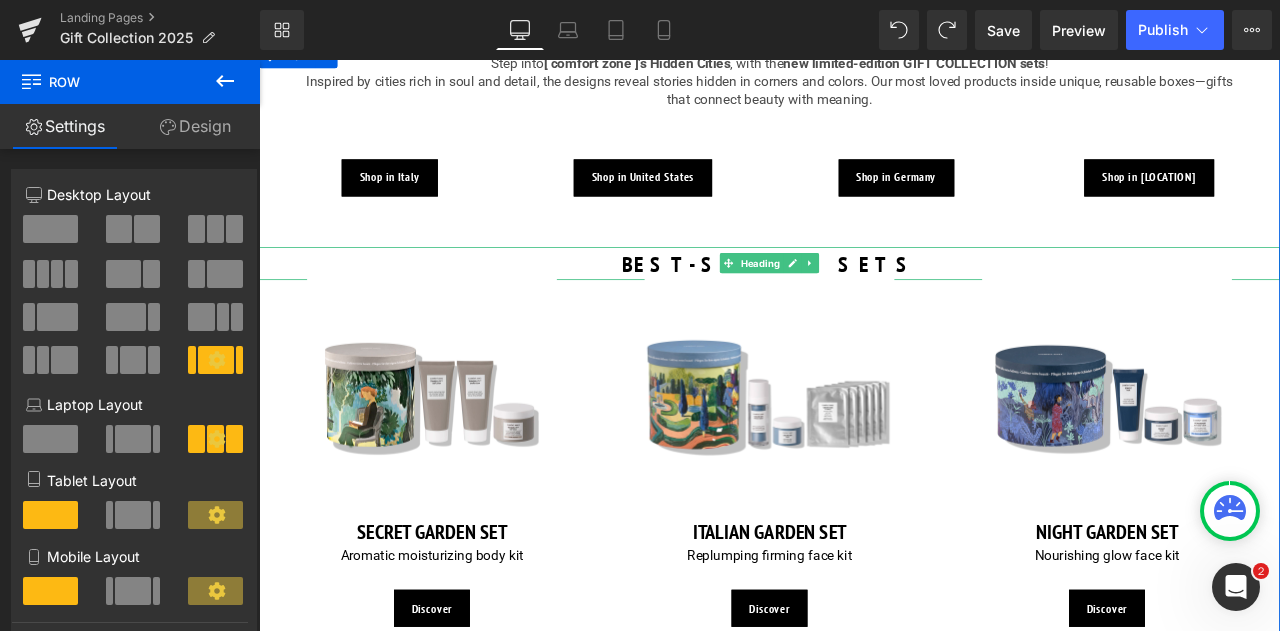 click on "BEST-SELLER SETS" at bounding box center [864, 301] 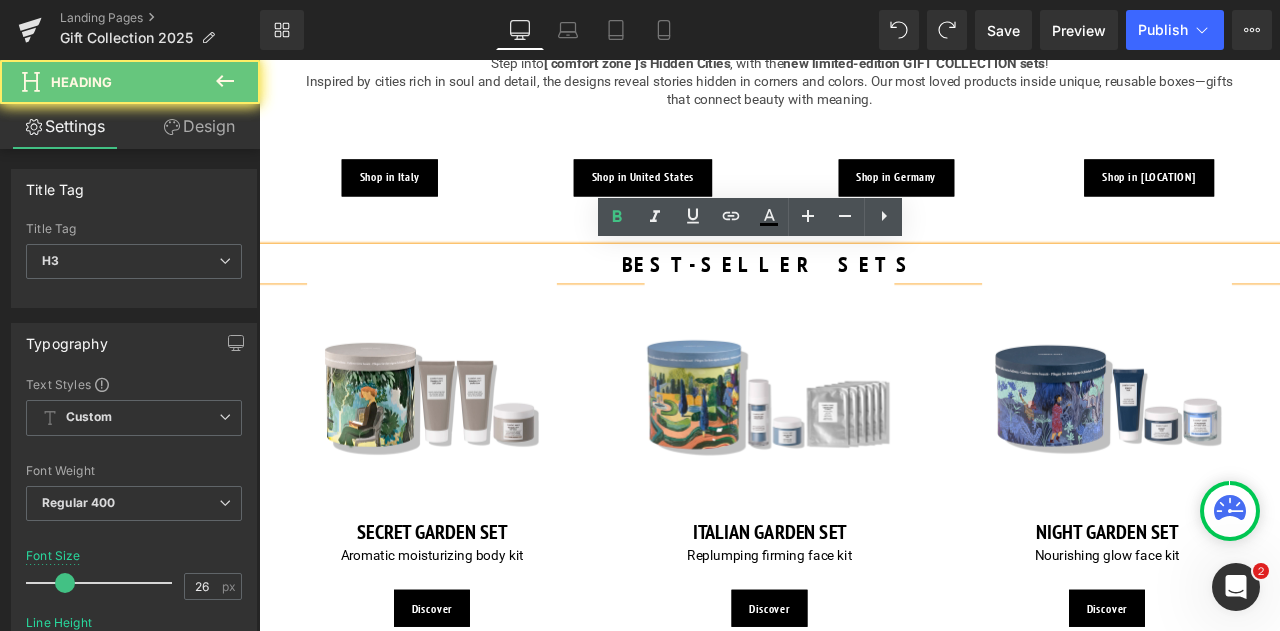 click on "BEST-SELLER SETS" at bounding box center (864, 301) 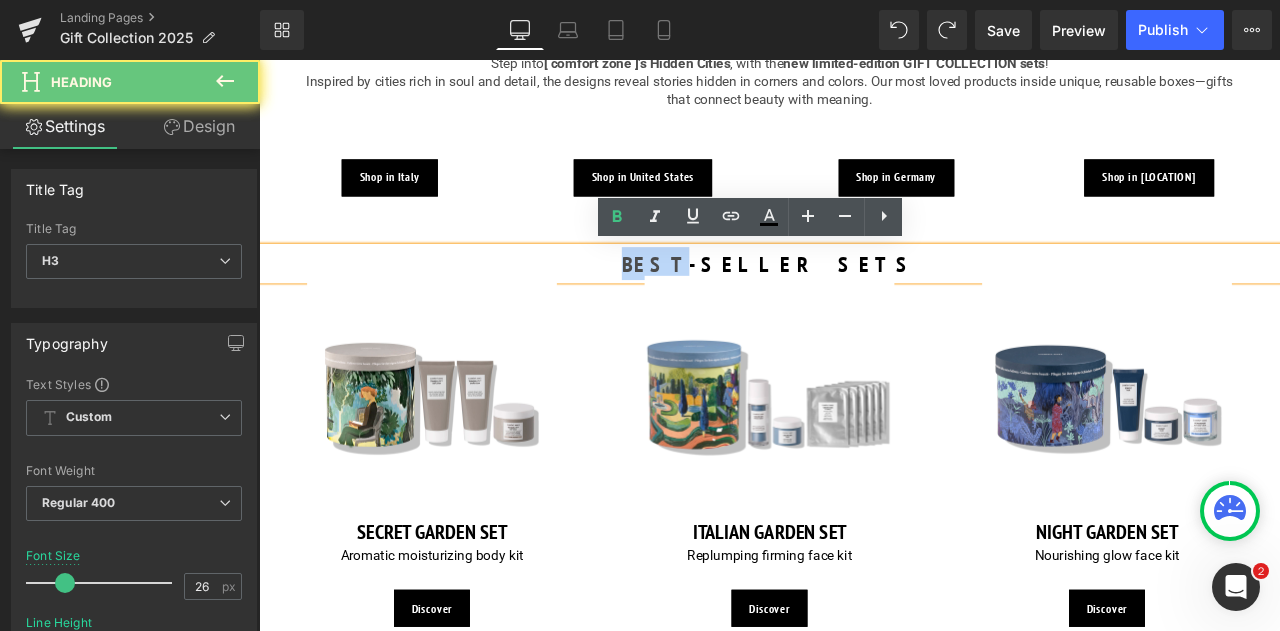 click on "BEST-SELLER SETS" at bounding box center [864, 301] 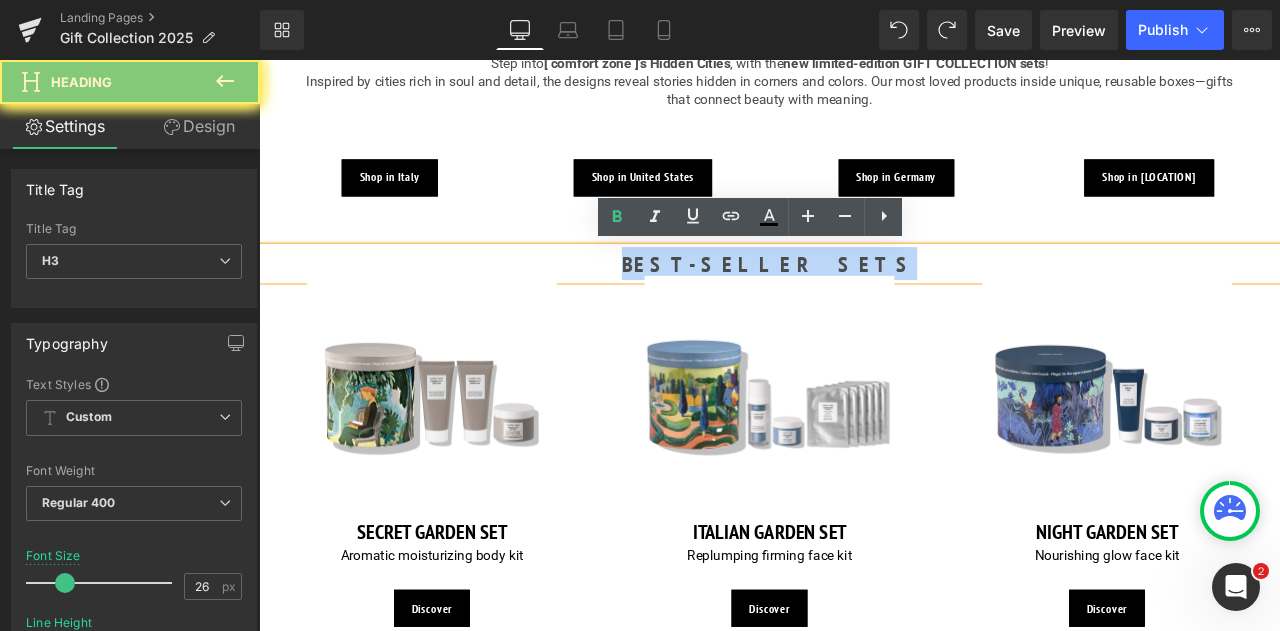 click on "BEST-SELLER SETS" at bounding box center (864, 301) 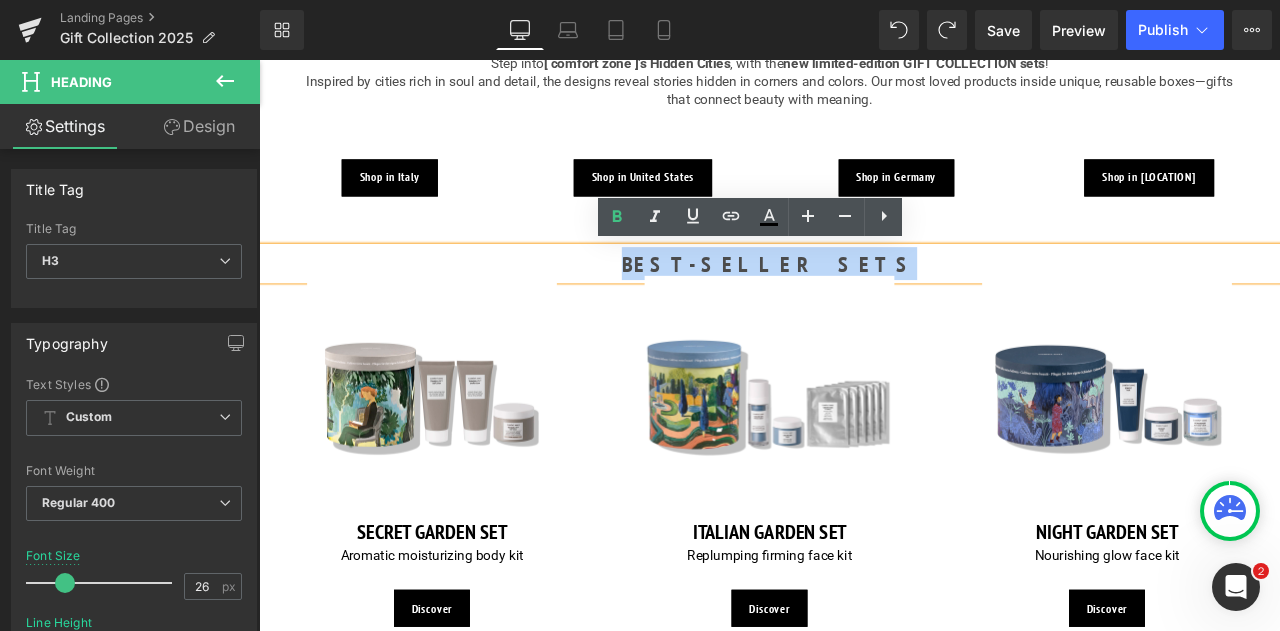 type 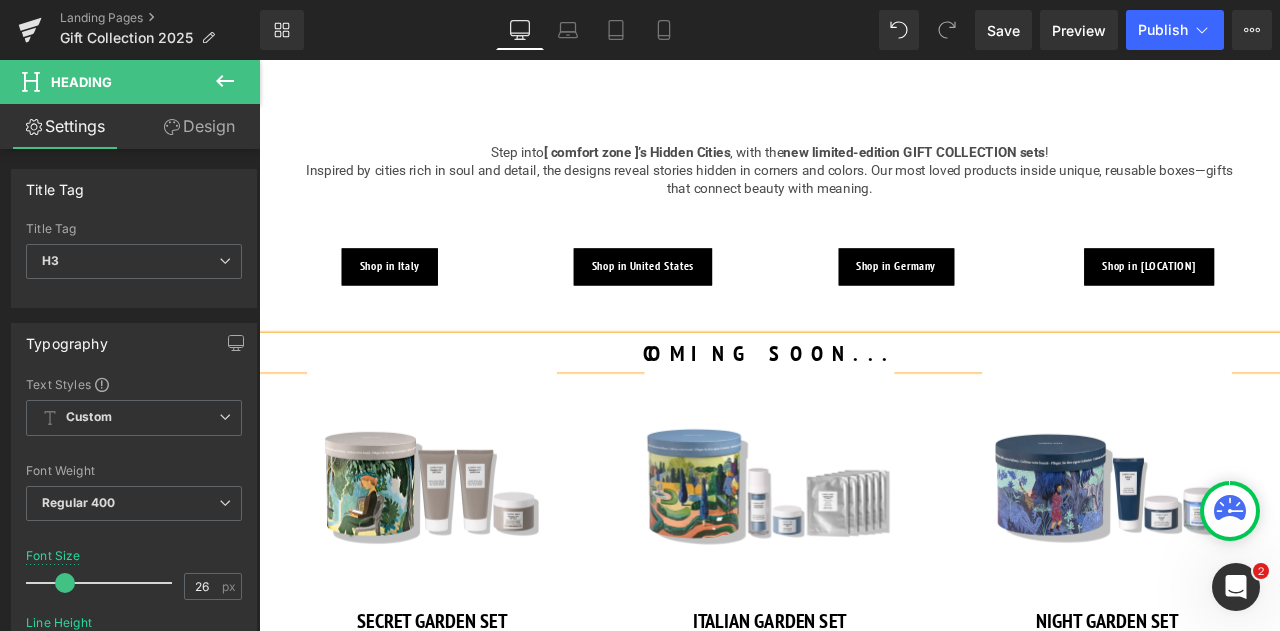 scroll, scrollTop: 595, scrollLeft: 0, axis: vertical 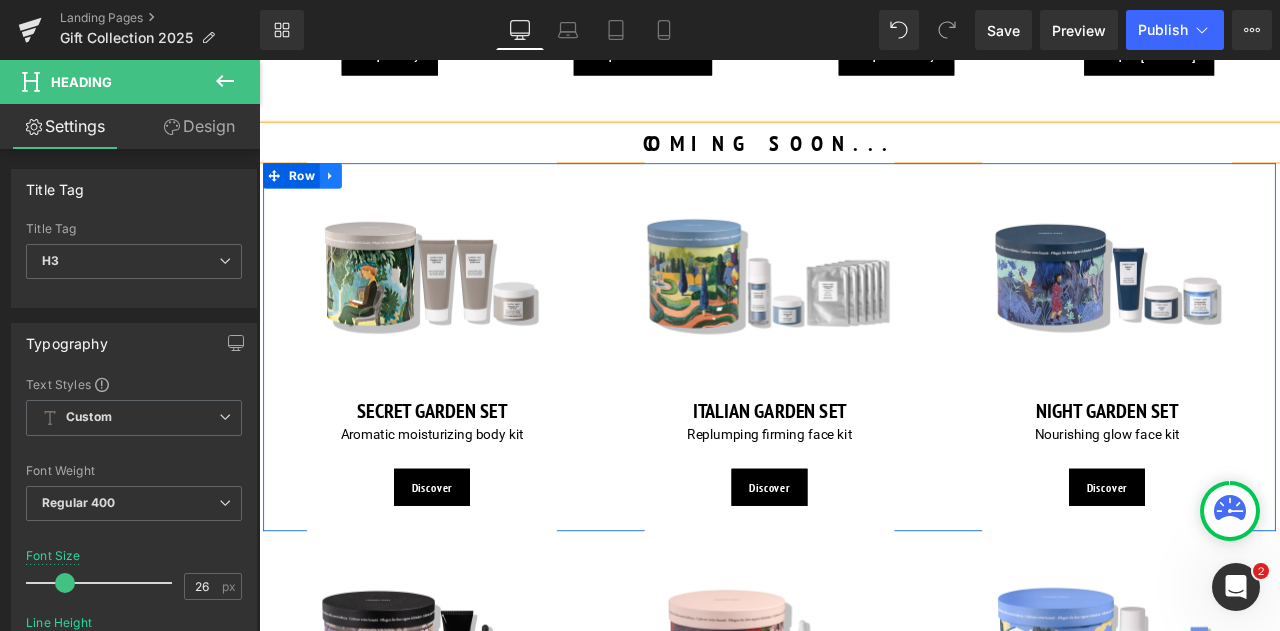 click 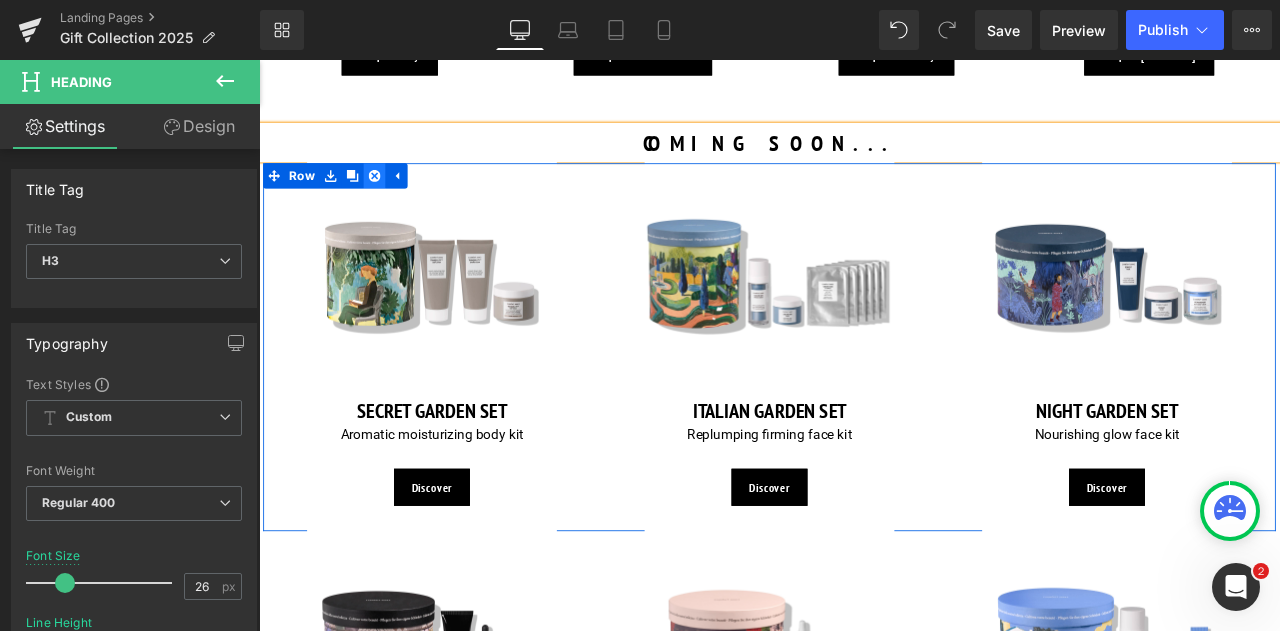 click 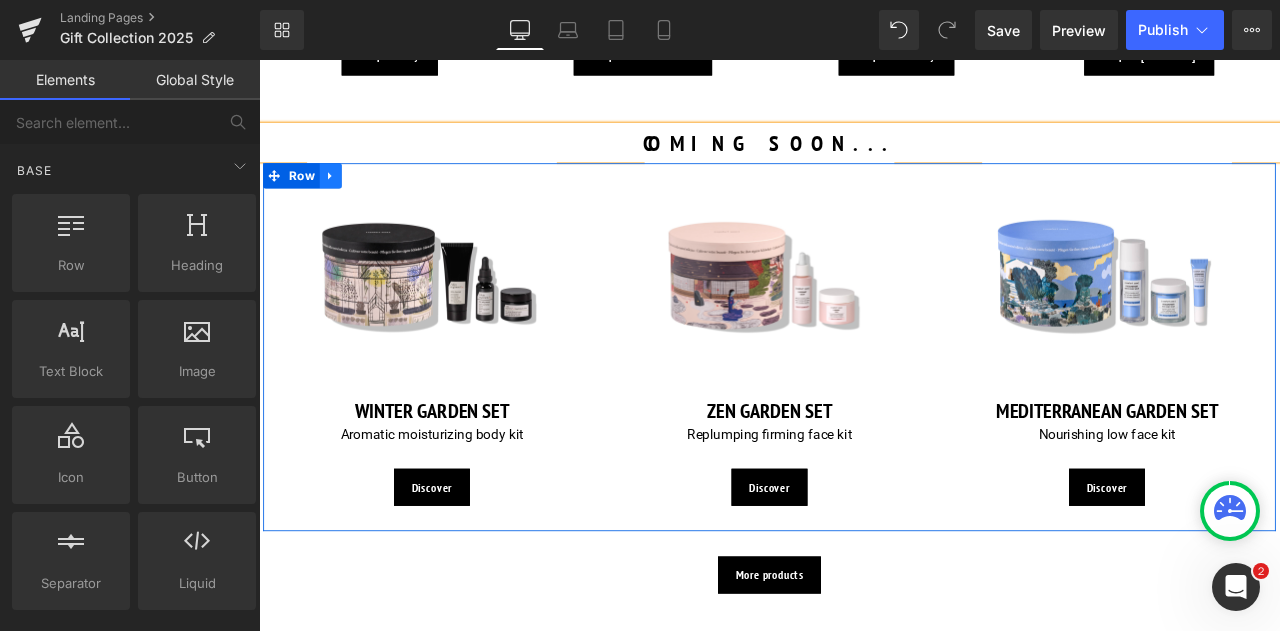 click 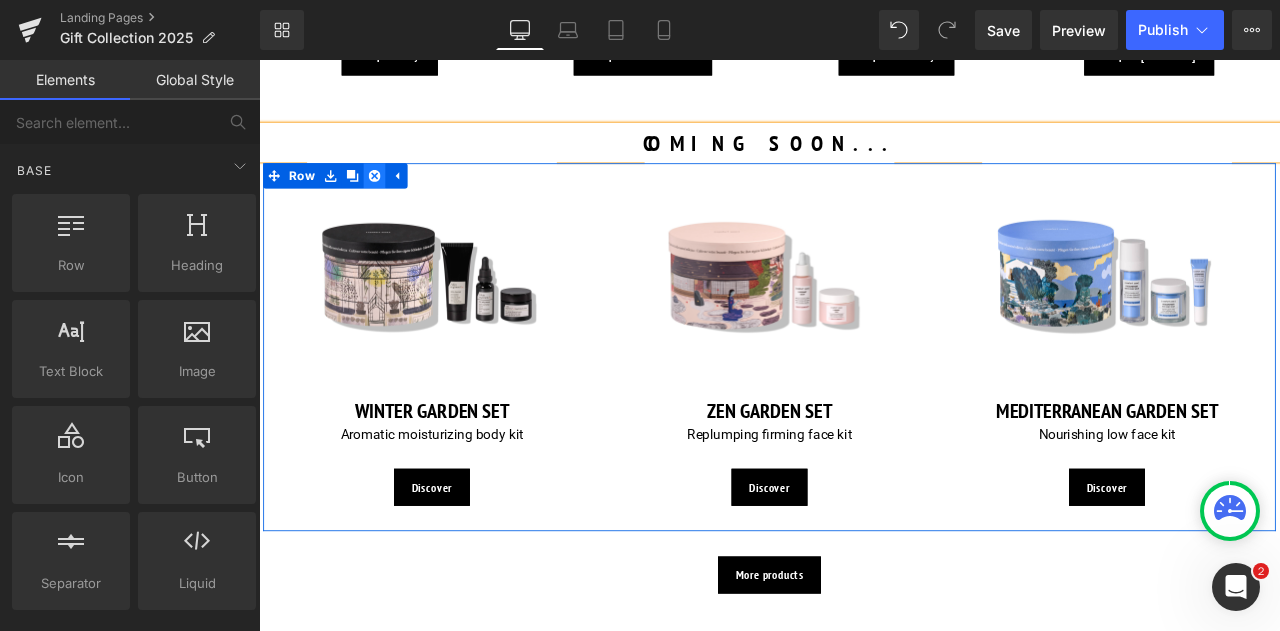 click 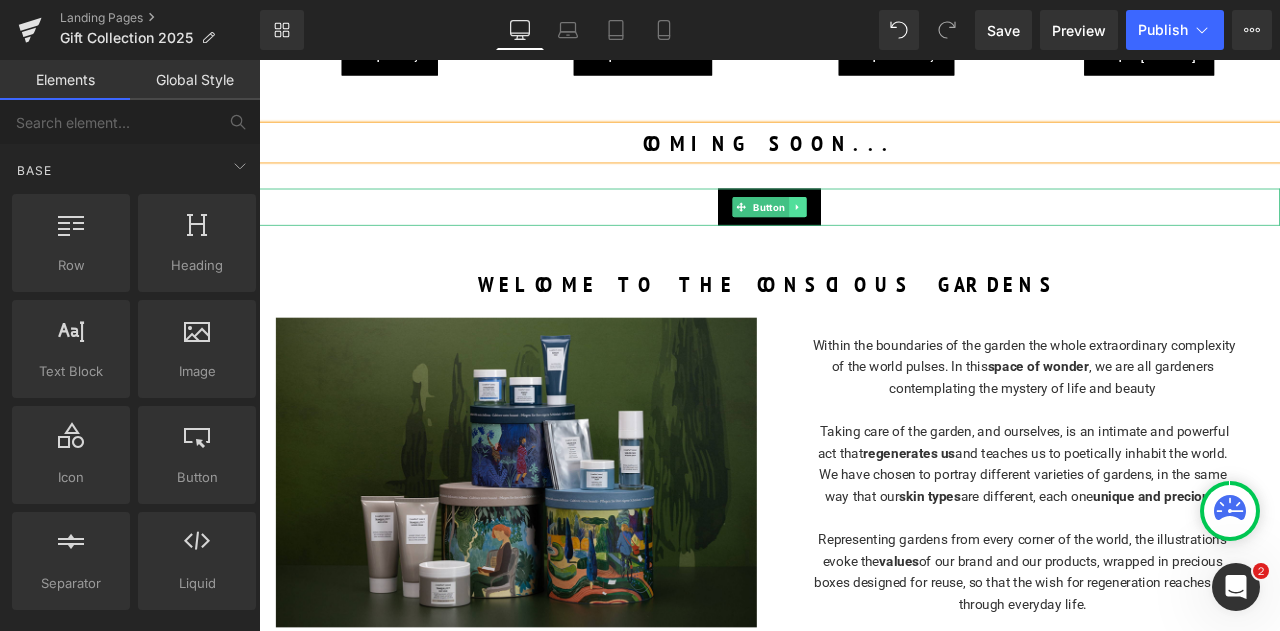 click 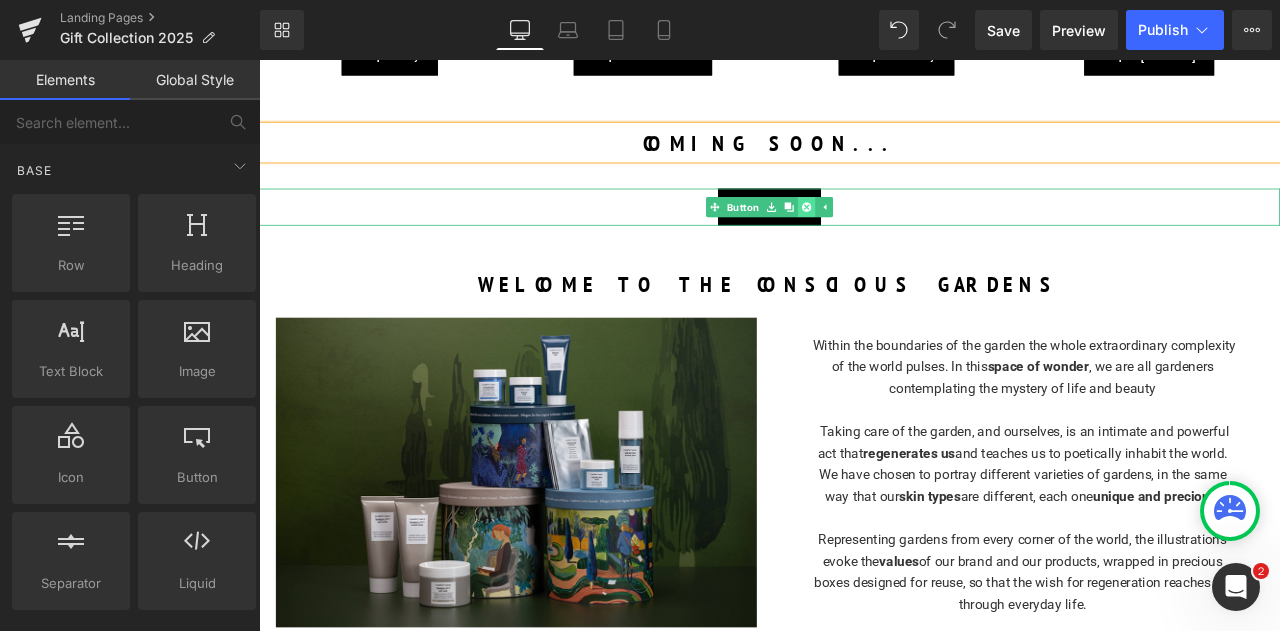 click at bounding box center (908, 234) 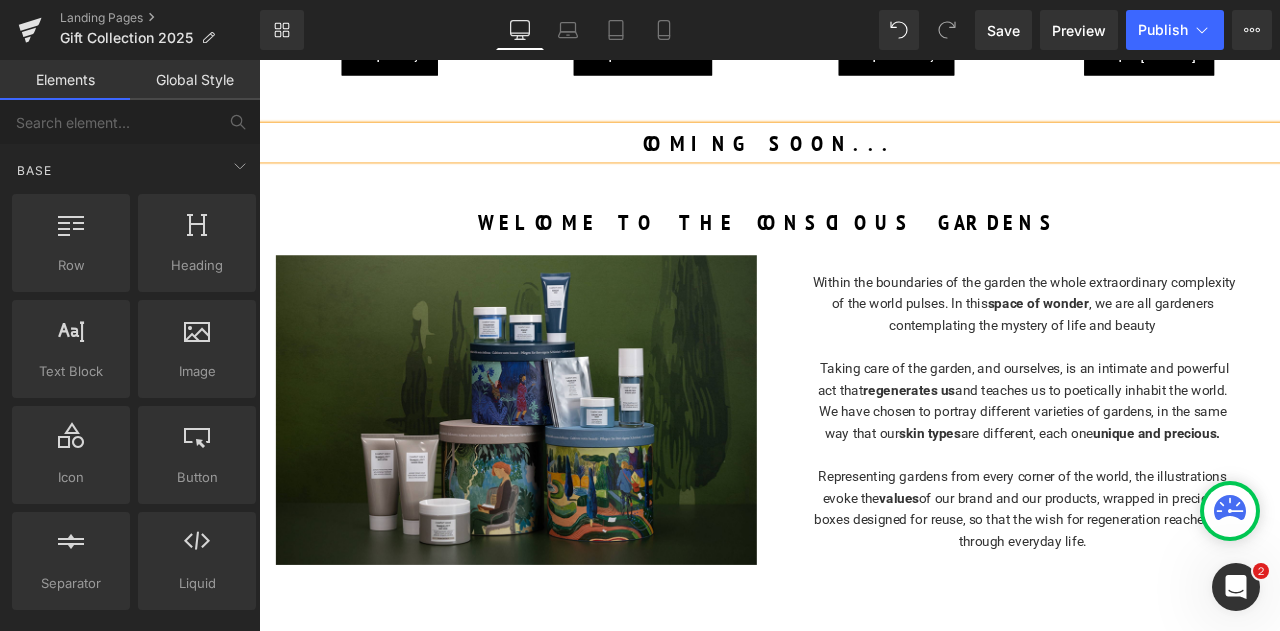 click at bounding box center (1164, 400) 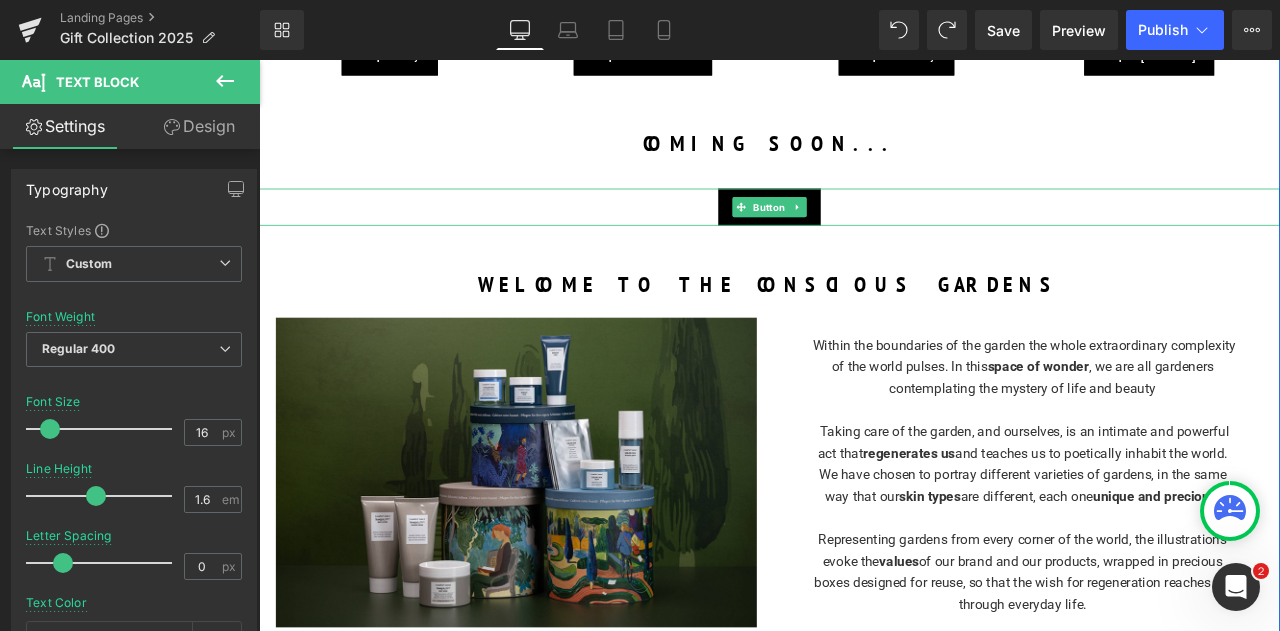 click on "More products" at bounding box center [864, 234] 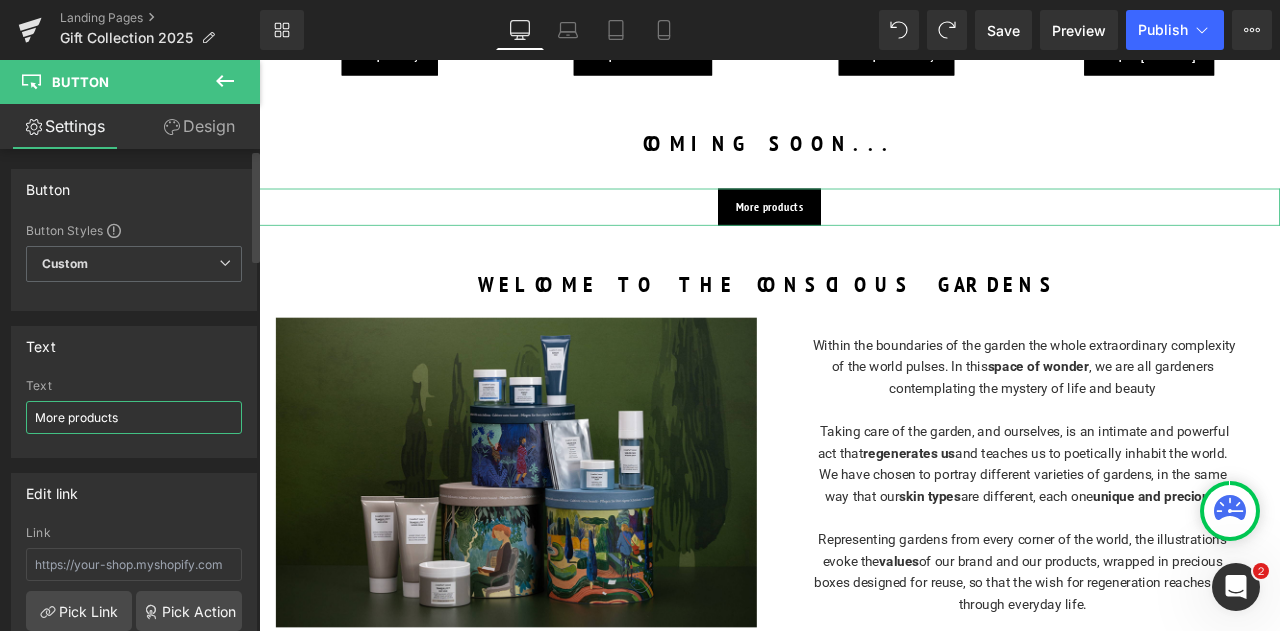 drag, startPoint x: 120, startPoint y: 417, endPoint x: 0, endPoint y: 410, distance: 120.203995 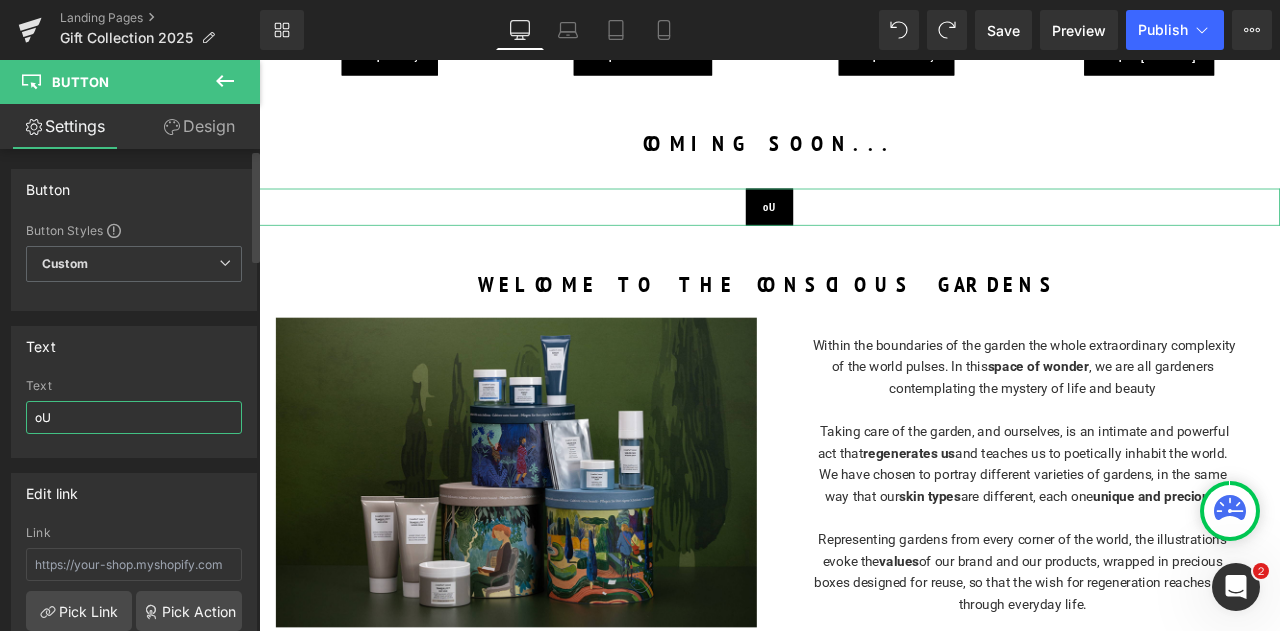 type on "o" 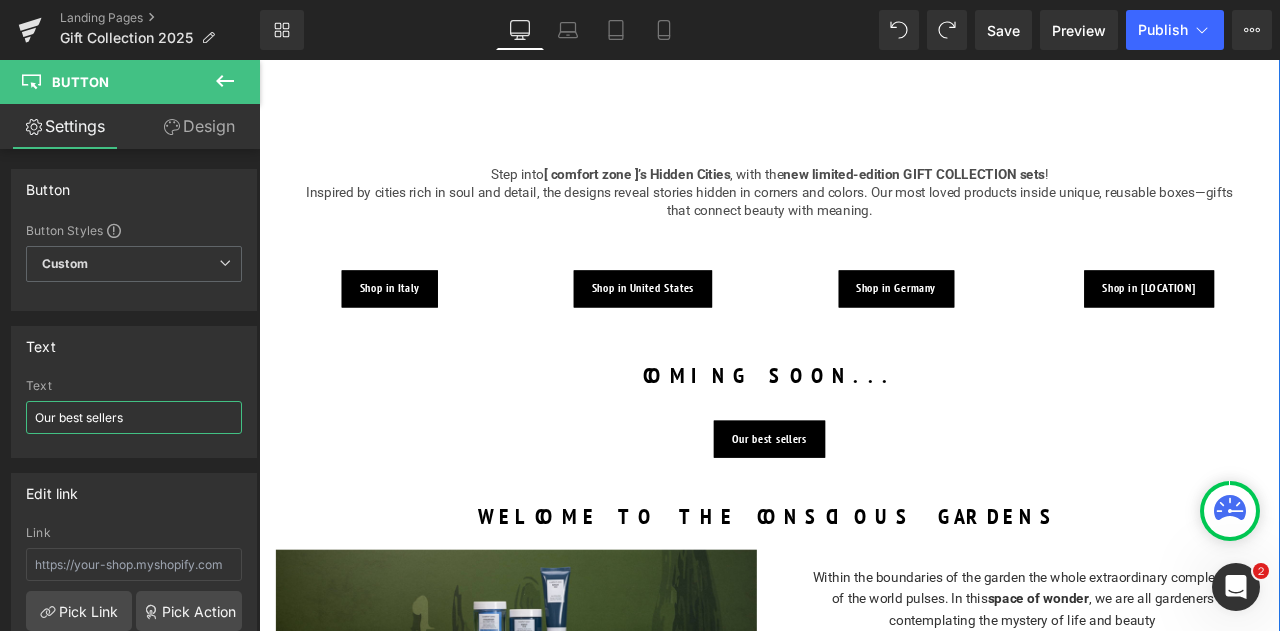 scroll, scrollTop: 571, scrollLeft: 0, axis: vertical 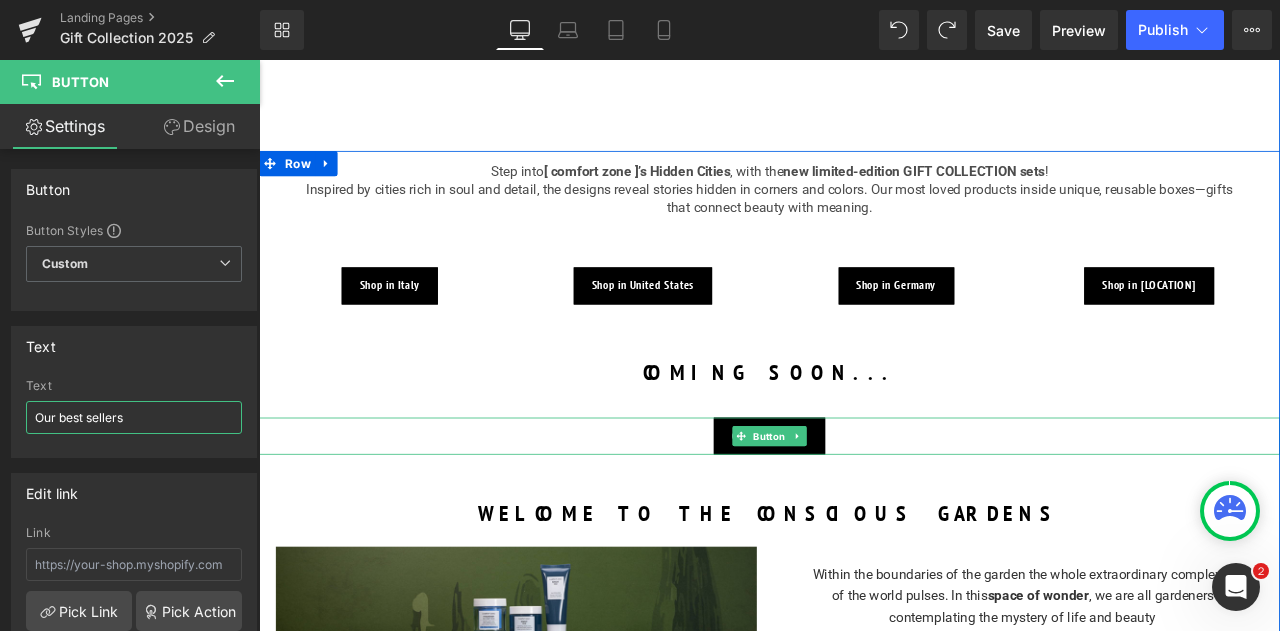 type on "Our best sellers" 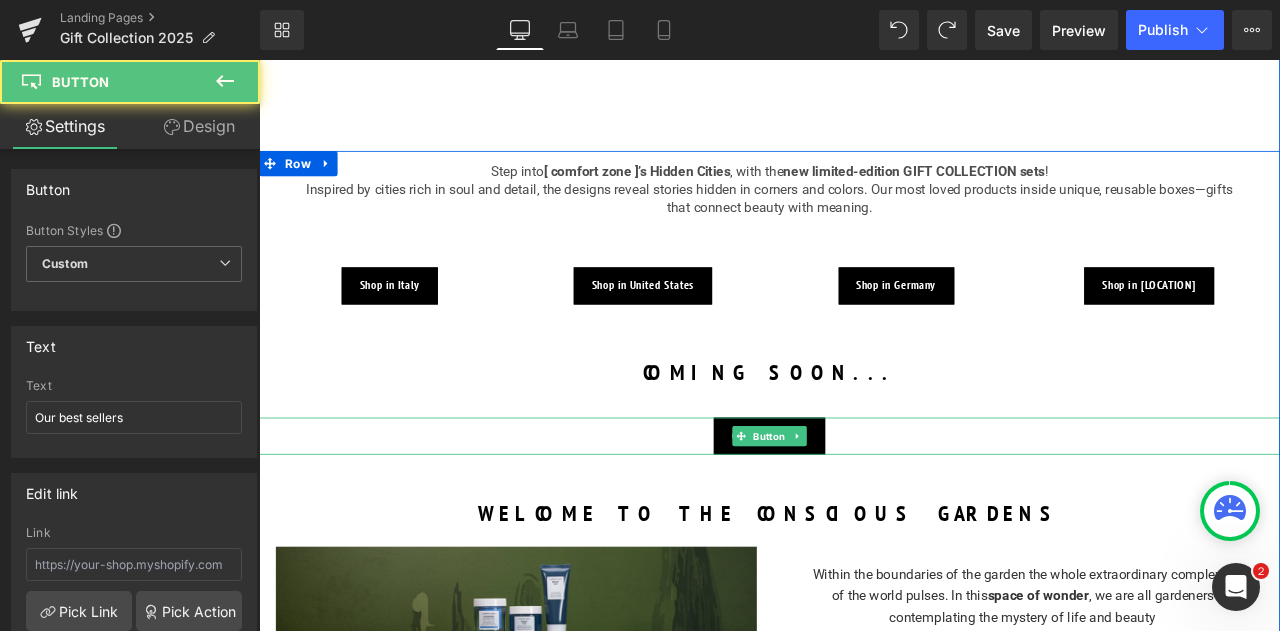 click on "Our best sellers" at bounding box center [864, 506] 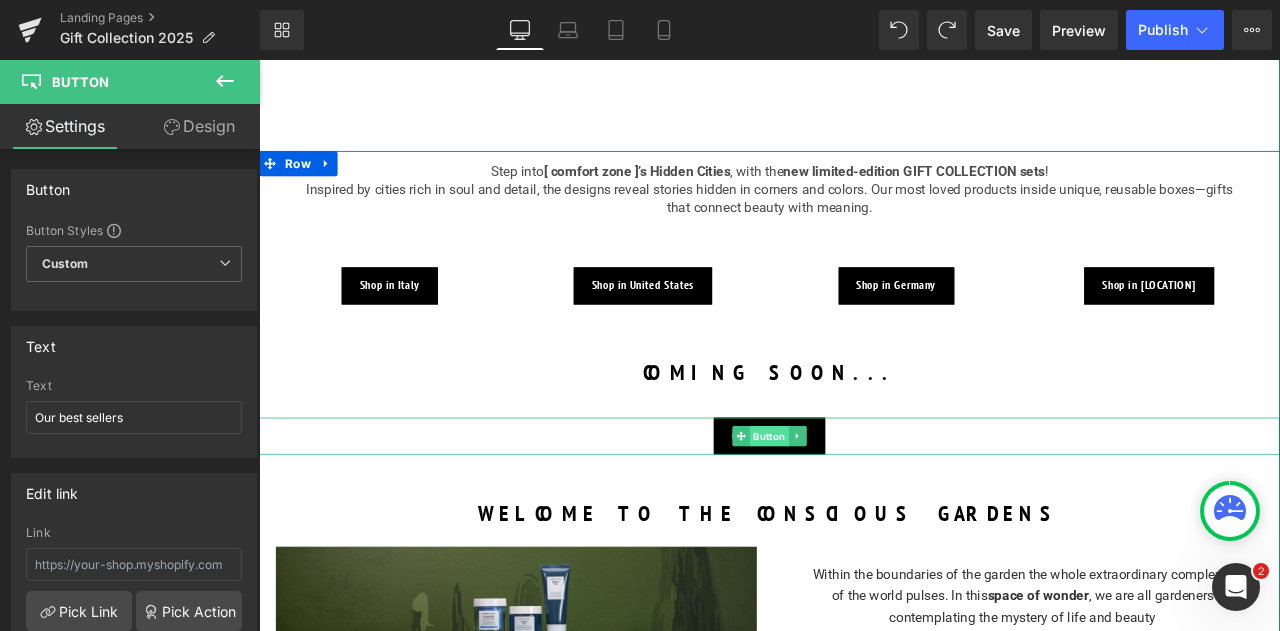 click on "Button" at bounding box center (864, 506) 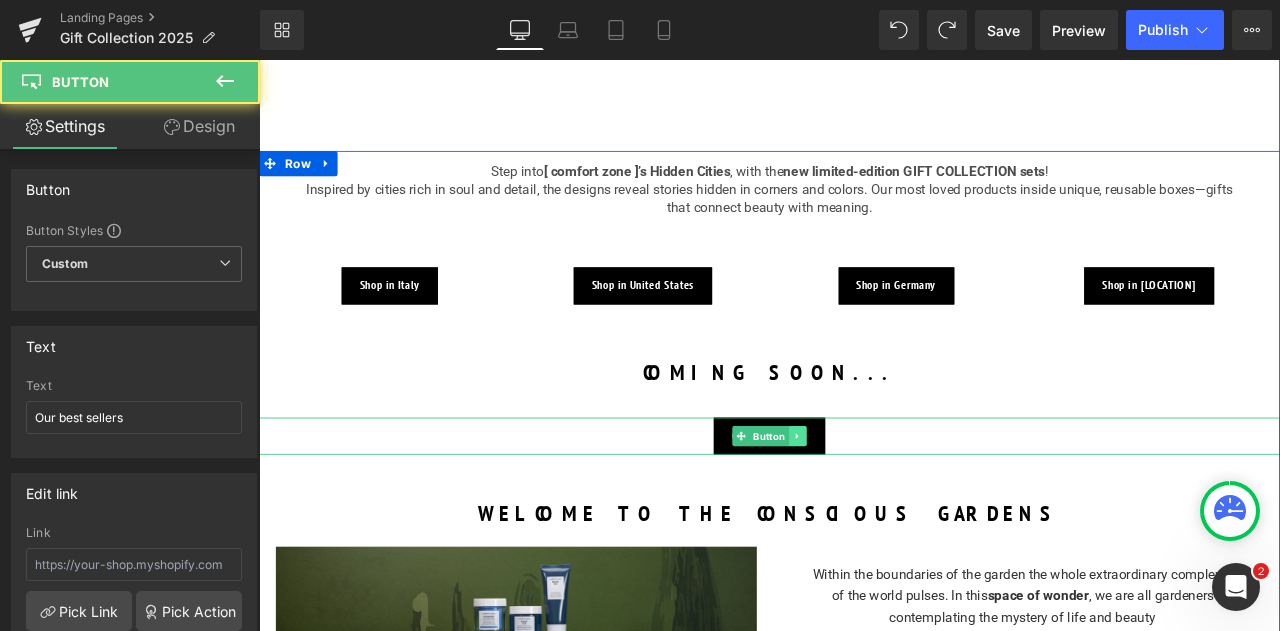 click 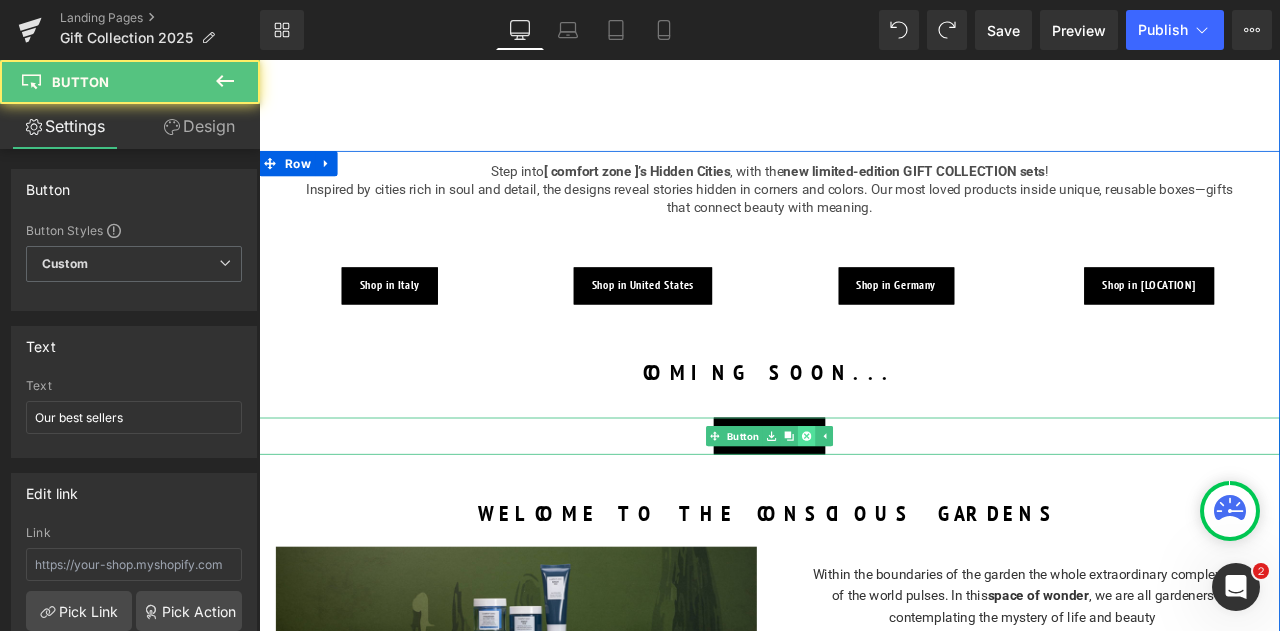 click 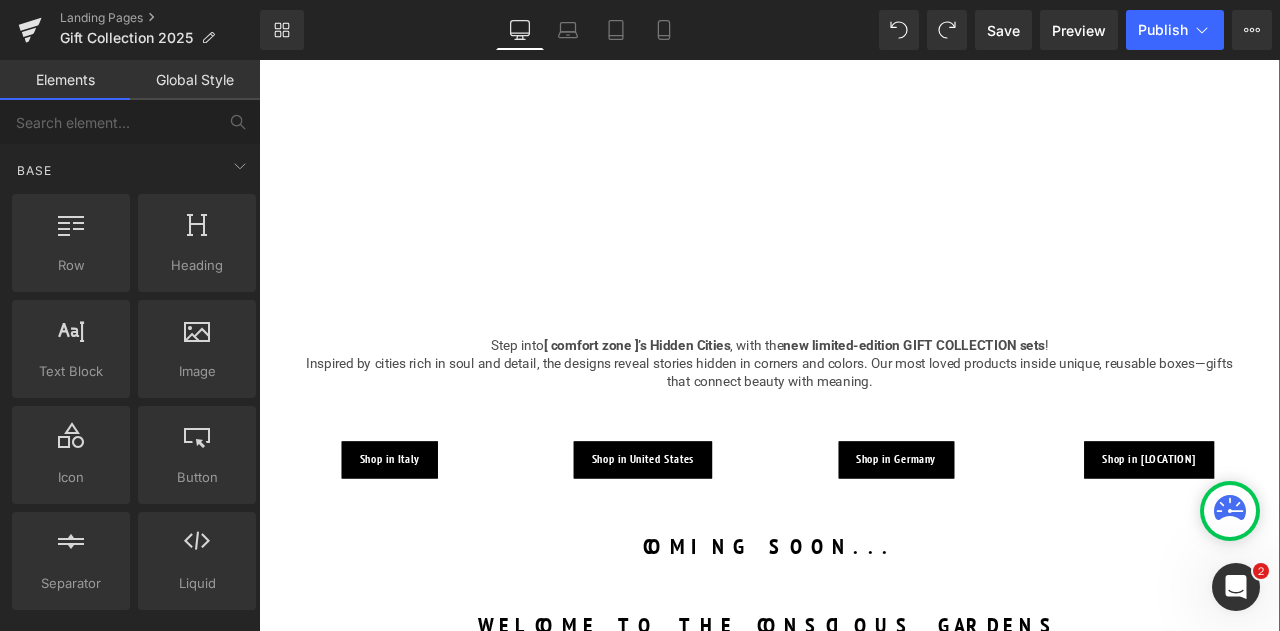 scroll, scrollTop: 364, scrollLeft: 0, axis: vertical 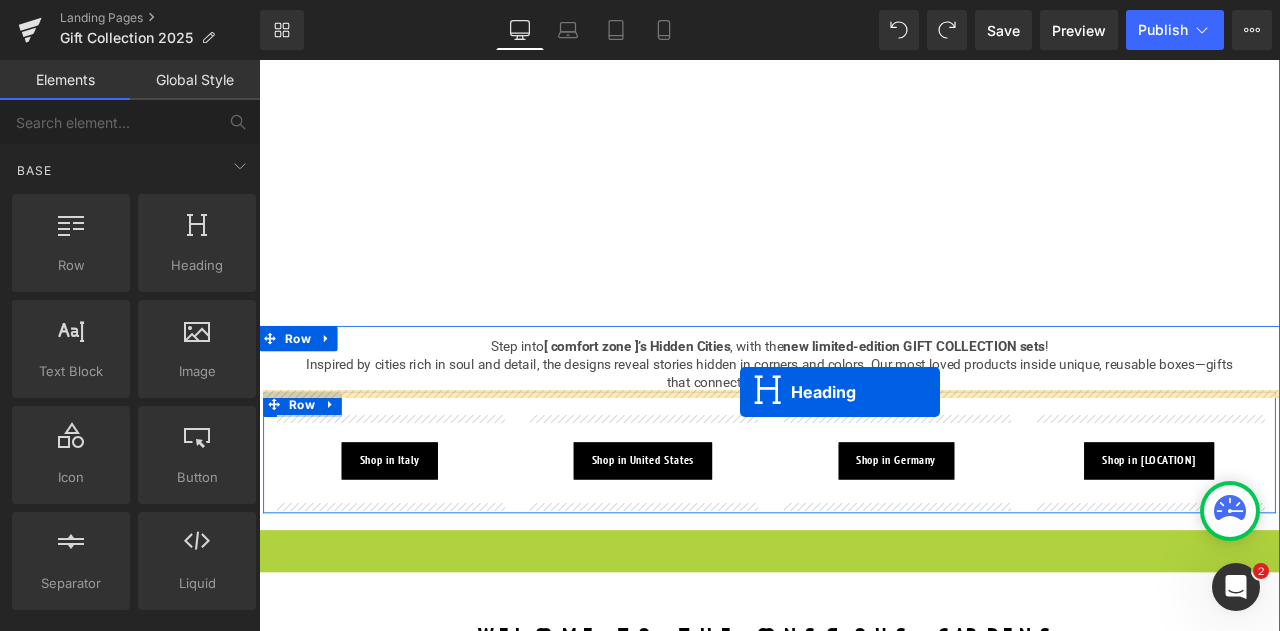 drag, startPoint x: 806, startPoint y: 634, endPoint x: 829, endPoint y: 453, distance: 182.45547 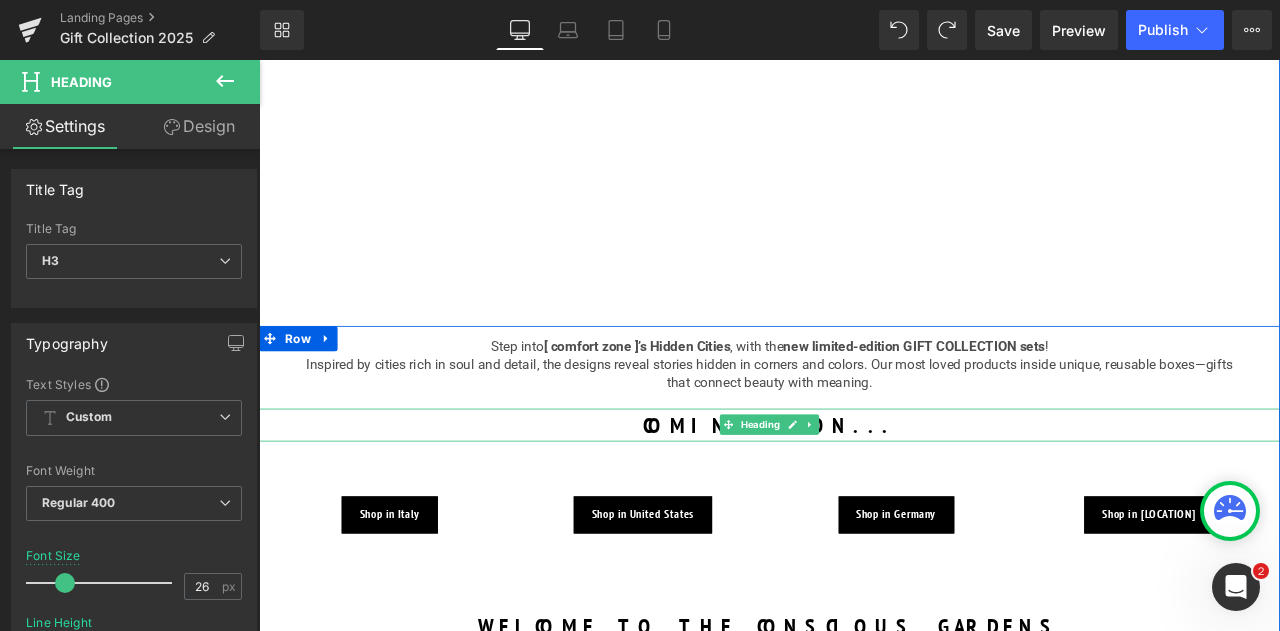 click on "COMING SOON..." at bounding box center (864, 492) 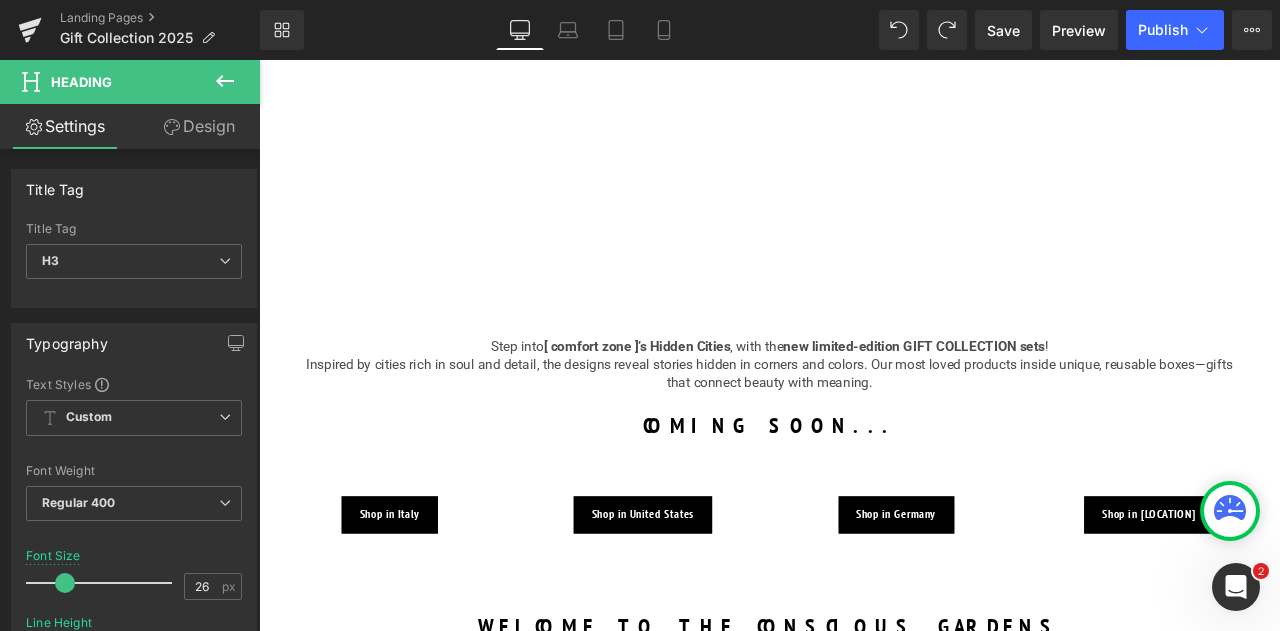 click on "Design" at bounding box center (199, 126) 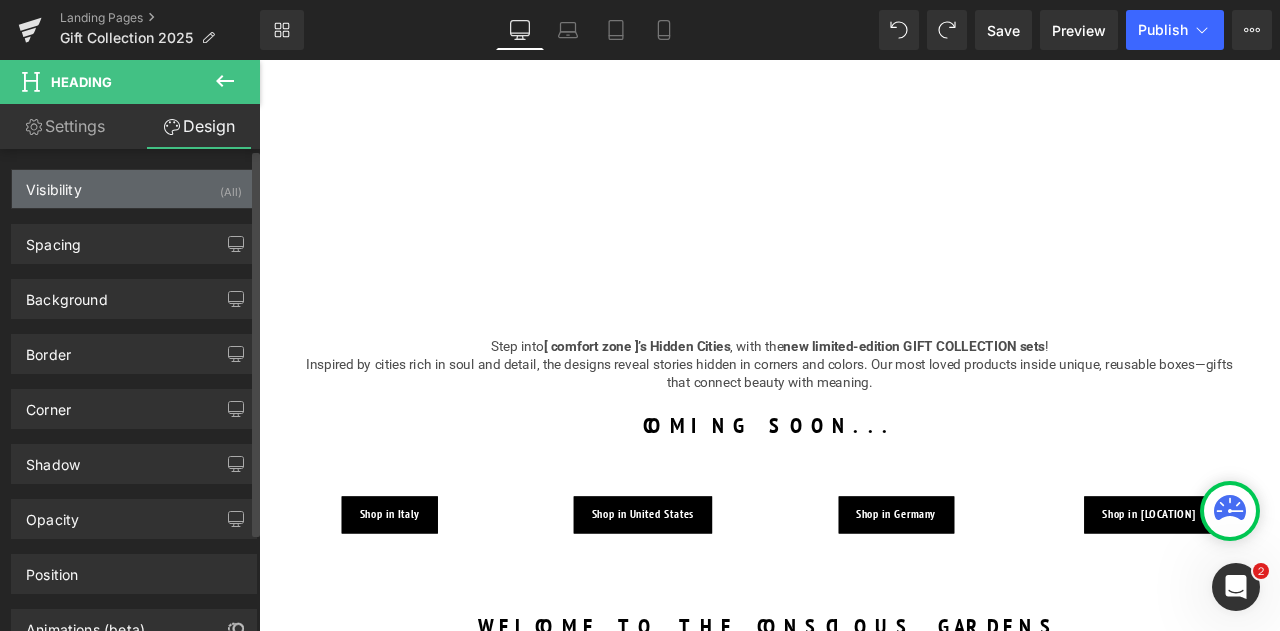 click on "Visibility
(All)" at bounding box center (134, 189) 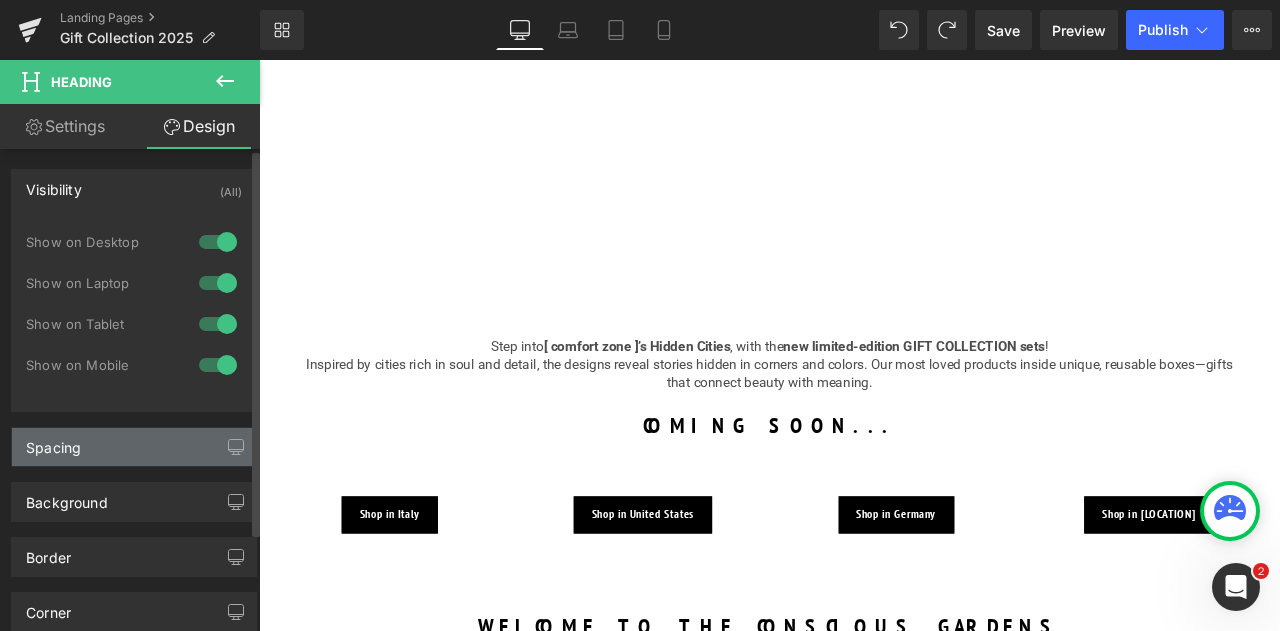 click on "Spacing" at bounding box center [134, 447] 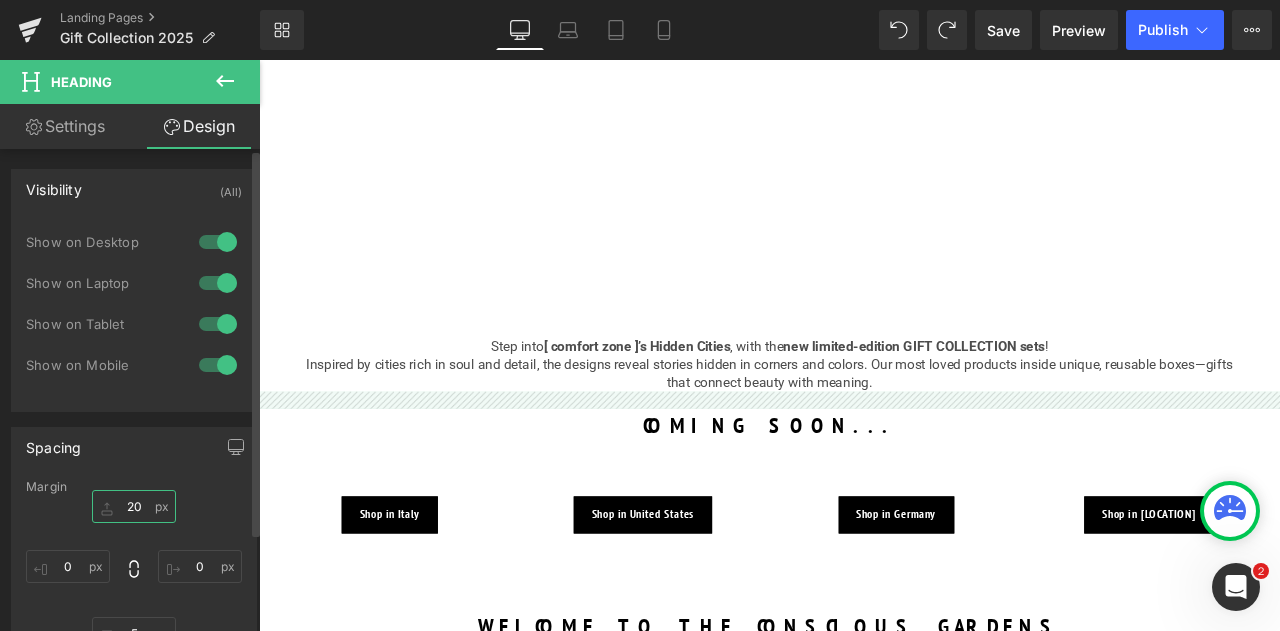 click on "20" at bounding box center [134, 506] 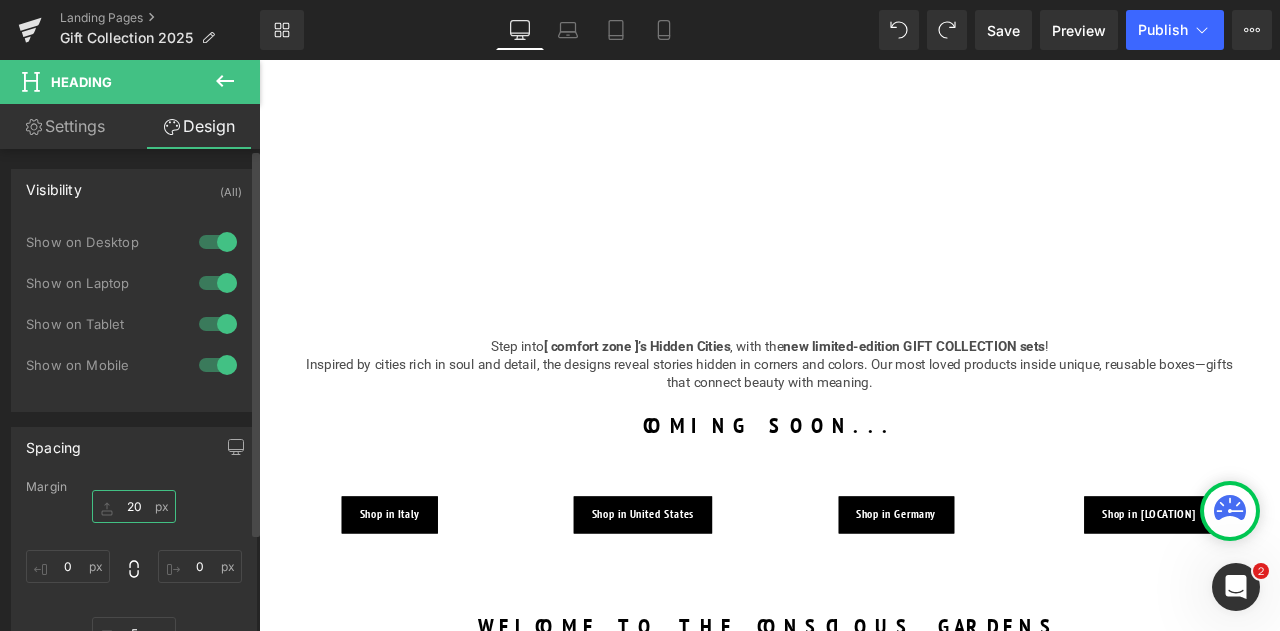click on "20" at bounding box center [134, 506] 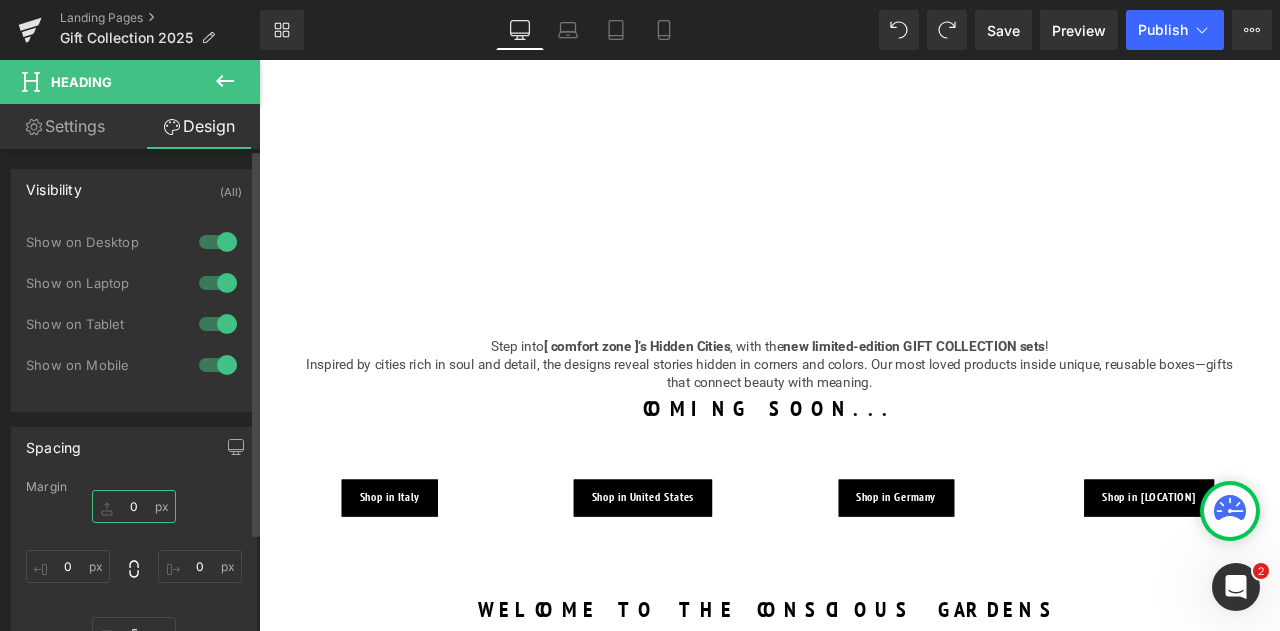 type on "40" 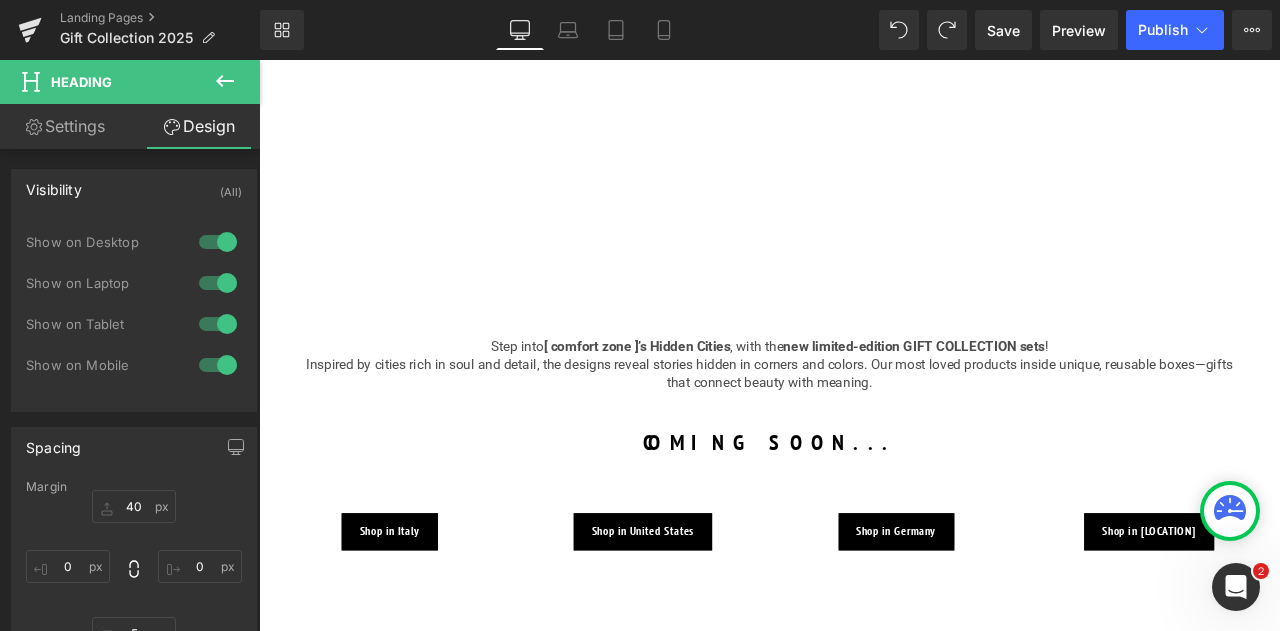 click on "Step into [ comfort zone ]’s Hidden Cities, with the new limited-edition GIFT COLLECTION sets ! Inspired by cities rich in soul and detail, the designs reveal stories hidden in corners and colors. Our most loved products inside unique, reusable boxes—gifts that connect beauty with meaning. Text Block         COMING SOON... Heading         Shop in Italy Button         Shop in United States Button         Shop in Germany Button         Shop in Netherlands Button         Row         Shop in Italy Button         Shop in United States Button         Row         Shop in Germany Button         Shop in Netherlands Button         Row         Image         SECRET GARDEN Heading         Aromatic & moisturizing body set Text Block         Shop now Button         Image         ITALIAN GARDEN Heading         Replumping & firming face set Text Block         Shop now Button         Row         Image         NIGHT GARDEN Heading         Nourishing & glowing face set Text Block         Shop now Button         Image" at bounding box center (864, 1638) 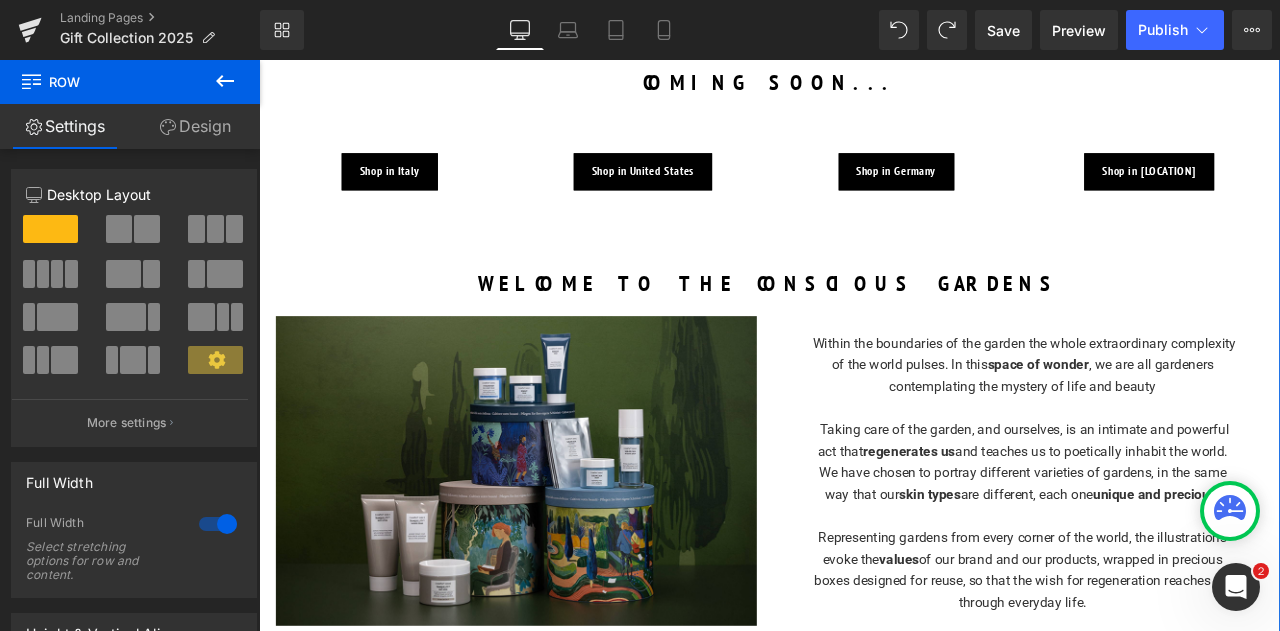 scroll, scrollTop: 794, scrollLeft: 0, axis: vertical 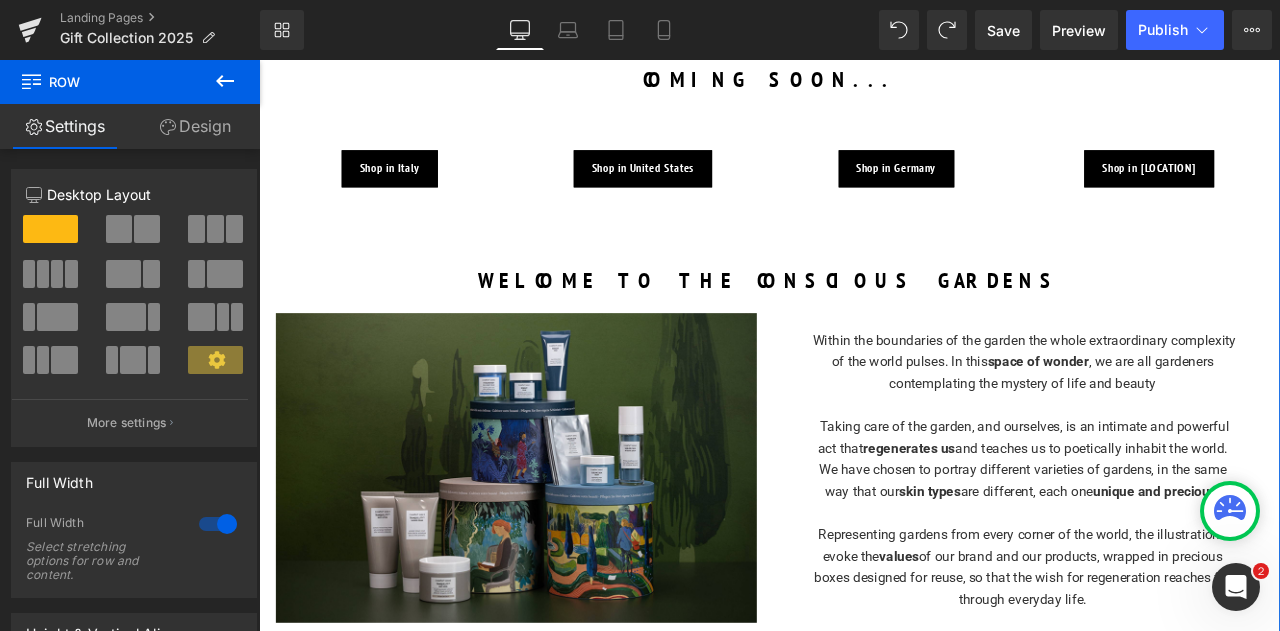 click on "WELCOME TO THE CONSCIOUS GARDENS" at bounding box center [864, 320] 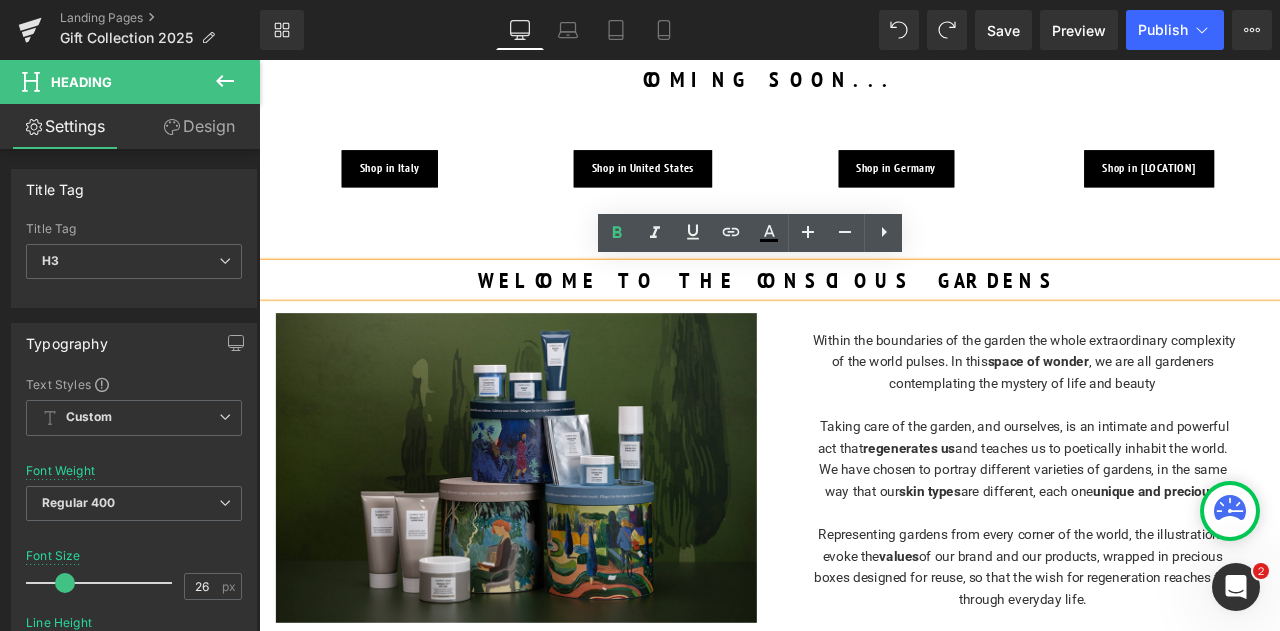click on "WELCOME TO THE CONSCIOUS GARDENS" at bounding box center (864, 320) 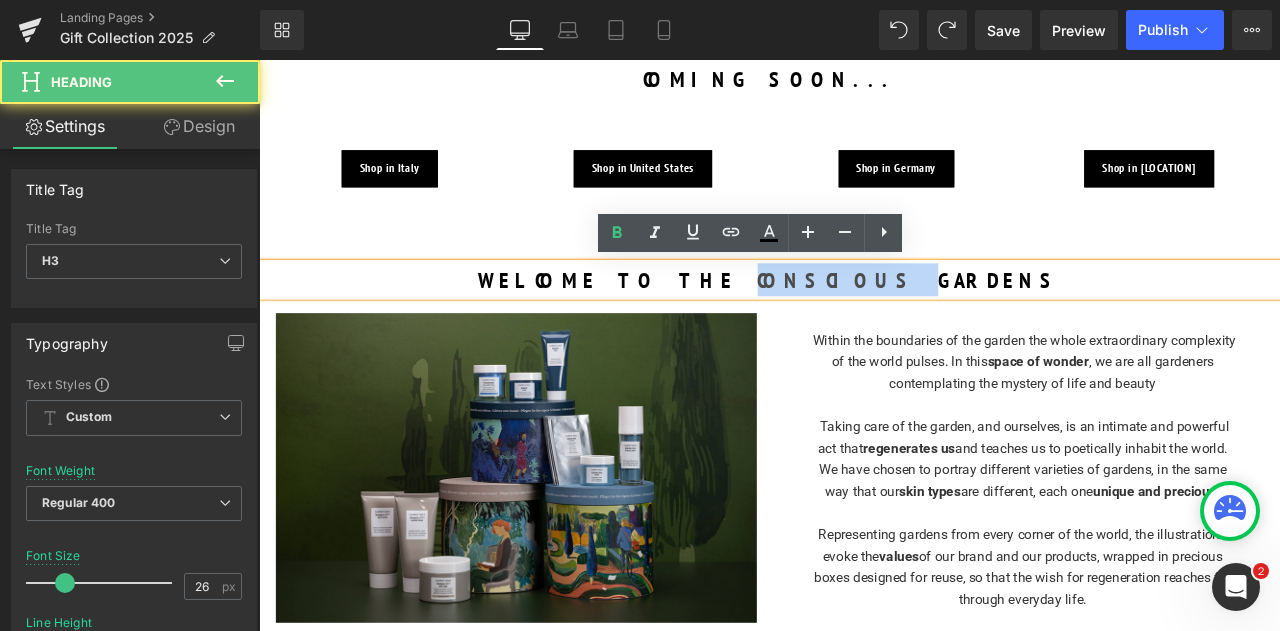 click on "WELCOME TO THE CONSCIOUS GARDENS" at bounding box center (864, 320) 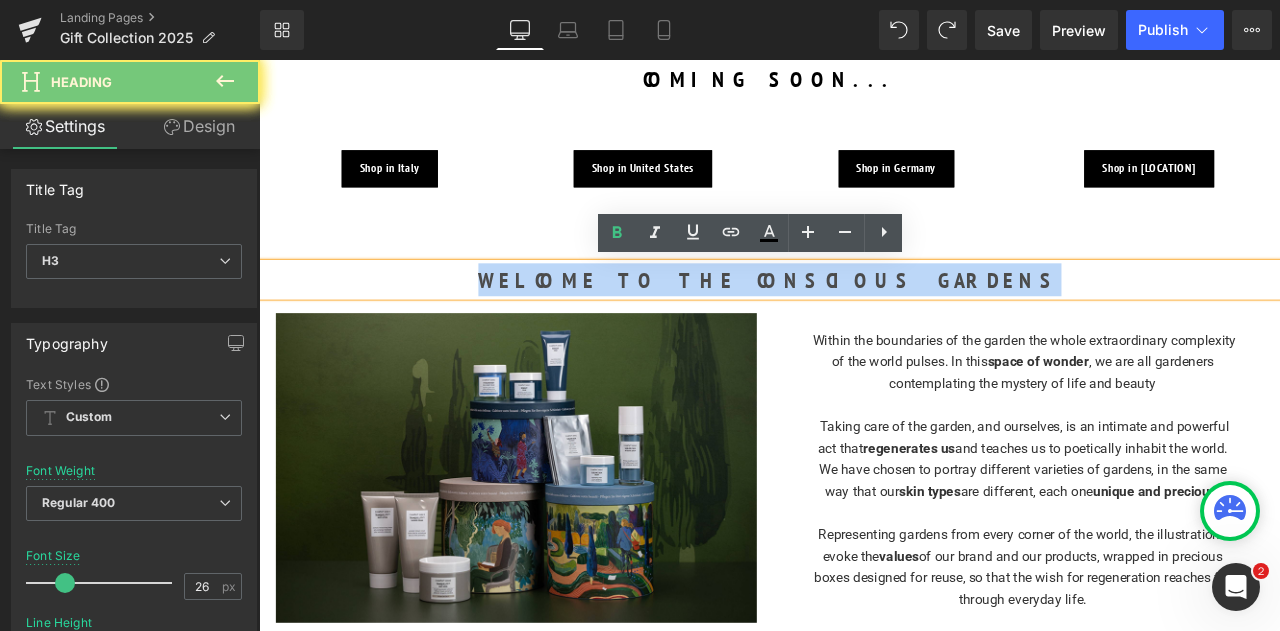 click on "WELCOME TO THE CONSCIOUS GARDENS" at bounding box center [864, 320] 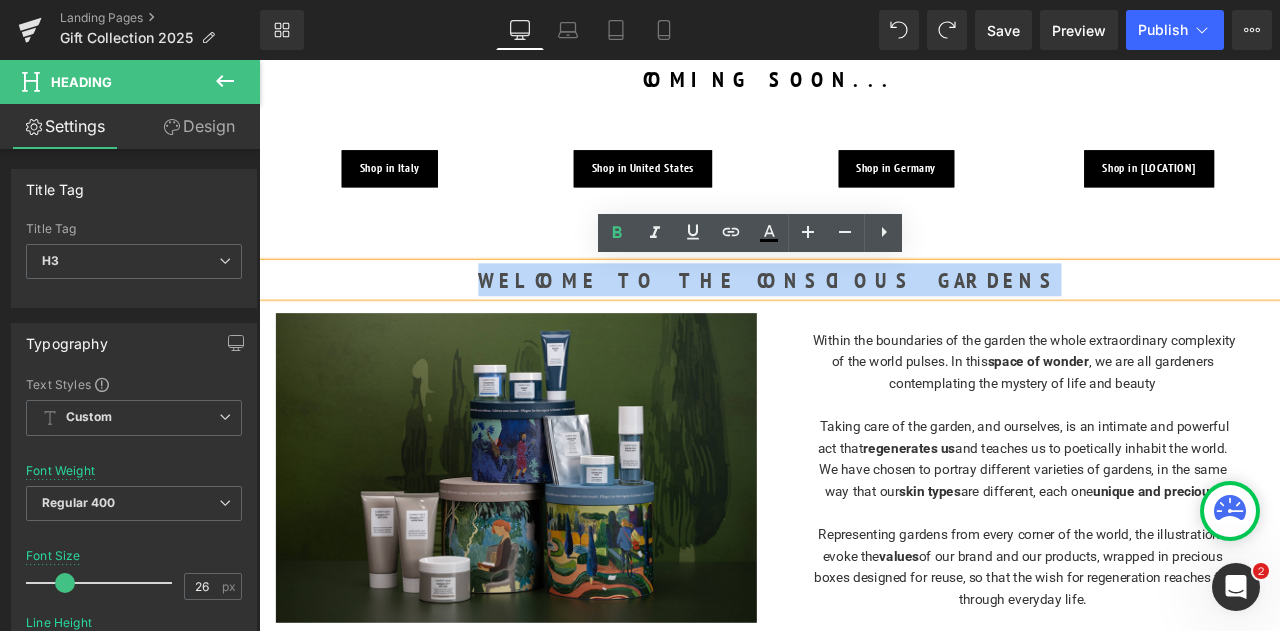type 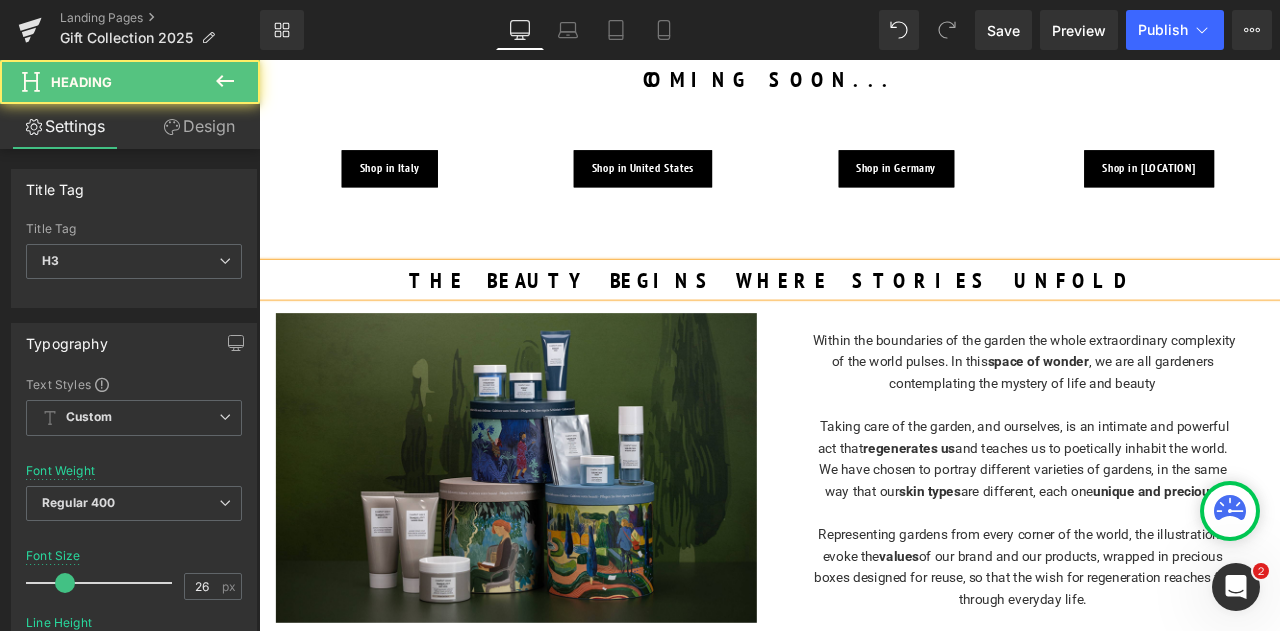 click on "THE BEAUTY BEGINS WHERE STORIES UNFOLD" at bounding box center [864, 320] 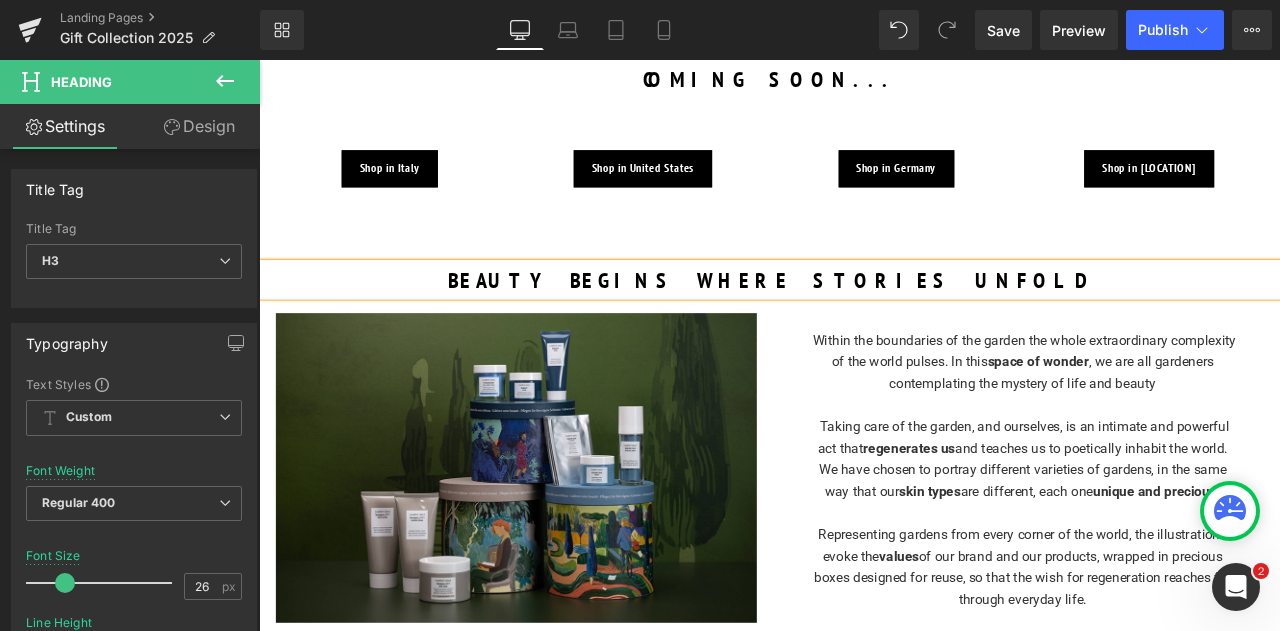 click on "Taking care of the garden, and ourselves, is an intimate and powerful act that  regenerates us  and teaches us to poetically inhabit the world." at bounding box center (1164, 507) 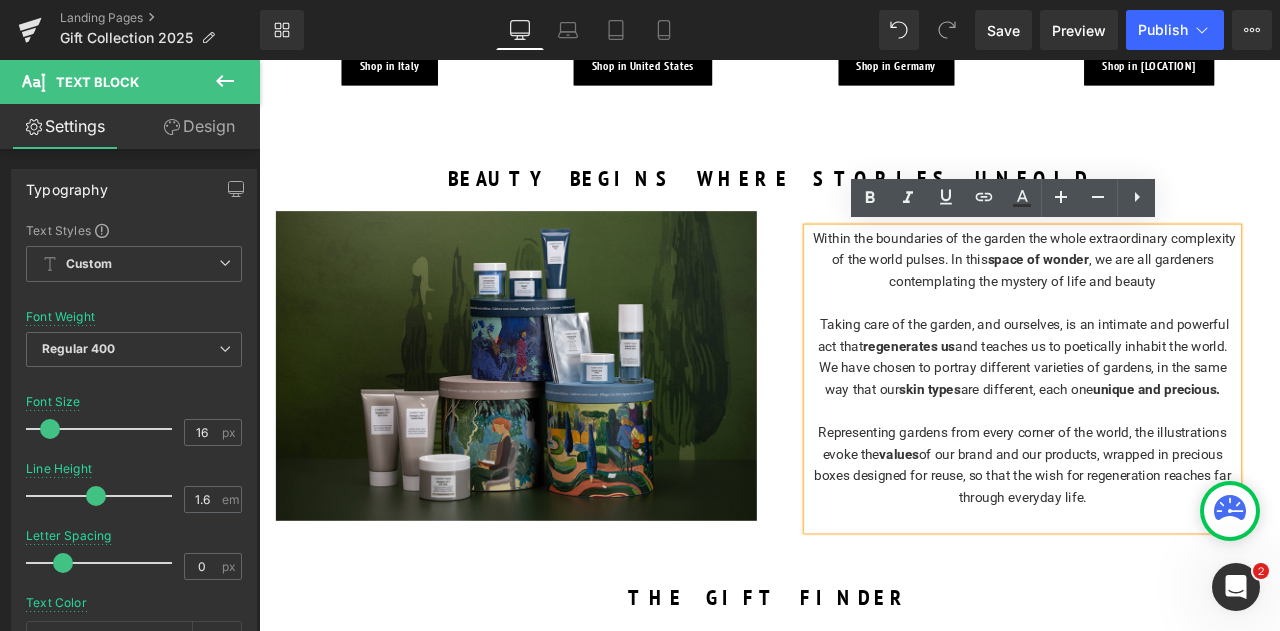 scroll, scrollTop: 916, scrollLeft: 0, axis: vertical 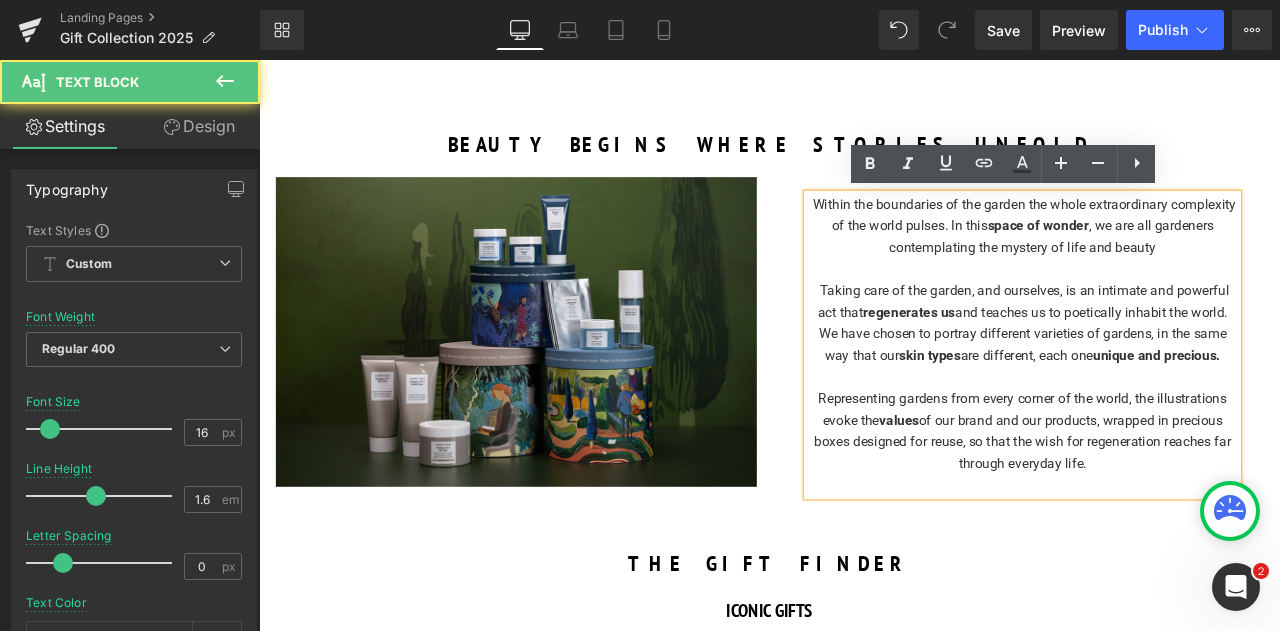 drag, startPoint x: 1266, startPoint y: 539, endPoint x: 890, endPoint y: 219, distance: 493.7368 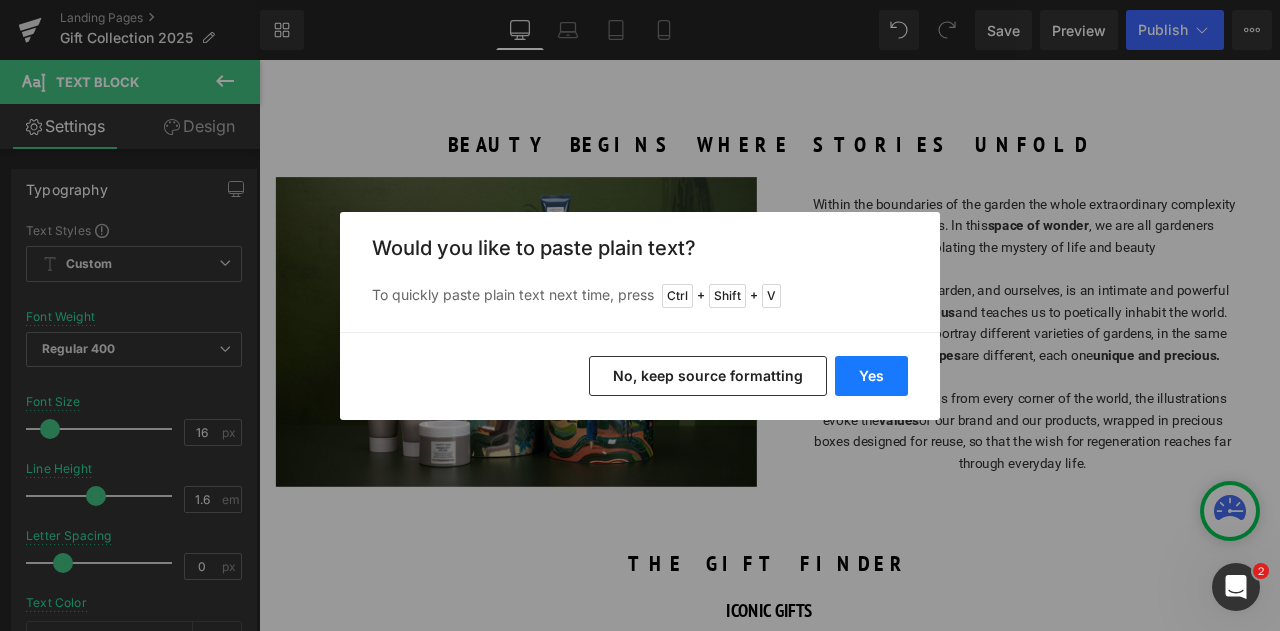 click on "Yes" at bounding box center [871, 376] 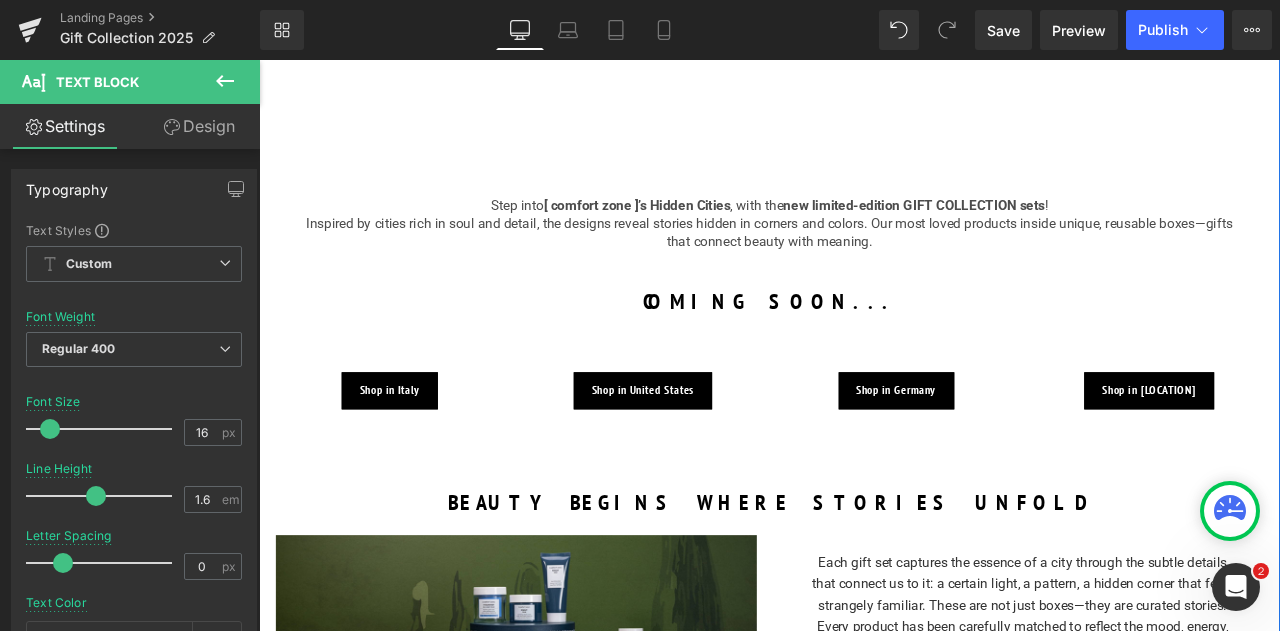 scroll, scrollTop: 529, scrollLeft: 0, axis: vertical 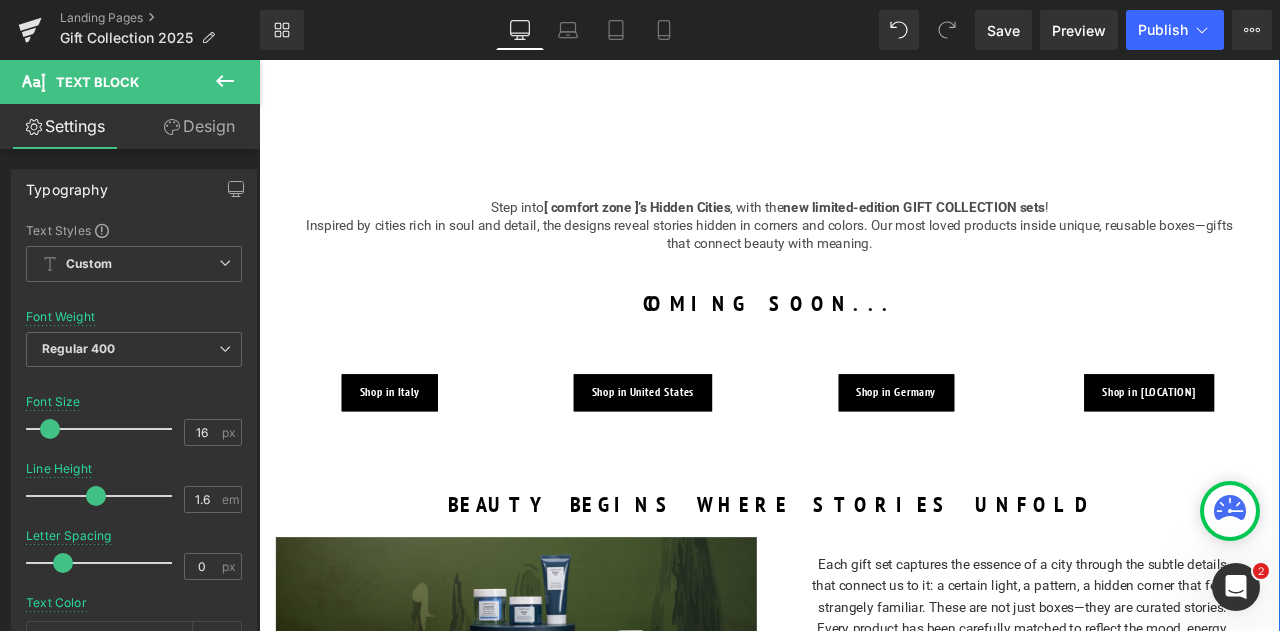 click on "Step into [ comfort zone ]’s Hidden Cities, with the new limited-edition GIFT COLLECTION sets! Inspired by cities rich in soul and detail, the designs reveal stories hidden in corners and colors. Our most loved products inside unique, reusable boxes—gifts that connect beauty with meaning. Text Block" at bounding box center (864, 256) 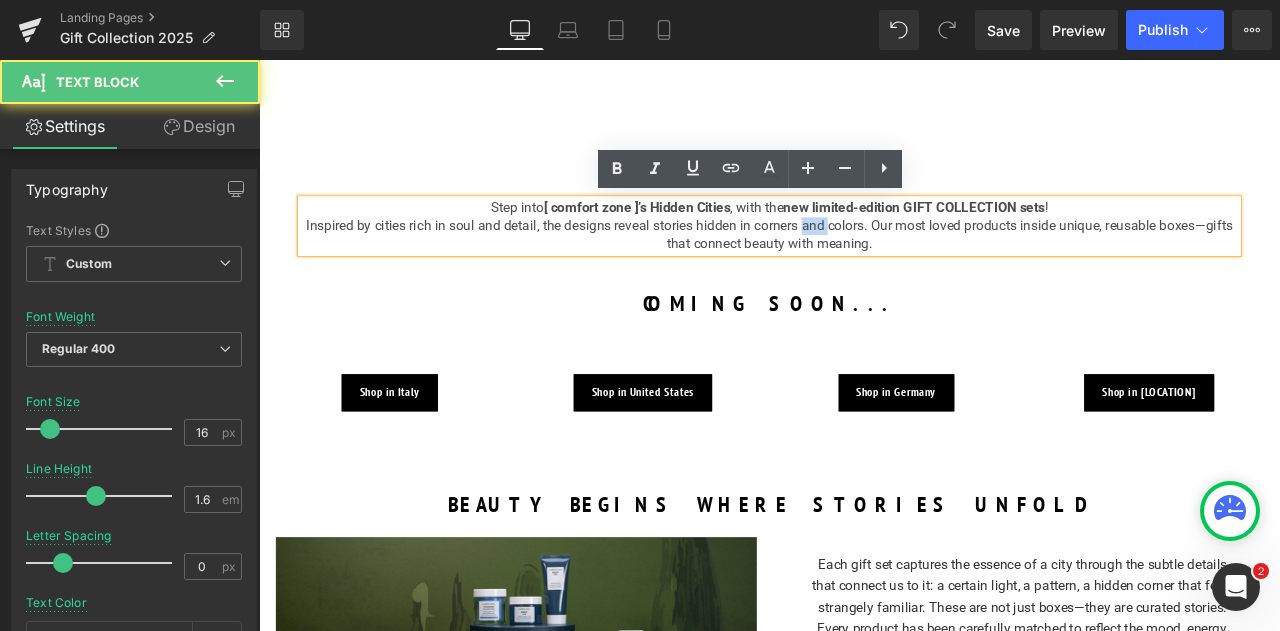 click on "Inspired by cities rich in soul and detail, the designs reveal stories hidden in corners and colors. Our most loved products inside unique, reusable boxes—gifts that connect beauty with meaning." at bounding box center (864, 267) 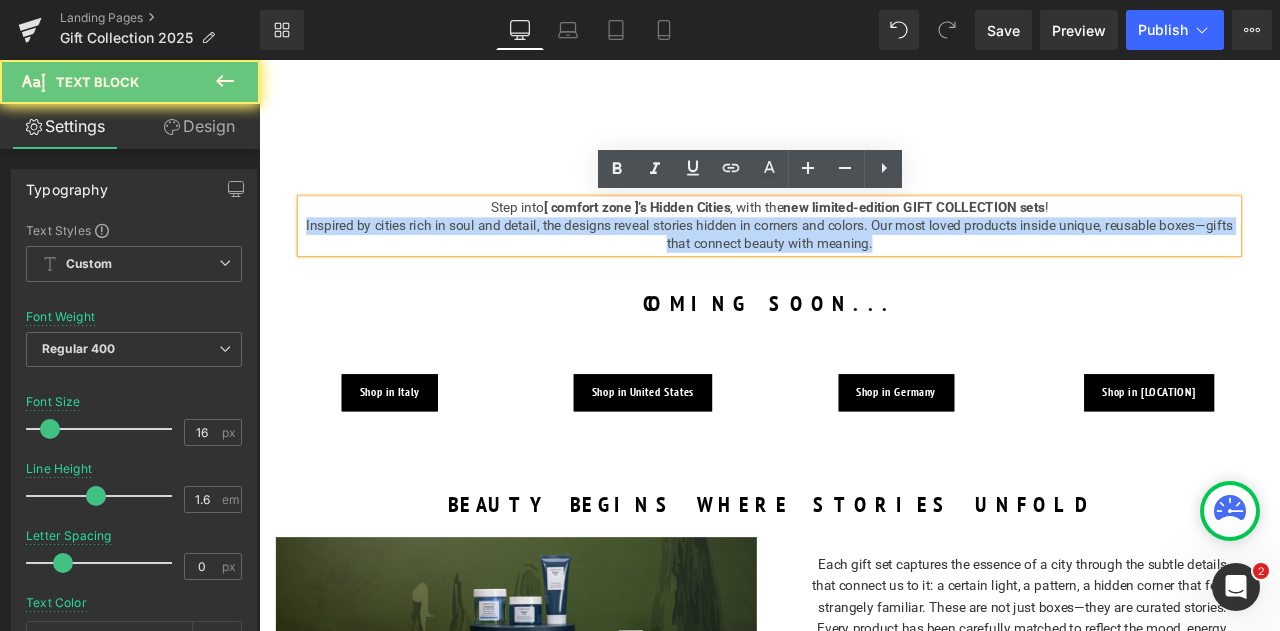 click on "Inspired by cities rich in soul and detail, the designs reveal stories hidden in corners and colors. Our most loved products inside unique, reusable boxes—gifts that connect beauty with meaning." at bounding box center (864, 267) 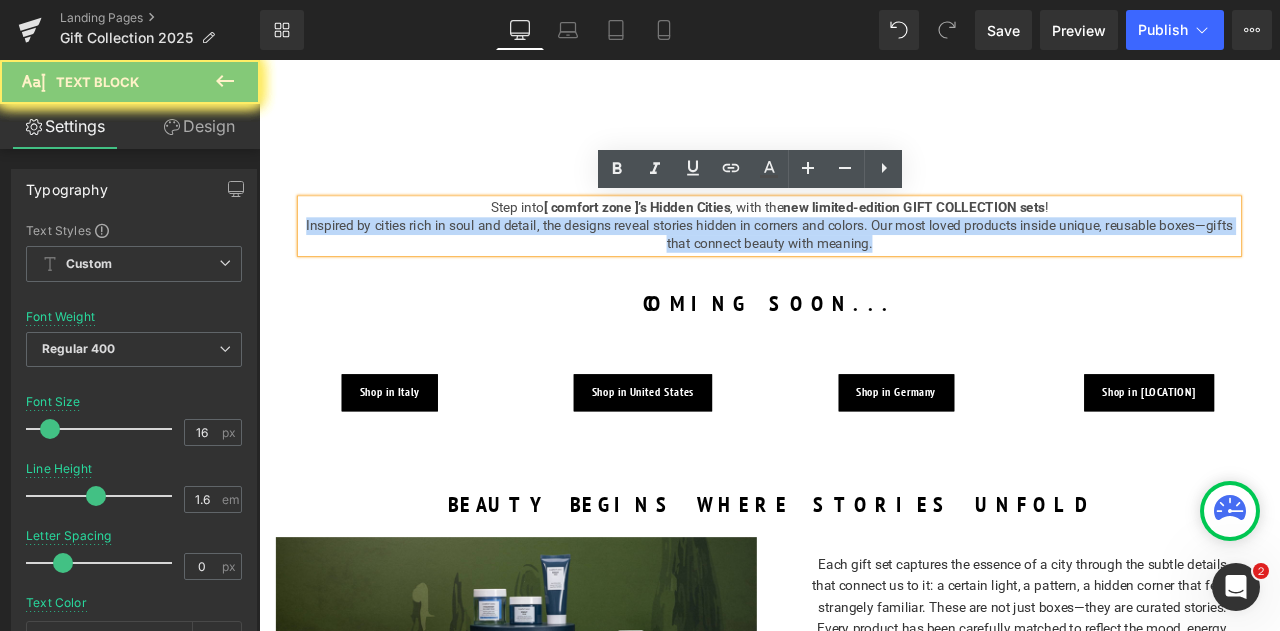 click on "Inspired by cities rich in soul and detail, the designs reveal stories hidden in corners and colors. Our most loved products inside unique, reusable boxes—gifts that connect beauty with meaning." at bounding box center [864, 267] 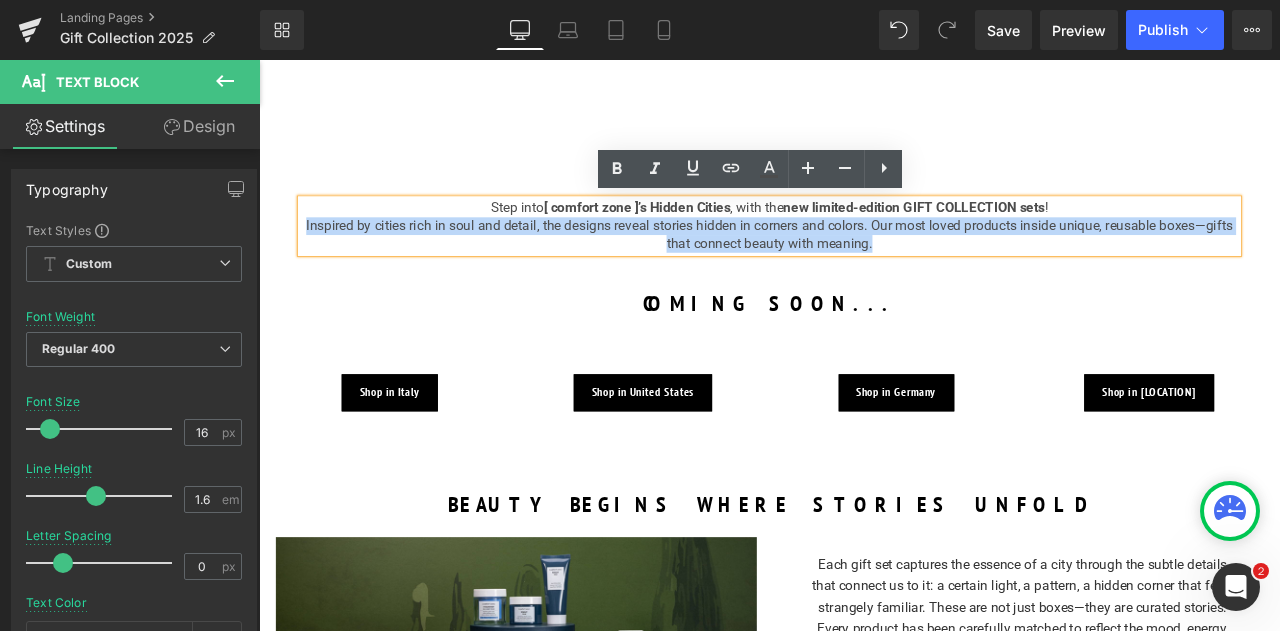 click on "Inspired by cities rich in soul and detail, the designs reveal stories hidden in corners and colors. Our most loved products inside unique, reusable boxes—gifts that connect beauty with meaning." at bounding box center [864, 267] 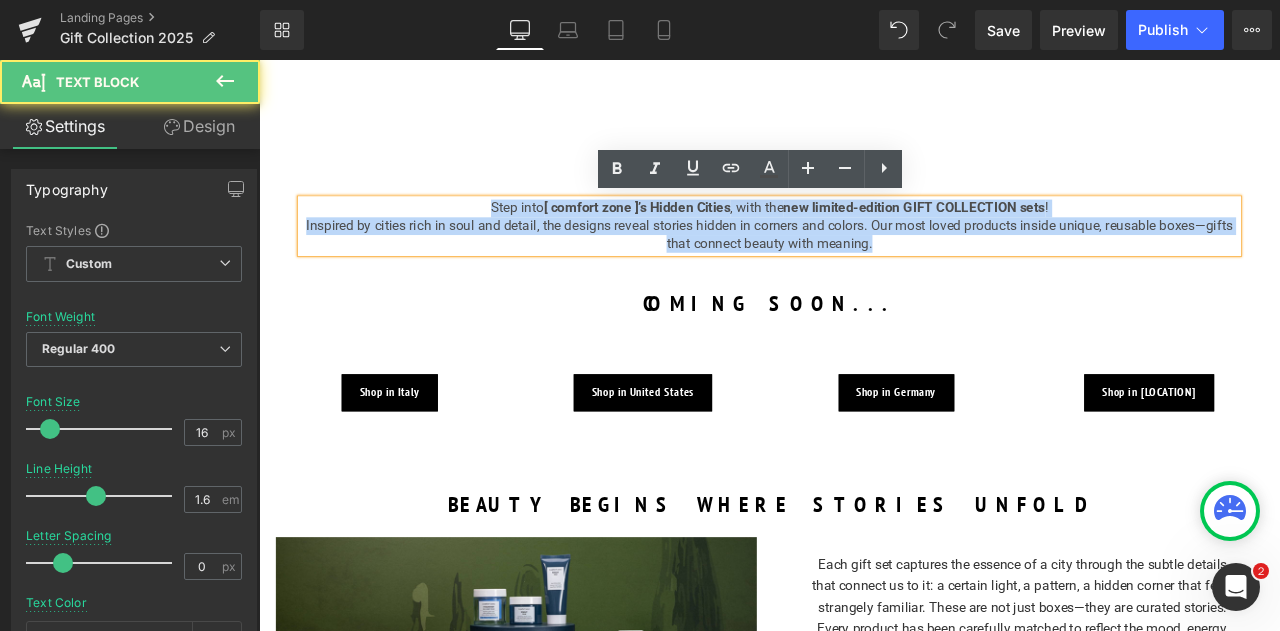 drag, startPoint x: 1024, startPoint y: 277, endPoint x: 518, endPoint y: 232, distance: 507.99704 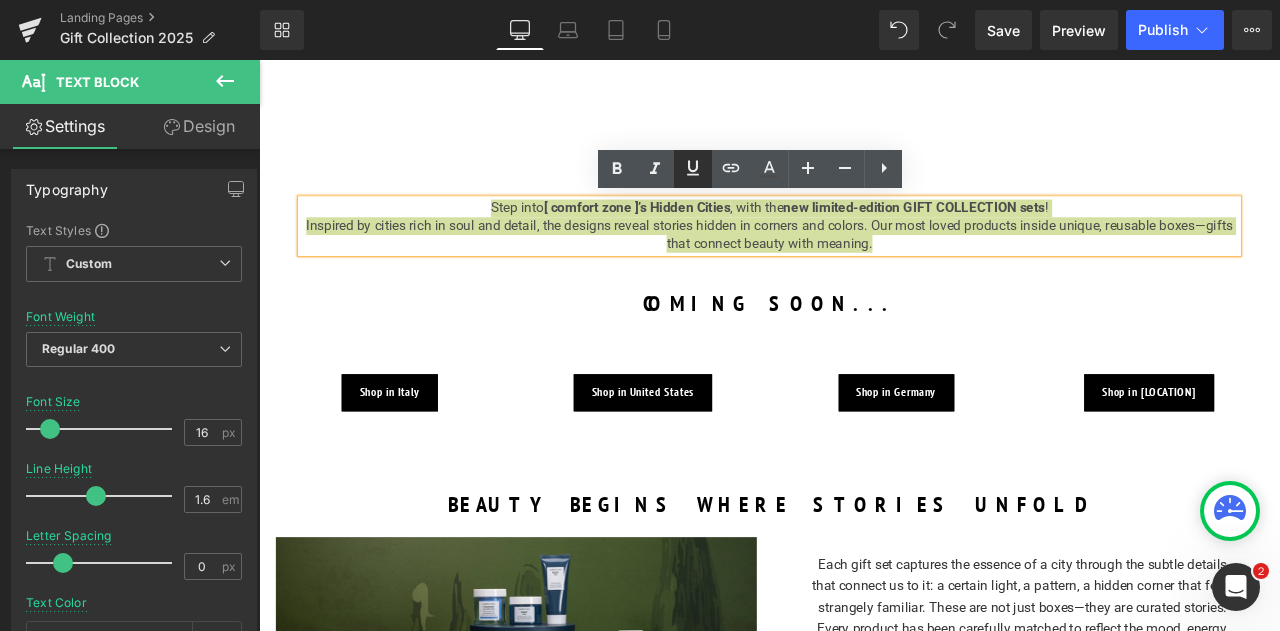 click 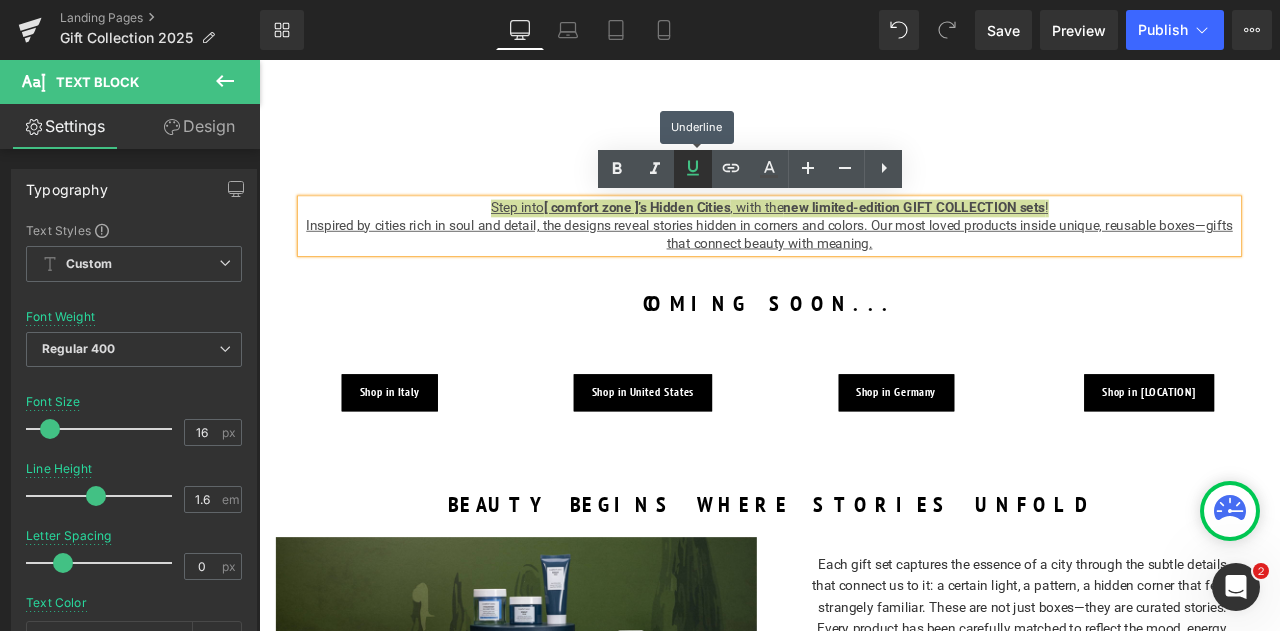 click 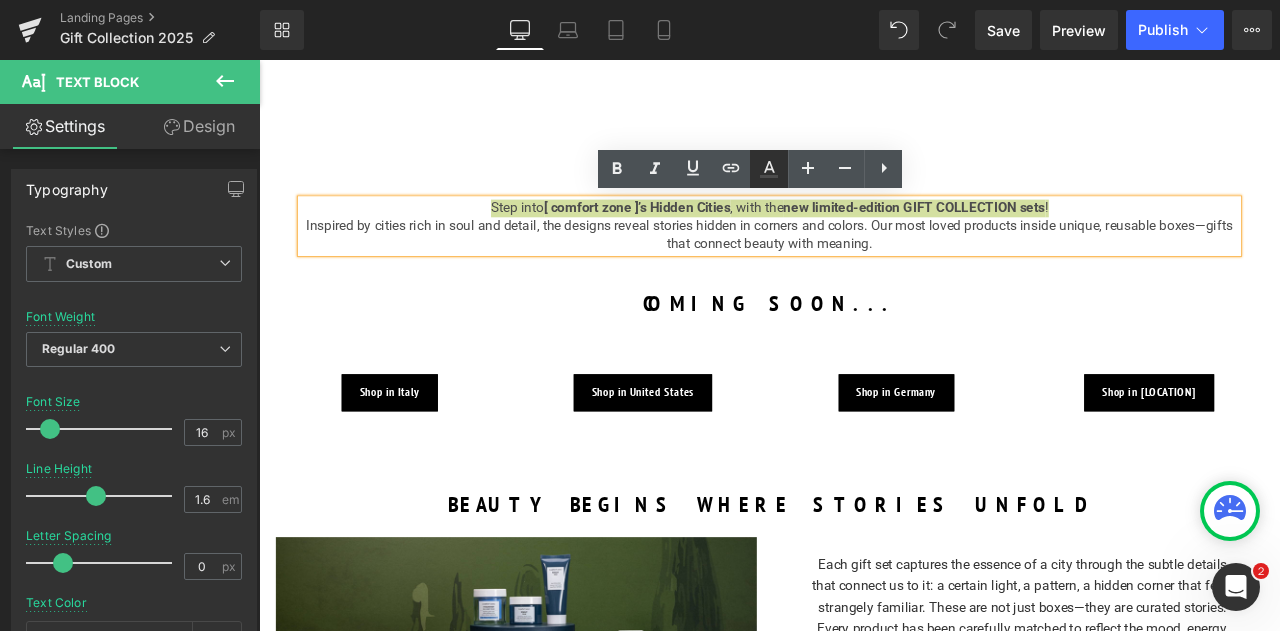 click 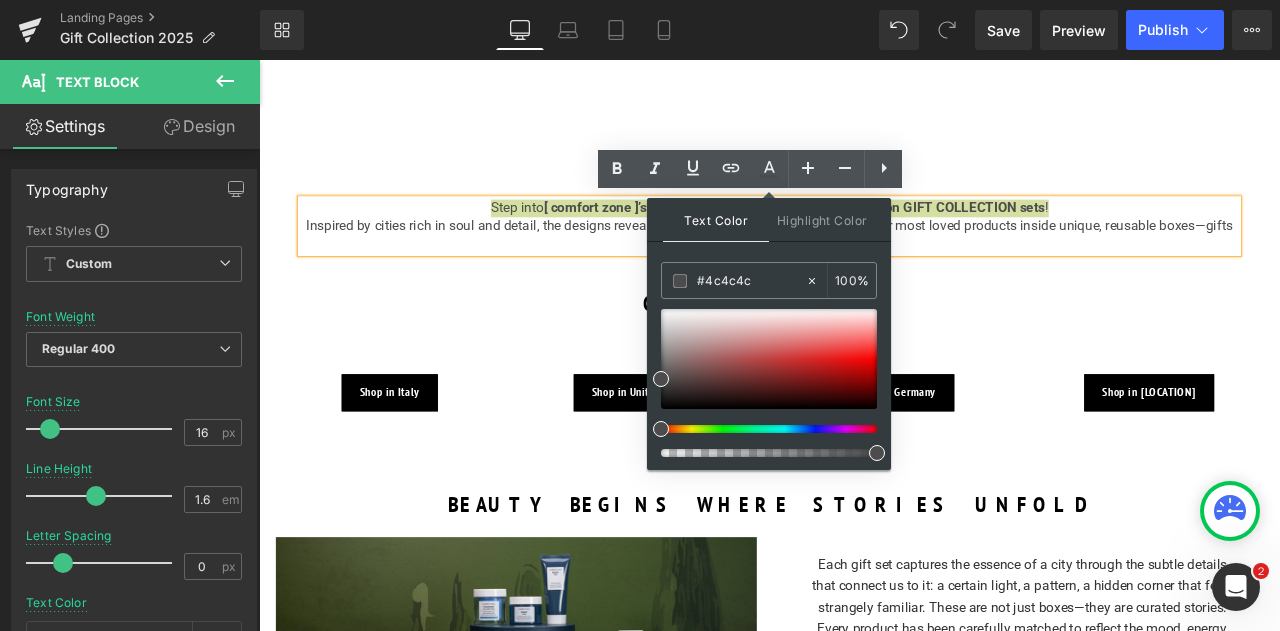 click on "Text Color Highlight Color #333333 #4c4c4c 100 % transparent 0 %" at bounding box center (769, 334) 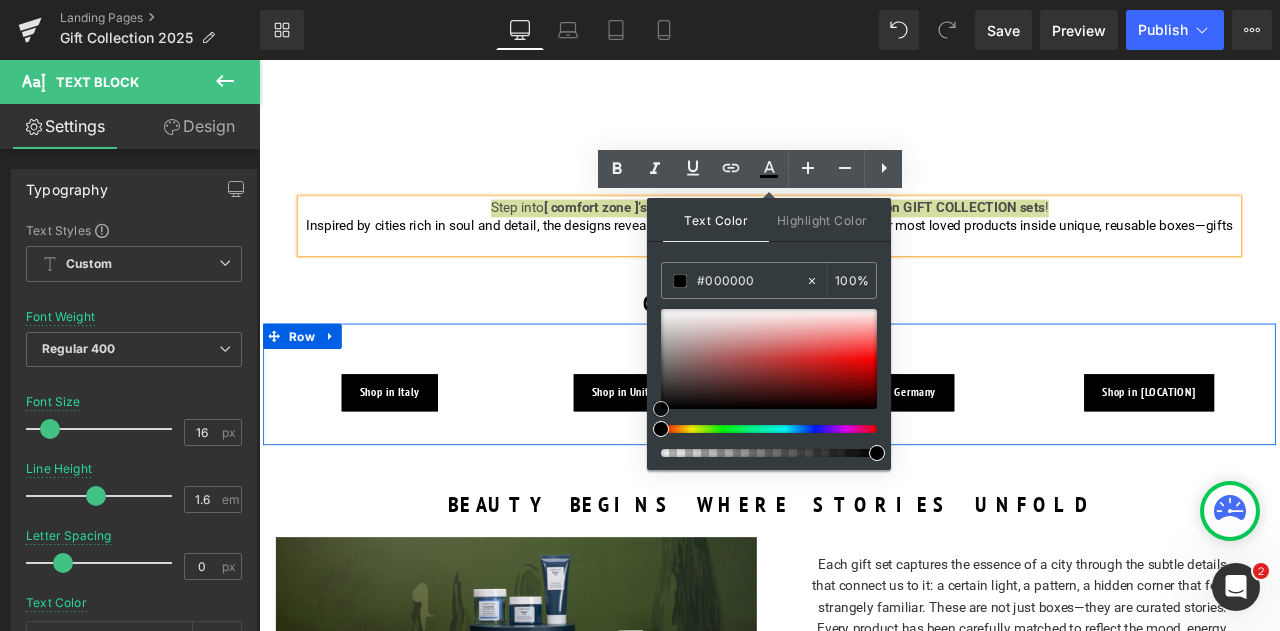 drag, startPoint x: 915, startPoint y: 436, endPoint x: 702, endPoint y: 509, distance: 225.16217 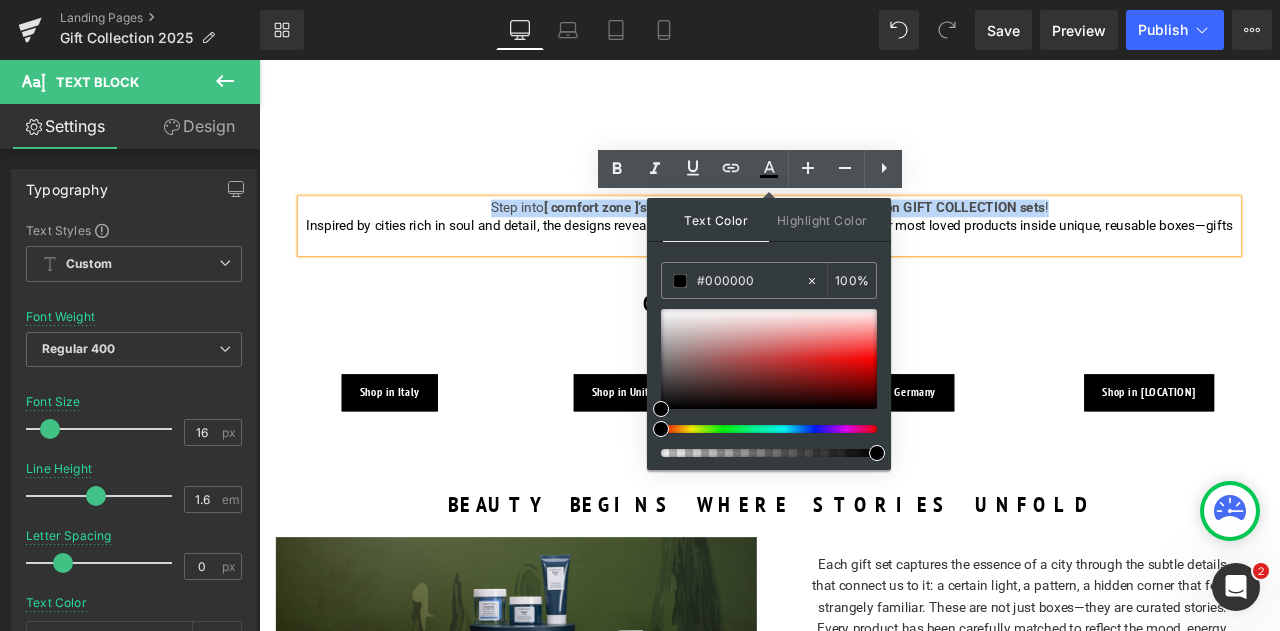 click on "BEAUTY BEGINS WHERE STORIES UNFOLD" at bounding box center [864, 585] 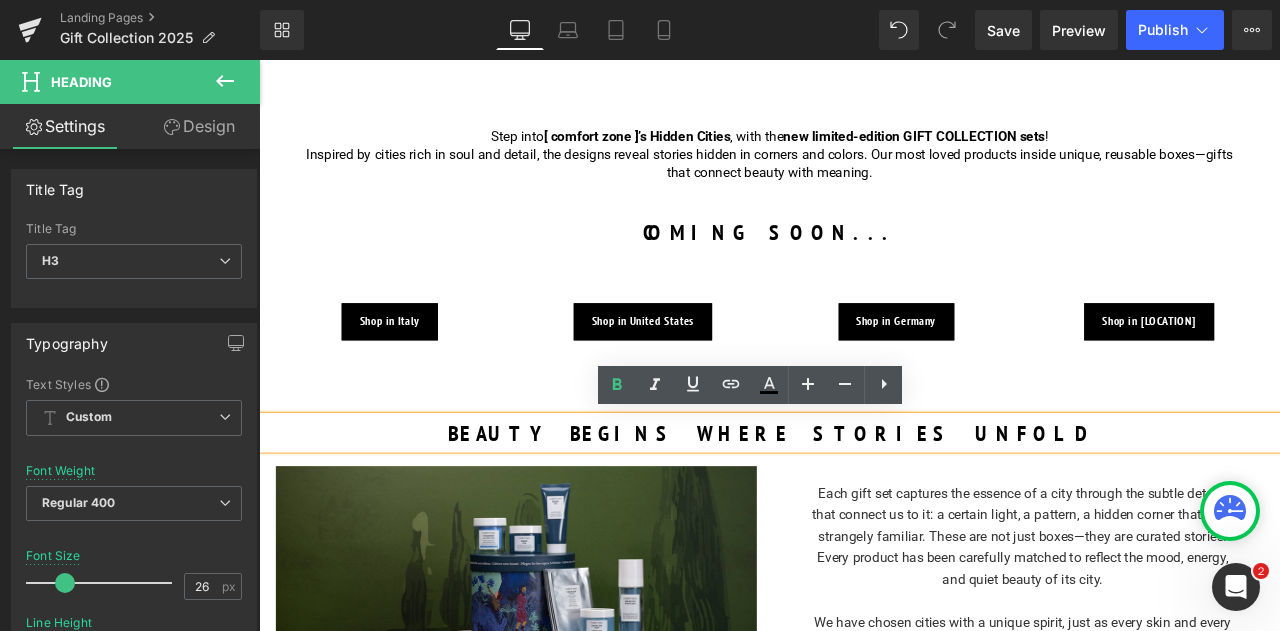 scroll, scrollTop: 612, scrollLeft: 0, axis: vertical 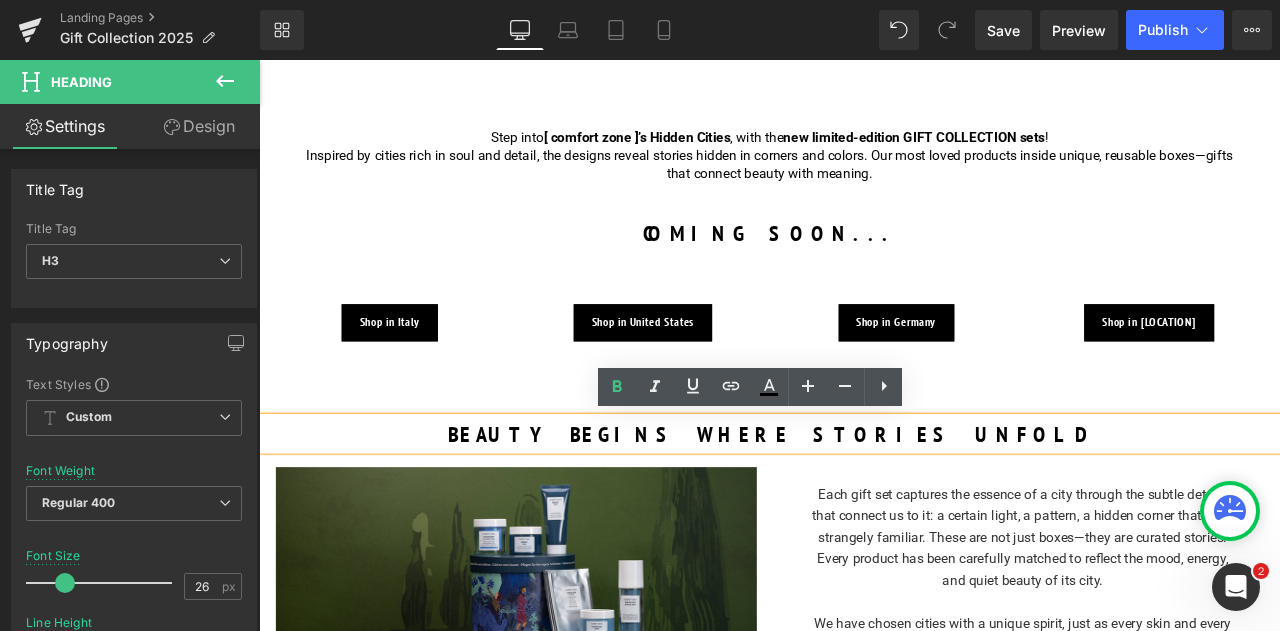 click on "Inspired by cities rich in soul and detail, the designs reveal stories hidden in corners and colors. Our most loved products inside unique, reusable boxes—gifts that connect beauty with meaning." at bounding box center [864, 183] 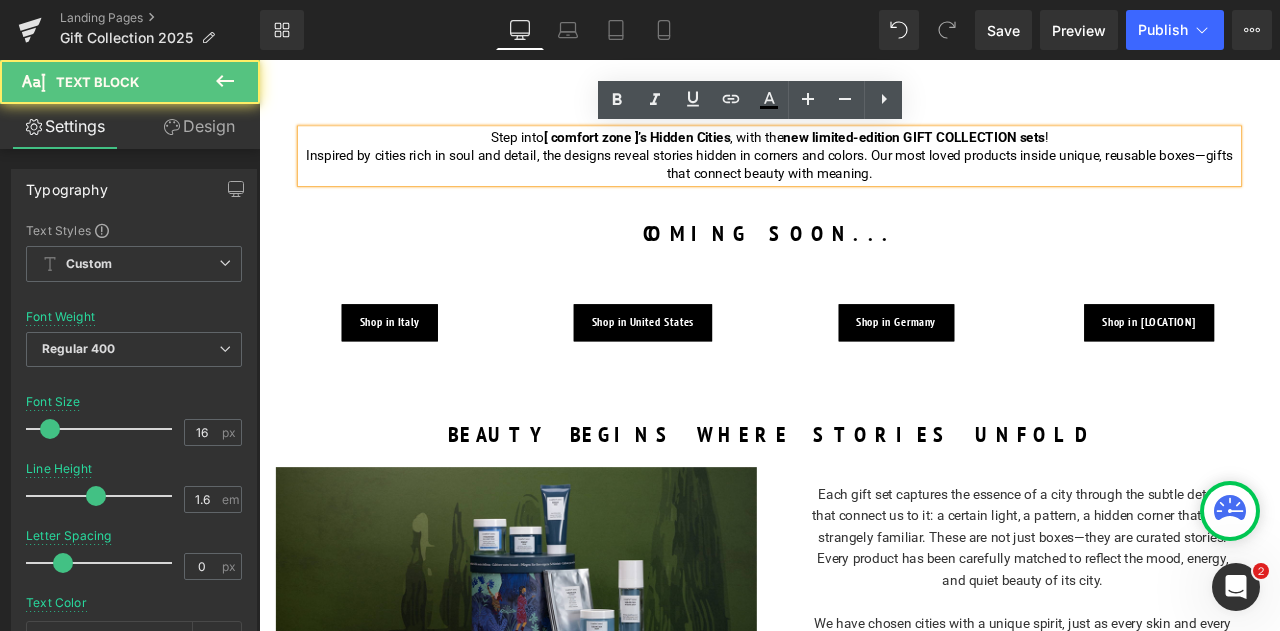 click on "Inspired by cities rich in soul and detail, the designs reveal stories hidden in corners and colors. Our most loved products inside unique, reusable boxes—gifts that connect beauty with meaning." at bounding box center [864, 183] 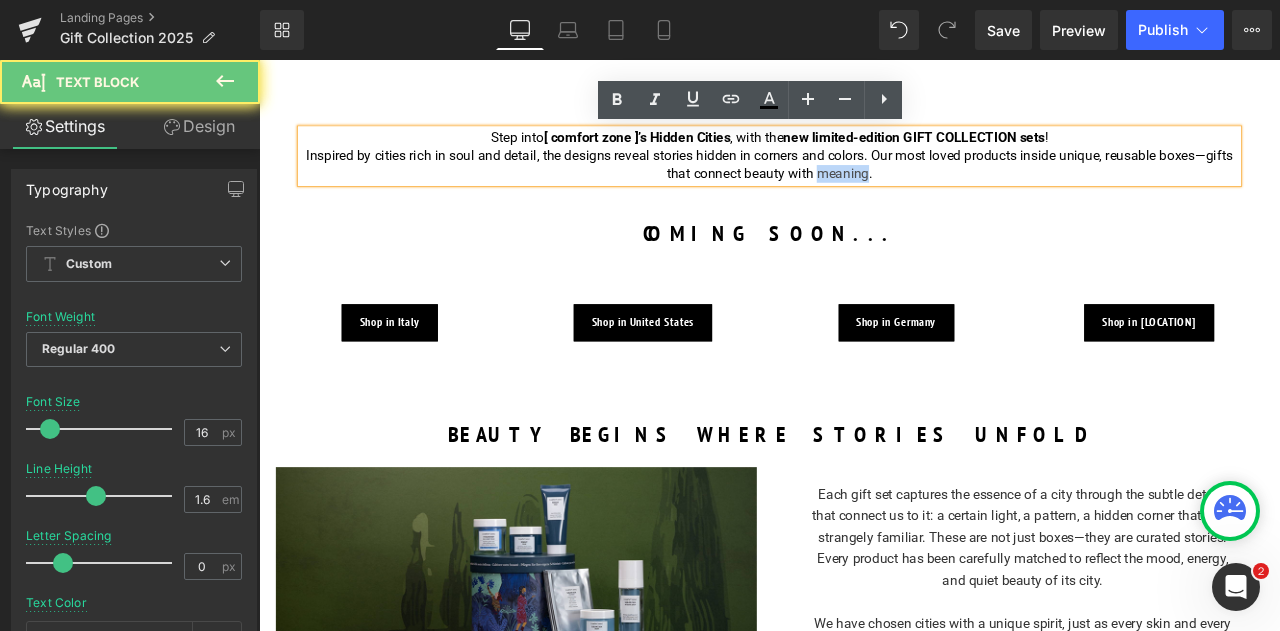click on "Inspired by cities rich in soul and detail, the designs reveal stories hidden in corners and colors. Our most loved products inside unique, reusable boxes—gifts that connect beauty with meaning." at bounding box center [864, 183] 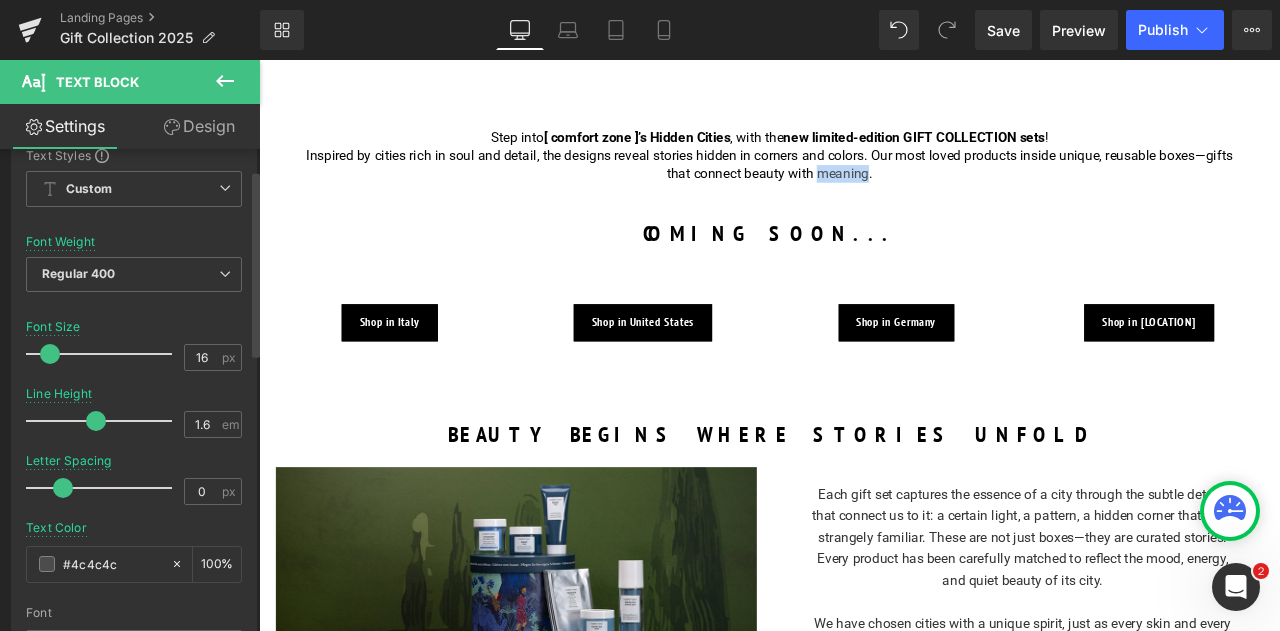 scroll, scrollTop: 76, scrollLeft: 0, axis: vertical 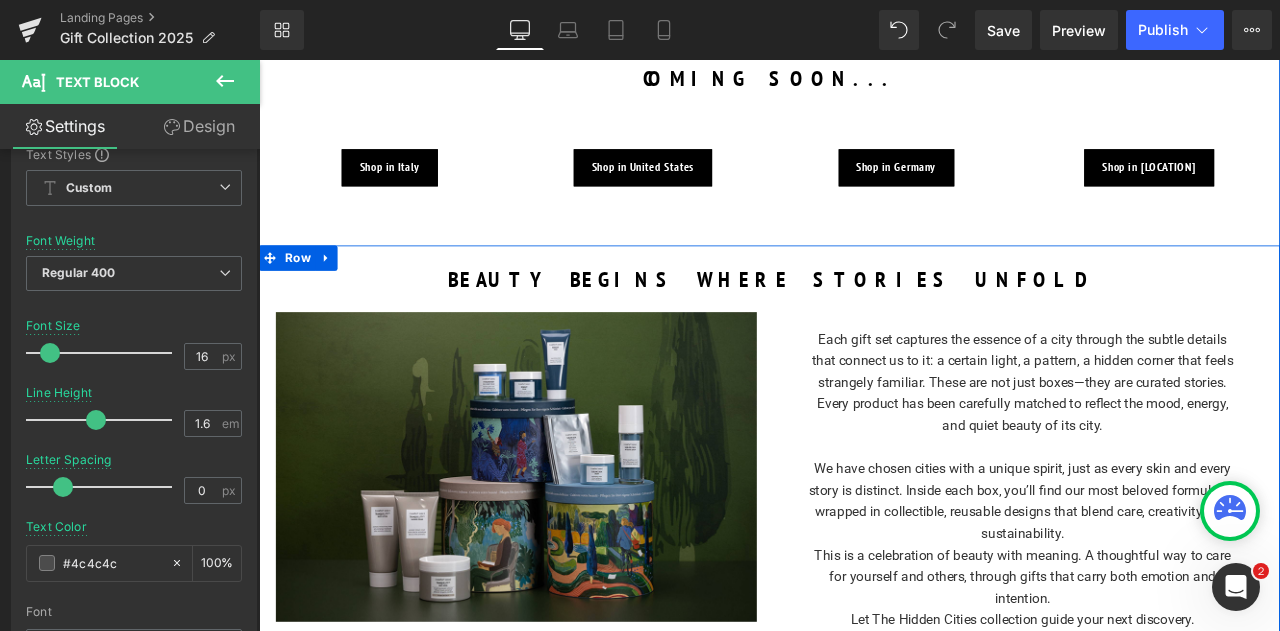 click on "We have chosen cities with a unique spirit, just as every skin and every story is distinct. Inside each box, you’ll find our most beloved formulas—wrapped in collectible, reusable designs that blend care, creativity, and sustainability." at bounding box center [1164, 583] 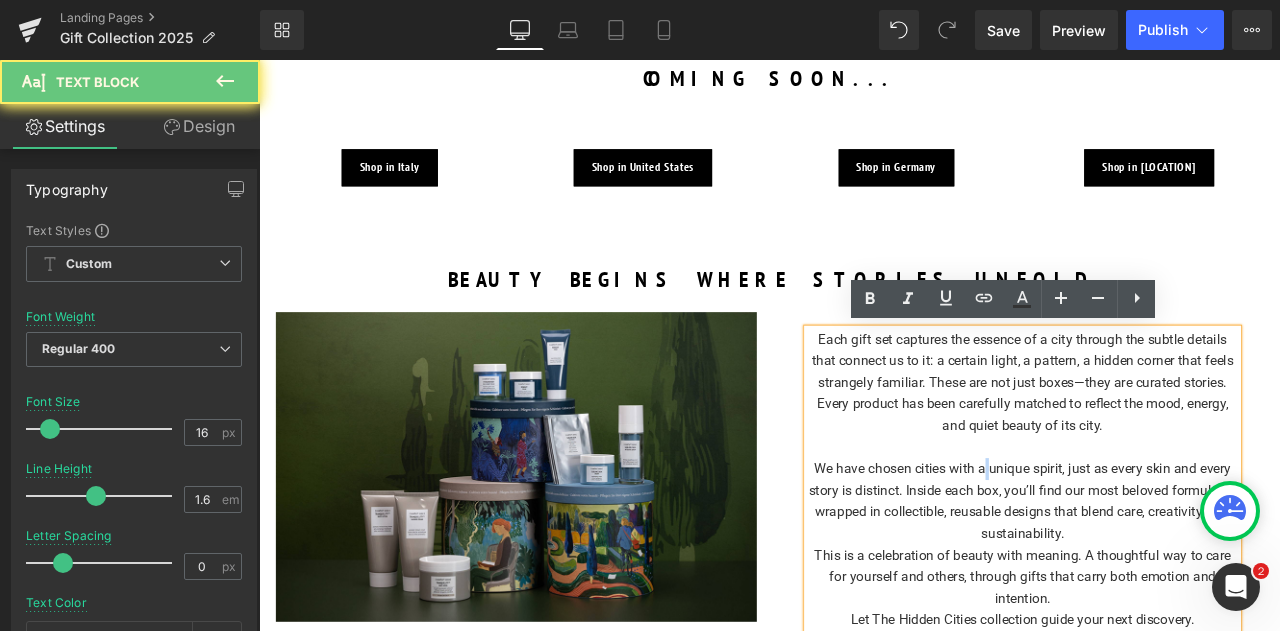 click on "We have chosen cities with a unique spirit, just as every skin and every story is distinct. Inside each box, you’ll find our most beloved formulas—wrapped in collectible, reusable designs that blend care, creativity, and sustainability." at bounding box center [1164, 583] 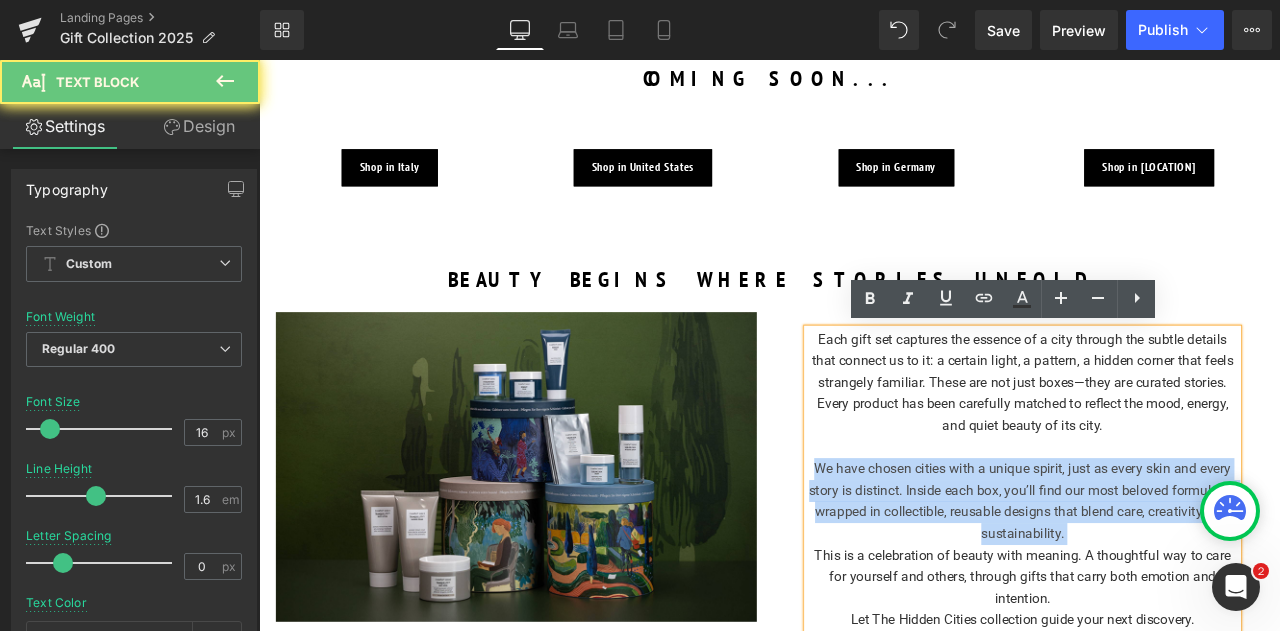 click on "We have chosen cities with a unique spirit, just as every skin and every story is distinct. Inside each box, you’ll find our most beloved formulas—wrapped in collectible, reusable designs that blend care, creativity, and sustainability." at bounding box center (1164, 583) 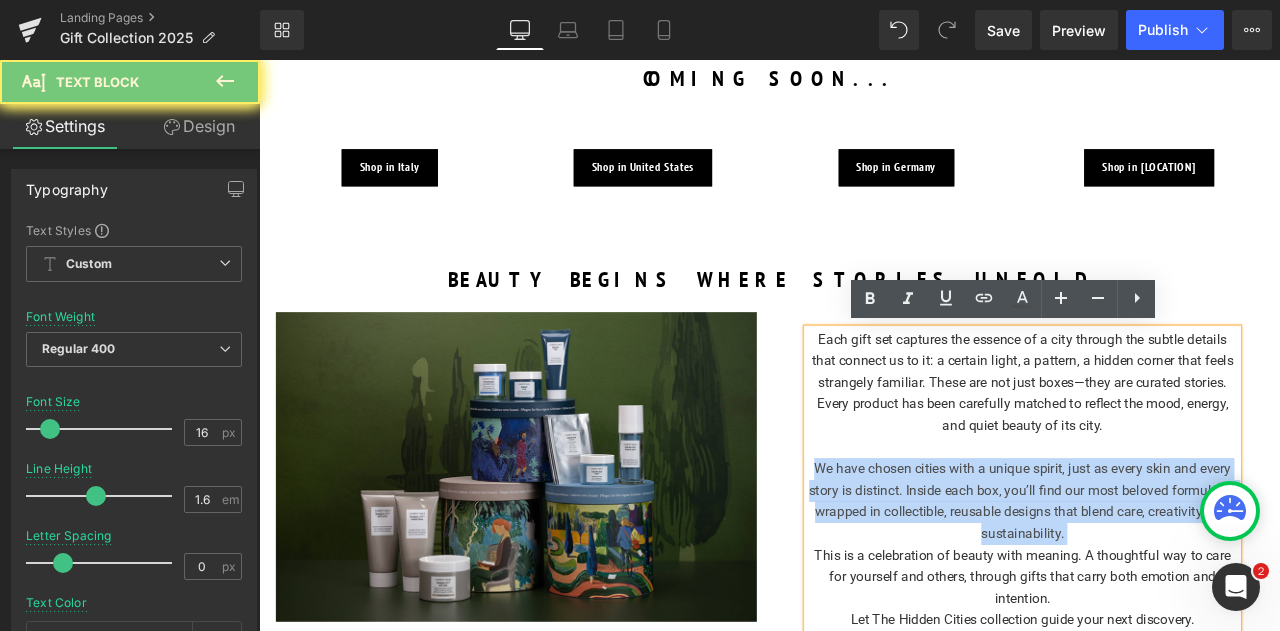 click on "We have chosen cities with a unique spirit, just as every skin and every story is distinct. Inside each box, you’ll find our most beloved formulas—wrapped in collectible, reusable designs that blend care, creativity, and sustainability." at bounding box center (1164, 583) 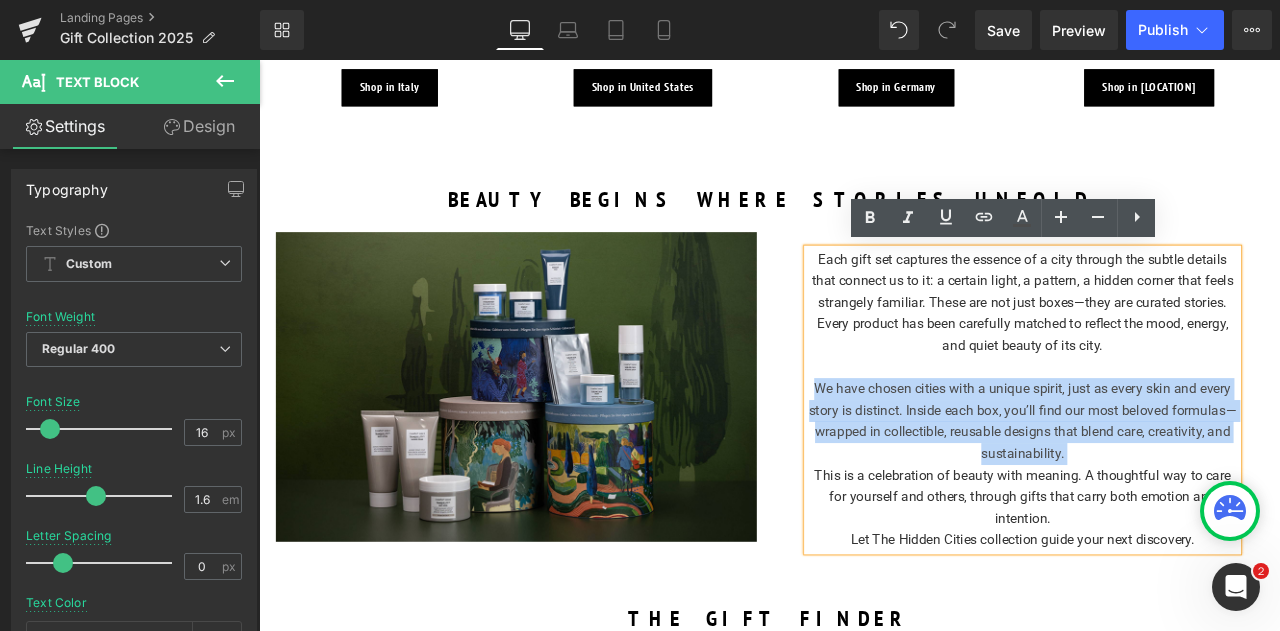 scroll, scrollTop: 891, scrollLeft: 0, axis: vertical 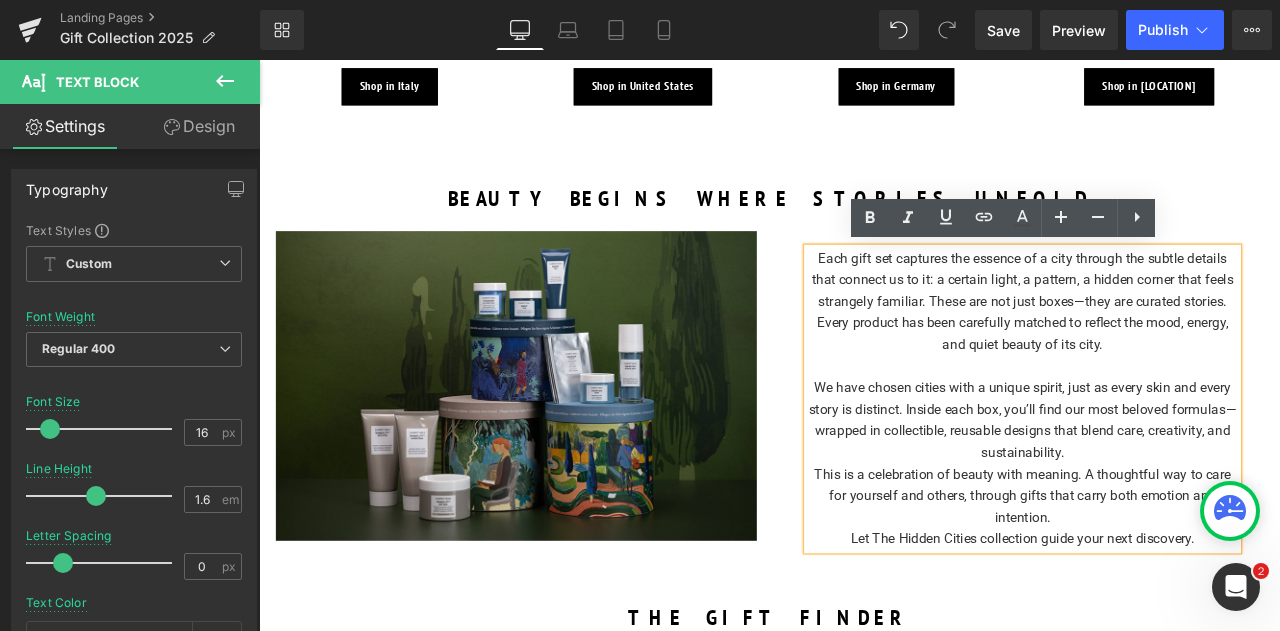 click on "Each gift set captures the essence of a city through the subtle details that connect us to it: a certain light, a pattern, a hidden corner that feels strangely familiar. These are not just boxes—they are curated stories. Every product has been carefully matched to reflect the mood, energy, and quiet beauty of its city." at bounding box center [1164, 347] 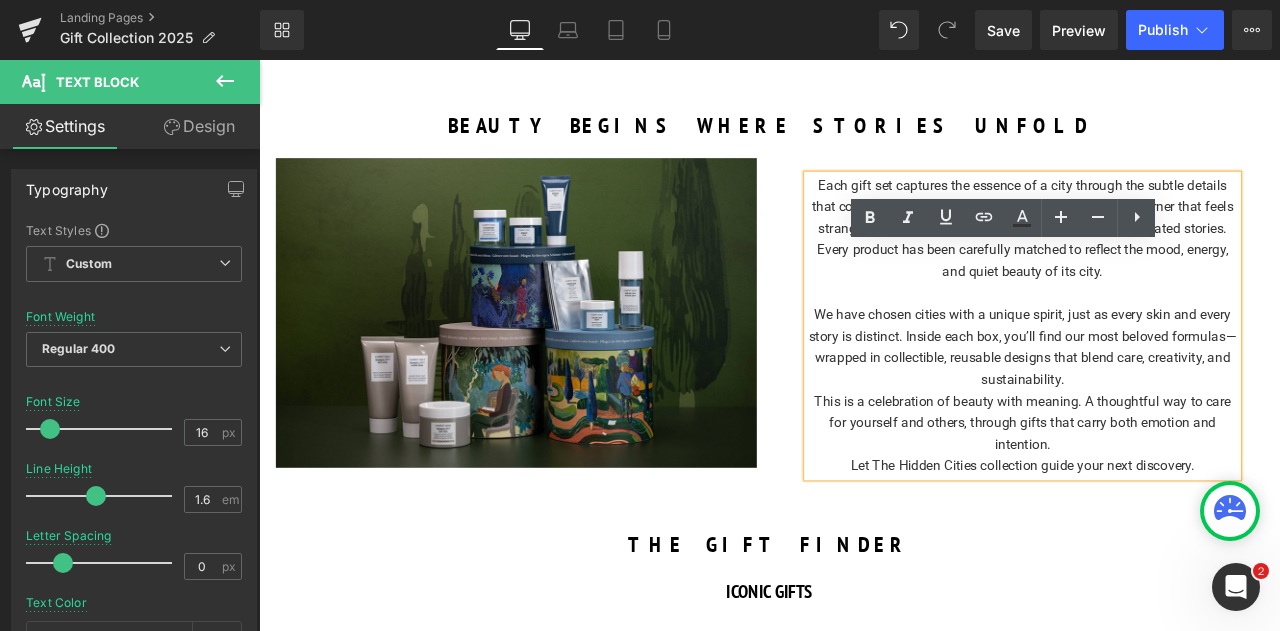 scroll, scrollTop: 986, scrollLeft: 0, axis: vertical 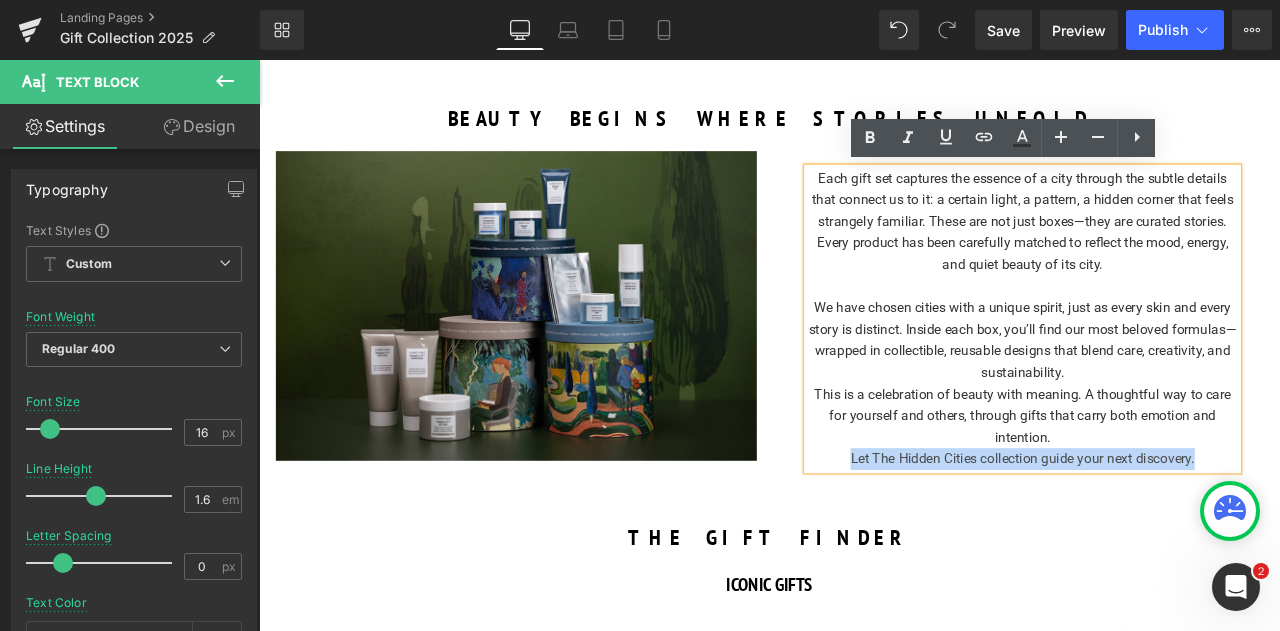 drag, startPoint x: 936, startPoint y: 526, endPoint x: 1373, endPoint y: 541, distance: 437.25735 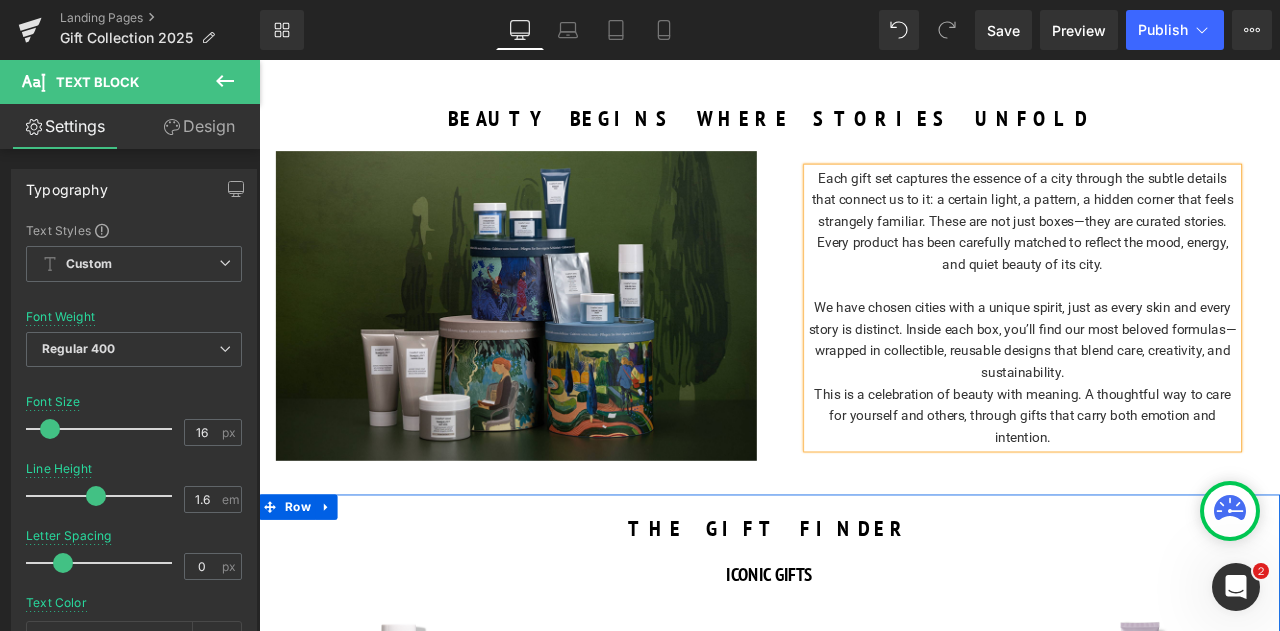click on "THE GIFT FINDER Heading         ICONIC GIFTS Heading         Image         SUBLIME SKIN Heading         INTENSIVE SERUM Heading         Firming smoothing serum Text Block         Discover Button         Image         HYDRAMEMORY Heading         RICH SORBET CREAM Heading         Hydrating glow cream Text Block         Discover Button         Image         RENIGHT Heading         OIL Heading         Nourishing vitamin oil Text Block         Discover Button         Image         REMEDY Heading         CREAM TO OIL Heading         Ultra gentle cleanser Text Block         Discover Button         Row         Row         SELF CARE & HOME Heading         Image         TRANQUILLITY™ Heading         BLEND Heading         Aromatic oils blend Text Block         Discover Button         Image         TRANQUILLITY™ Heading         HOME FRAGRANCE Heading         Room fragrance diffuser Text Block         Discover Button         Image         TRANQUILLITY™ Heading         BODY CREAM Heading         Text Block" at bounding box center [864, 1420] 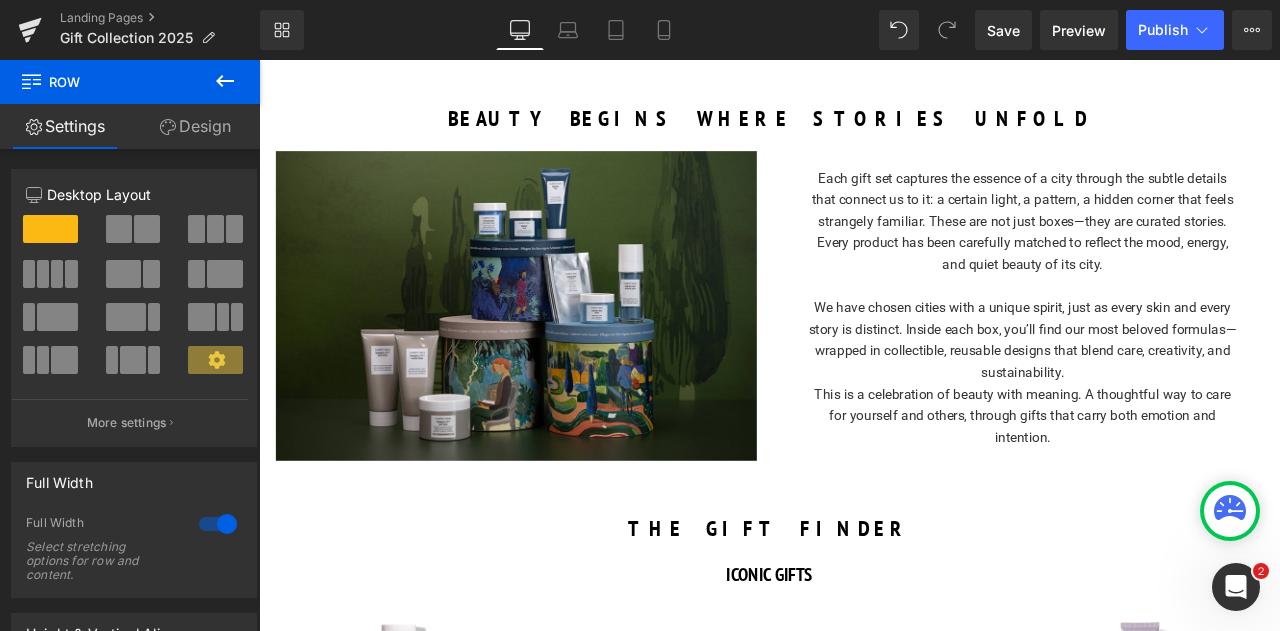 click on "This is a celebration of beauty with meaning. A thoughtful way to care for yourself and others, through gifts that carry both emotion and intention." at bounding box center (1164, 482) 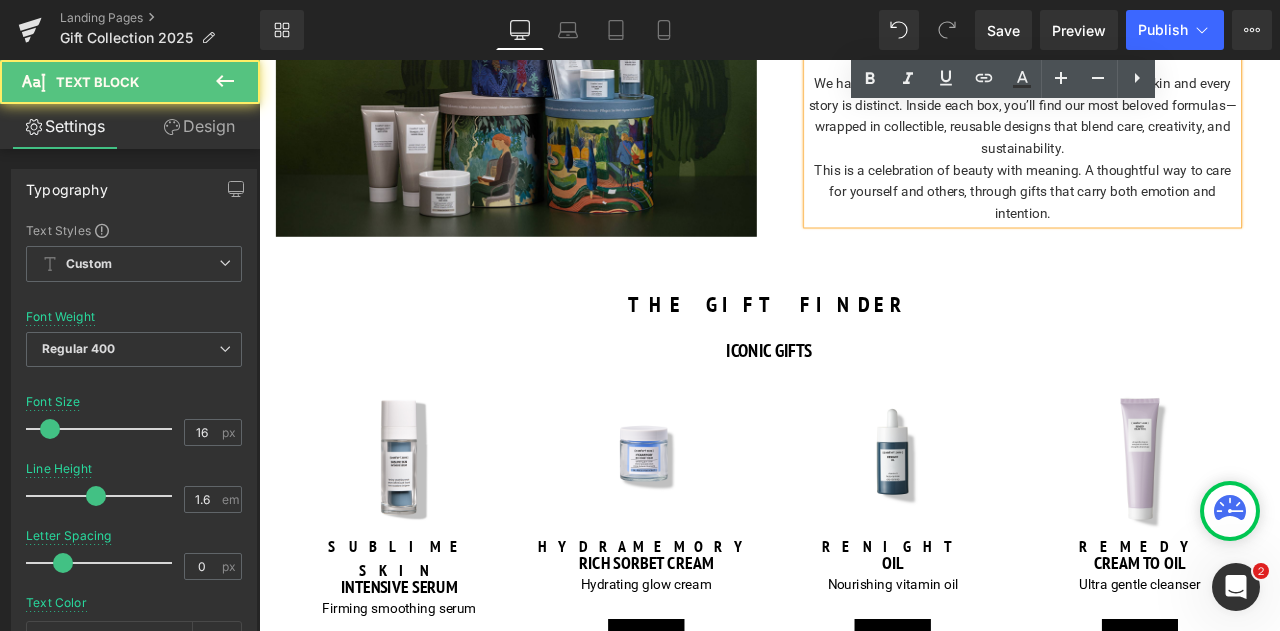 scroll, scrollTop: 1252, scrollLeft: 0, axis: vertical 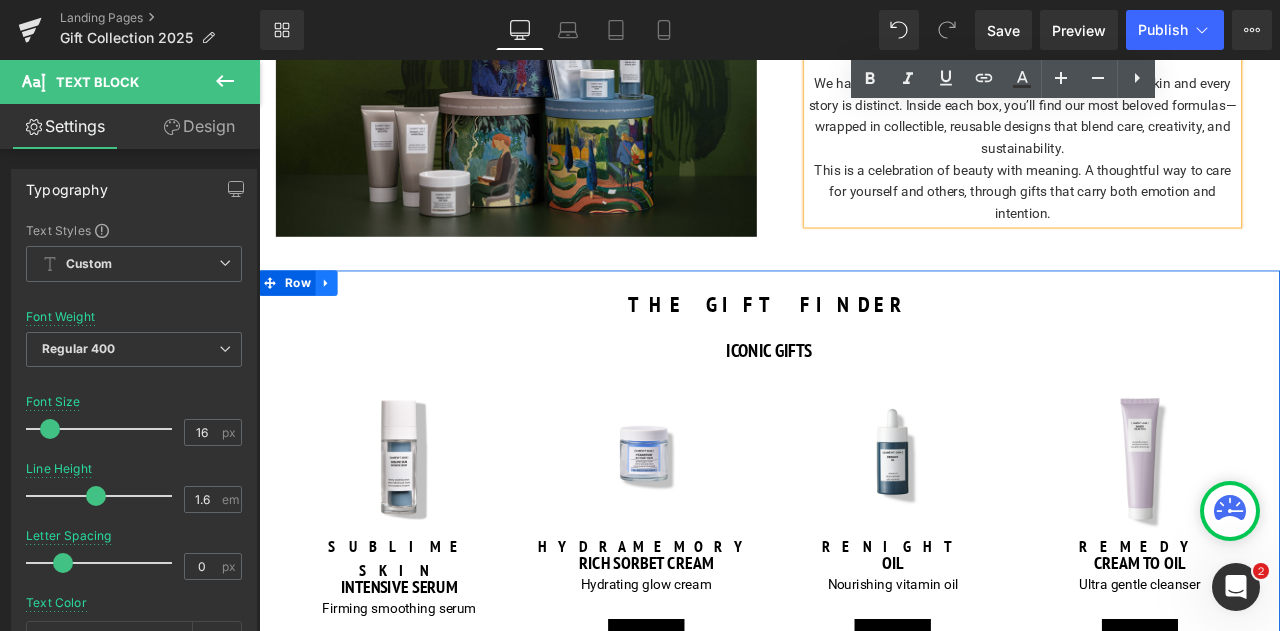 click 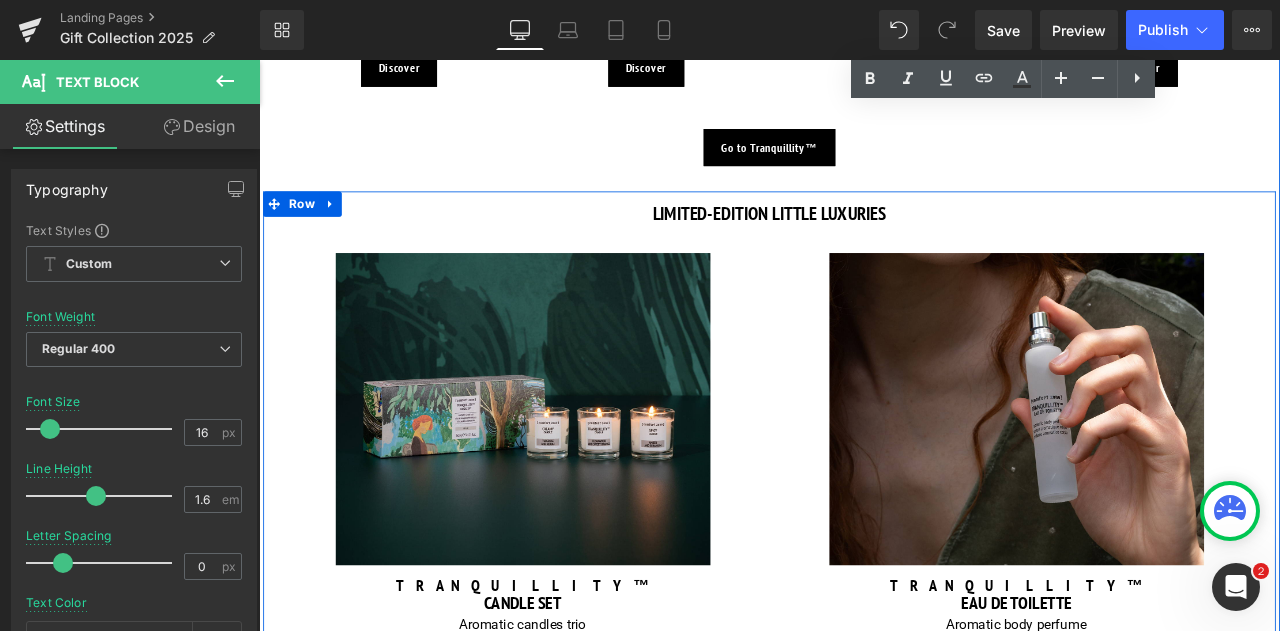scroll, scrollTop: 2401, scrollLeft: 0, axis: vertical 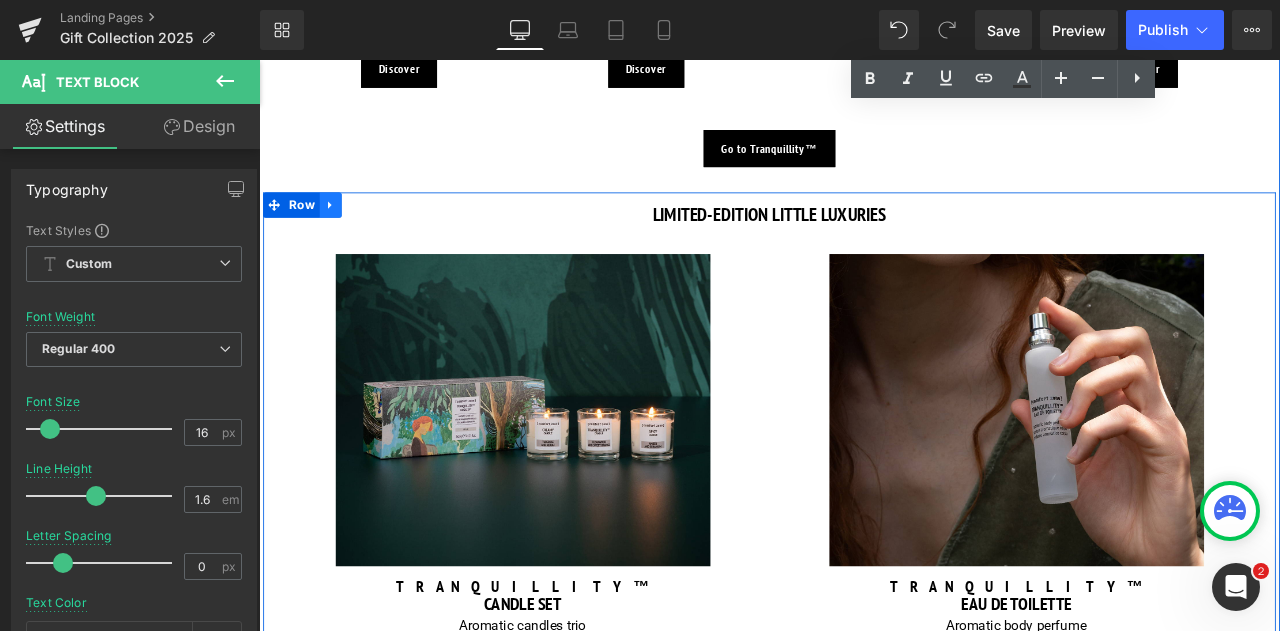 click at bounding box center [344, 232] 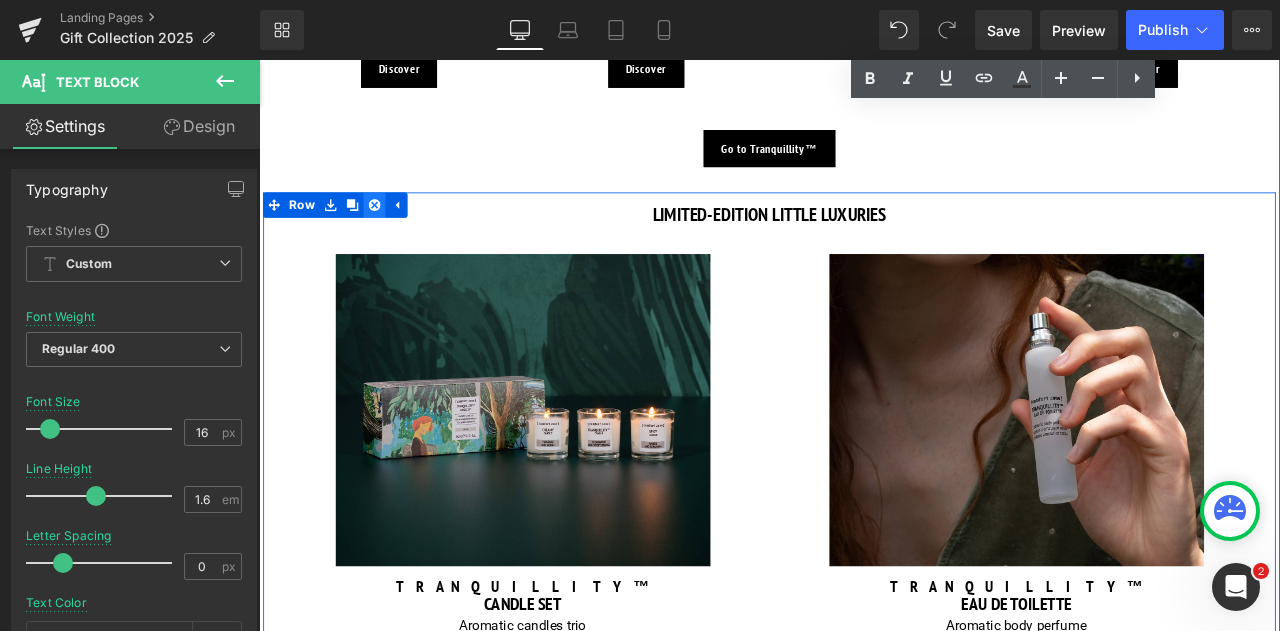 click 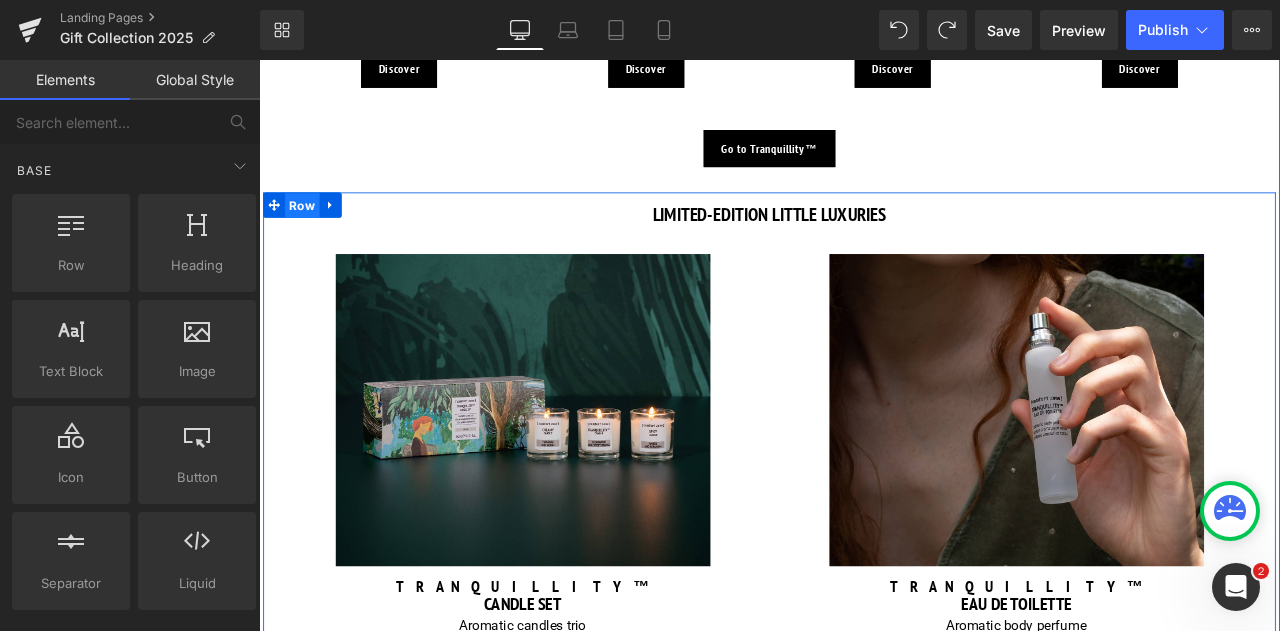 click on "Row" at bounding box center (310, 233) 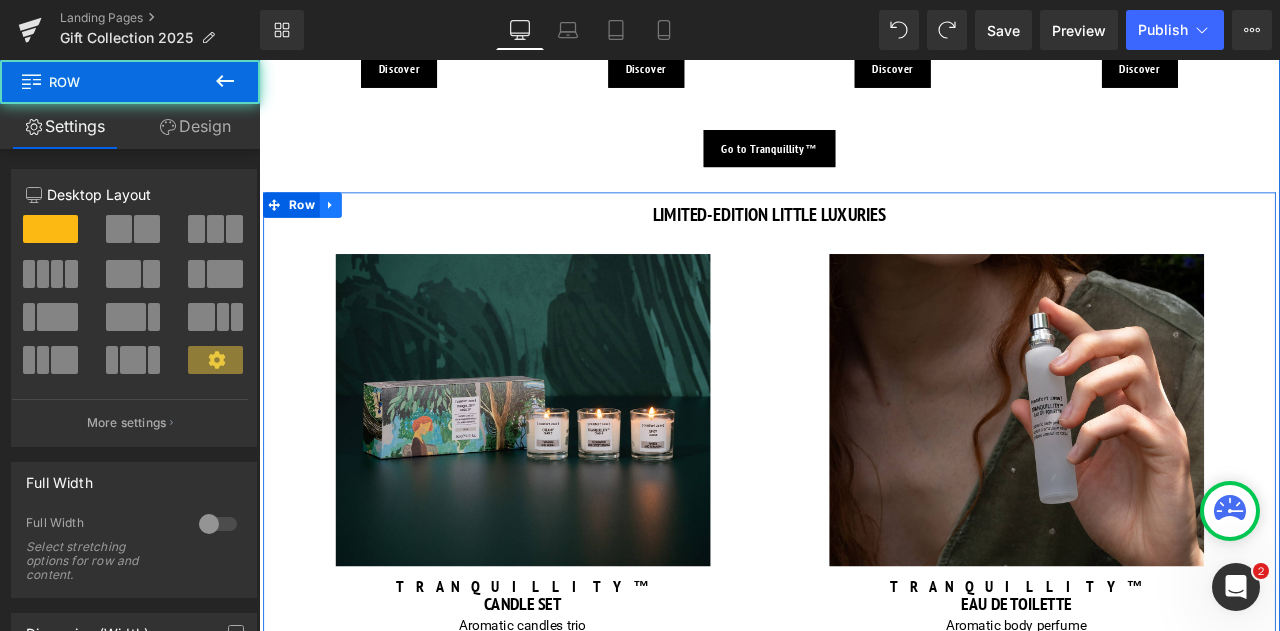 click 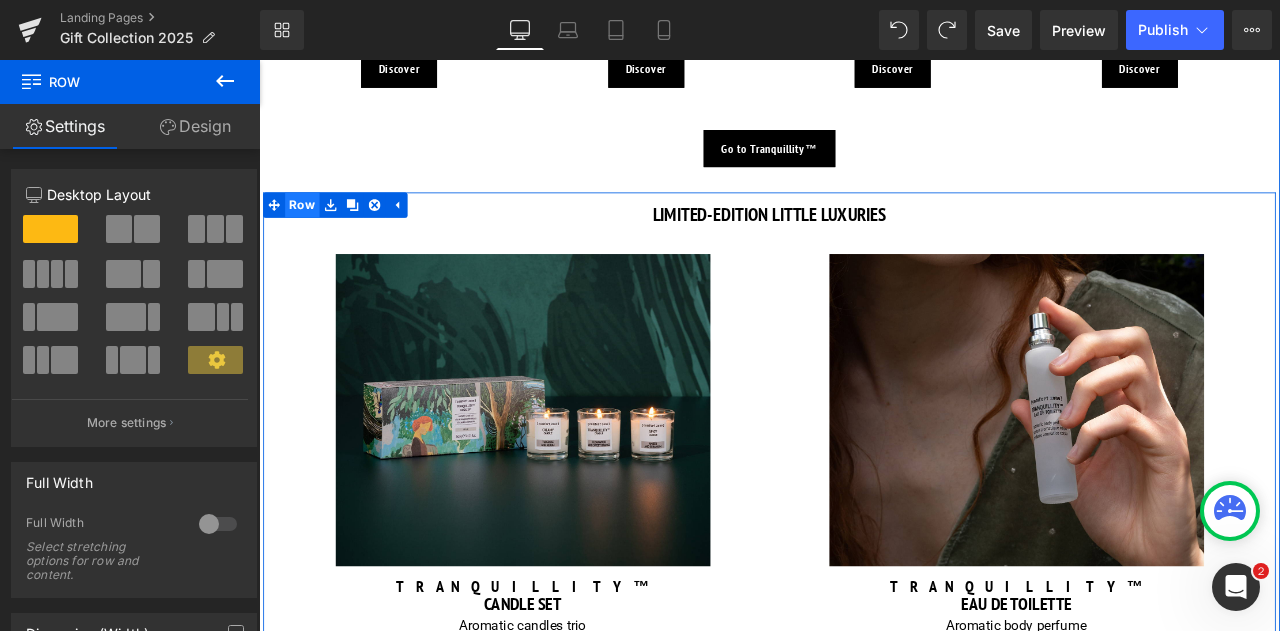 click on "Row" at bounding box center [310, 232] 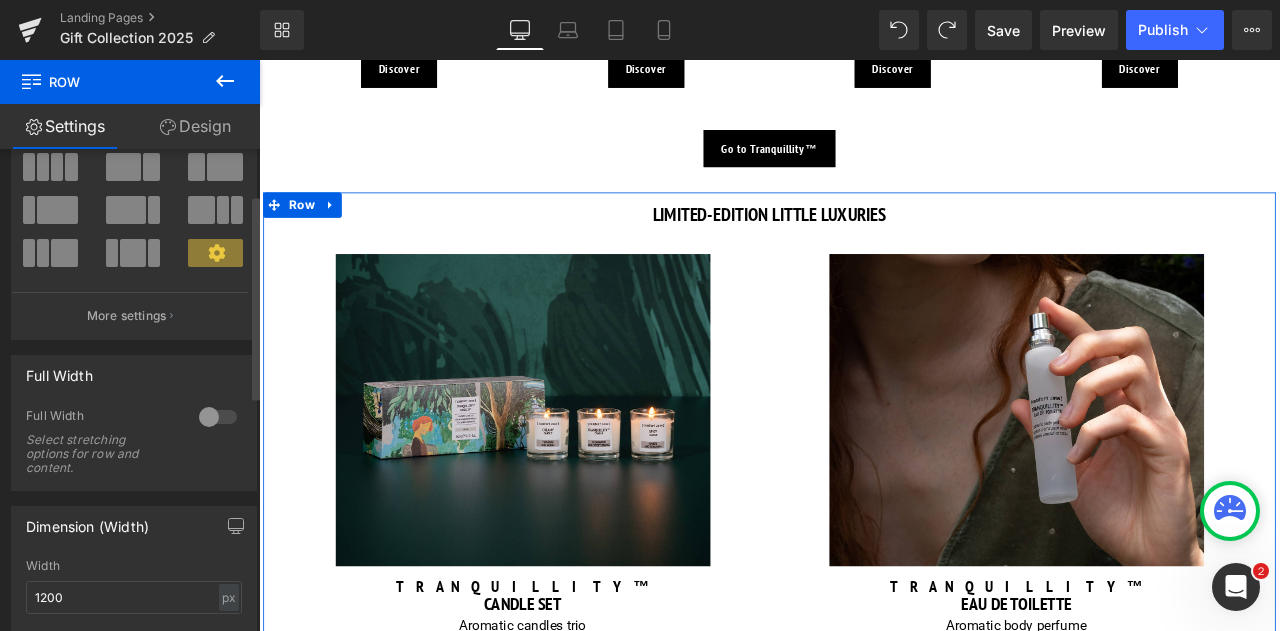 scroll, scrollTop: 0, scrollLeft: 0, axis: both 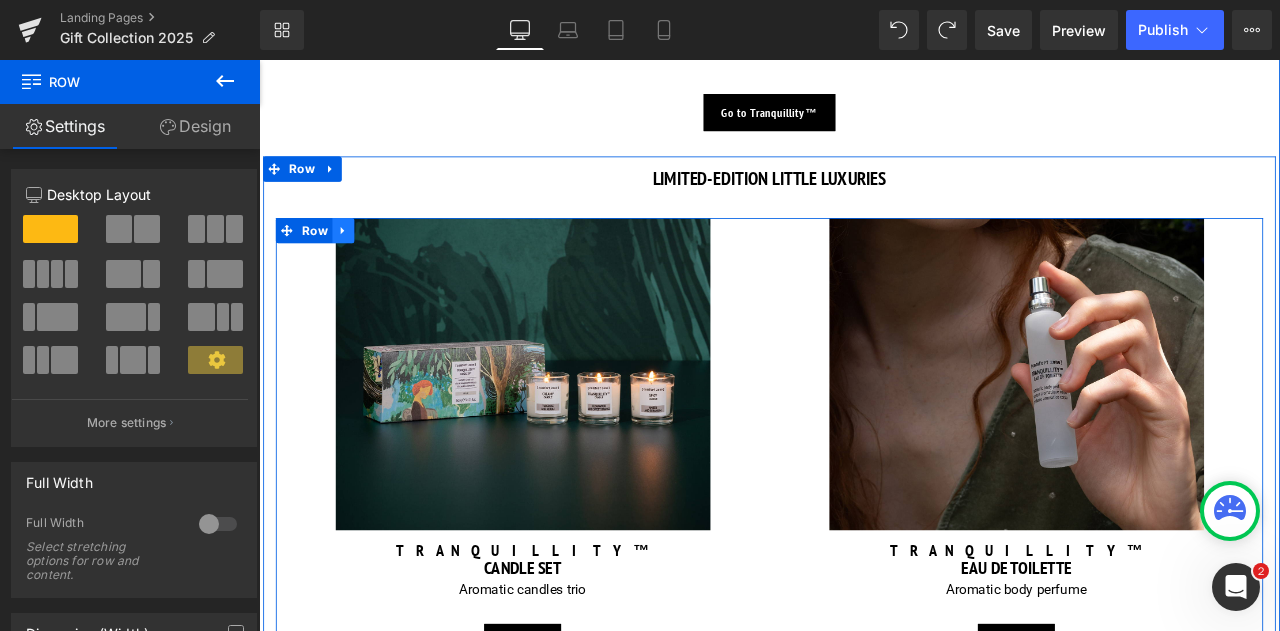 click 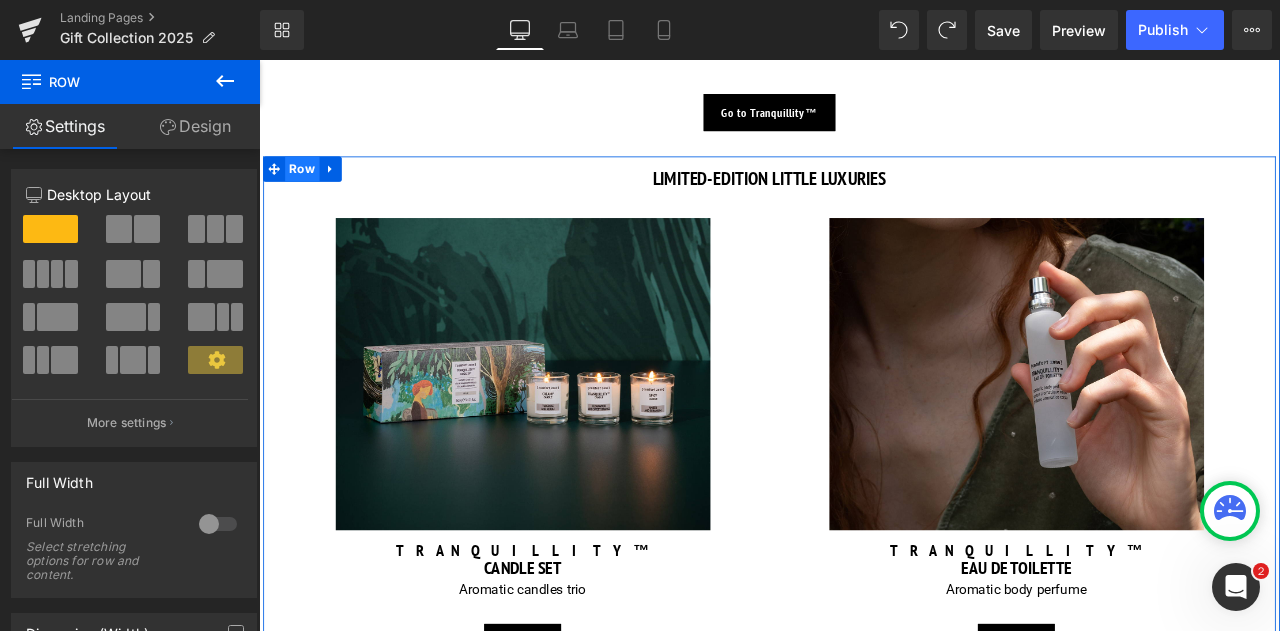 click on "Row" at bounding box center [310, 189] 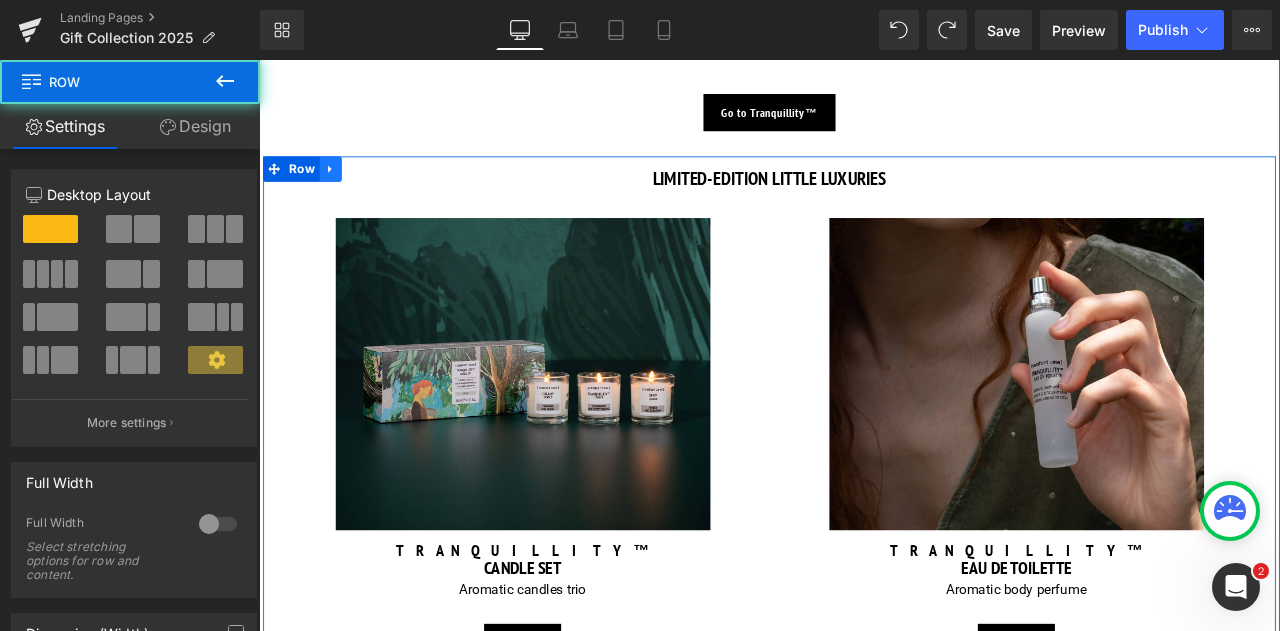 click 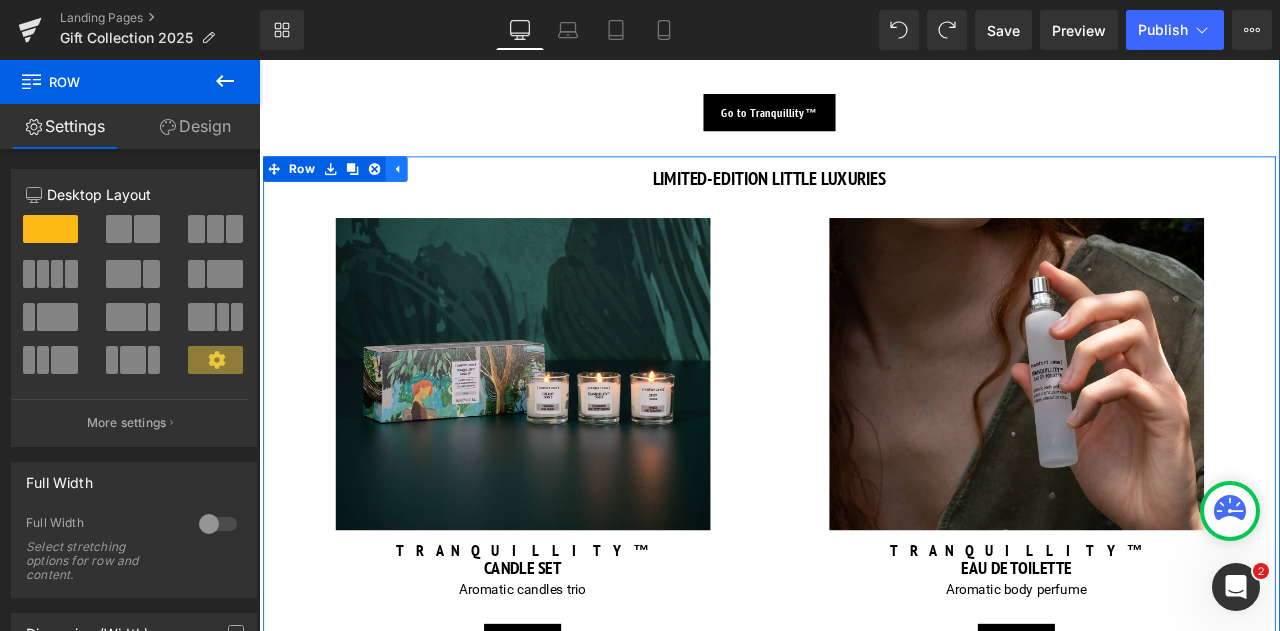 click at bounding box center [422, 189] 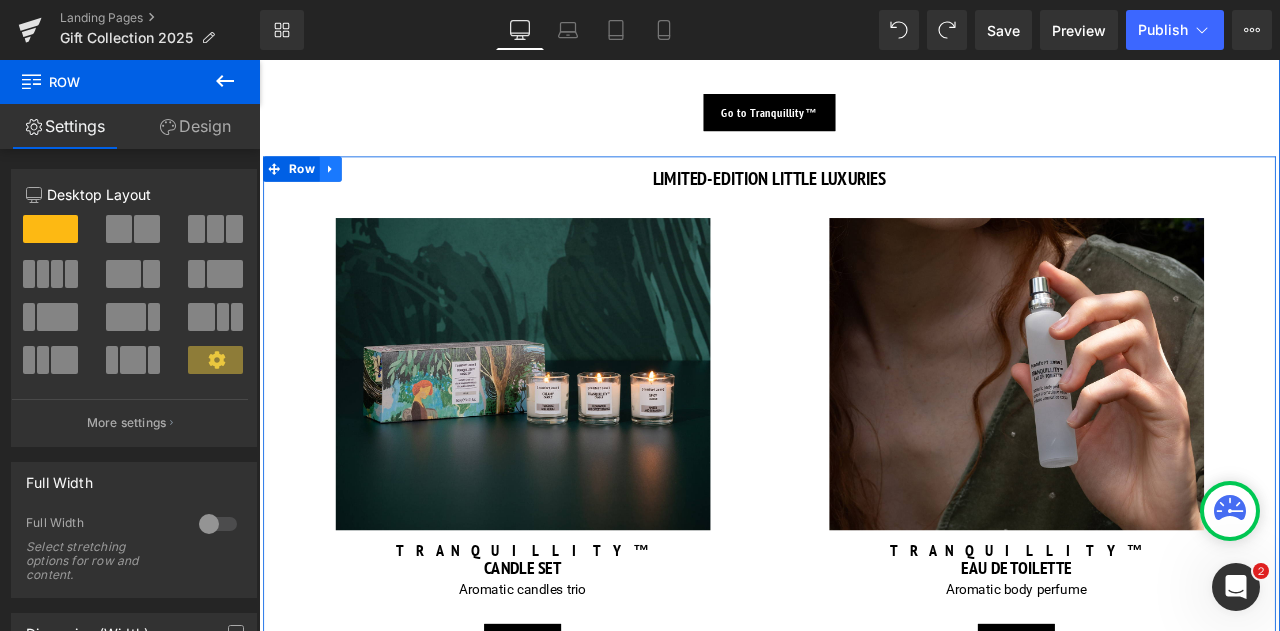 click 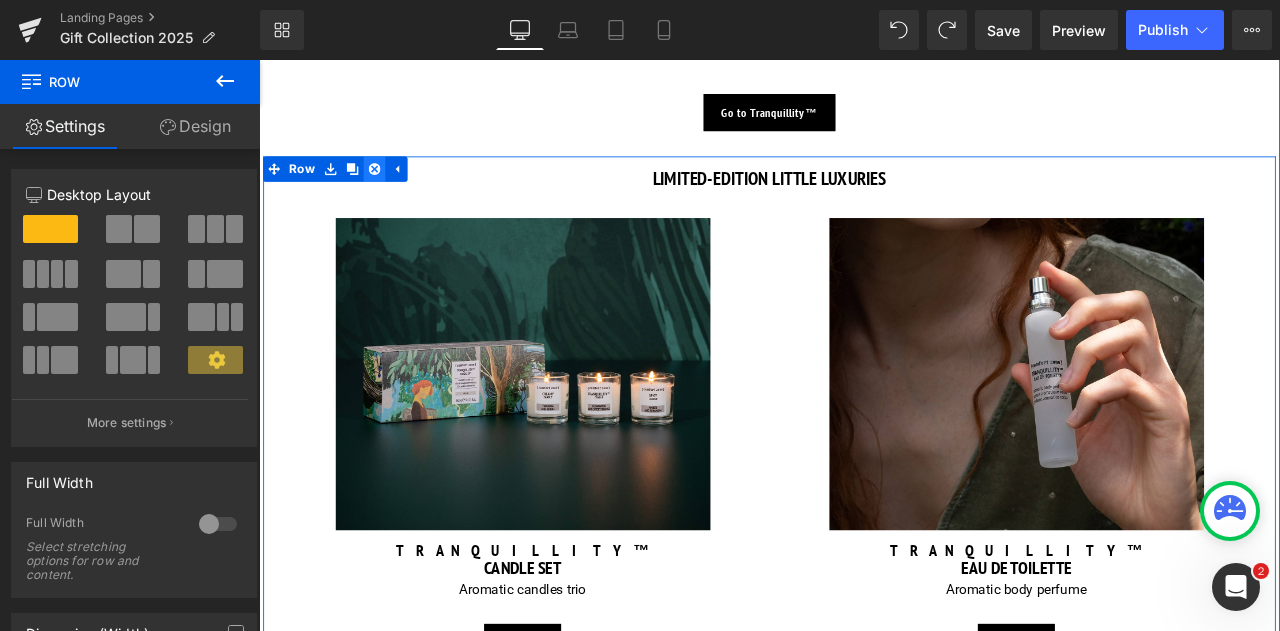 click 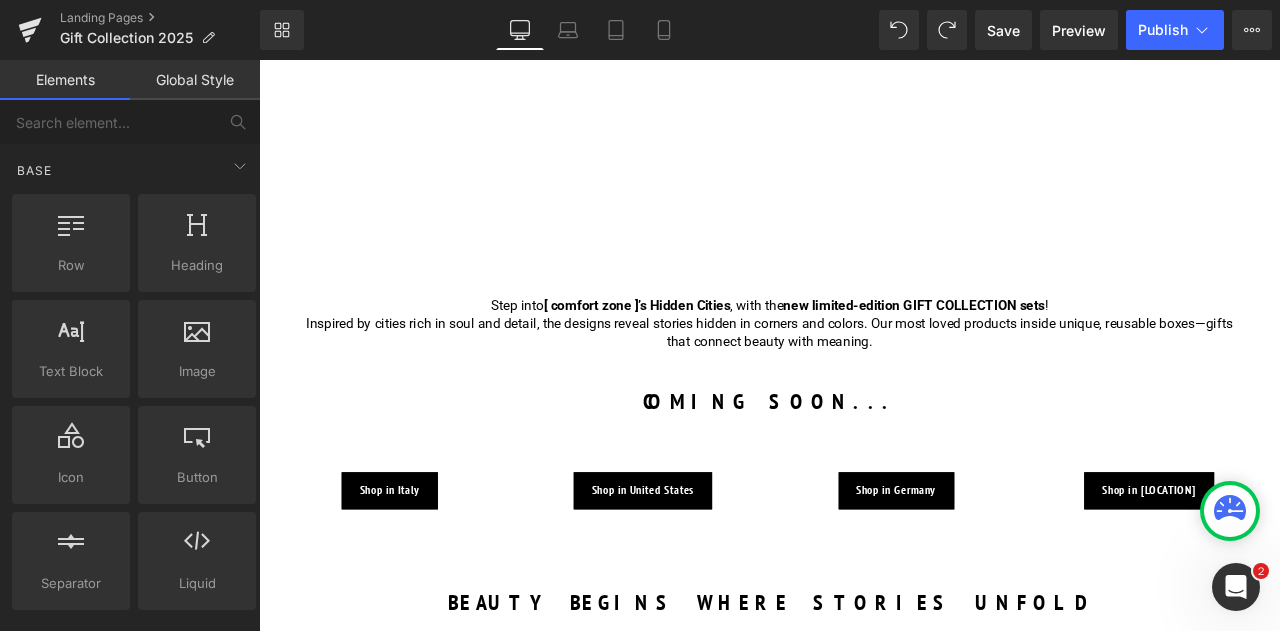 scroll, scrollTop: 442, scrollLeft: 0, axis: vertical 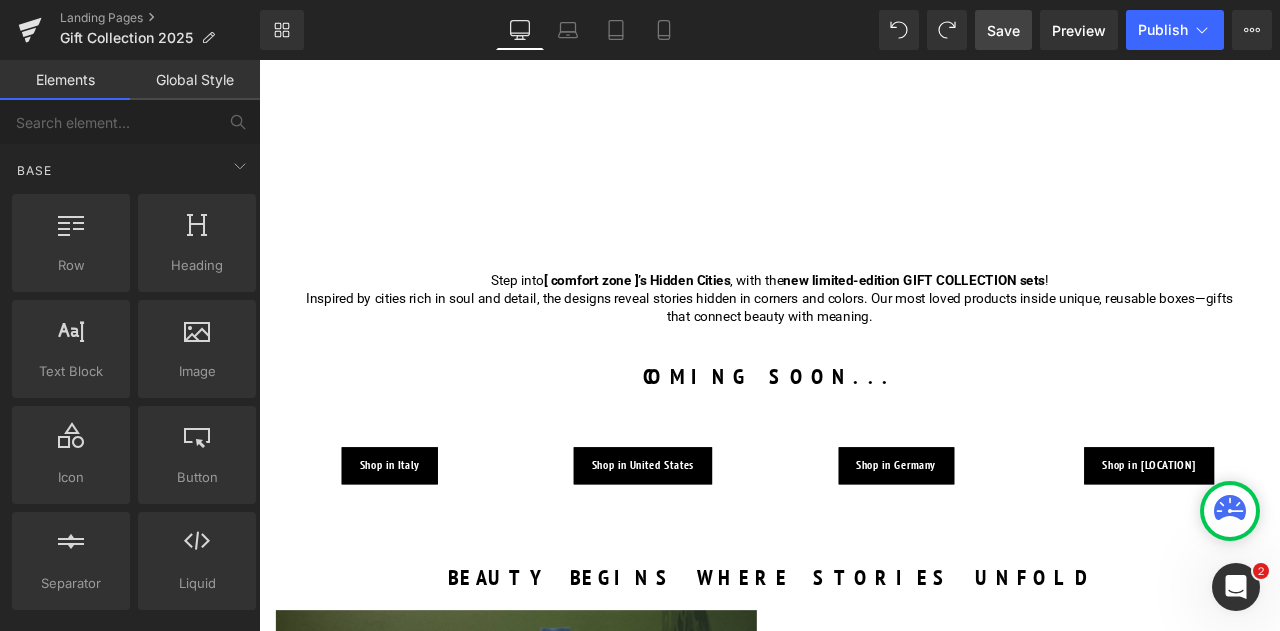click on "Save" at bounding box center [1003, 30] 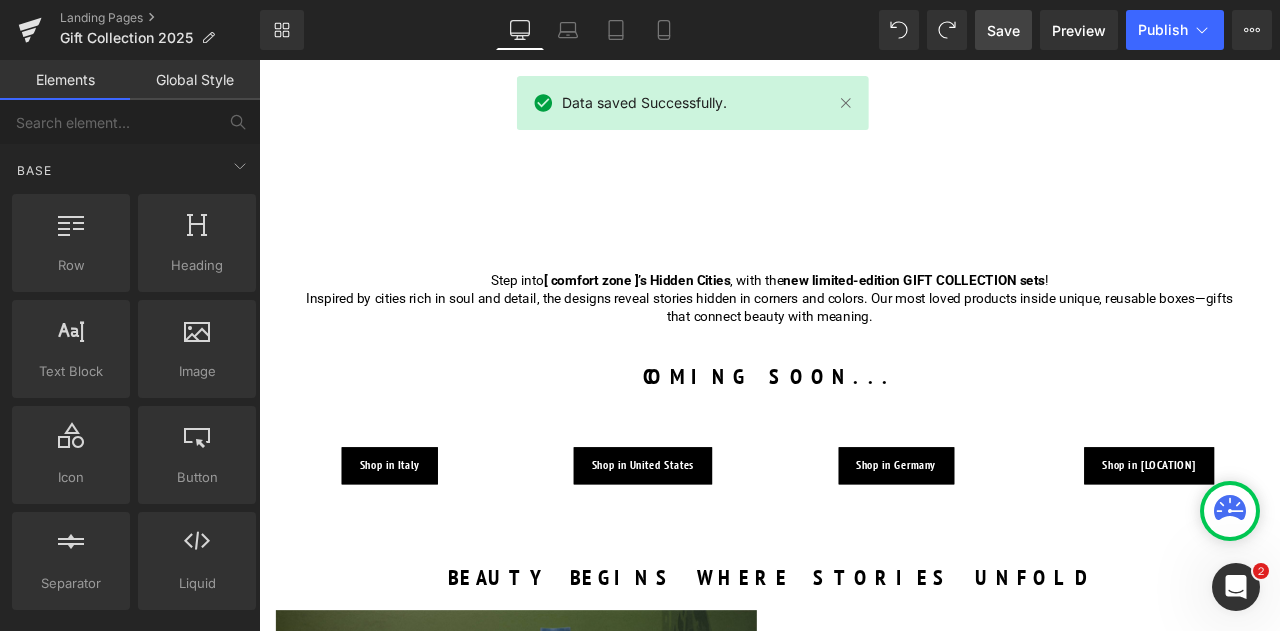 click on "Library Desktop Desktop Laptop Tablet Mobile Save Preview Publish Scheduled View Live Page View with current Template Save Template to Library Schedule Publish  Optimize  Publish Settings Shortcuts  Your page can’t be published   You've reached the maximum number of published pages on your plan  (0/0).  You need to upgrade your plan or unpublish all your pages to get 1 publish slot.   Unpublish pages   Upgrade plan" at bounding box center [770, 30] 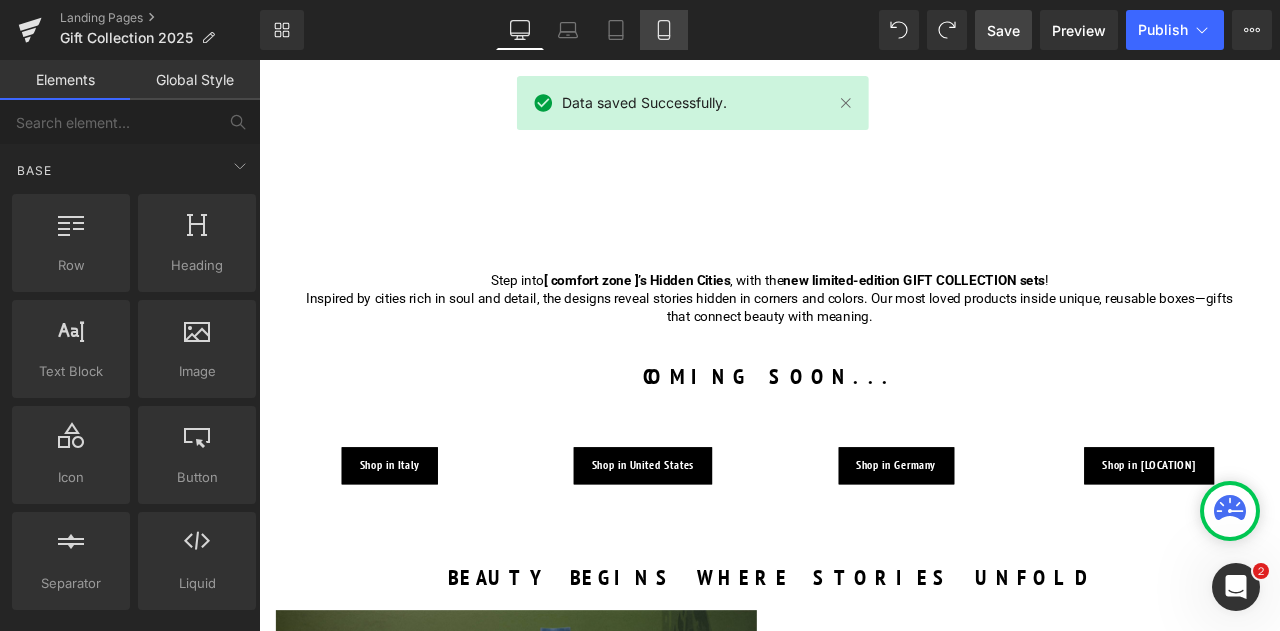 click 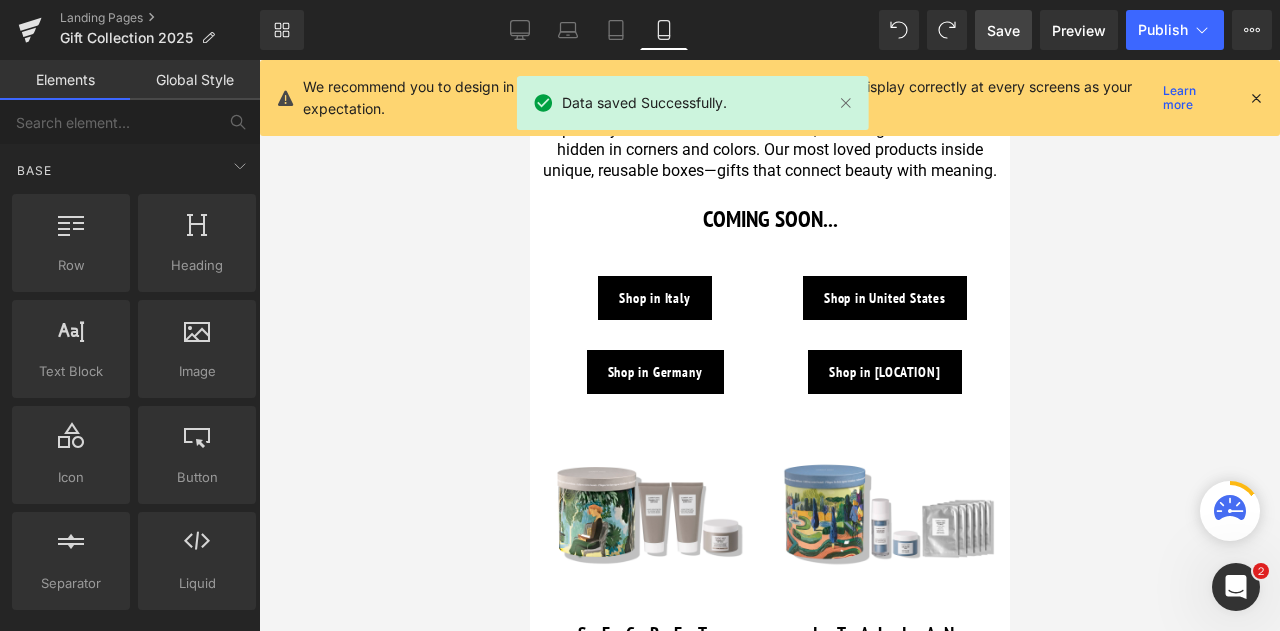 scroll, scrollTop: 1805, scrollLeft: 0, axis: vertical 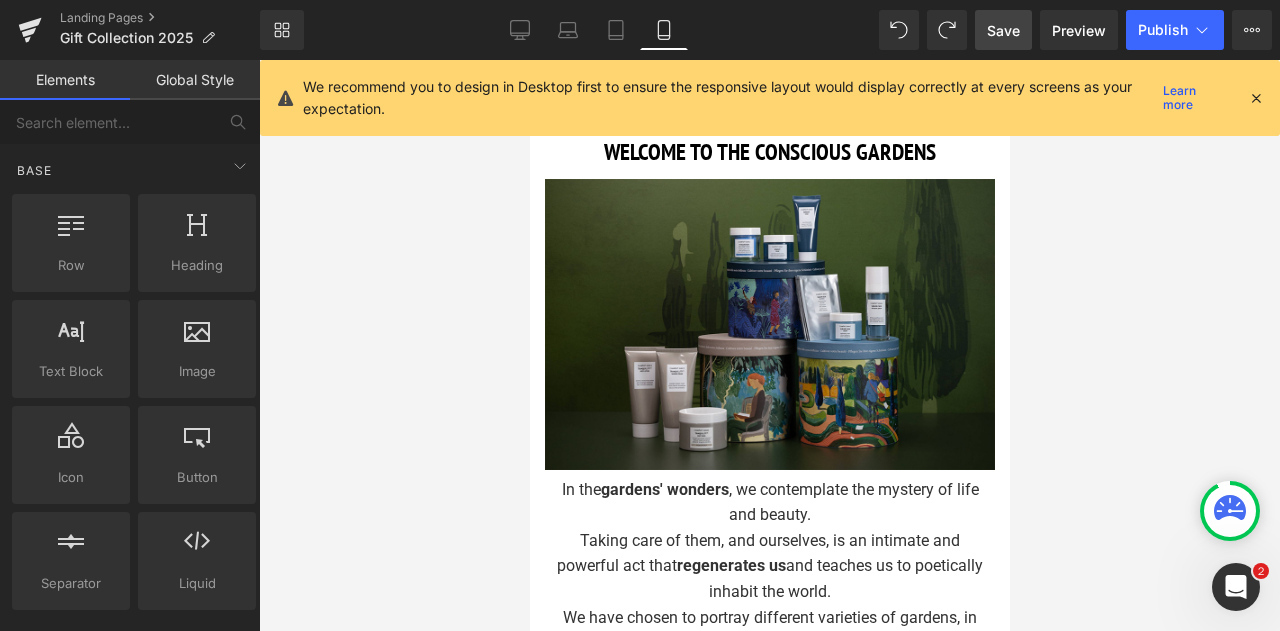 click at bounding box center [1256, 98] 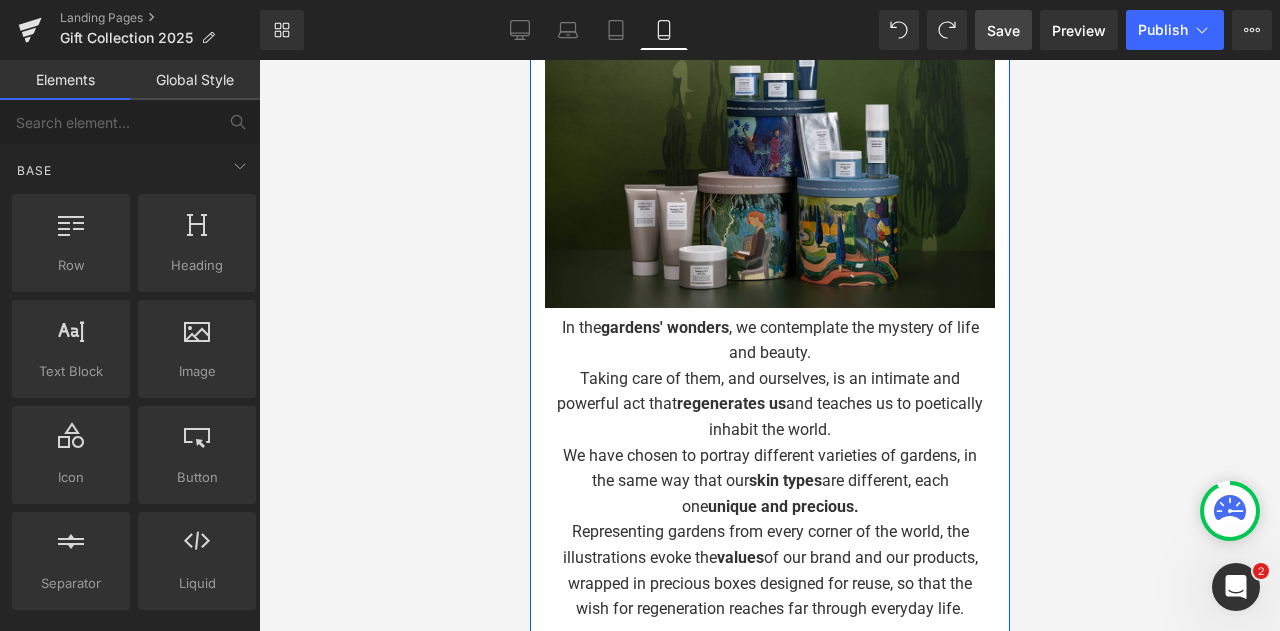 scroll, scrollTop: 1947, scrollLeft: 0, axis: vertical 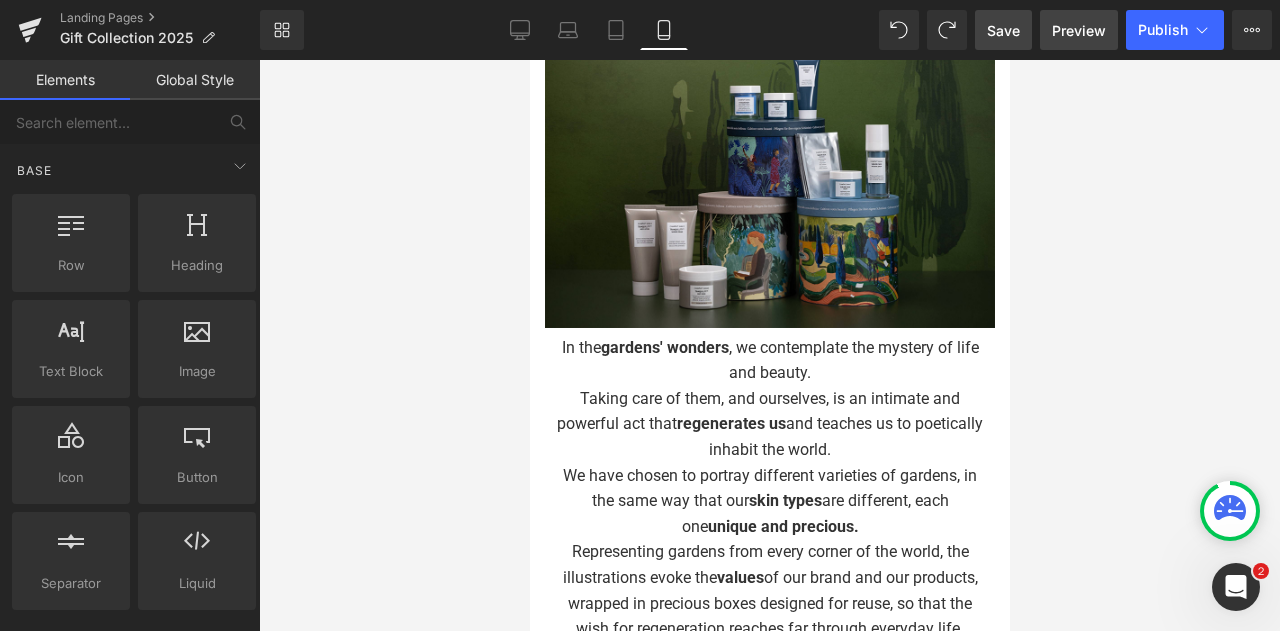 click on "Preview" at bounding box center [1079, 30] 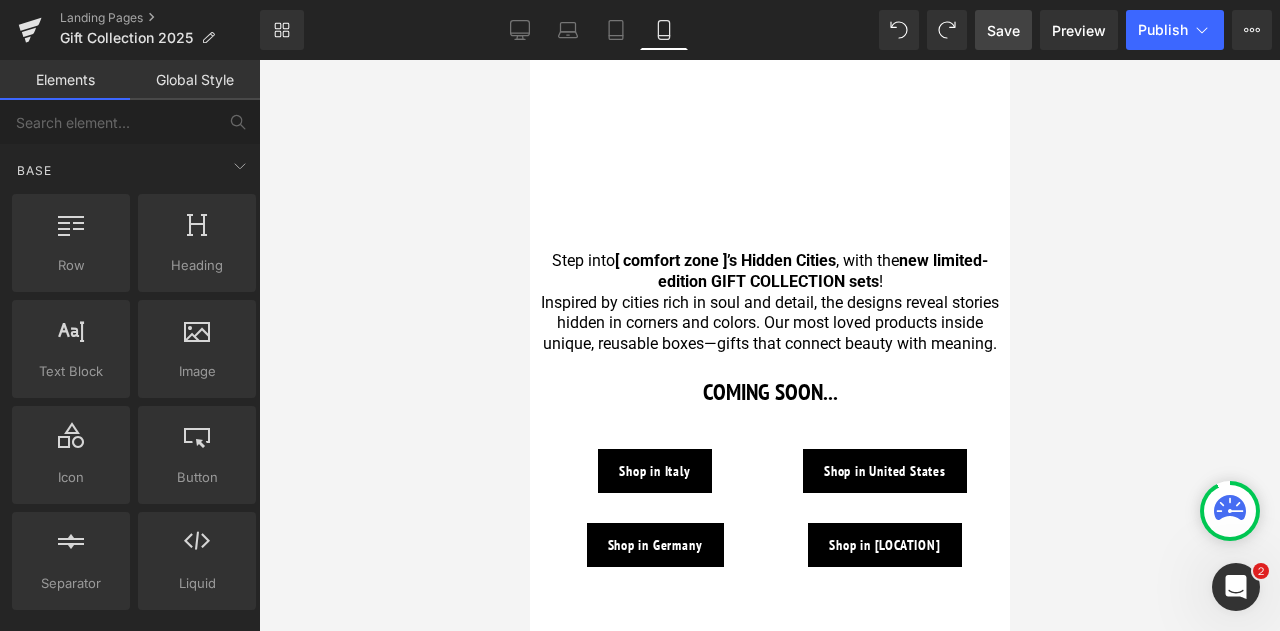 scroll, scrollTop: 268, scrollLeft: 0, axis: vertical 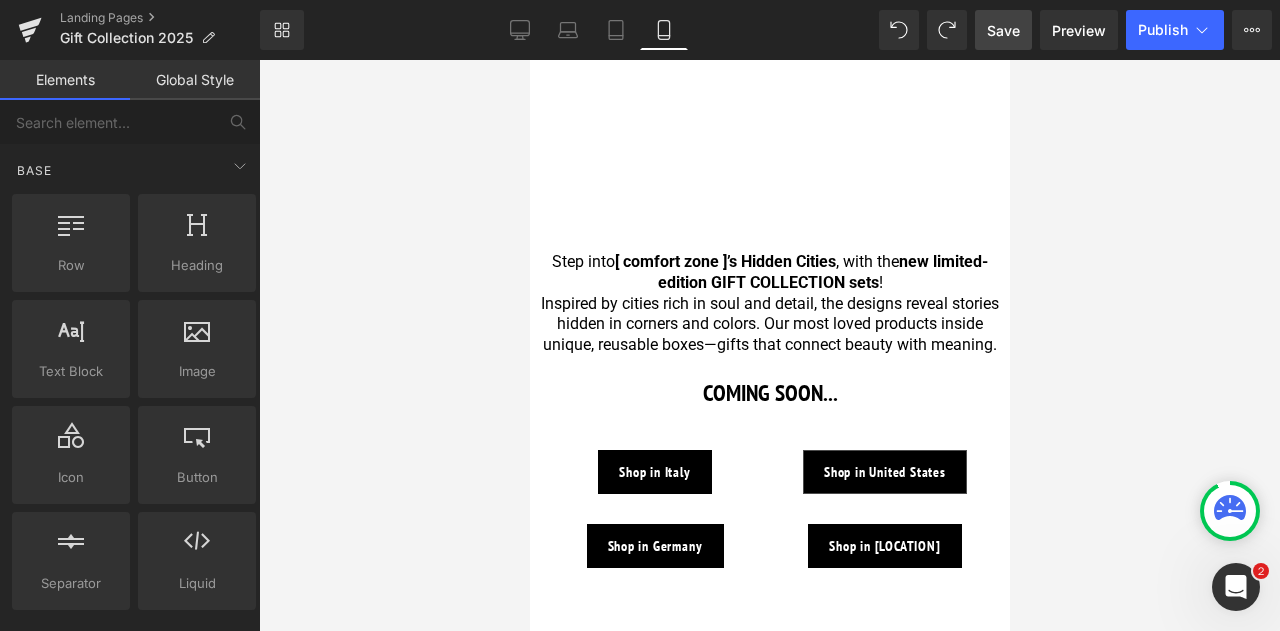 click on "Shop in United States Button" at bounding box center [884, 472] 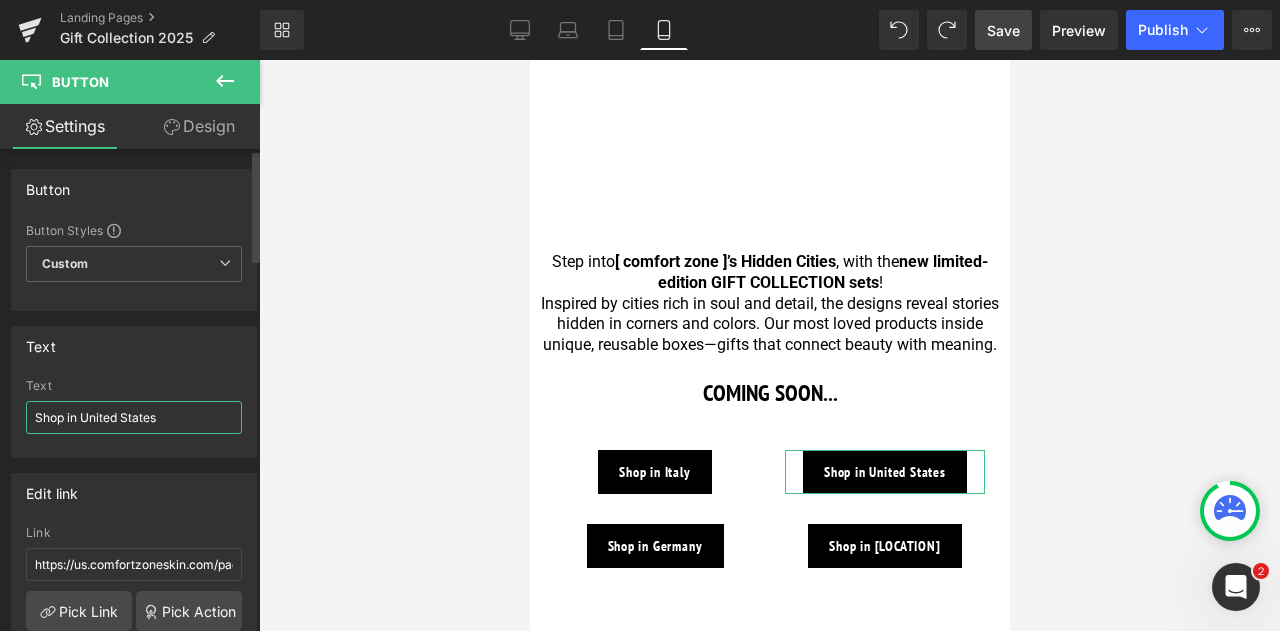 drag, startPoint x: 167, startPoint y: 410, endPoint x: 87, endPoint y: 410, distance: 80 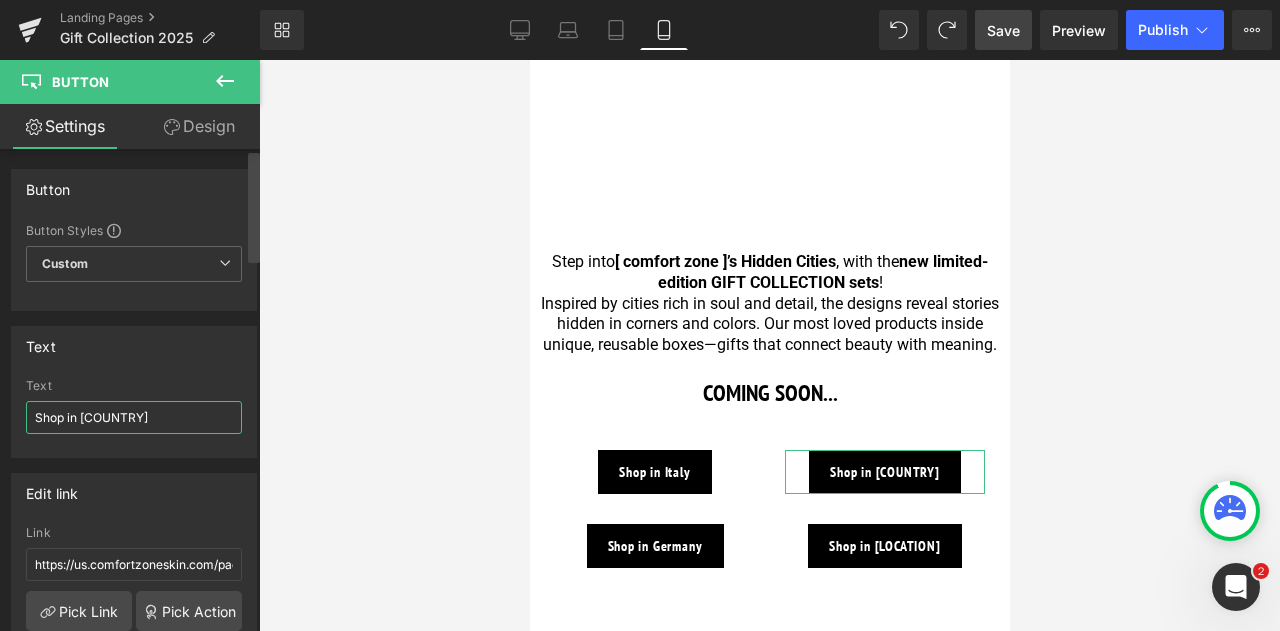 type on "Shop in [COUNTRY]" 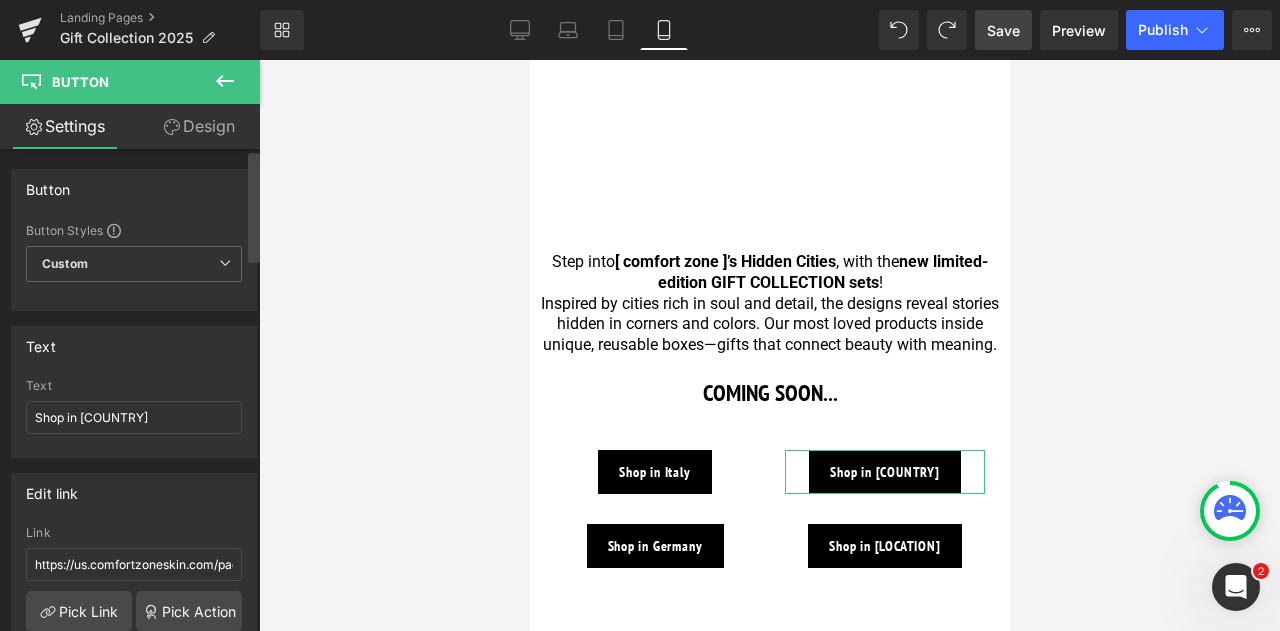 click at bounding box center (254, 394) 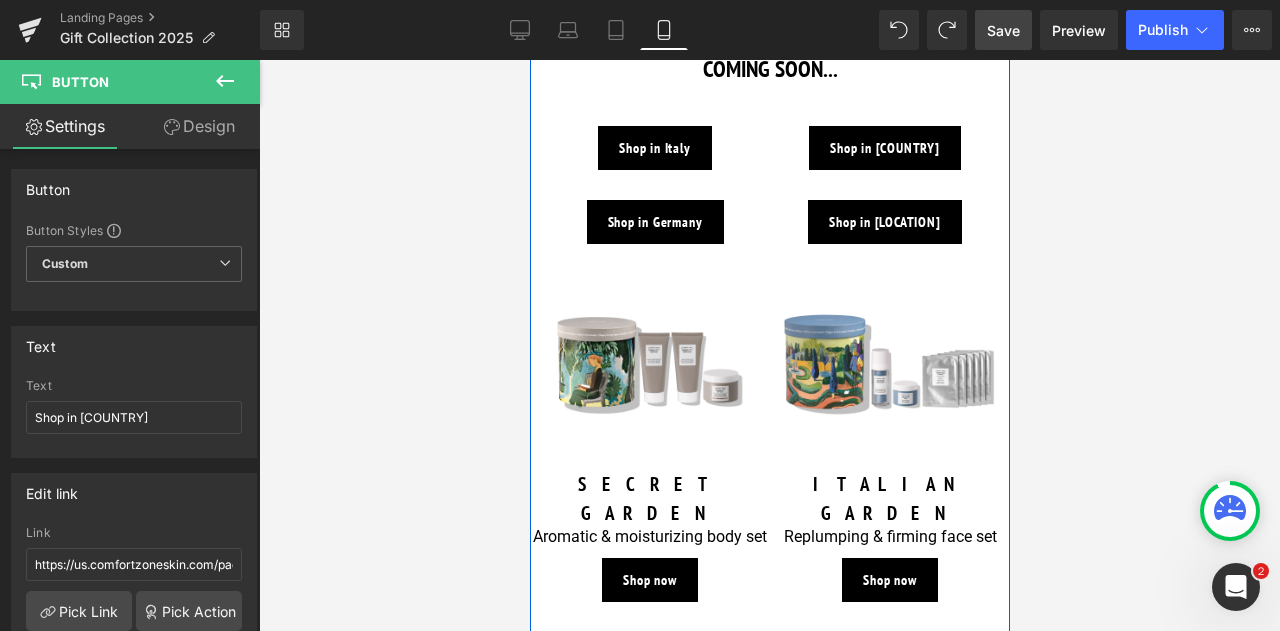 scroll, scrollTop: 587, scrollLeft: 0, axis: vertical 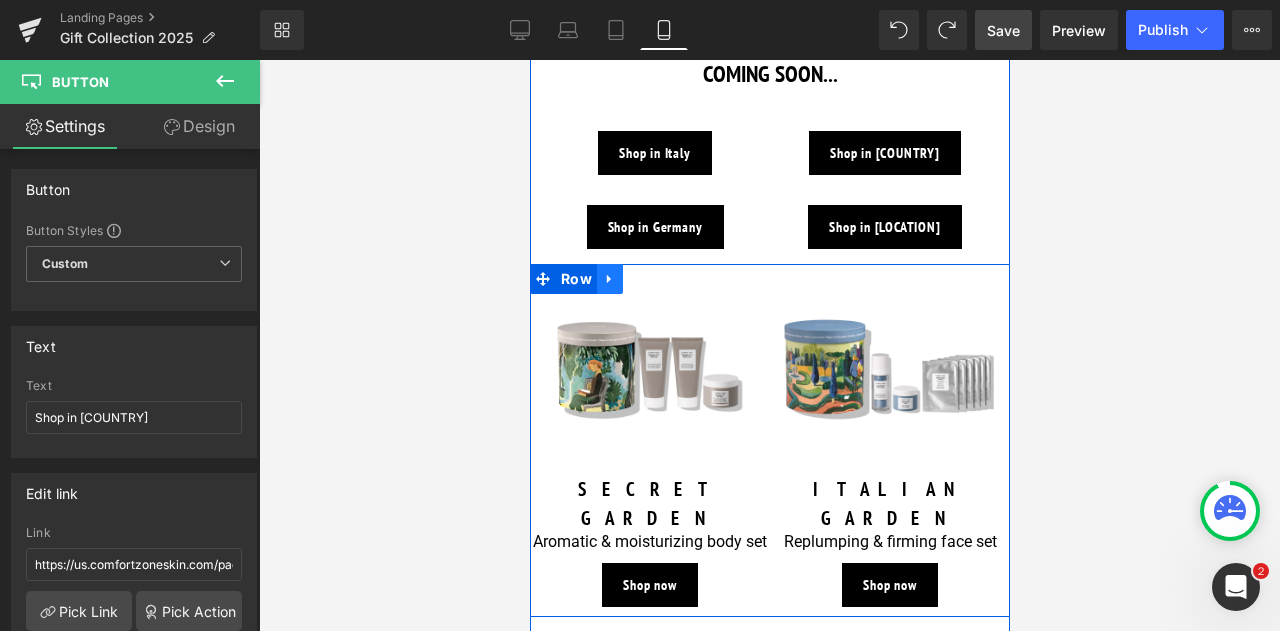 click 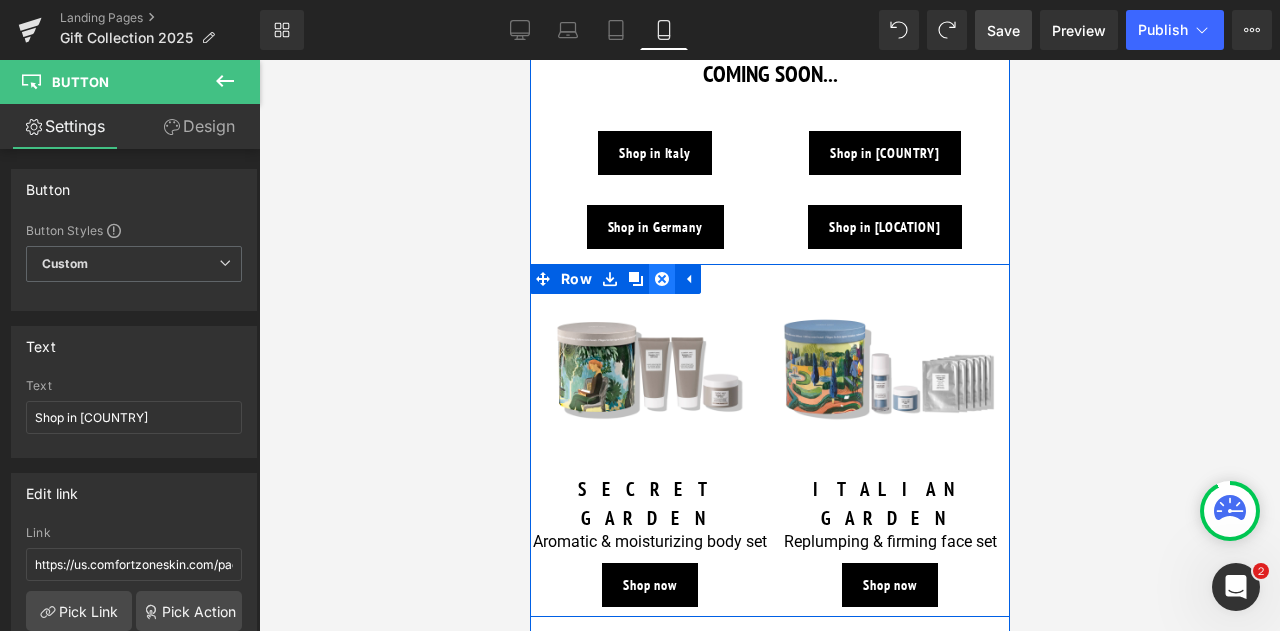 click 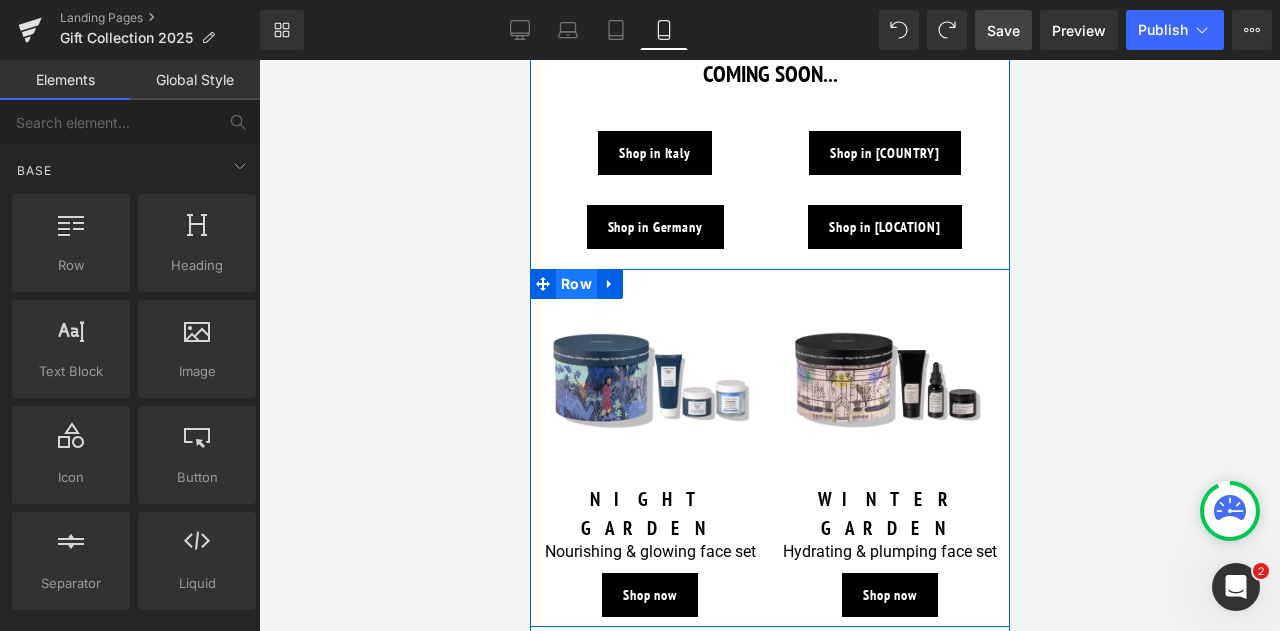 click on "Row" at bounding box center (575, 284) 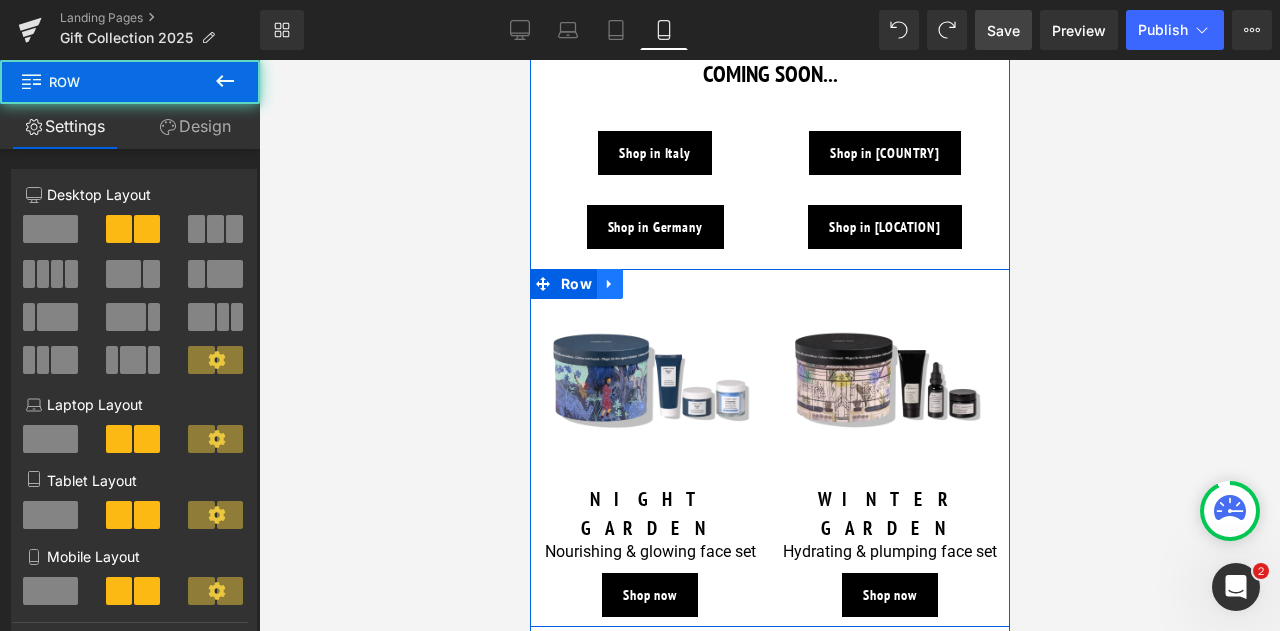 click 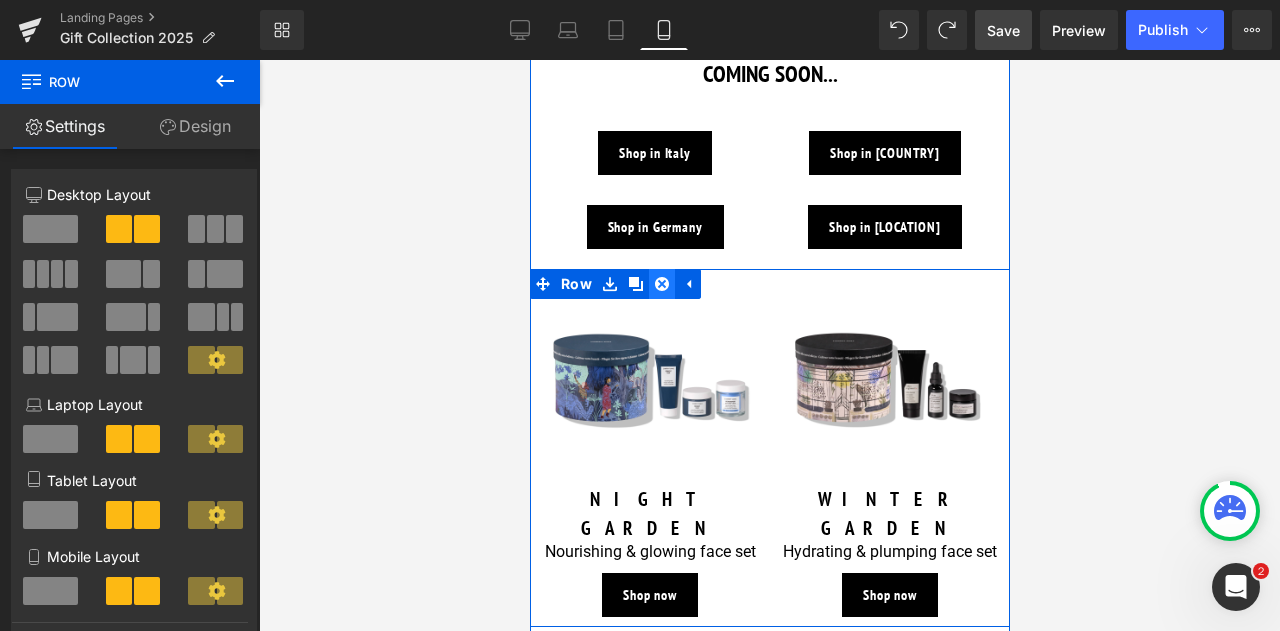 click 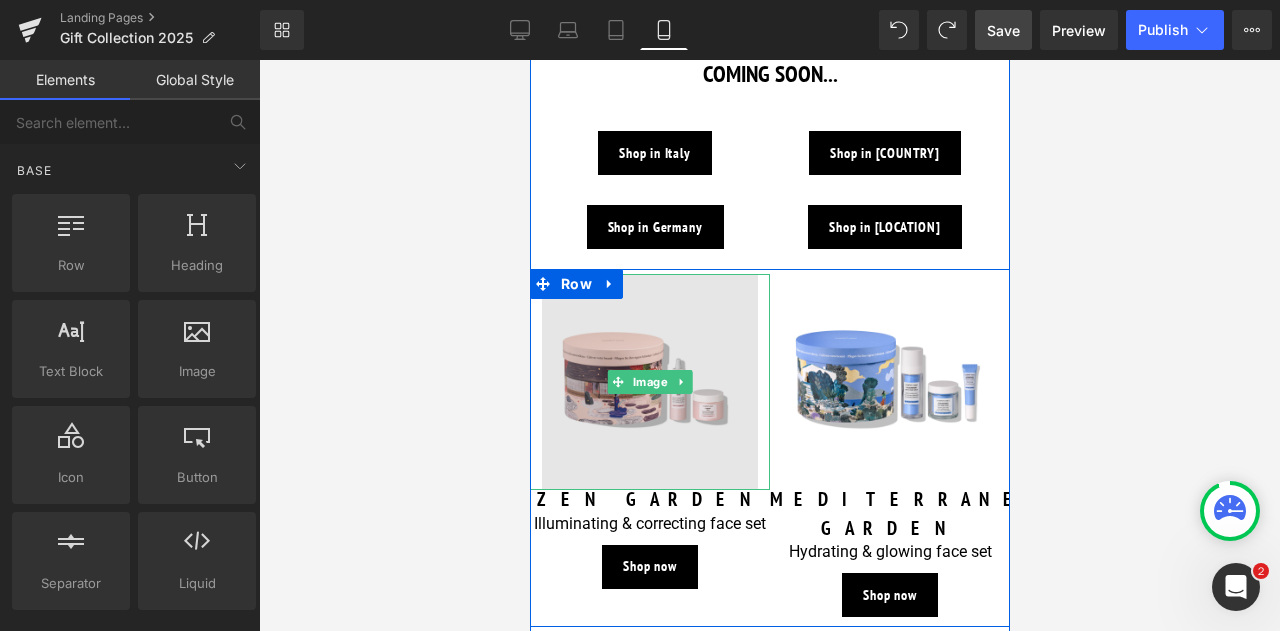 scroll, scrollTop: 598, scrollLeft: 0, axis: vertical 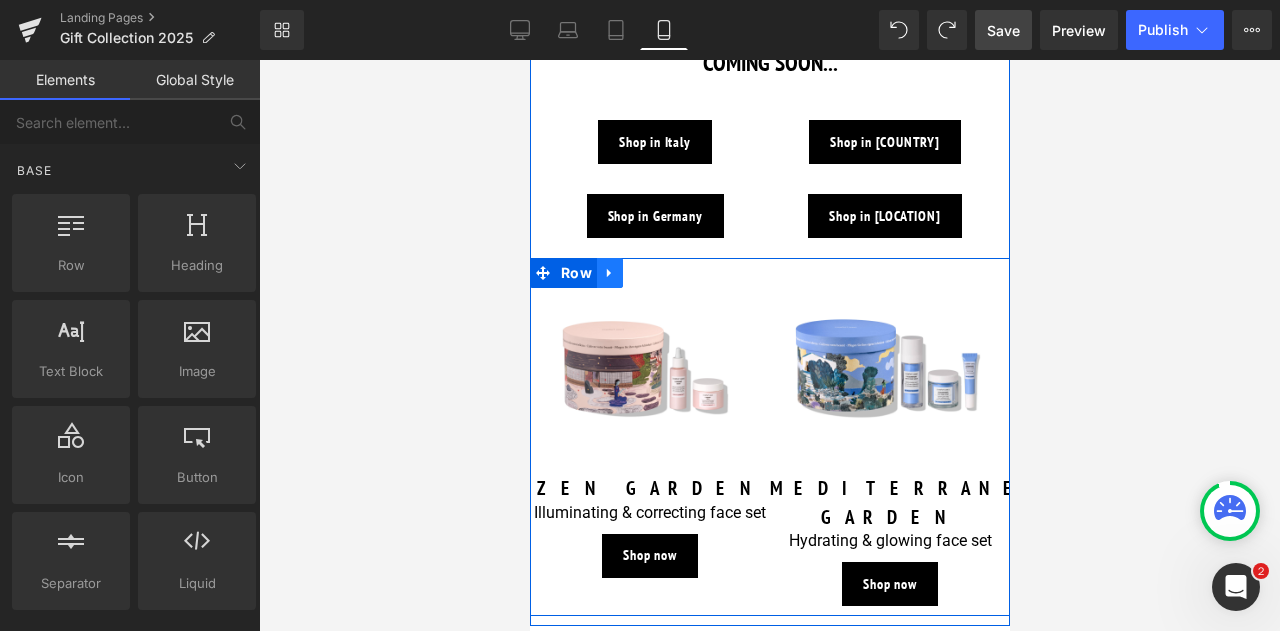 click 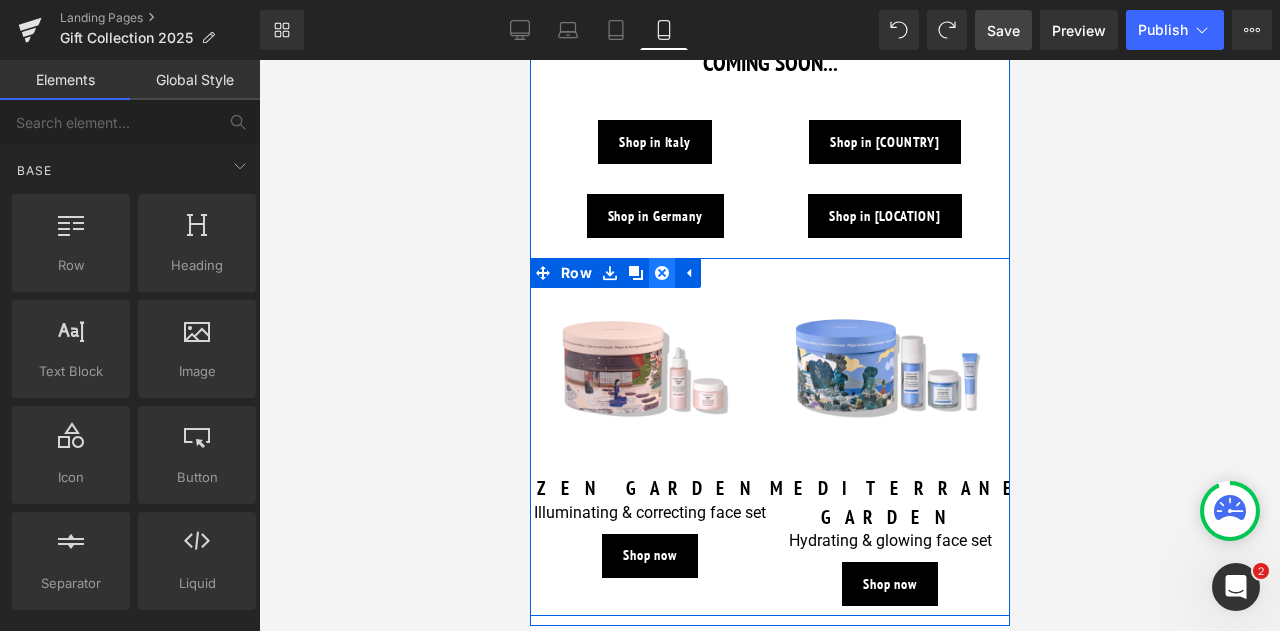 click 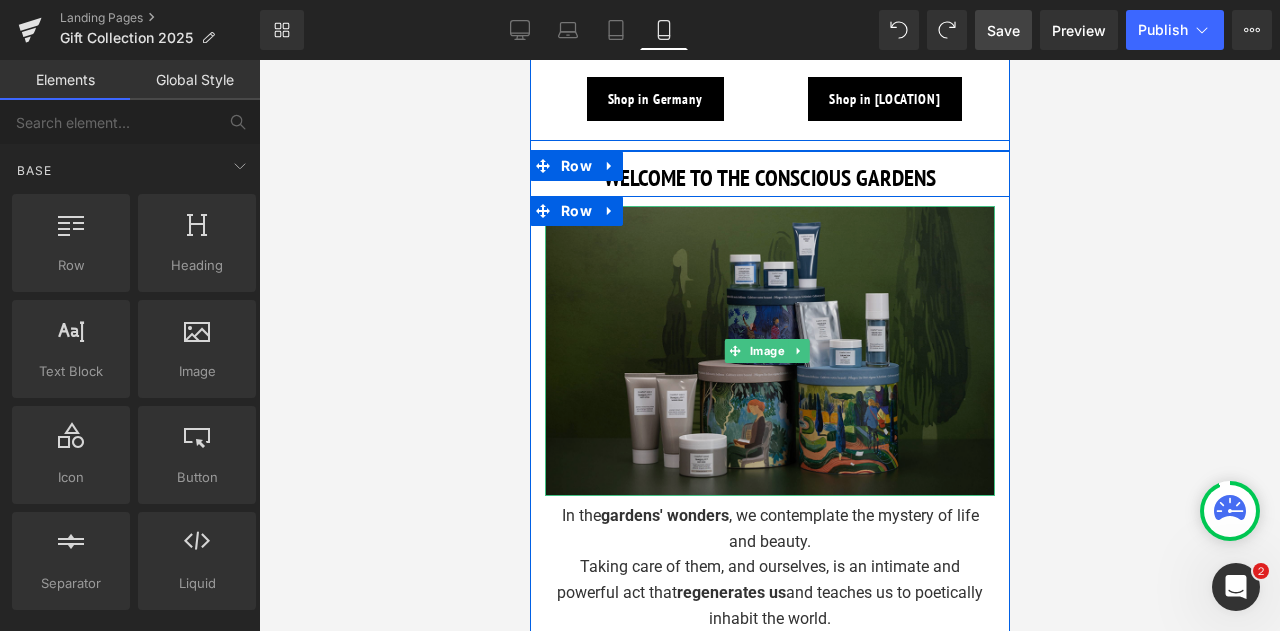 scroll, scrollTop: 598, scrollLeft: 0, axis: vertical 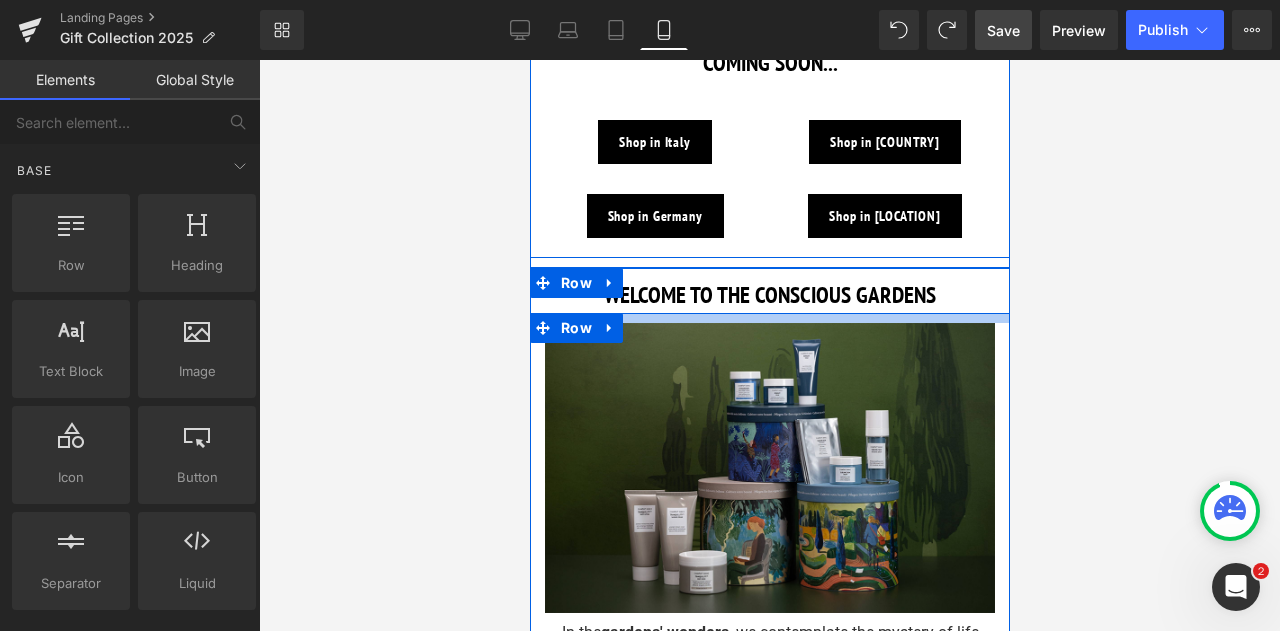 click on "WELCOME TO THE CONSCIOUS GARDENS" at bounding box center [769, 295] 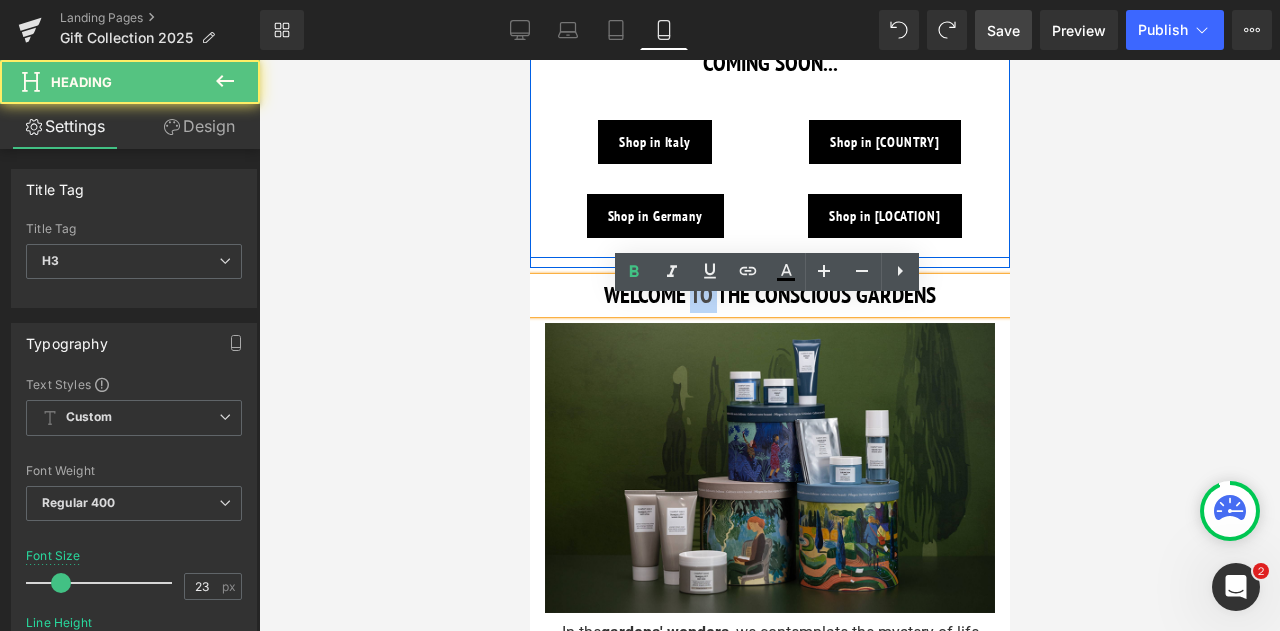 click on "WELCOME TO THE CONSCIOUS GARDENS" at bounding box center (769, 295) 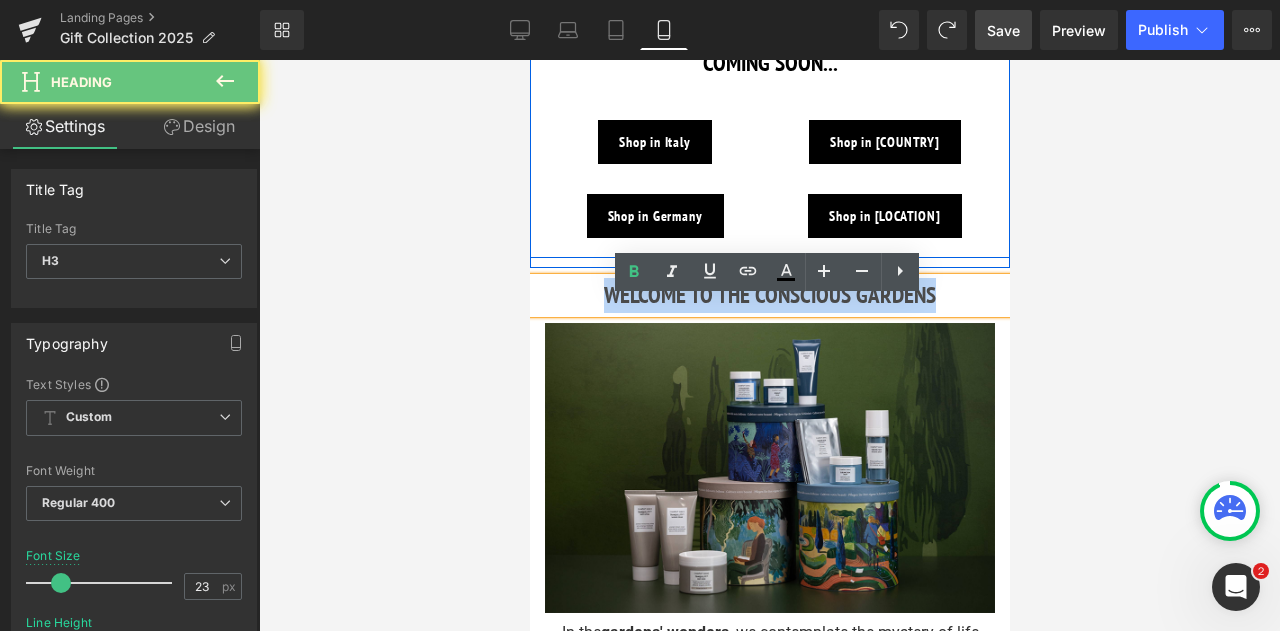 click on "WELCOME TO THE CONSCIOUS GARDENS" at bounding box center (769, 295) 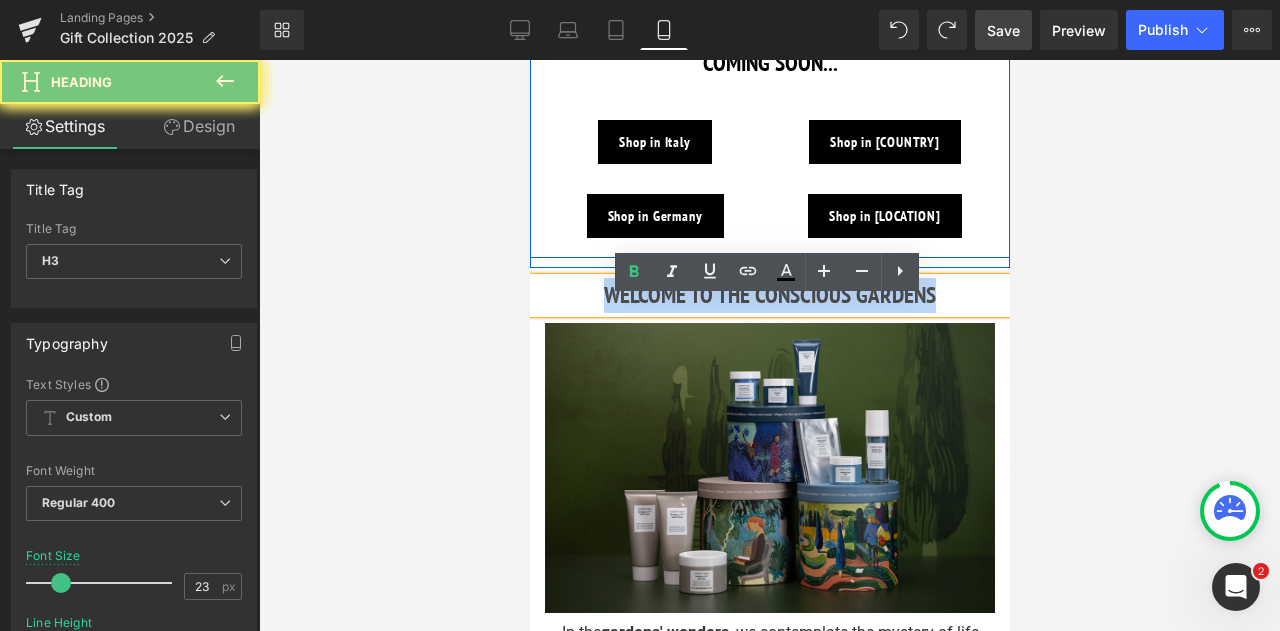 click on "WELCOME TO THE CONSCIOUS GARDENS" at bounding box center [769, 295] 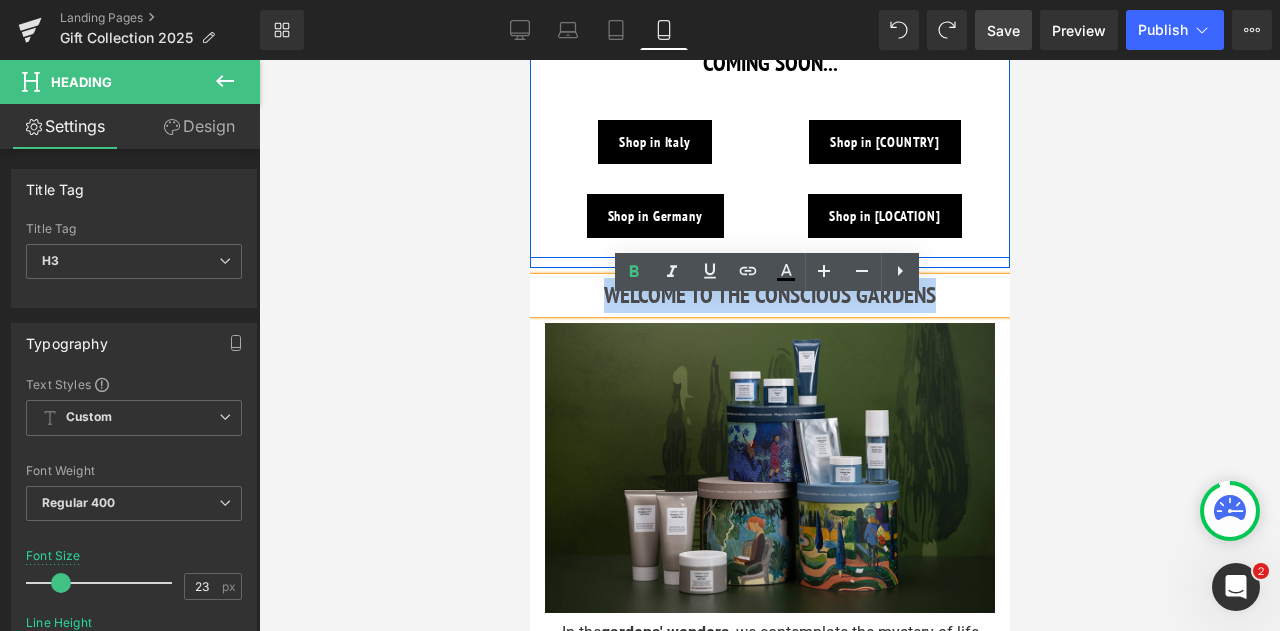 type 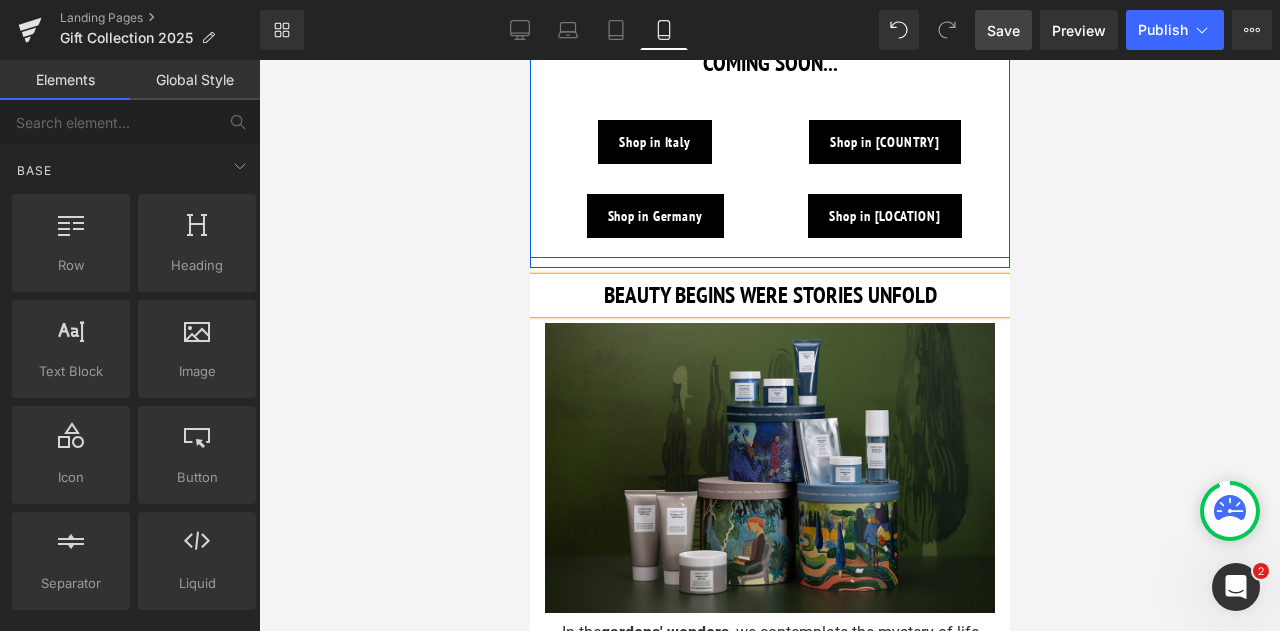 click at bounding box center (769, 345) 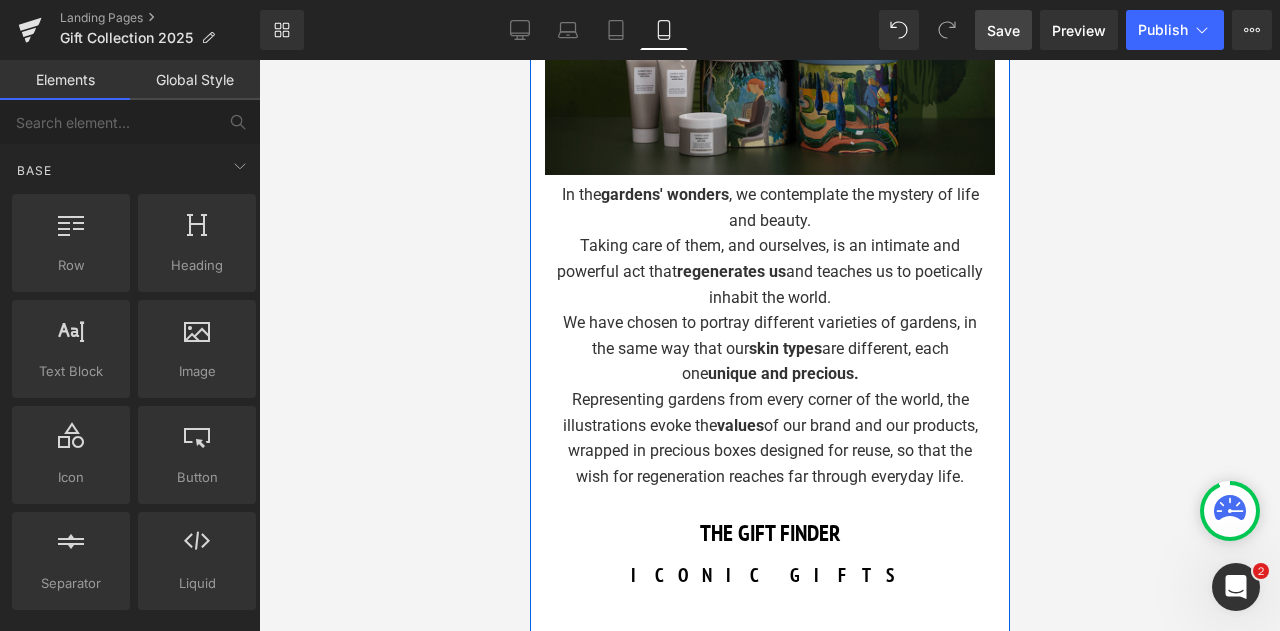 scroll, scrollTop: 1035, scrollLeft: 0, axis: vertical 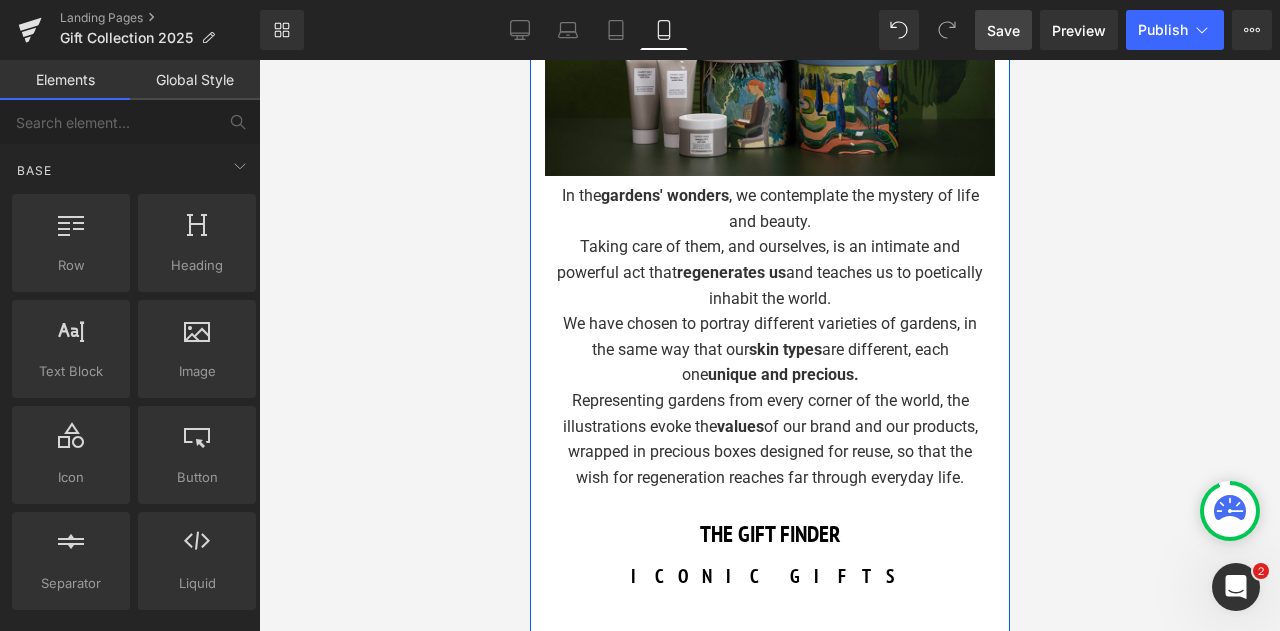 click on "Representing gardens from every corner of the world, the illustrations evoke the  values  of our brand and our products, wrapped in precious boxes designed for reuse, so that the wish for regeneration reaches far through everyday life." at bounding box center (769, 439) 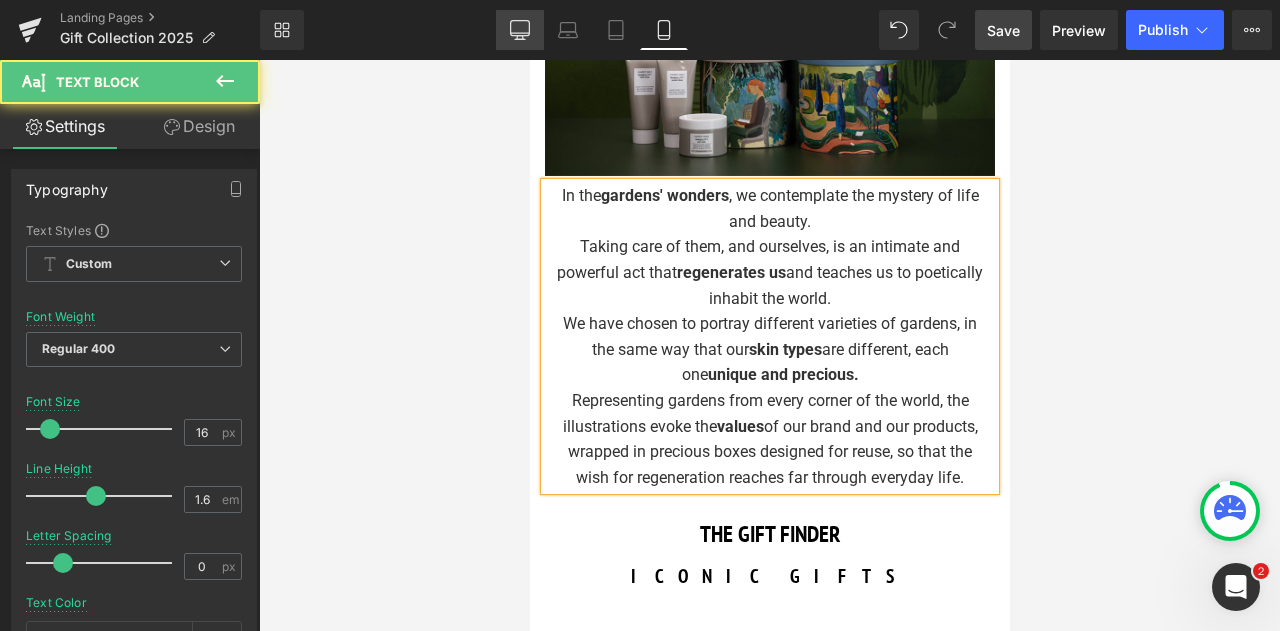 click 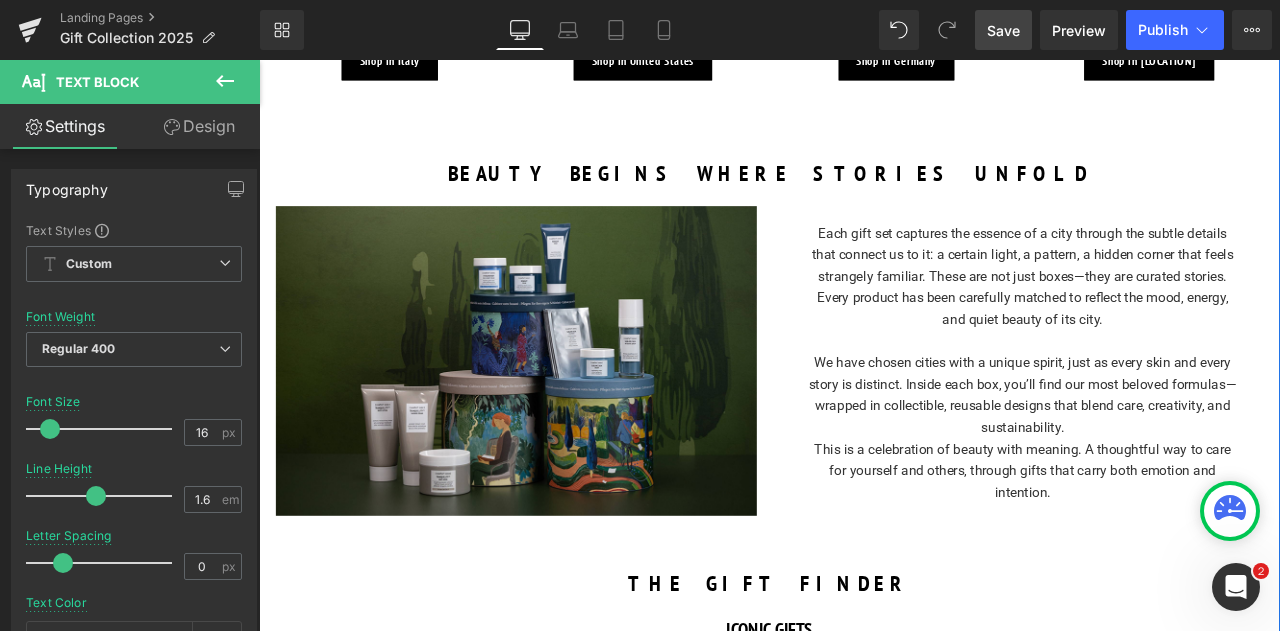scroll, scrollTop: 916, scrollLeft: 0, axis: vertical 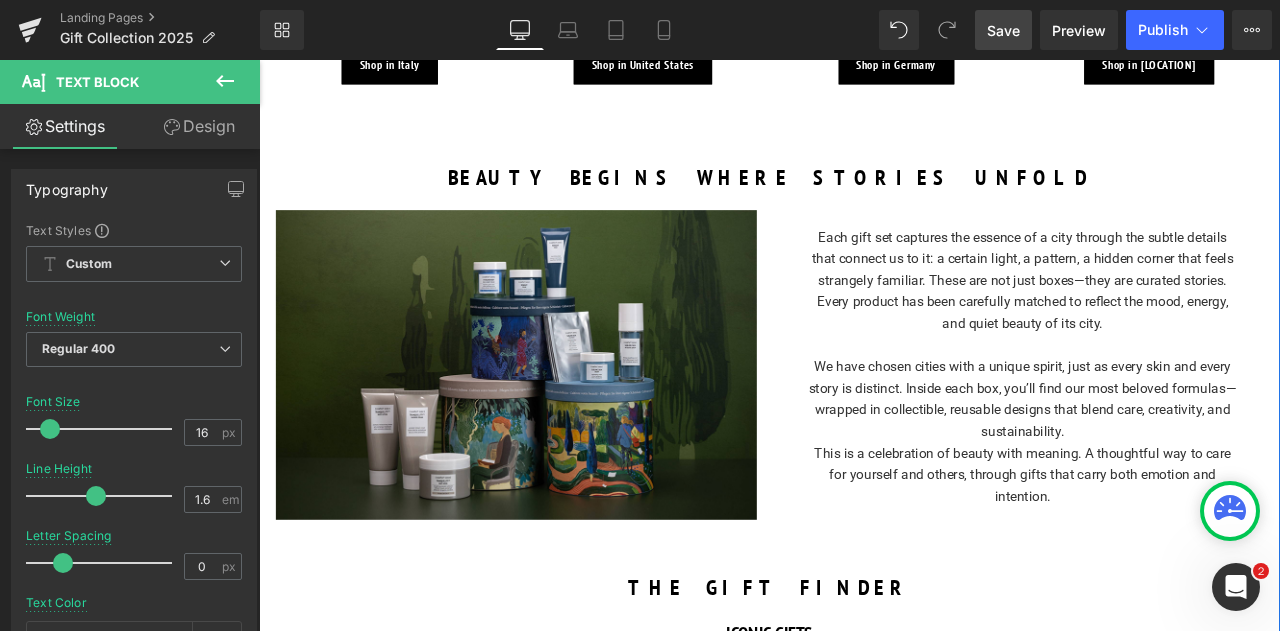 click on "Image         Each gift set captures the essence of a city through the subtle details that connect us to it: a certain light, a pattern, a hidden corner that feels strangely familiar. These are not just boxes—they are curated stories. Every product has been carefully matched to reflect the mood, energy, and quiet beauty of its city.  We have chosen cities with a unique spirit, just as every skin and every story is distinct. Inside each box, you’ll find our most beloved formulas—wrapped in collectible, reusable designs that blend care, creativity, and sustainability. This is a celebration of beauty with meaning. A thoughtful way to care for yourself and others, through gifts that carry both emotion and intention.  Text Block         Row" at bounding box center [864, 422] 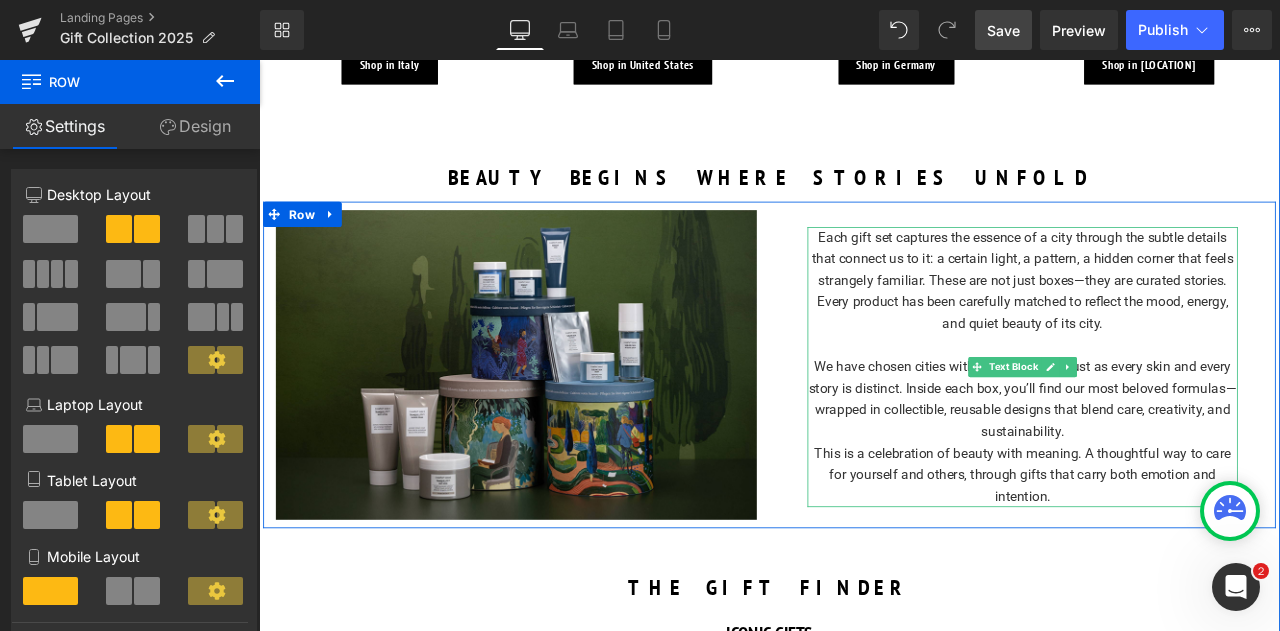 click at bounding box center (1164, 399) 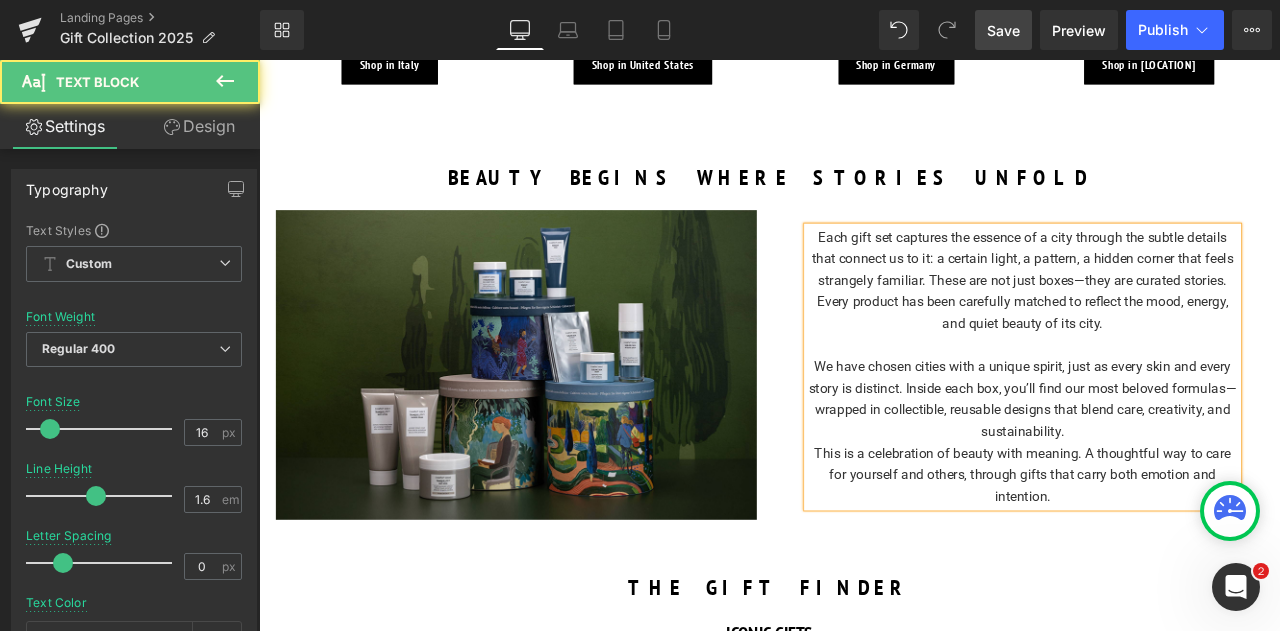 click on "This is a celebration of beauty with meaning. A thoughtful way to care for yourself and others, through gifts that carry both emotion and intention." at bounding box center (1164, 552) 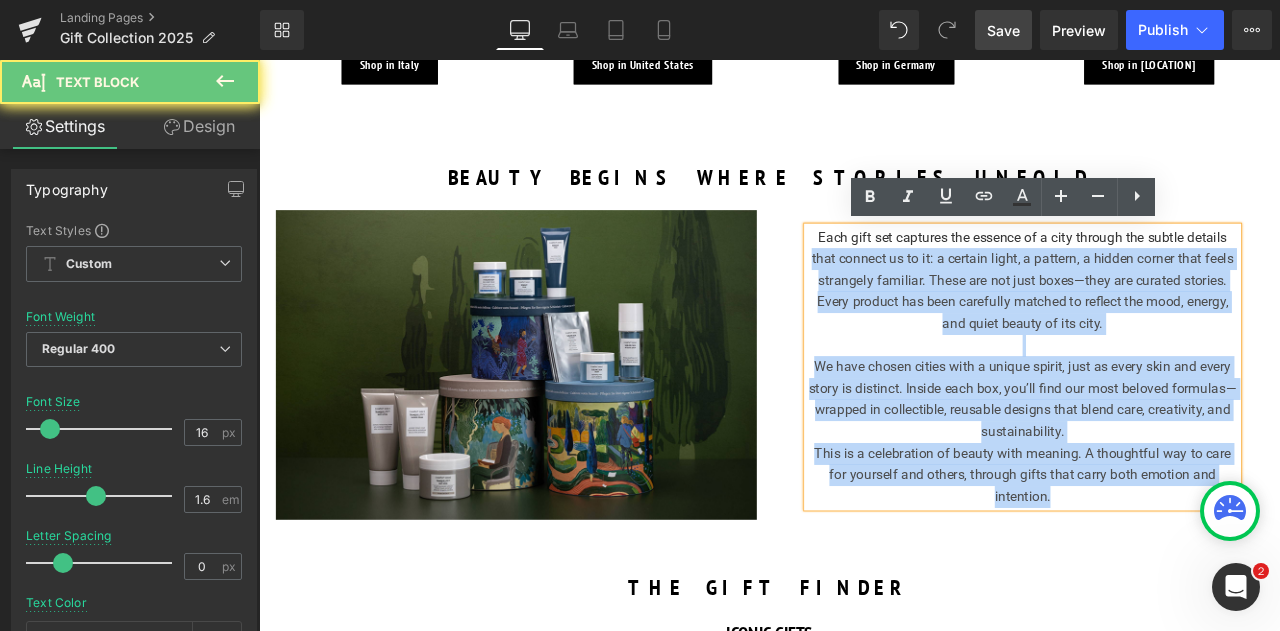 drag, startPoint x: 1204, startPoint y: 578, endPoint x: 885, endPoint y: 295, distance: 426.43875 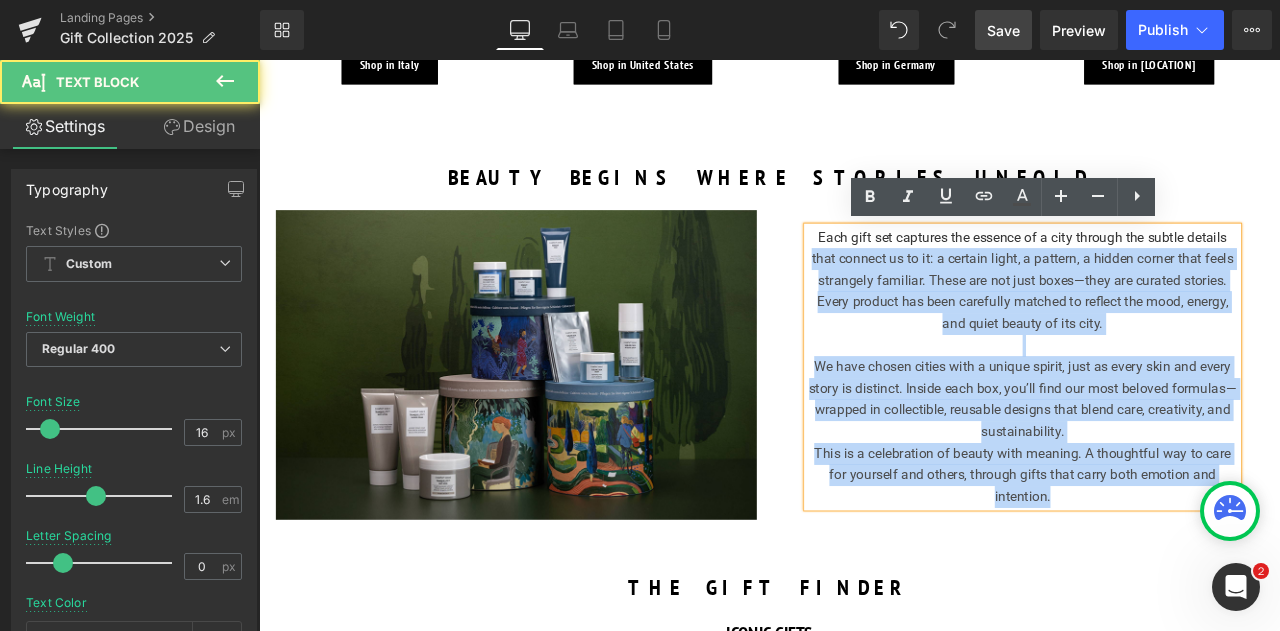 click on "This is a celebration of beauty with meaning. A thoughtful way to care for yourself and others, through gifts that carry both emotion and intention." at bounding box center (1164, 552) 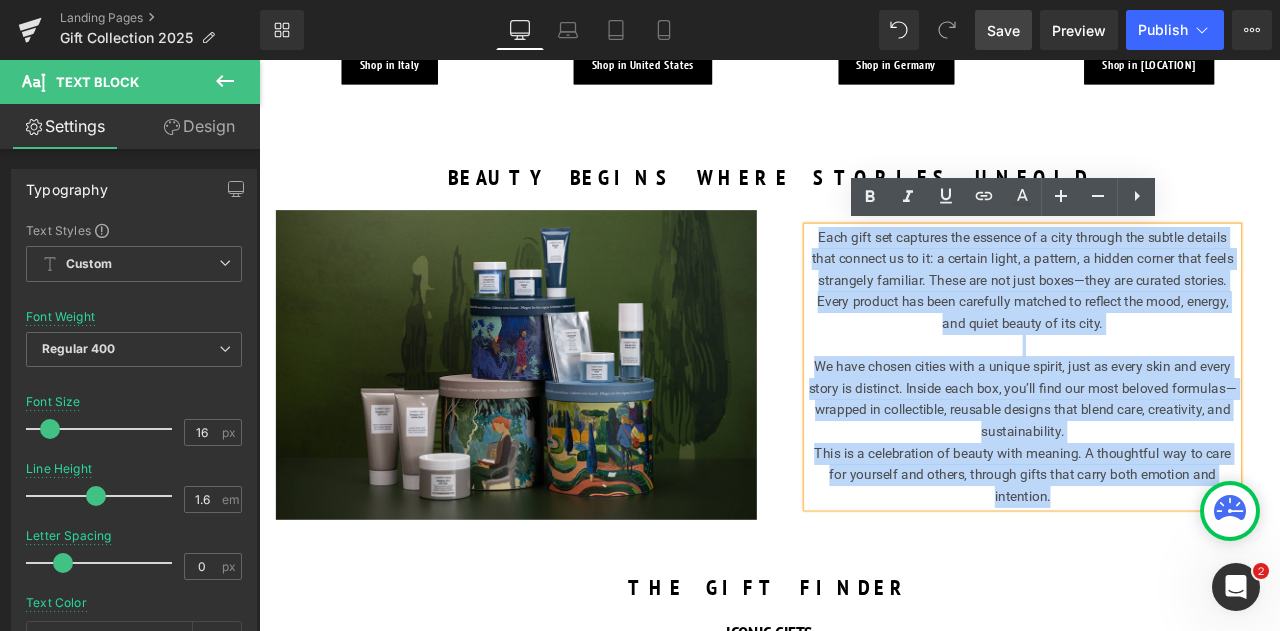 drag, startPoint x: 1213, startPoint y: 576, endPoint x: 898, endPoint y: 263, distance: 444.0653 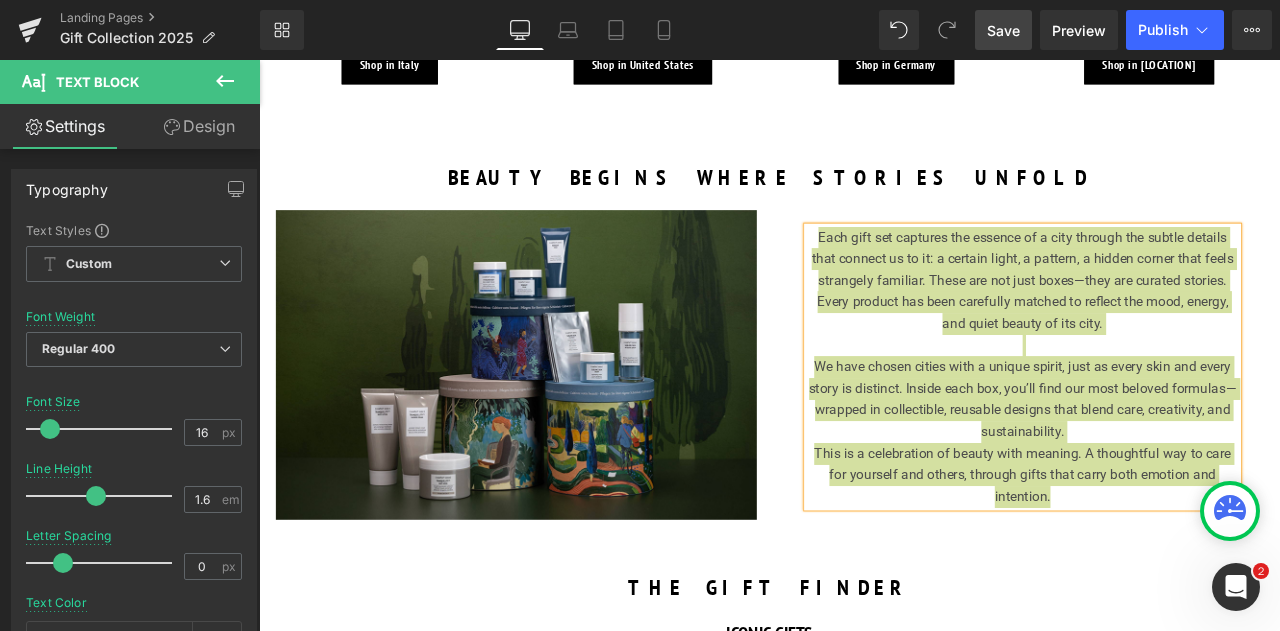 click on "Library Desktop Desktop Laptop Tablet Mobile Save Preview Publish Scheduled View Live Page View with current Template Save Template to Library Schedule Publish  Optimize  Publish Settings Shortcuts  Your page can’t be published   You've reached the maximum number of published pages on your plan  (0/0).  You need to upgrade your plan or unpublish all your pages to get 1 publish slot.   Unpublish pages   Upgrade plan" at bounding box center [770, 30] 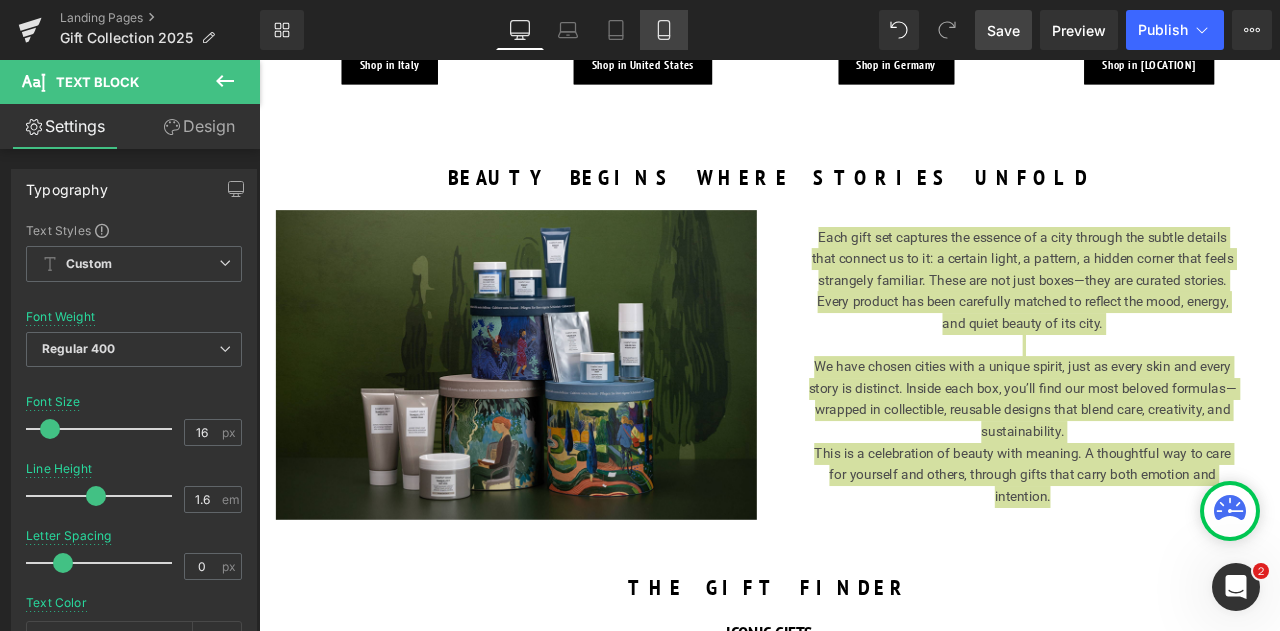 click 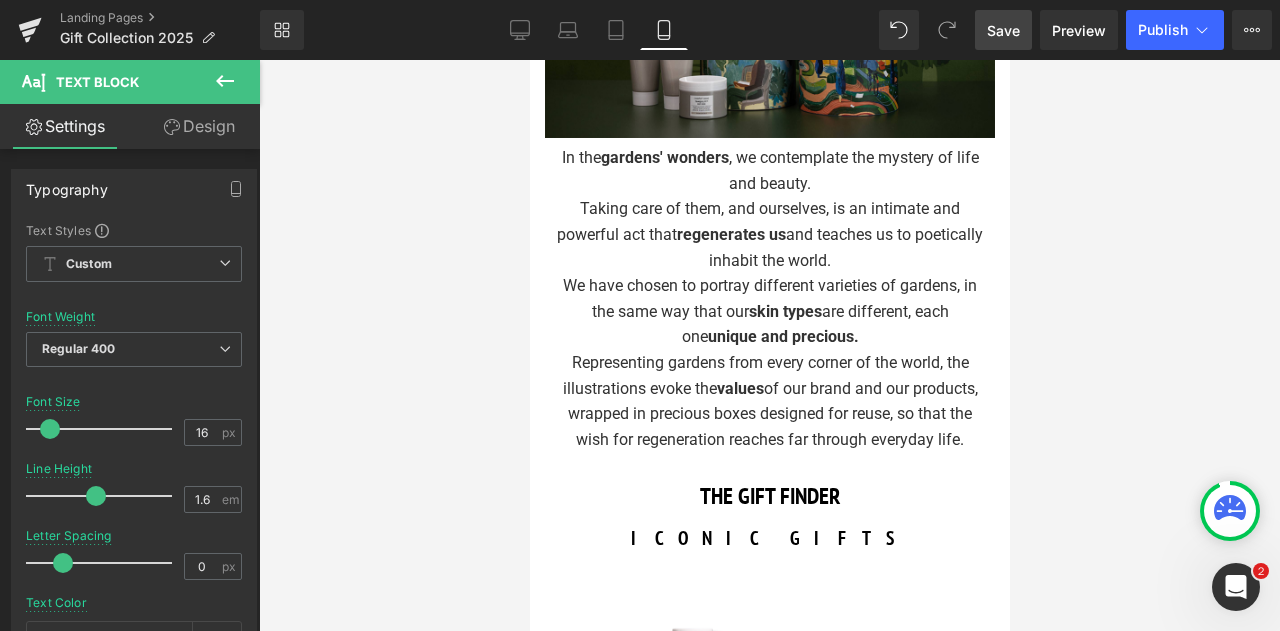 scroll, scrollTop: 1072, scrollLeft: 0, axis: vertical 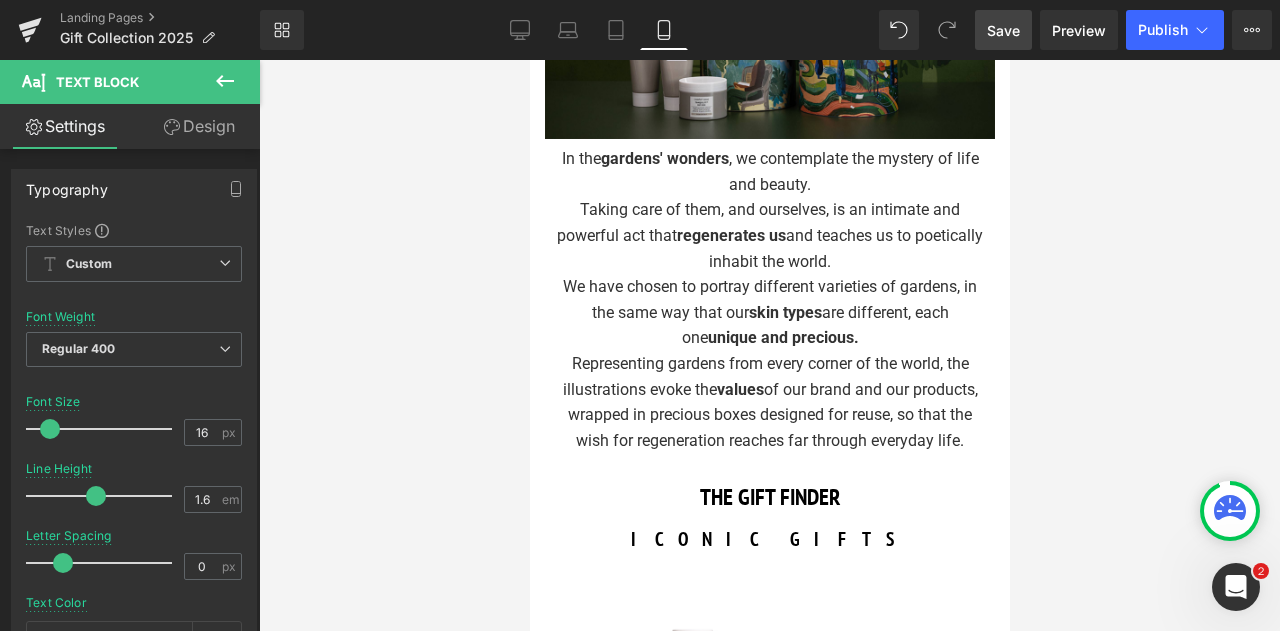click on "In the  gardens' wonders , we contemplate the mystery of life and beauty.   Taking care of them, and ourselves, is an intimate and powerful act that  regenerates us  and teaches us to poetically inhabit the world. We have chosen to portray different varieties of gardens, in the same way that our  skin types  are different, each one  unique and precious. Representing gardens from every corner of the world, the illustrations evoke the  values  of our brand and our products, wrapped in precious boxes designed for reuse, so that the wish for regeneration reaches far through everyday life. Text Block" at bounding box center (769, 299) 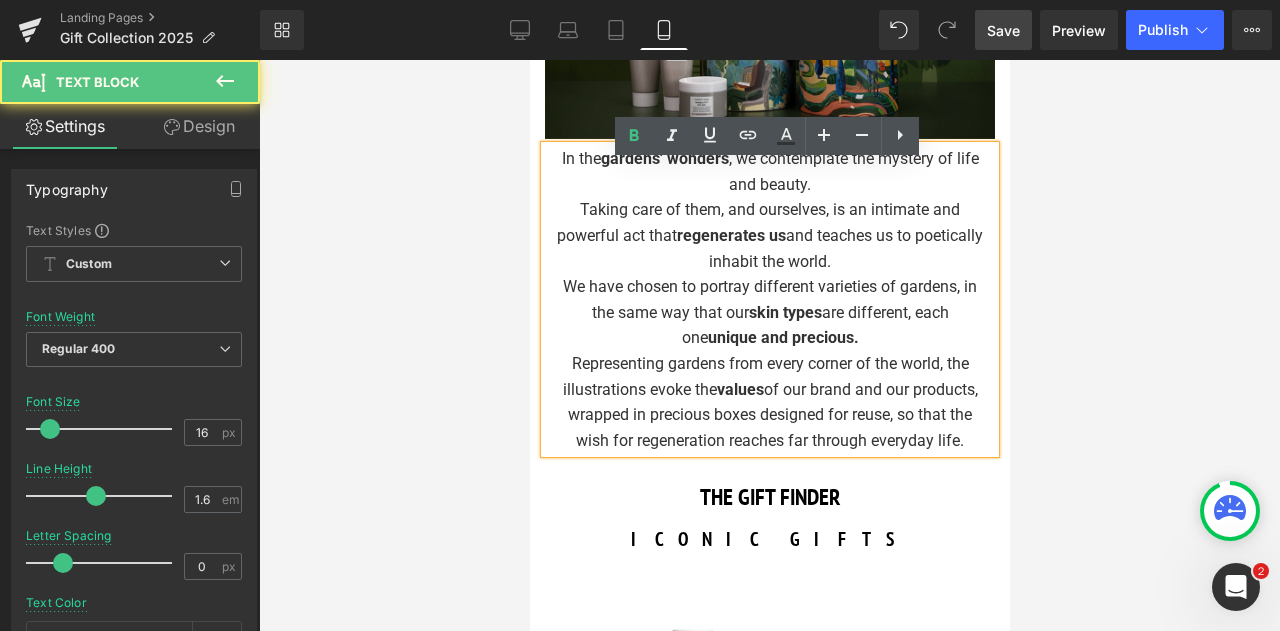 click on "In the  gardens' wonders , we contemplate the mystery of life and beauty.   Taking care of them, and ourselves, is an intimate and powerful act that  regenerates us  and teaches us to poetically inhabit the world. We have chosen to portray different varieties of gardens, in the same way that our  skin types  are different, each one  unique and precious. Representing gardens from every corner of the world, the illustrations evoke the  values  of our brand and our products, wrapped in precious boxes designed for reuse, so that the wish for regeneration reaches far through everyday life." at bounding box center [769, 299] 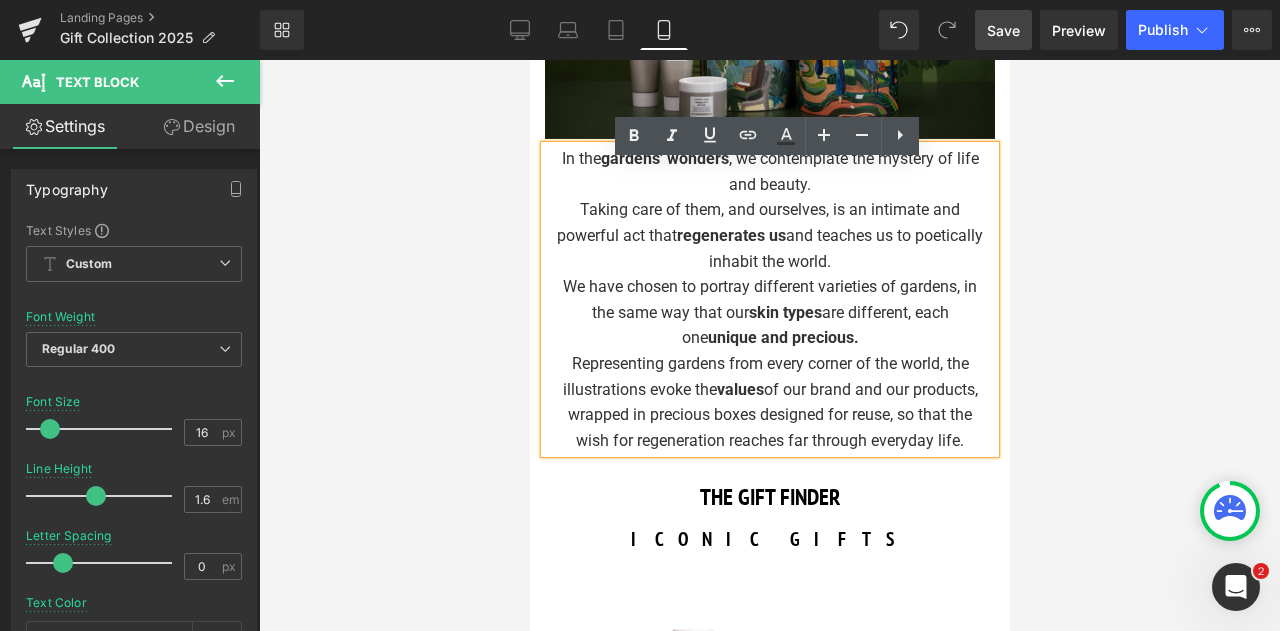 drag, startPoint x: 543, startPoint y: 173, endPoint x: 792, endPoint y: 475, distance: 391.4141 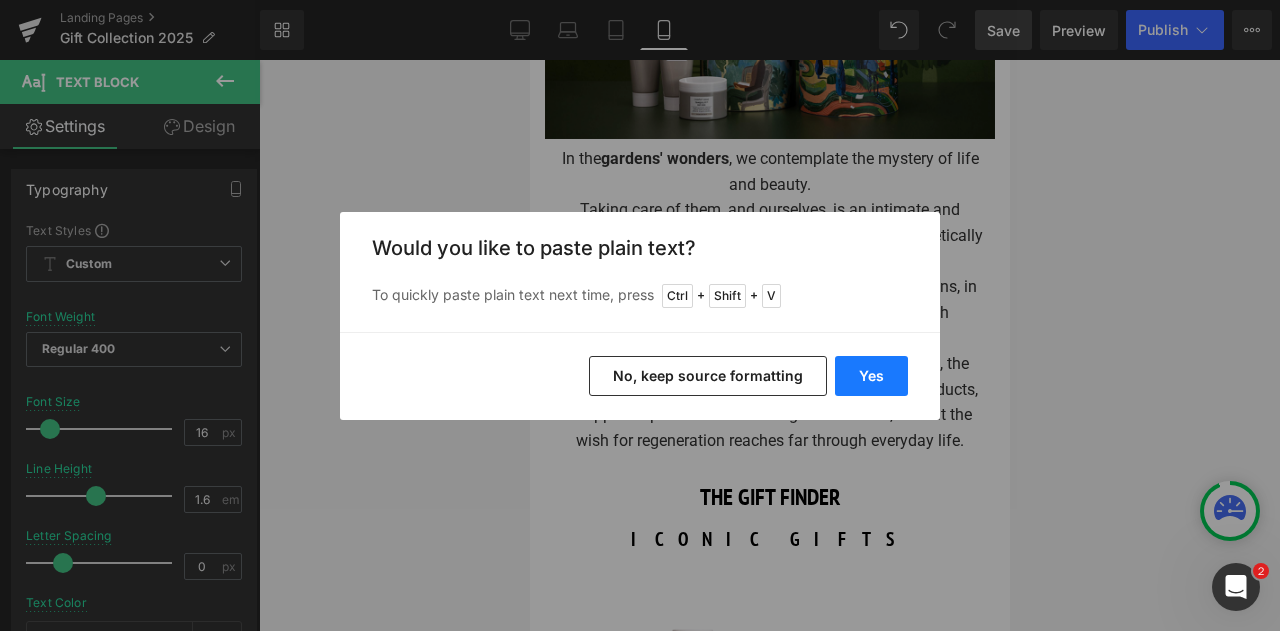 click on "Yes" at bounding box center (871, 376) 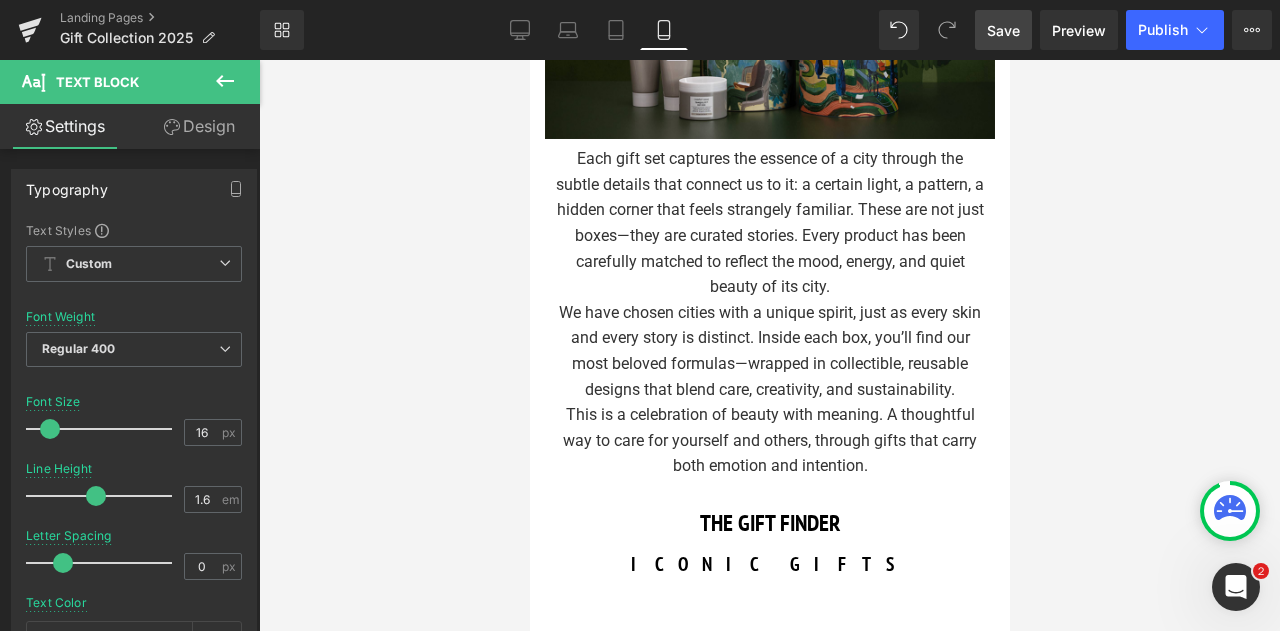 click at bounding box center [769, 345] 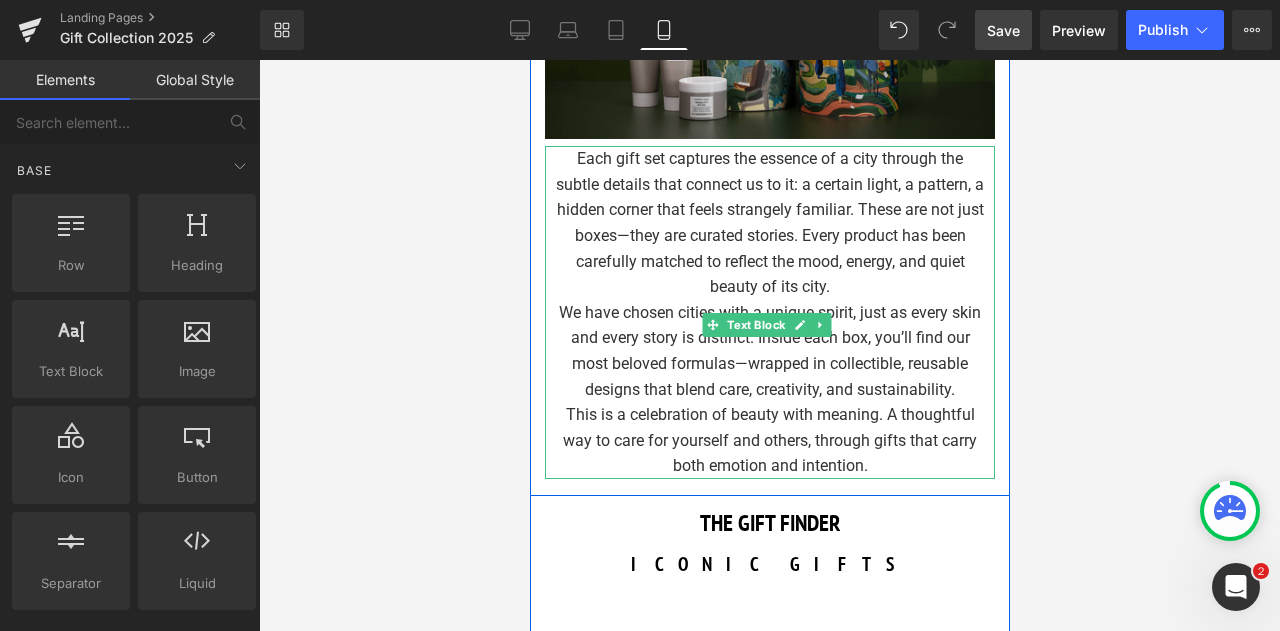 click on "Each gift set captures the essence of a city through the subtle details that connect us to it: a certain light, a pattern, a hidden corner that feels strangely familiar. These are not just boxes—they are curated stories. Every product has been carefully matched to reflect the mood, energy, and quiet beauty of its city." at bounding box center [769, 223] 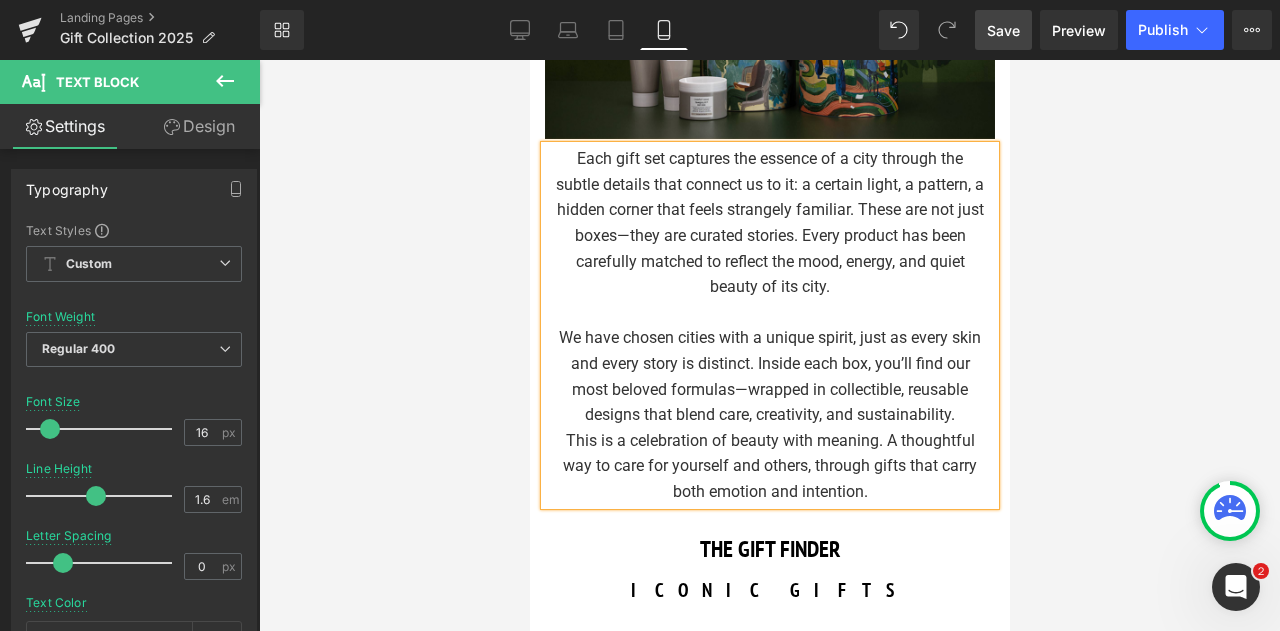 click on "We have chosen cities with a unique spirit, just as every skin and every story is distinct. Inside each box, you’ll find our most beloved formulas—wrapped in collectible, reusable designs that blend care, creativity, and sustainability." at bounding box center (769, 376) 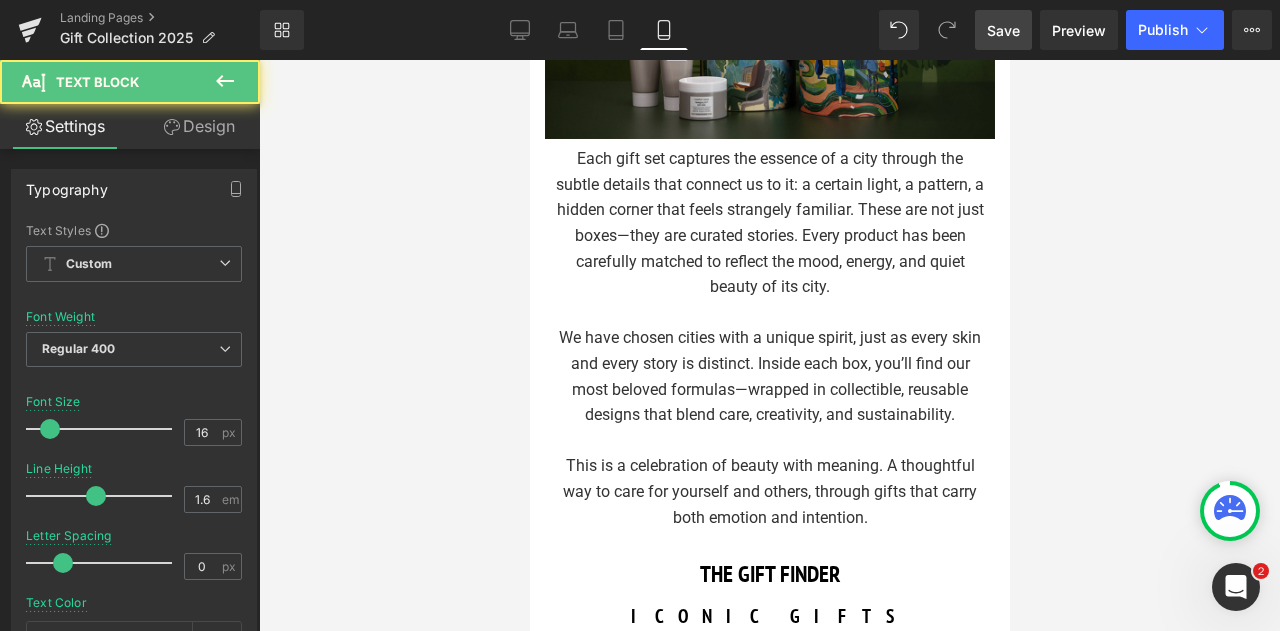 click at bounding box center (769, 345) 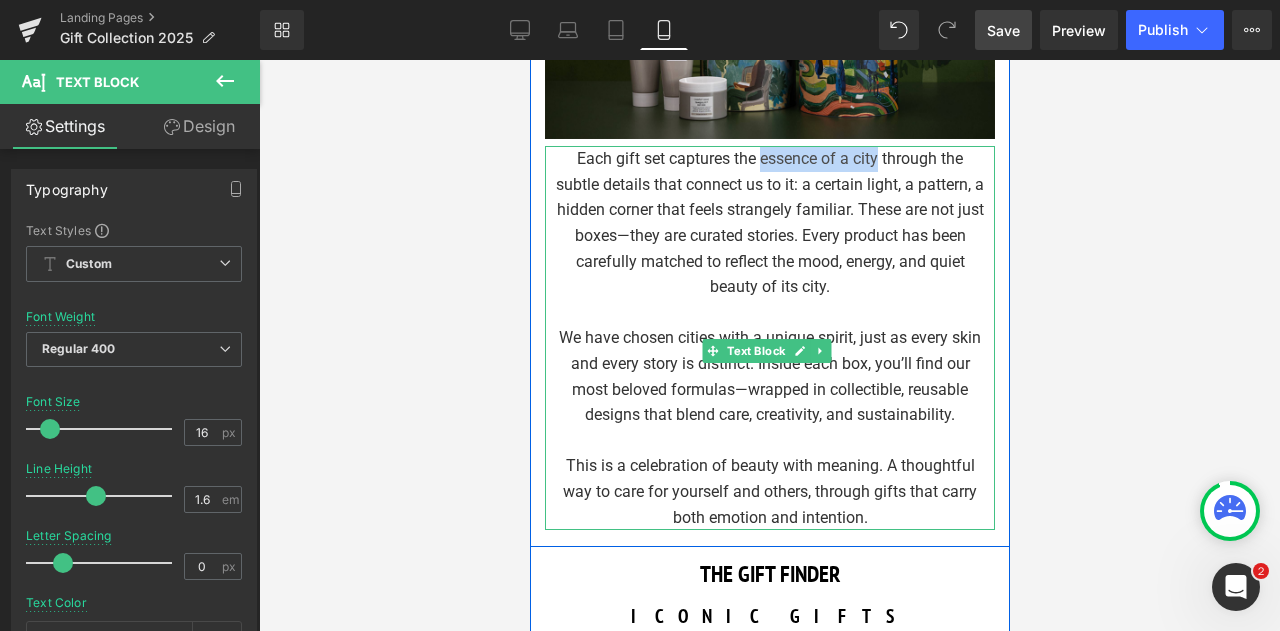 drag, startPoint x: 756, startPoint y: 175, endPoint x: 875, endPoint y: 181, distance: 119.15116 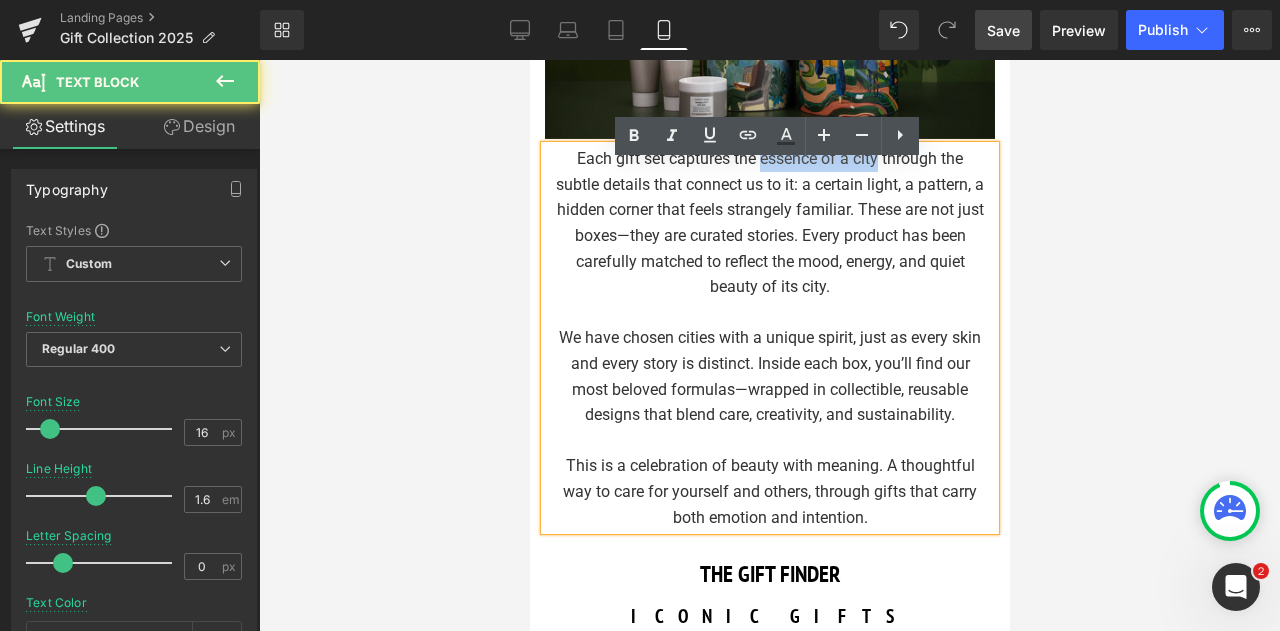 click on "Each gift set captures the essence of a city through the subtle details that connect us to it: a certain light, a pattern, a hidden corner that feels strangely familiar. These are not just boxes—they are curated stories. Every product has been carefully matched to reflect the mood, energy, and quiet beauty of its city." at bounding box center (769, 223) 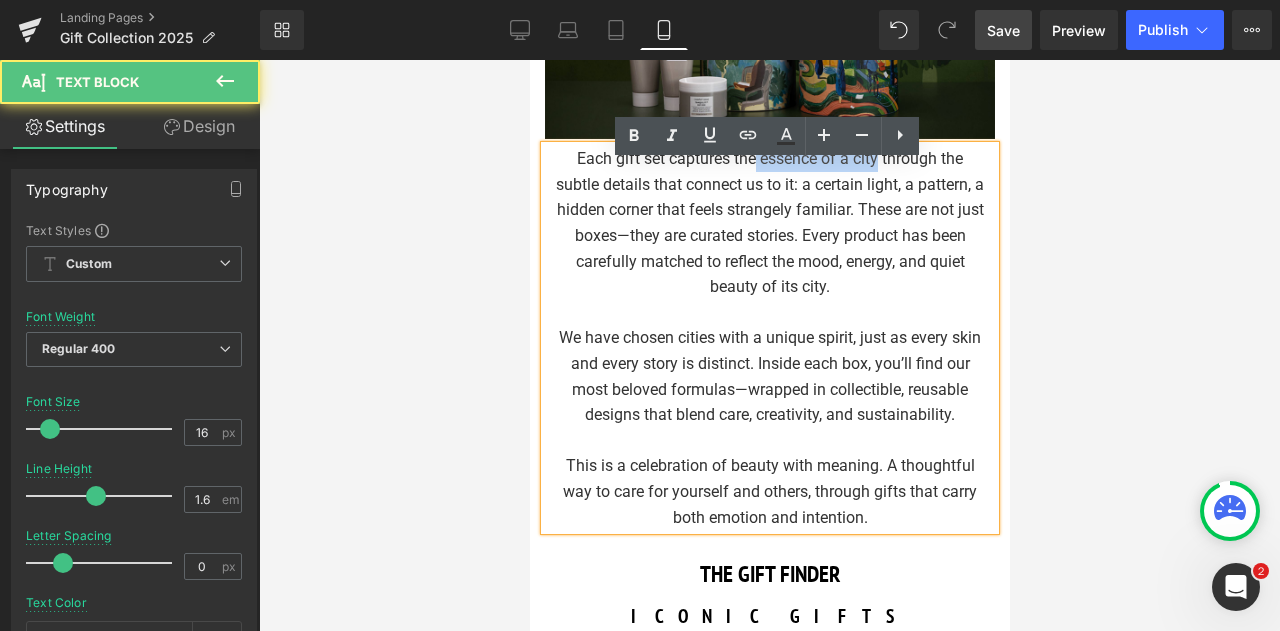 drag, startPoint x: 750, startPoint y: 175, endPoint x: 876, endPoint y: 179, distance: 126.06348 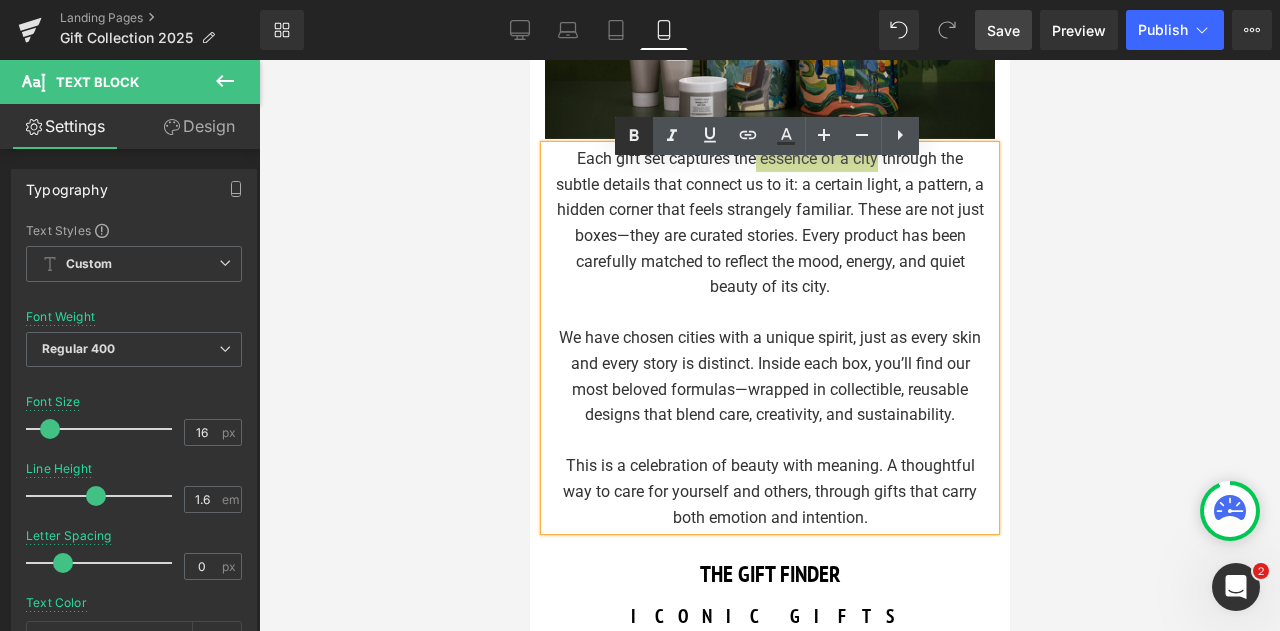 click 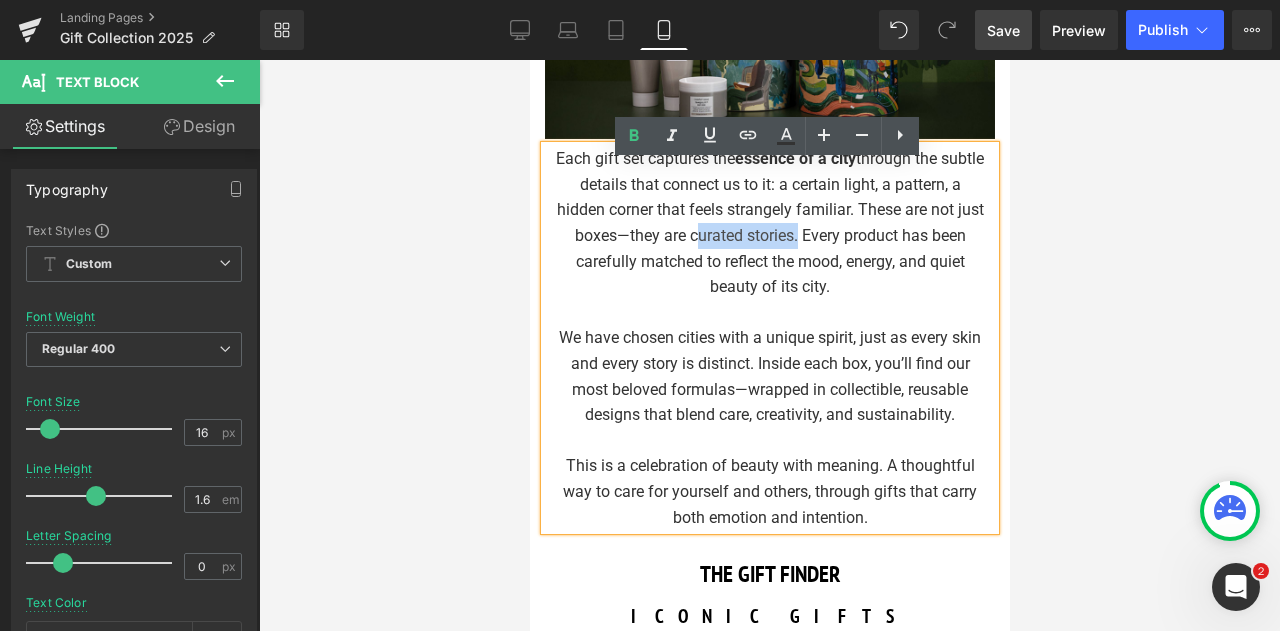 drag, startPoint x: 718, startPoint y: 252, endPoint x: 823, endPoint y: 253, distance: 105.00476 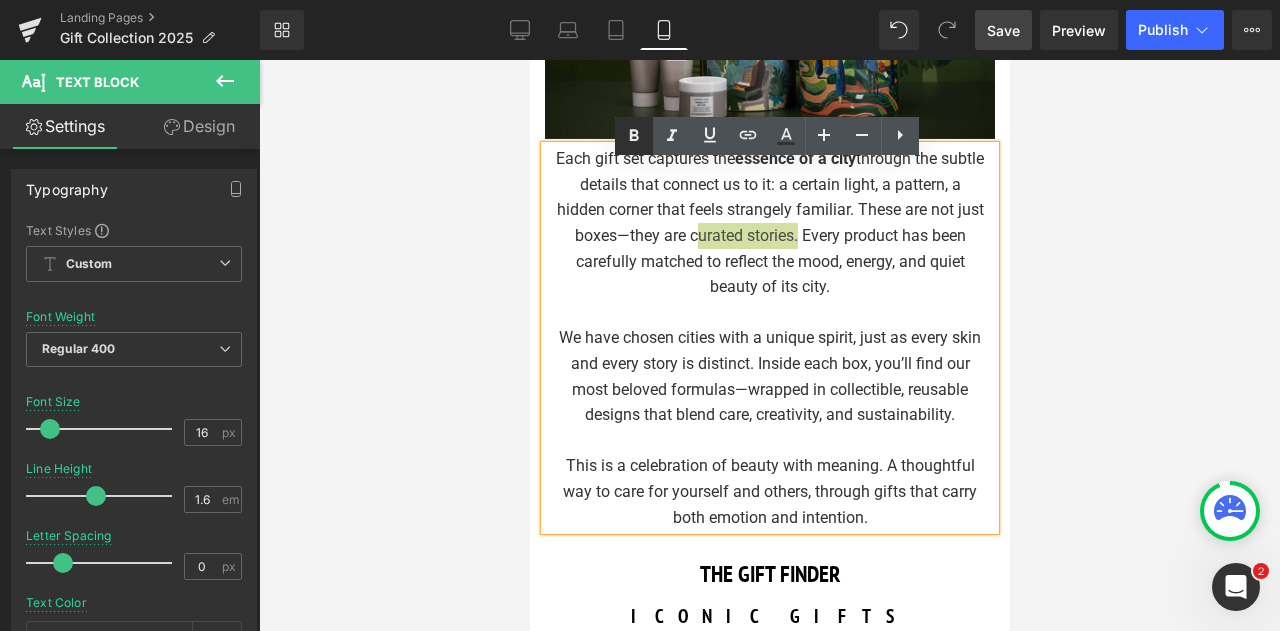 click 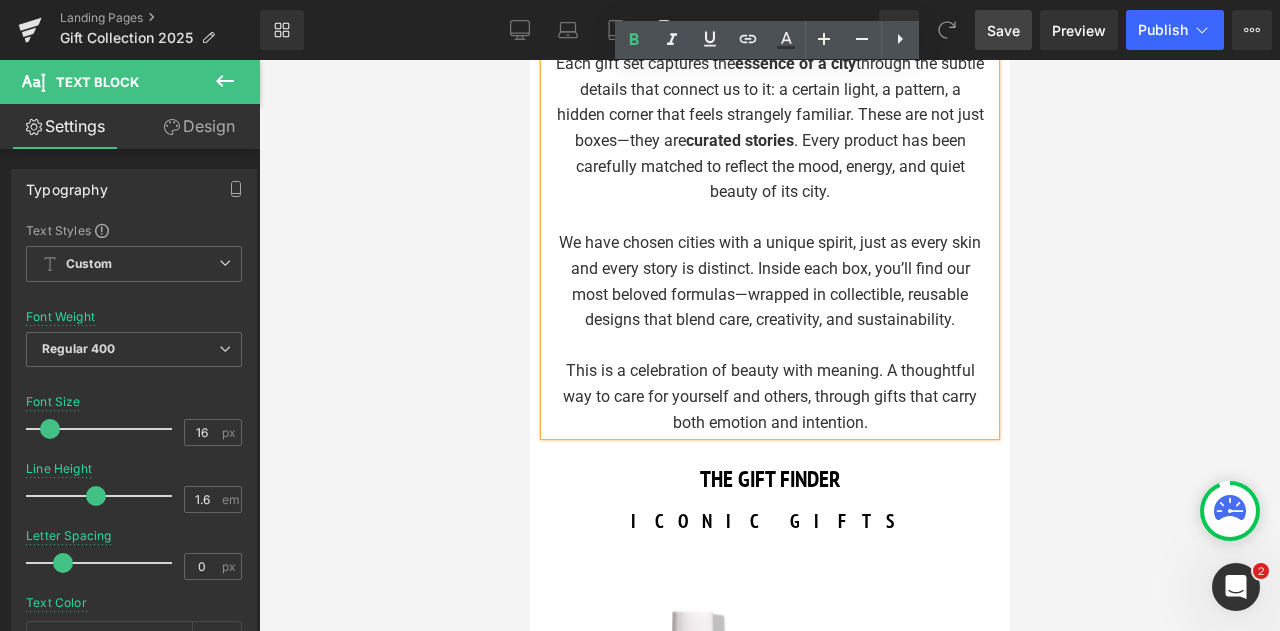 scroll, scrollTop: 1168, scrollLeft: 0, axis: vertical 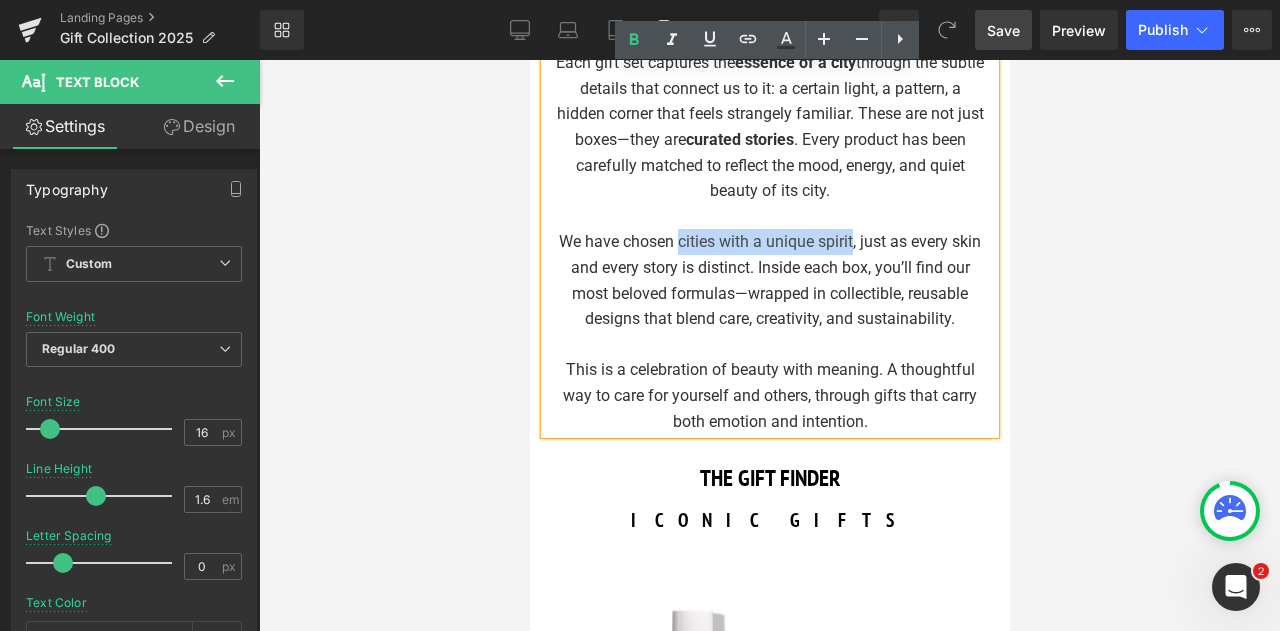 drag, startPoint x: 688, startPoint y: 257, endPoint x: 864, endPoint y: 257, distance: 176 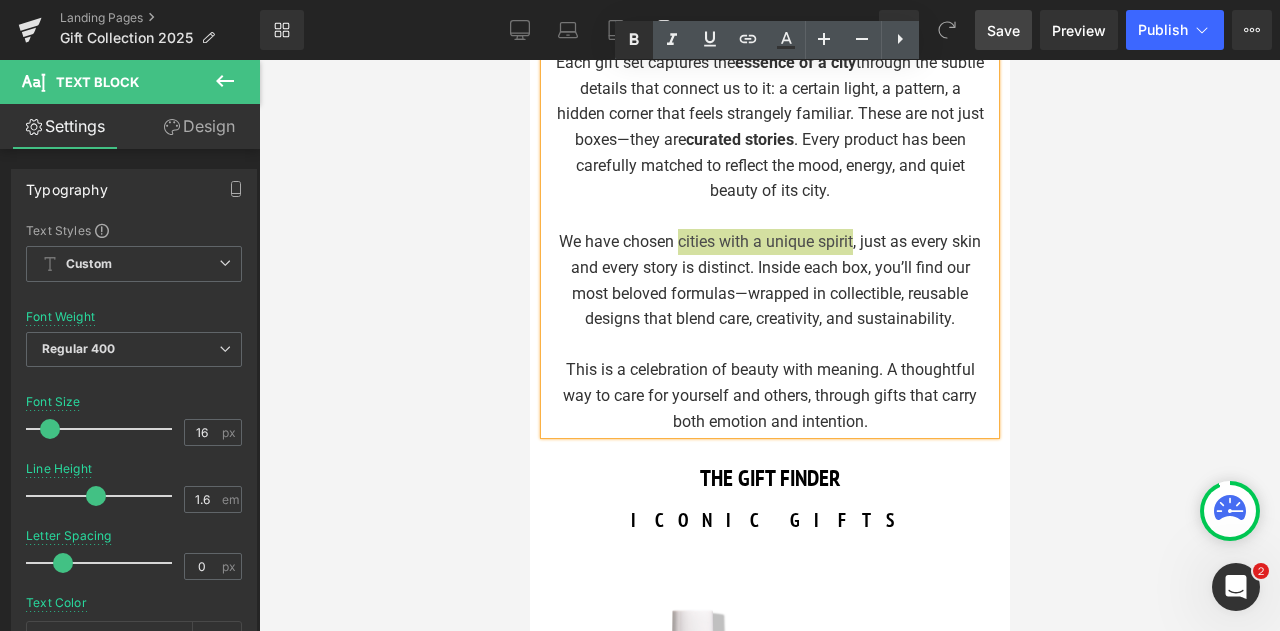 click 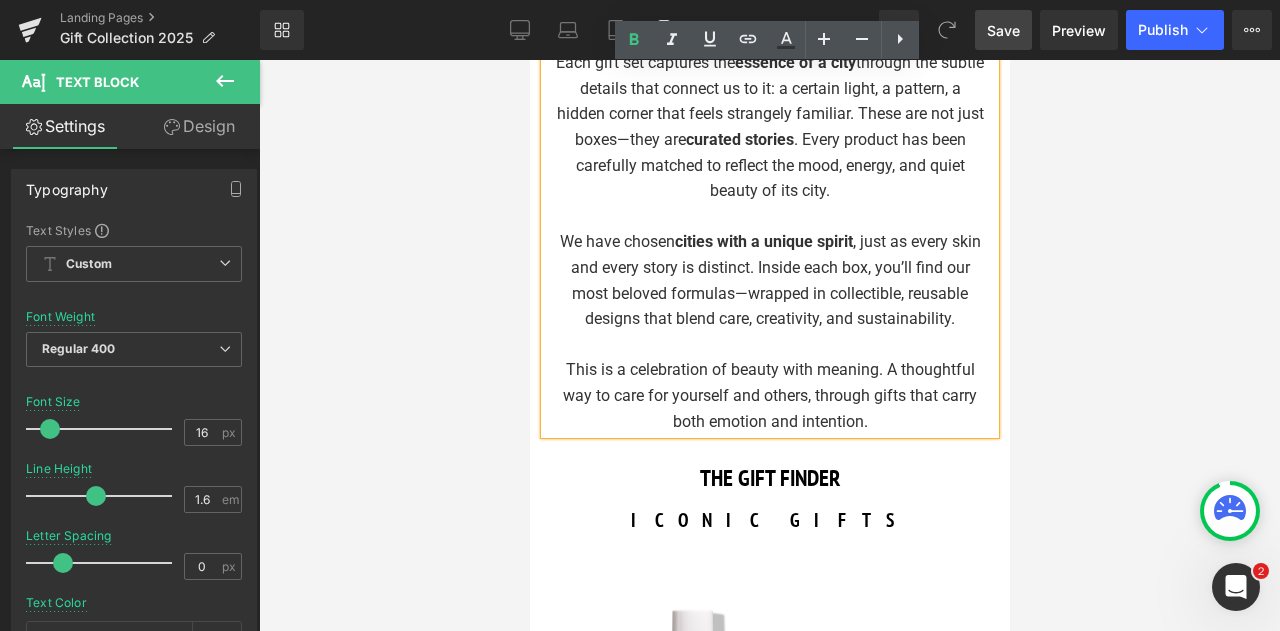 click on "We have chosen  cities with a unique spirit , just as every skin and every story is distinct. Inside each box, you’ll find our most beloved formulas—wrapped in collectible, reusable designs that blend care, creativity, and sustainability." at bounding box center (769, 280) 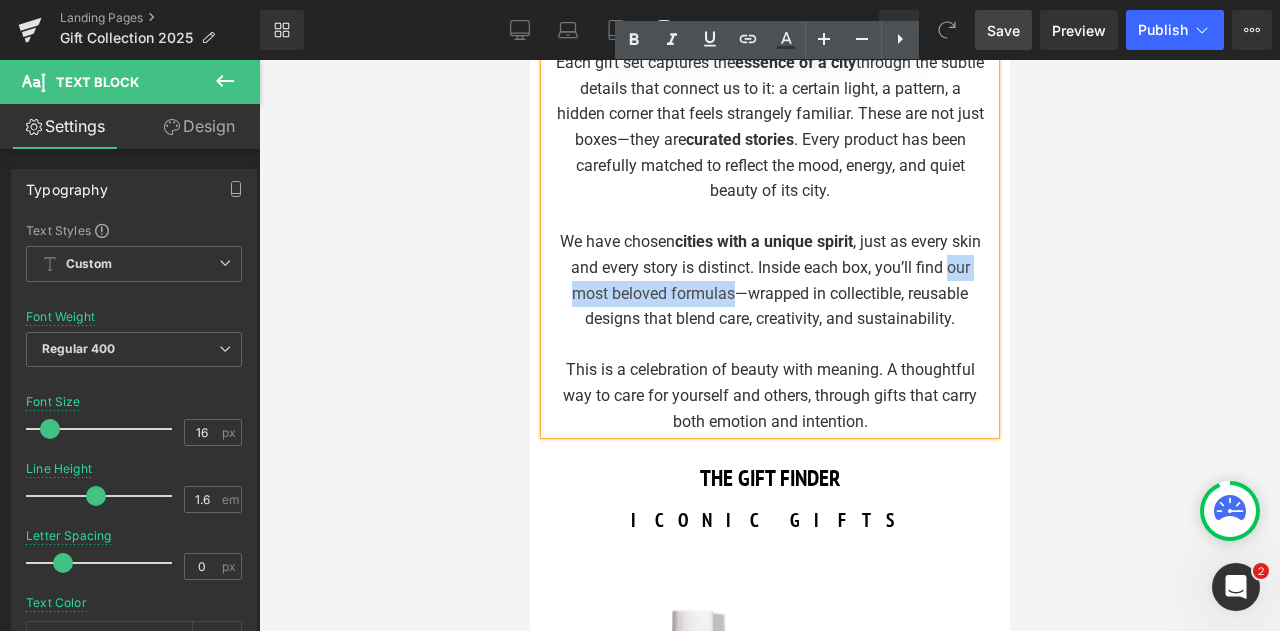 drag, startPoint x: 582, startPoint y: 308, endPoint x: 779, endPoint y: 313, distance: 197.06345 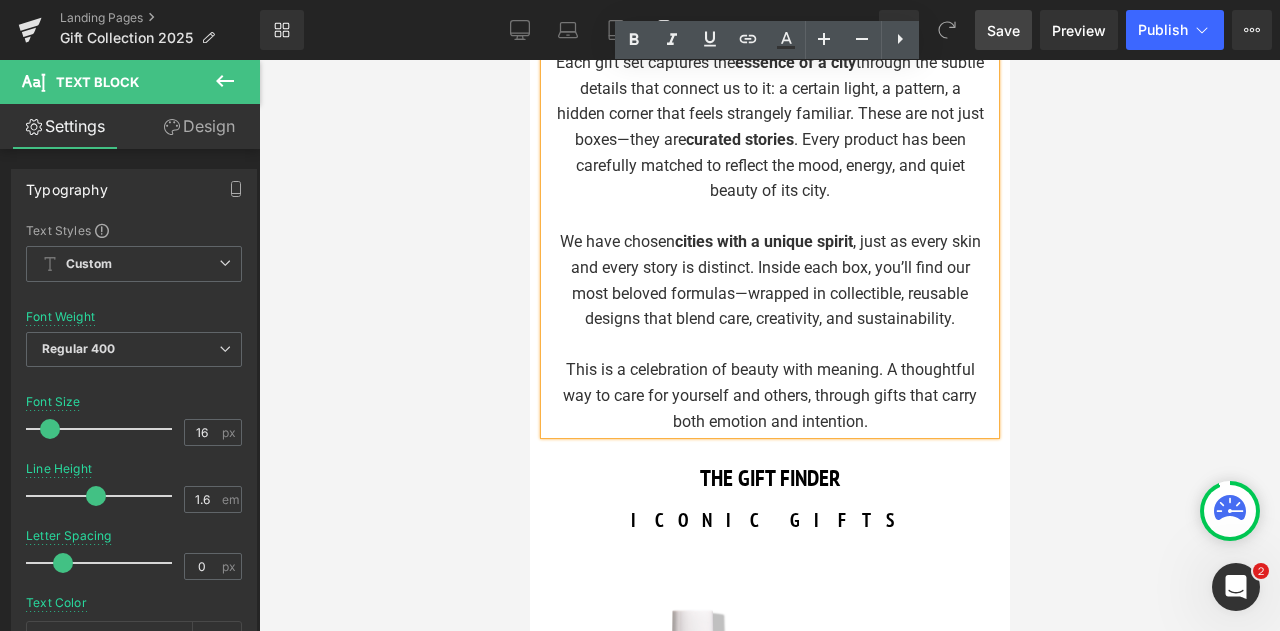 click on "We have chosen  cities with a unique spirit , just as every skin and every story is distinct. Inside each box, you’ll find our most beloved formulas—wrapped in collectible, reusable designs that blend care, creativity, and sustainability." at bounding box center (769, 280) 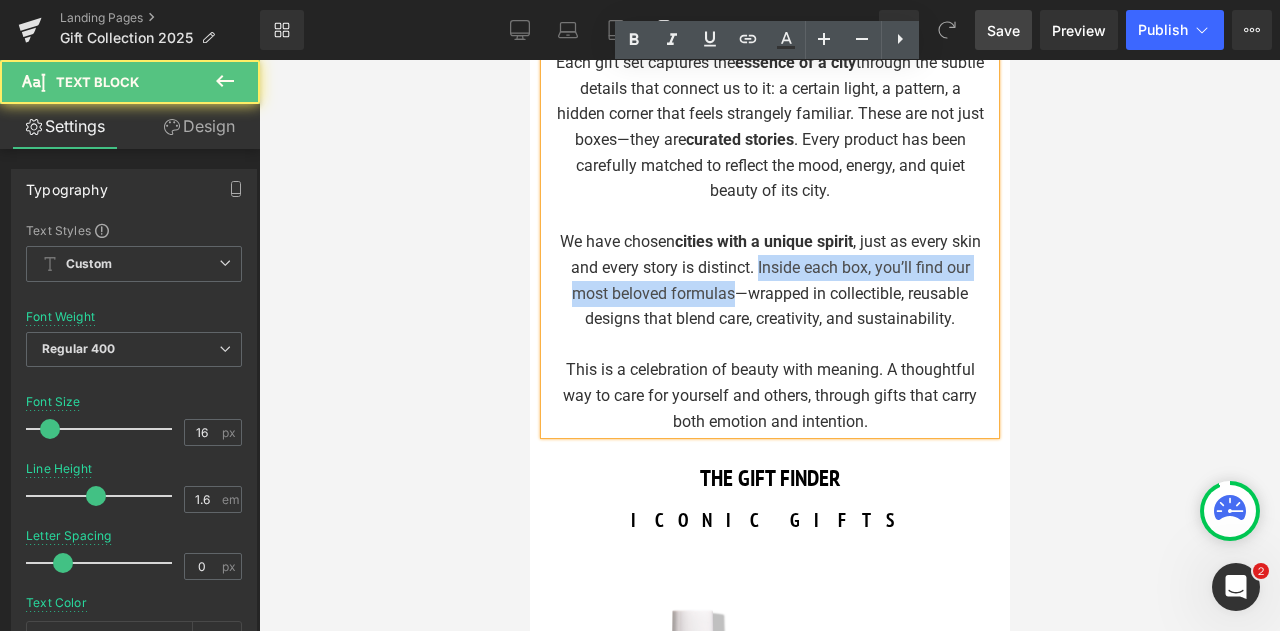 drag, startPoint x: 782, startPoint y: 286, endPoint x: 774, endPoint y: 307, distance: 22.472204 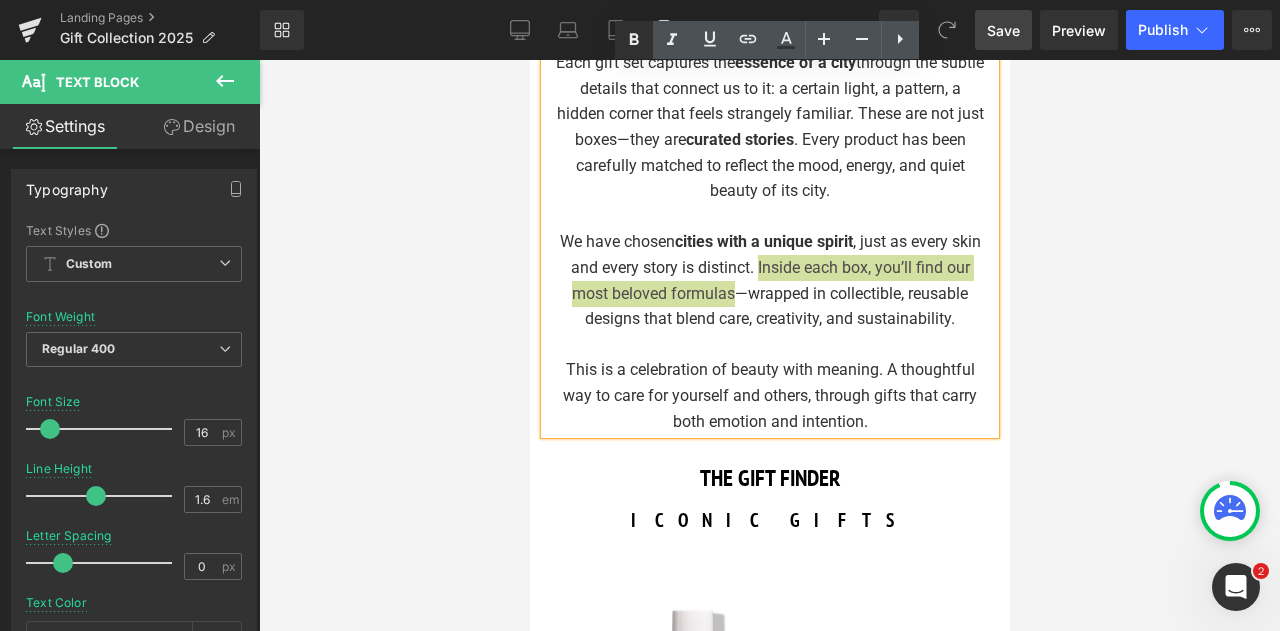 click 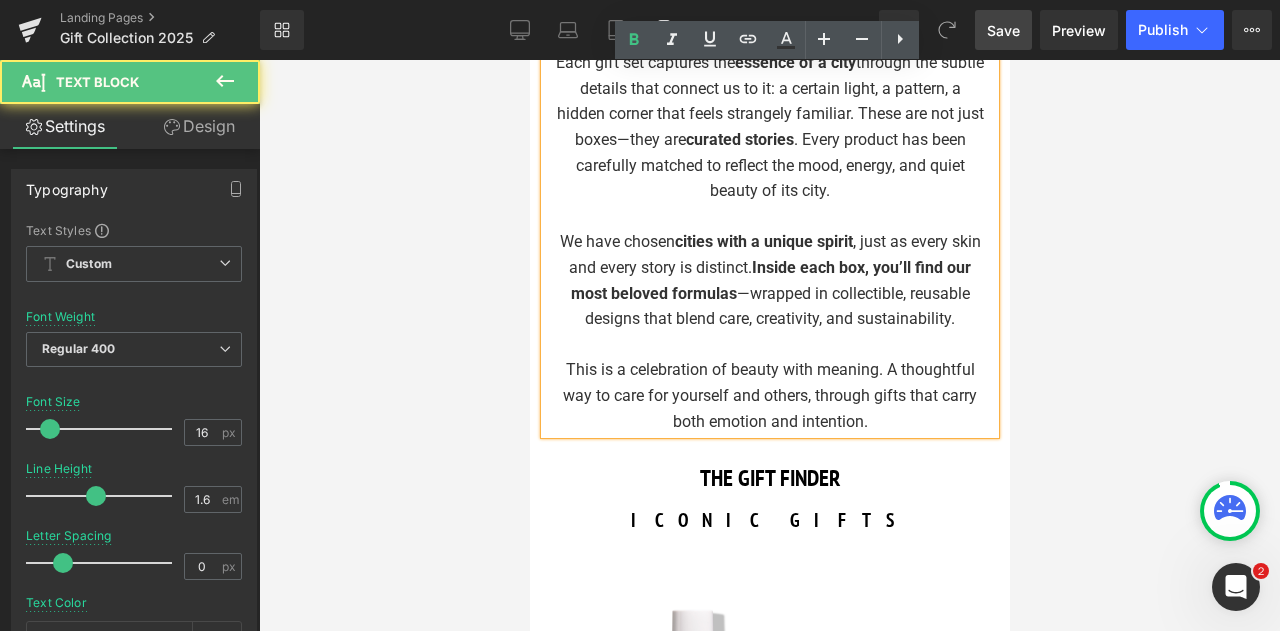 click at bounding box center [769, 345] 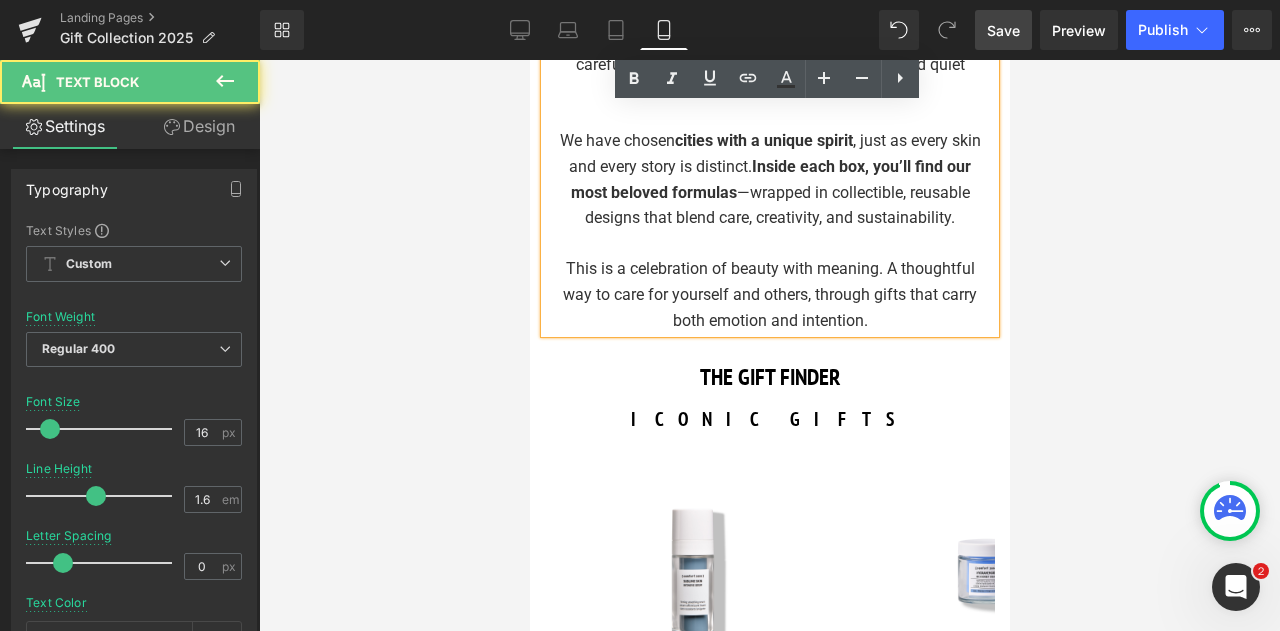 scroll, scrollTop: 1290, scrollLeft: 0, axis: vertical 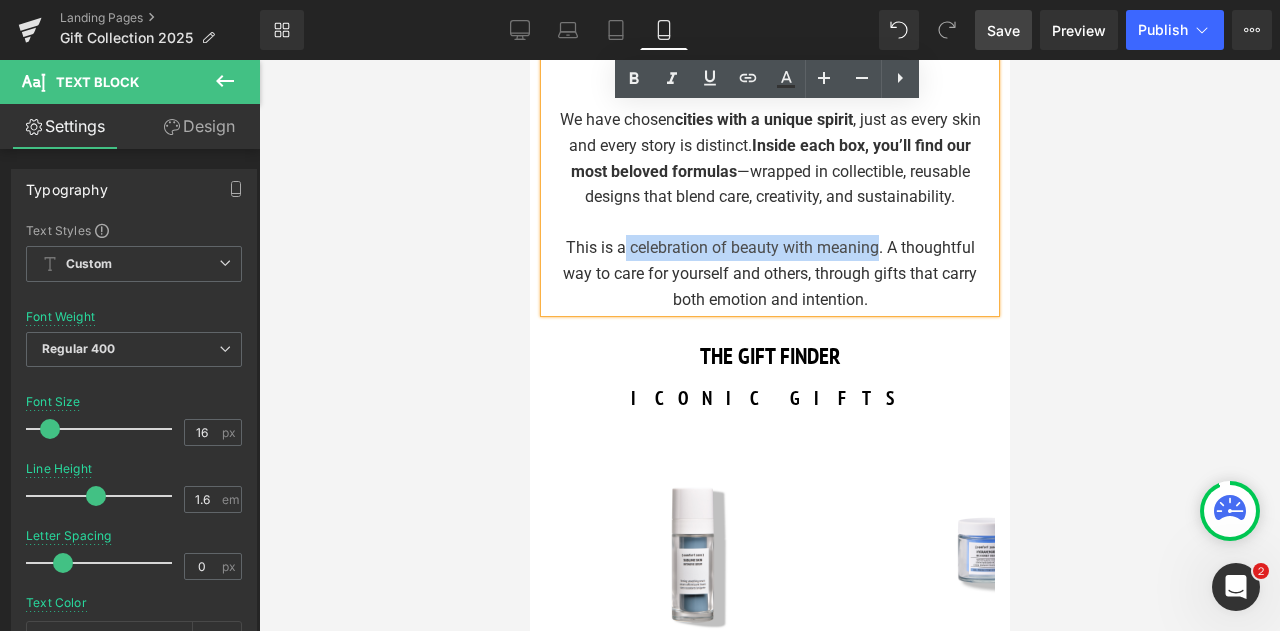 drag, startPoint x: 622, startPoint y: 292, endPoint x: 872, endPoint y: 293, distance: 250.002 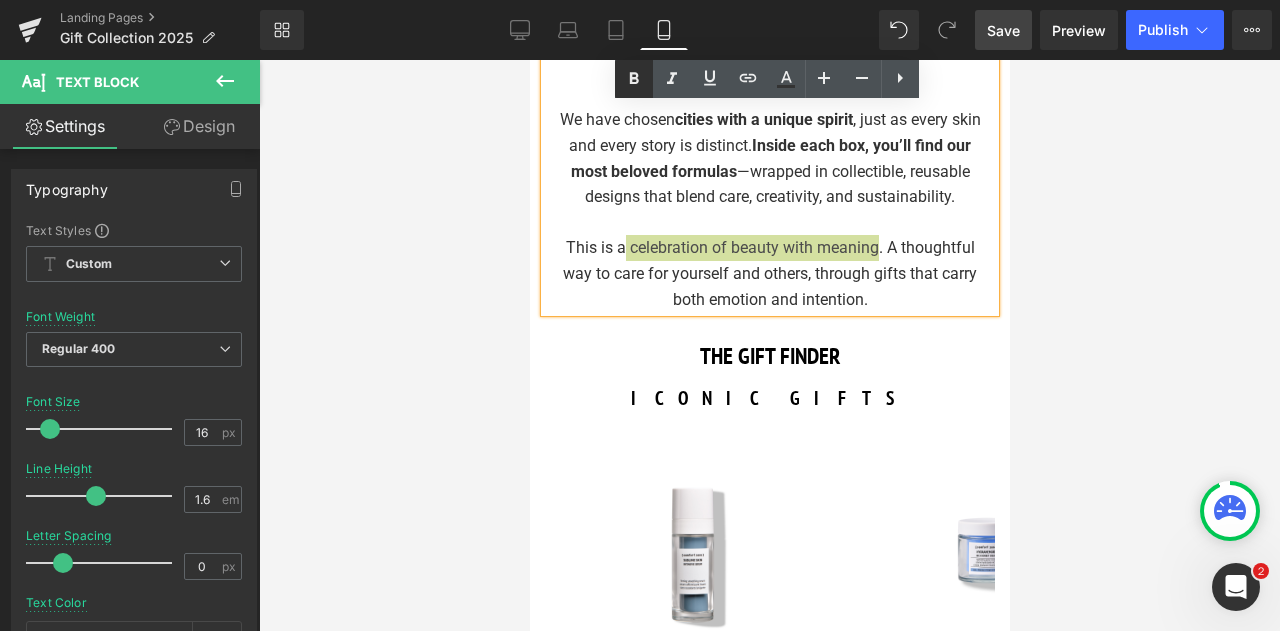 click at bounding box center [634, 79] 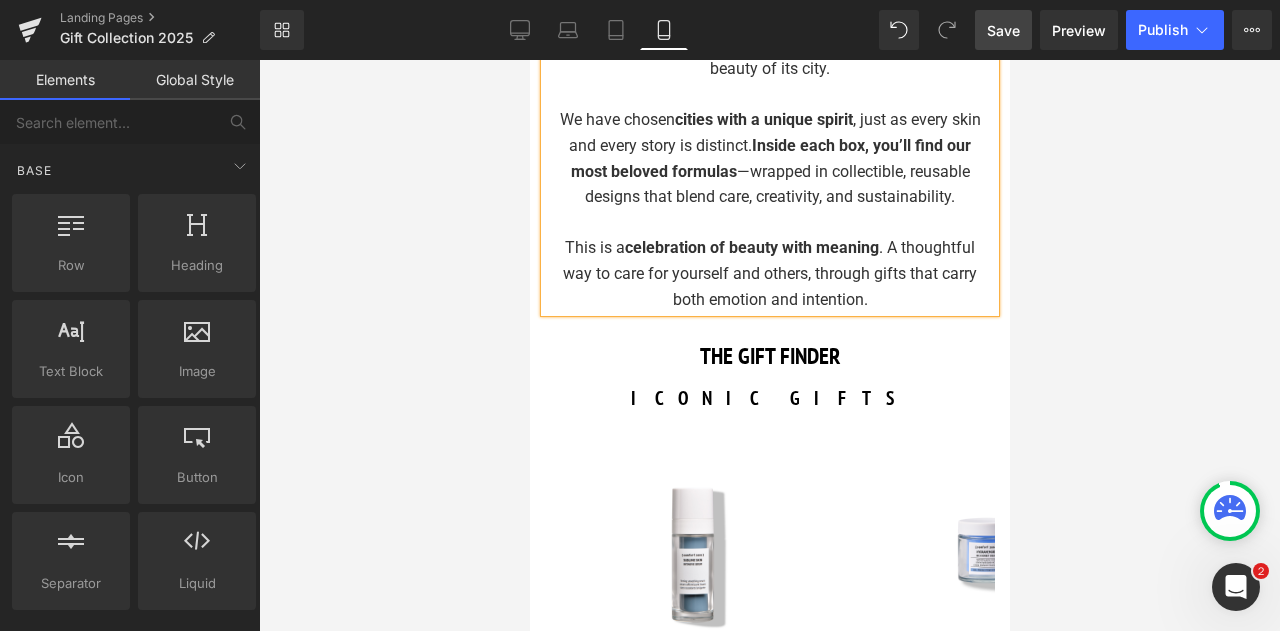 click at bounding box center (769, 345) 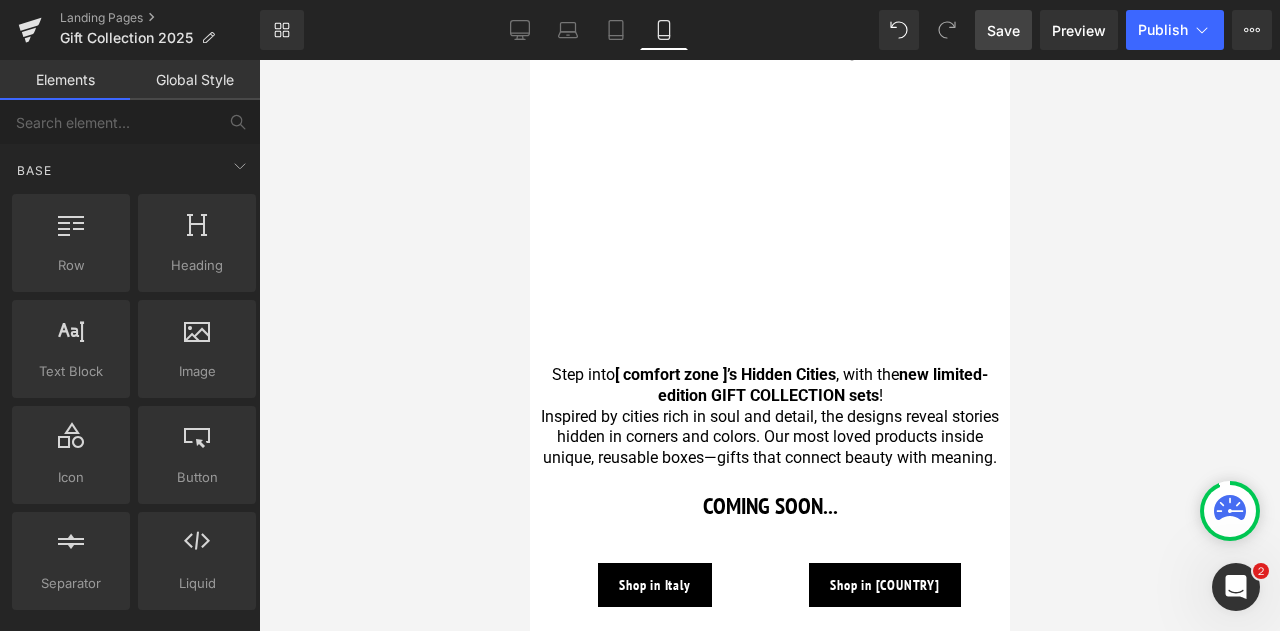scroll, scrollTop: 156, scrollLeft: 0, axis: vertical 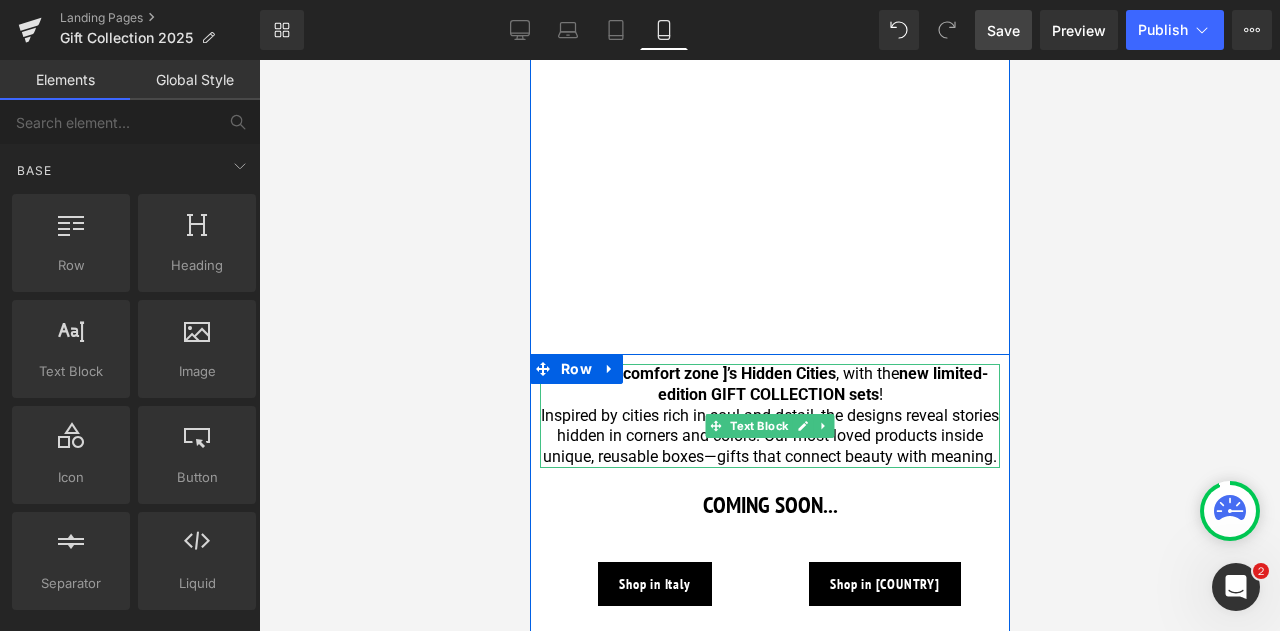 click on "Step into [ brand ]’s Hidden Cities , with the  new limited-edition GIFT COLLECTION sets !" at bounding box center [769, 385] 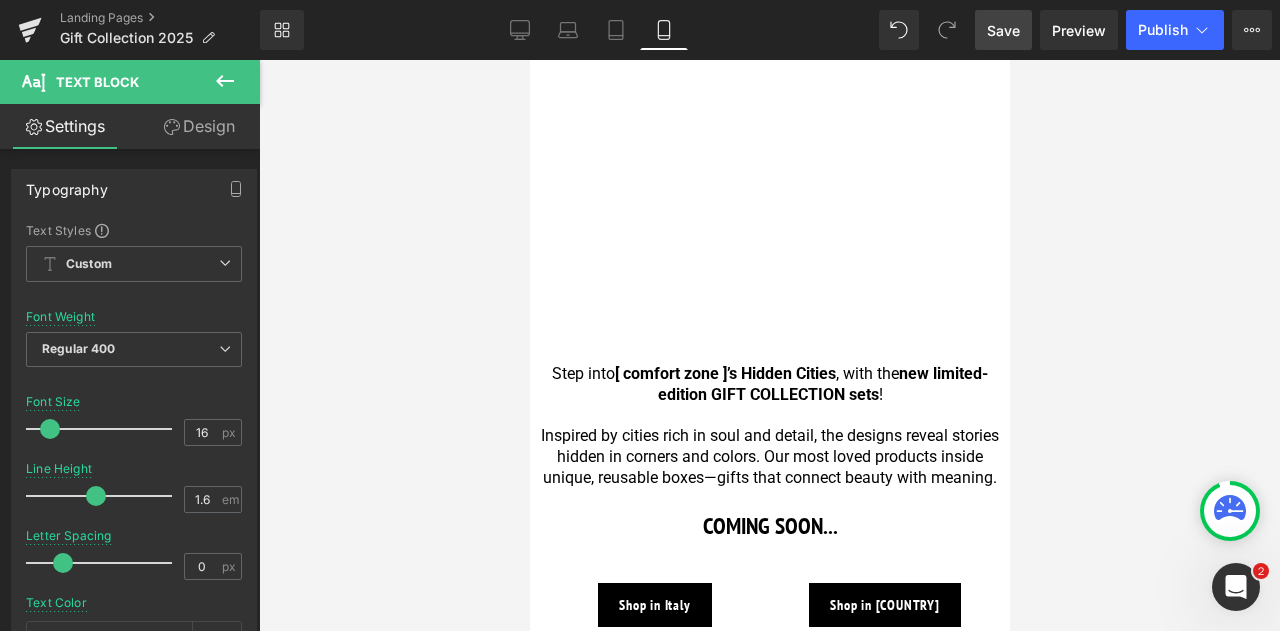 click at bounding box center [769, 345] 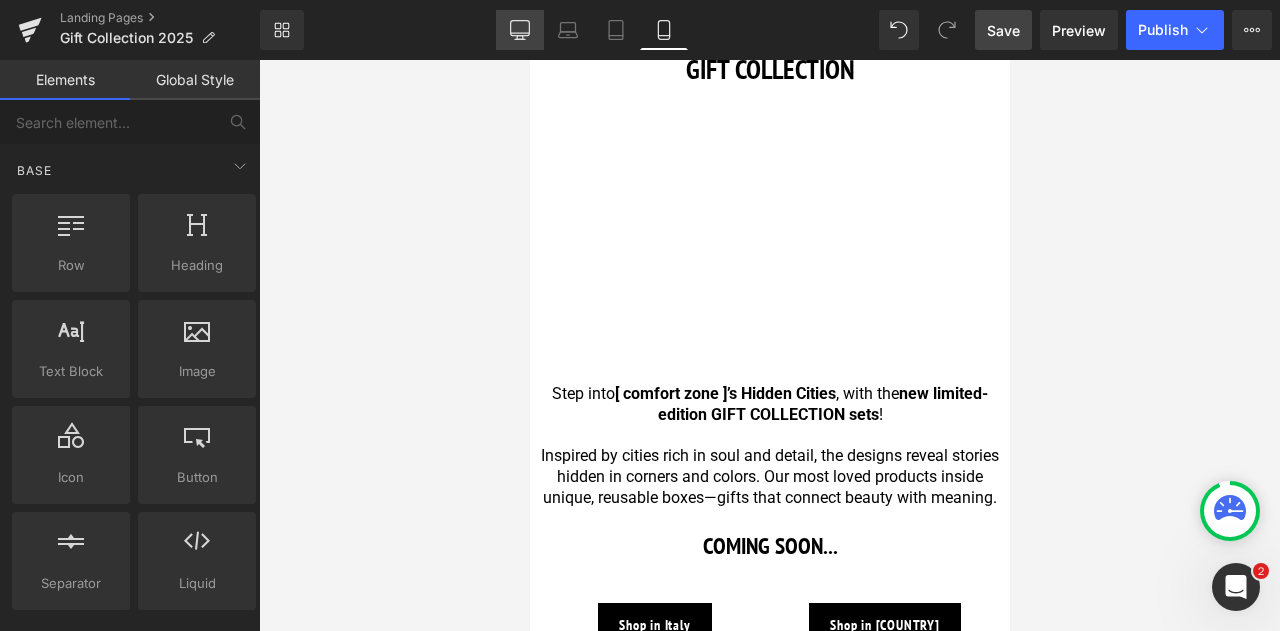 click on "Desktop" at bounding box center [520, 30] 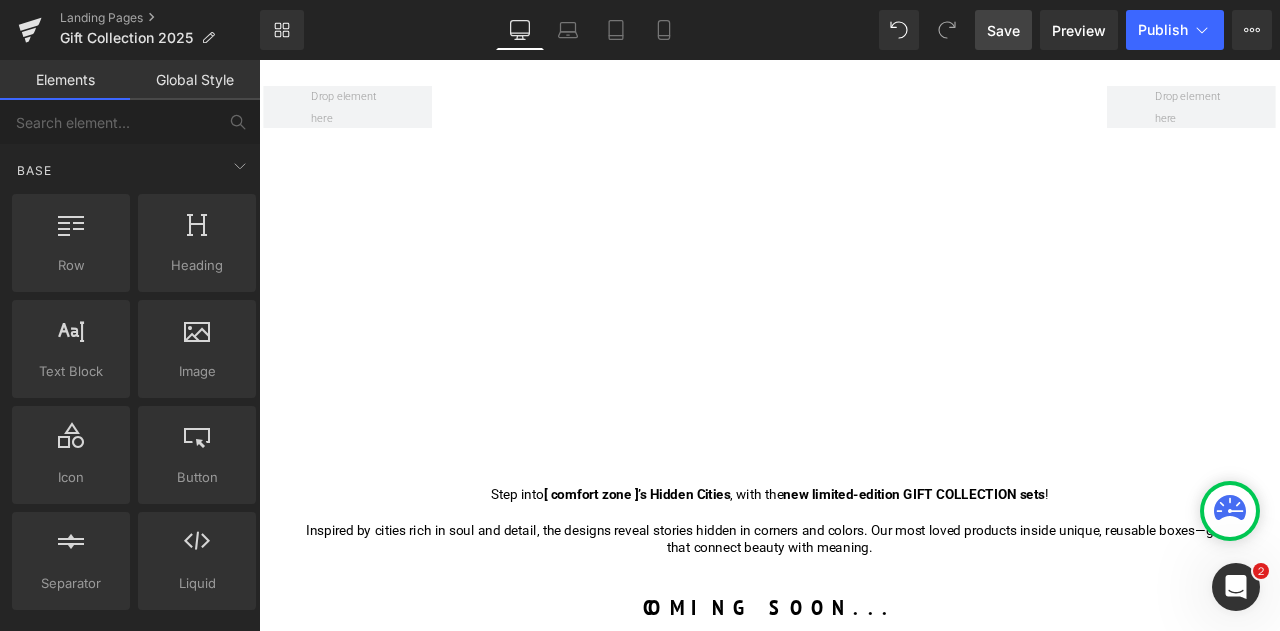 scroll, scrollTop: 213, scrollLeft: 0, axis: vertical 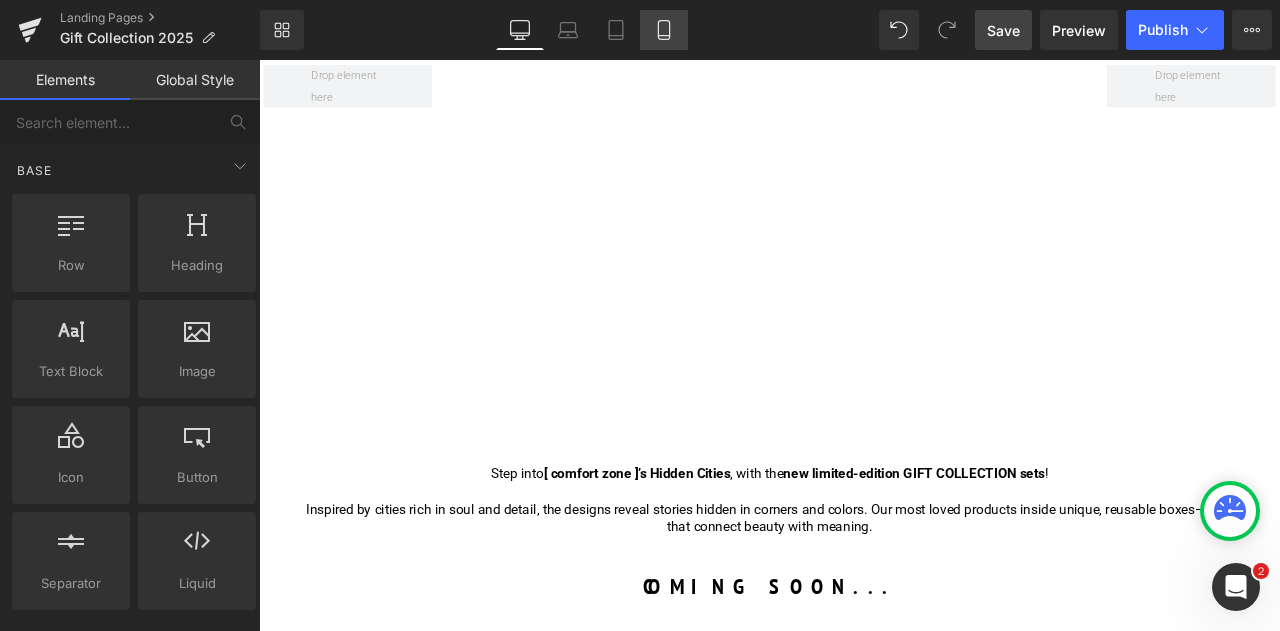 click 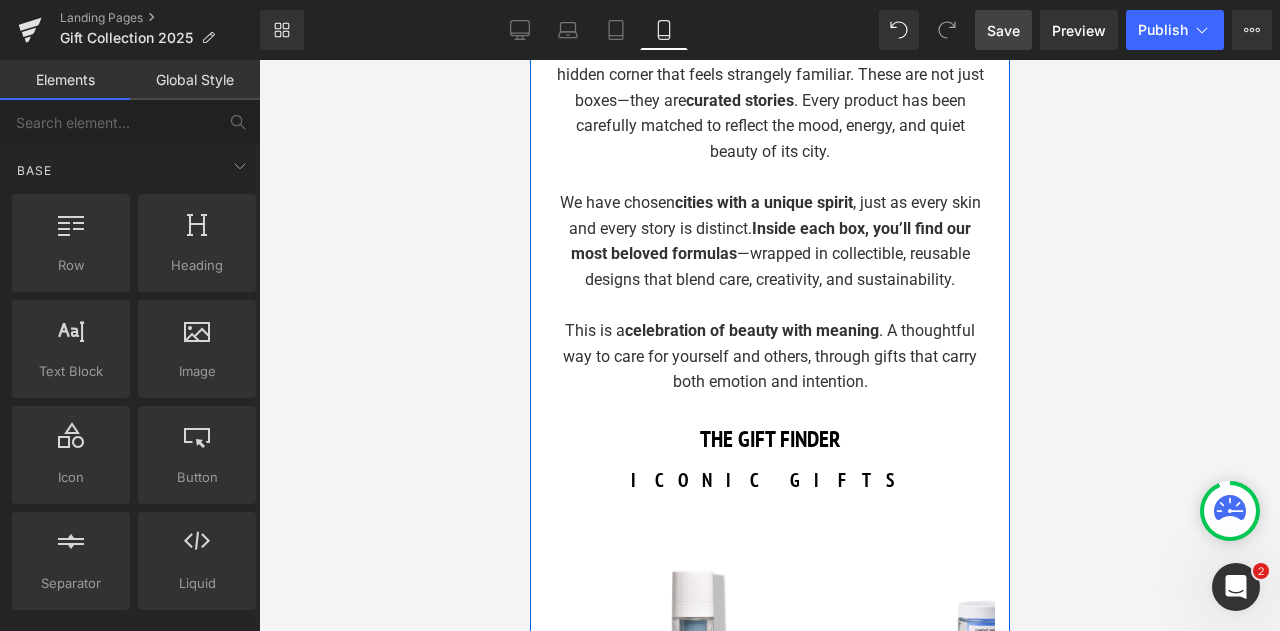 scroll, scrollTop: 1228, scrollLeft: 0, axis: vertical 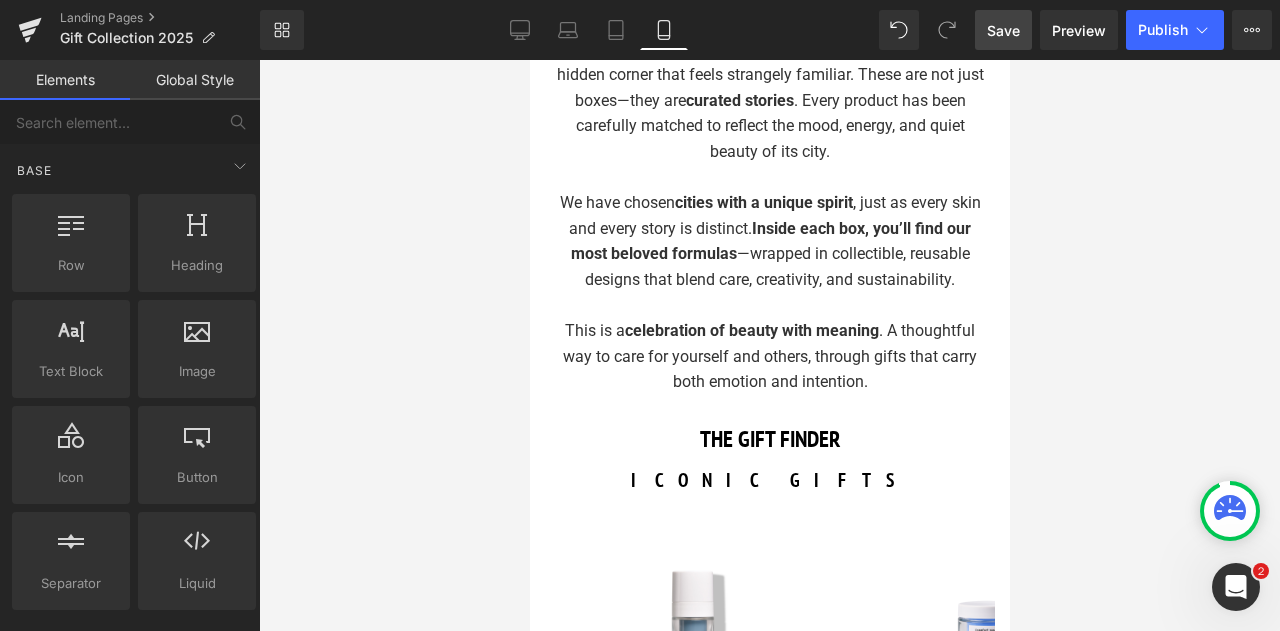 click on "Save" at bounding box center (1003, 30) 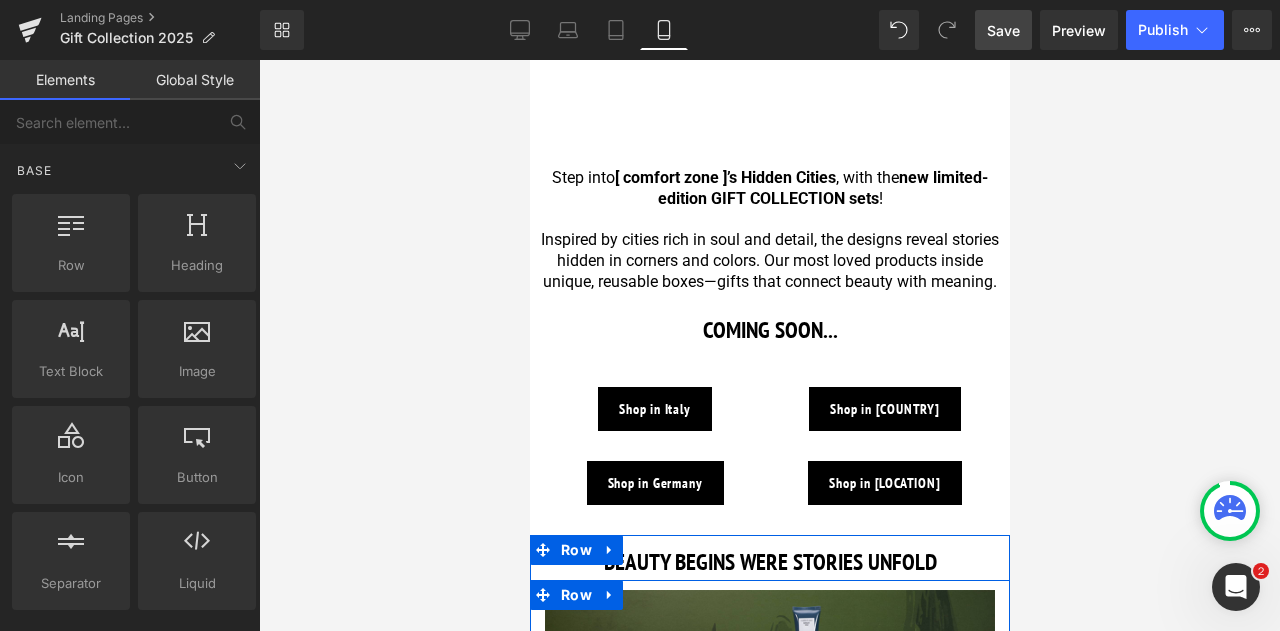 scroll, scrollTop: 46, scrollLeft: 0, axis: vertical 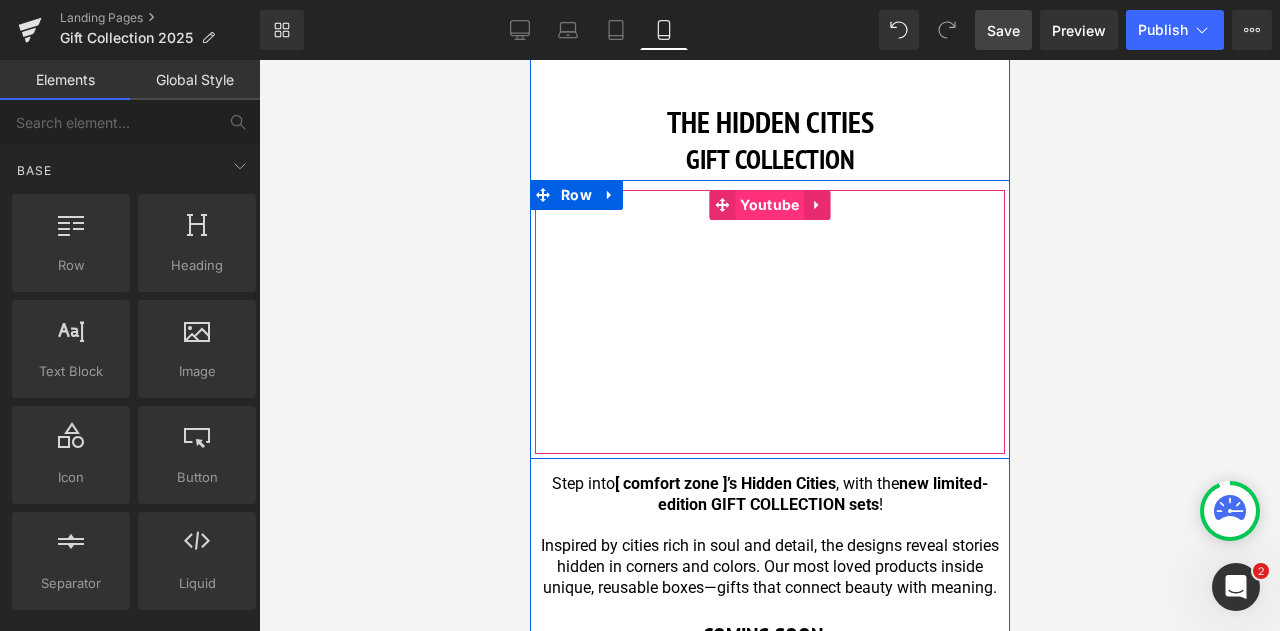 click on "Youtube" at bounding box center (768, 205) 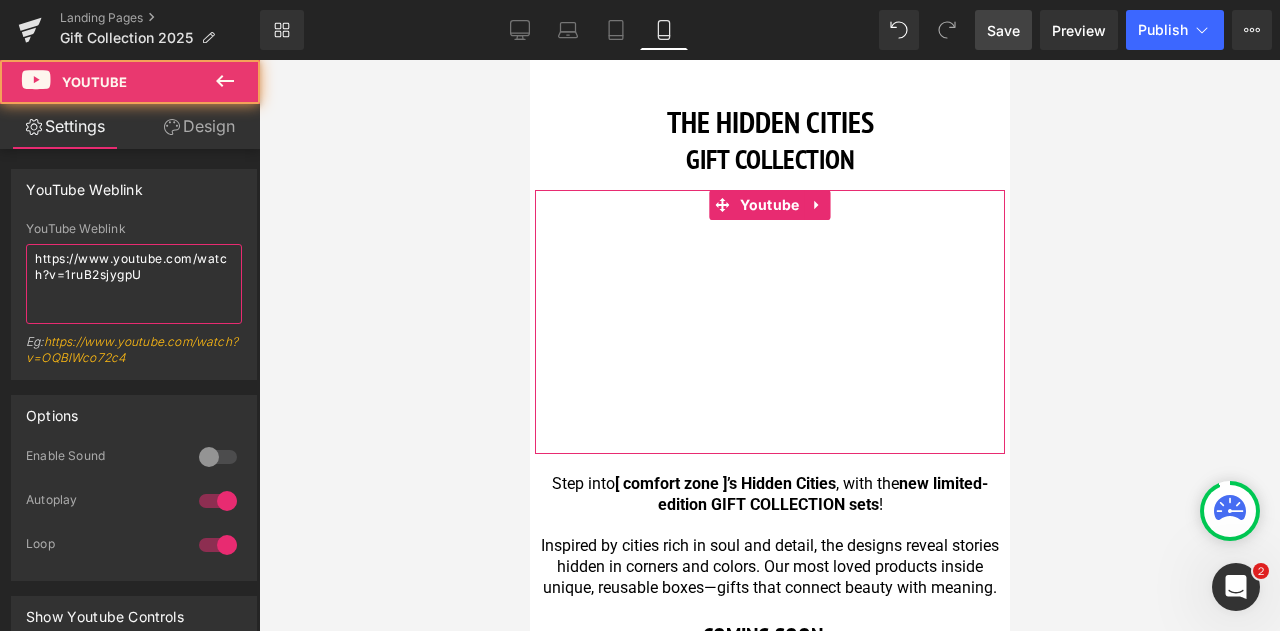 click on "https://www.youtube.com/watch?v=1ruB2sjygpU" at bounding box center [134, 284] 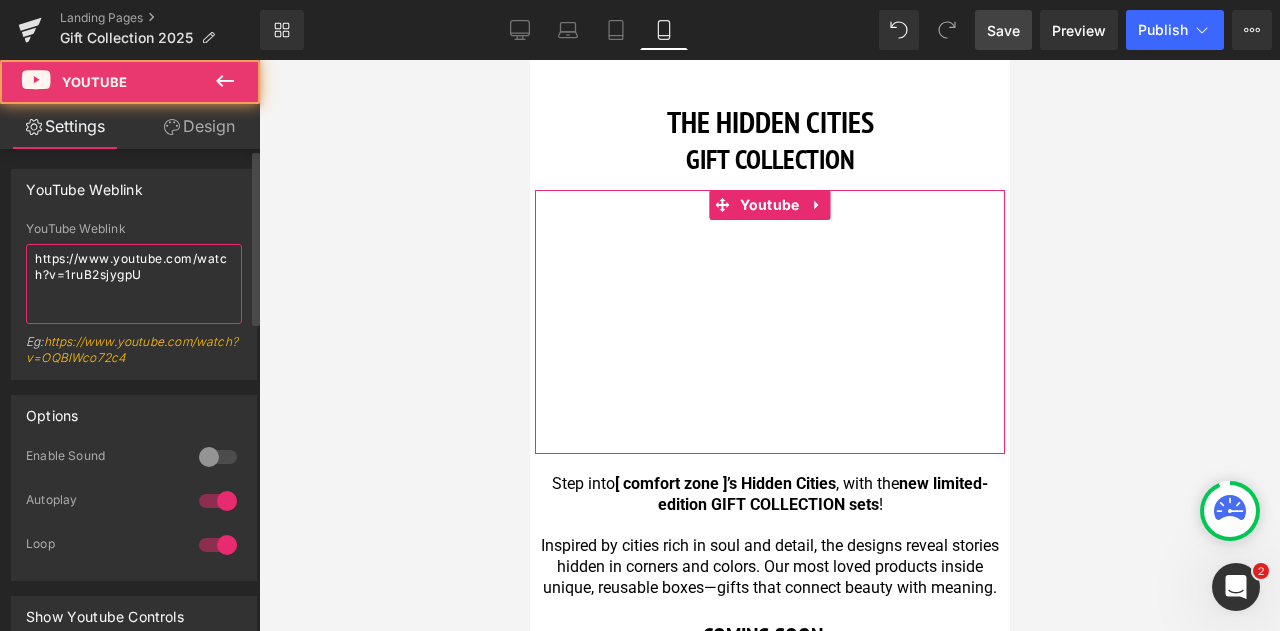 click on "https://www.youtube.com/watch?v=1ruB2sjygpU" at bounding box center [134, 284] 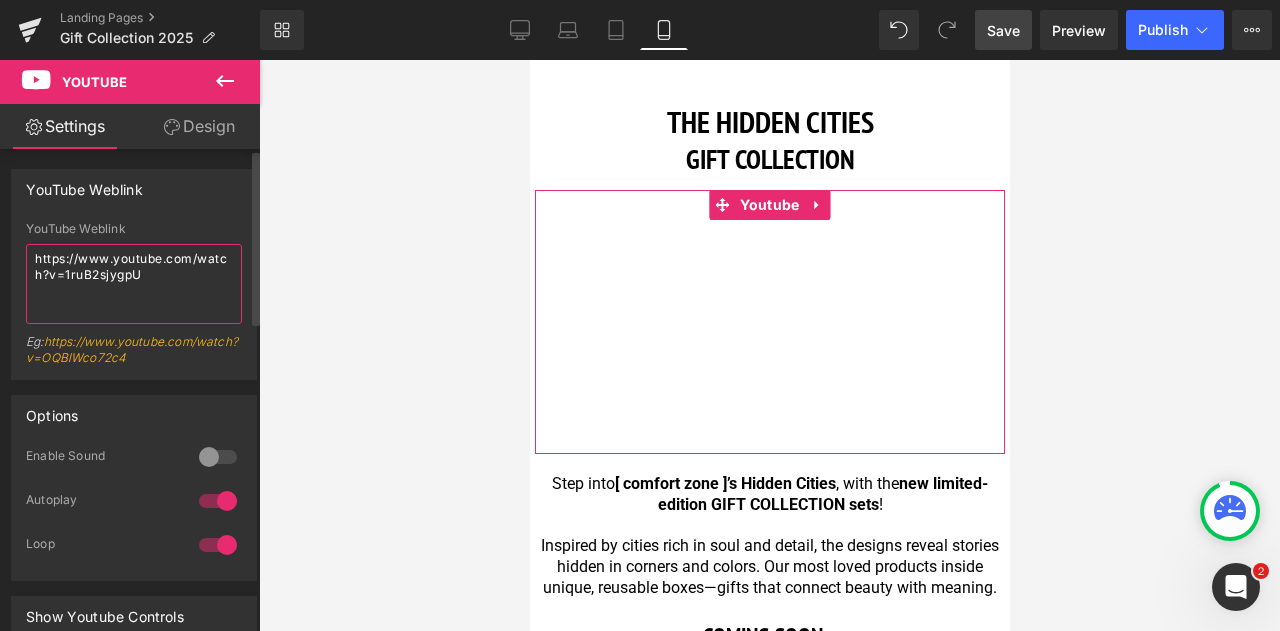 paste on "youtu.be/r5J7aNOeF0w" 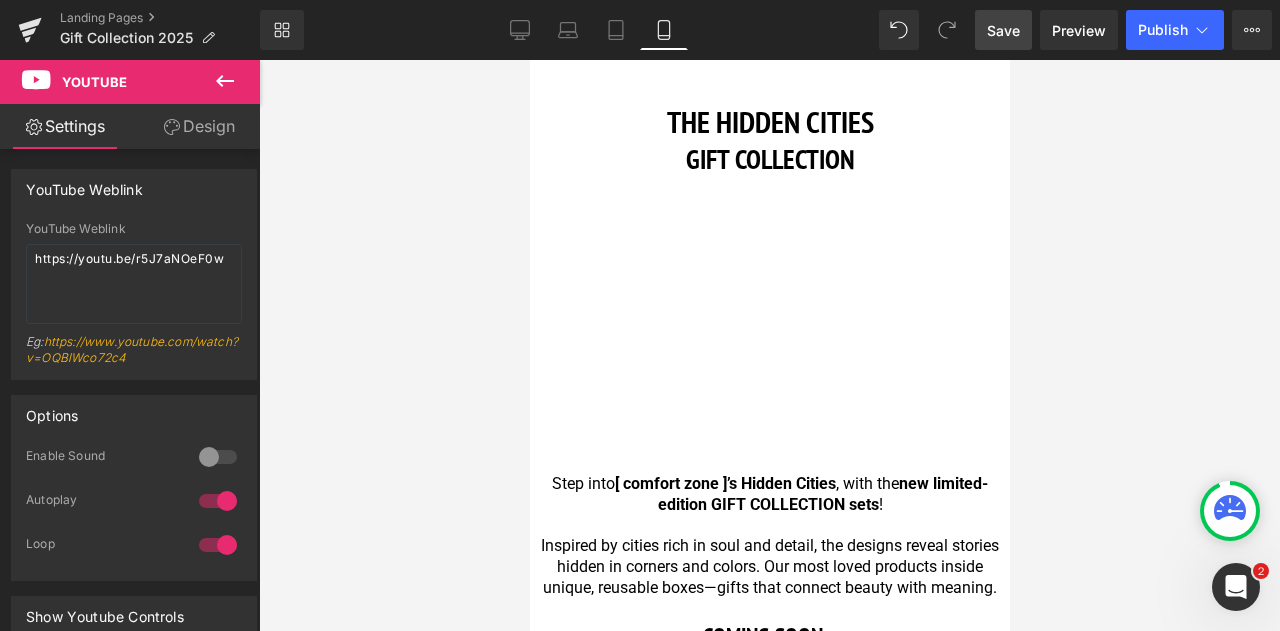 click at bounding box center (769, 345) 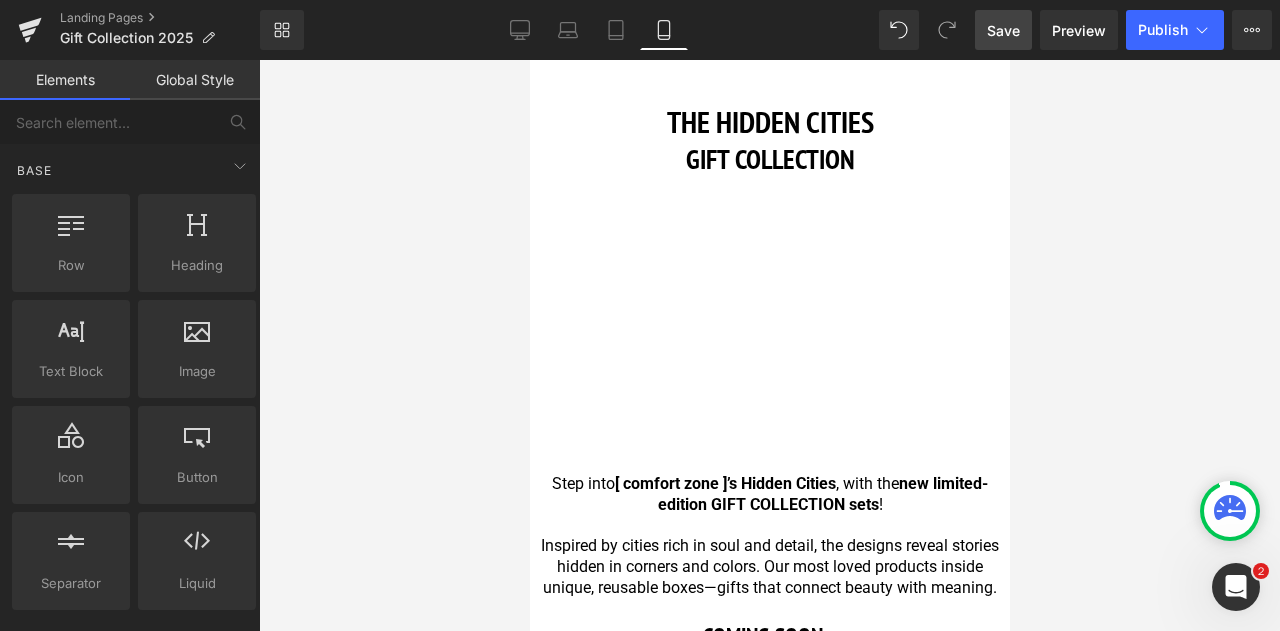 click on "Save" at bounding box center (1003, 30) 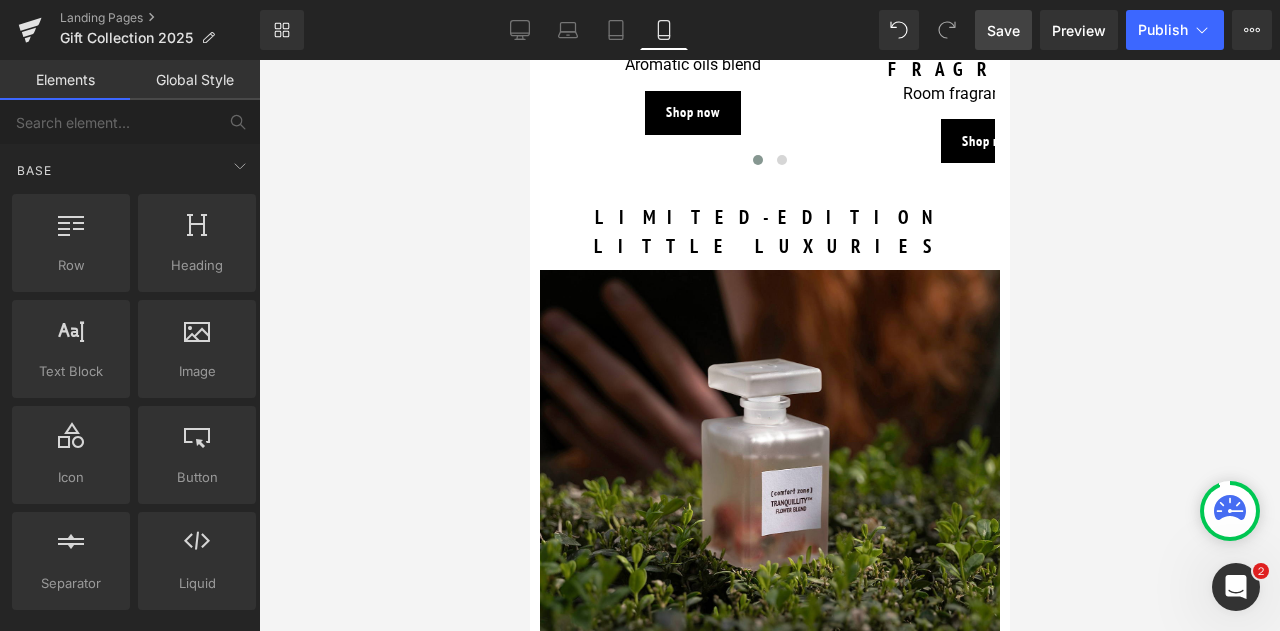 scroll, scrollTop: 2428, scrollLeft: 0, axis: vertical 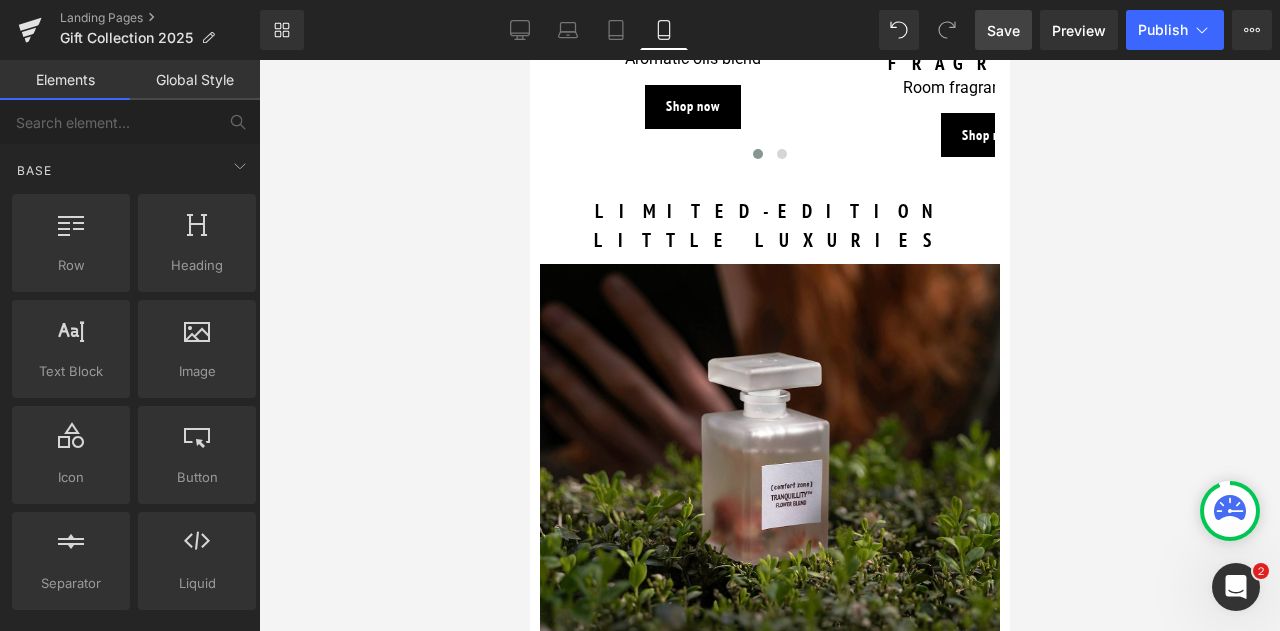 click on "LIMITED-EDITION LITTLE LUXURIES Heading         Row" at bounding box center [769, 225] 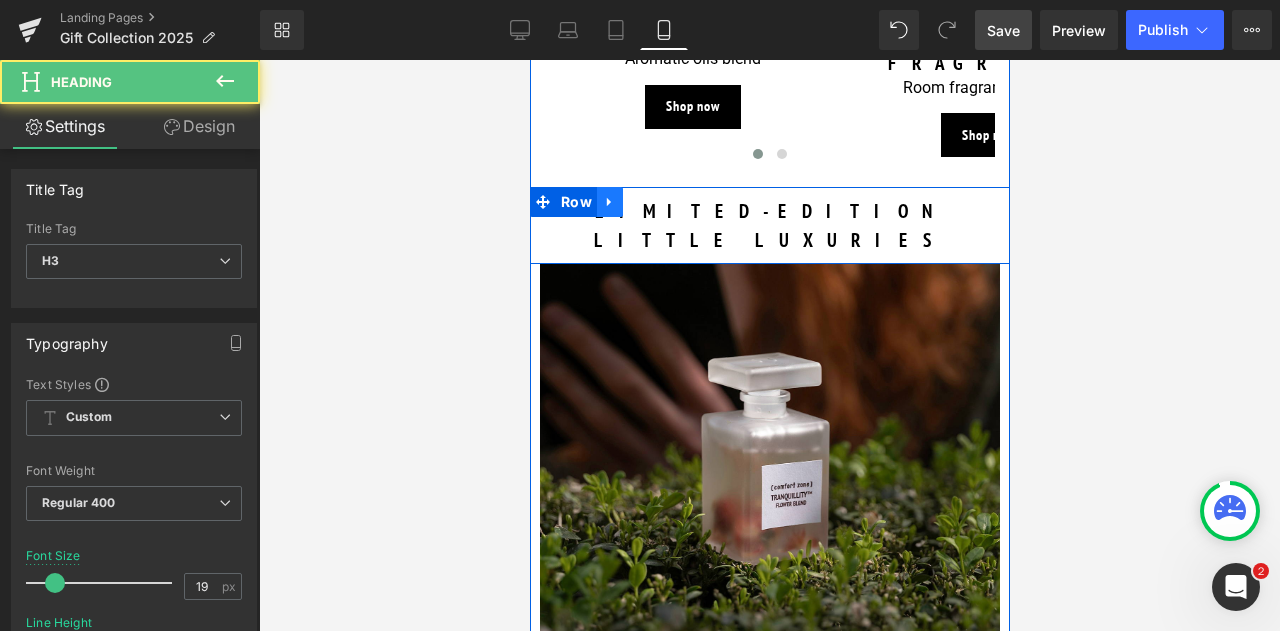 click at bounding box center [609, 202] 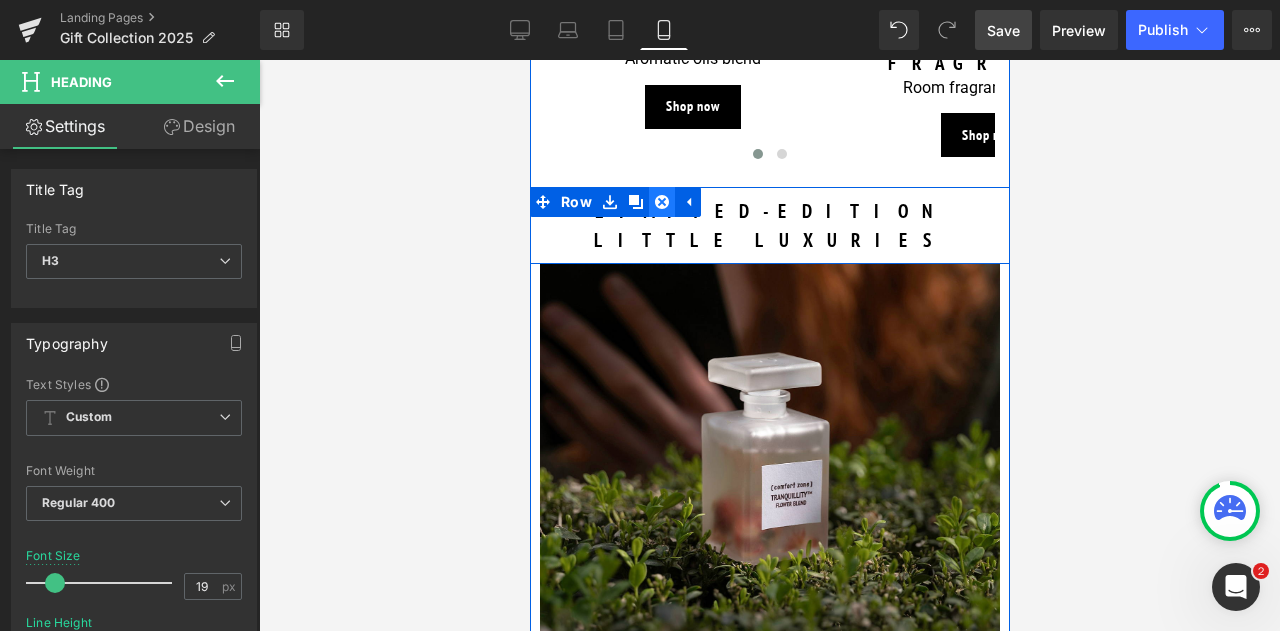 click 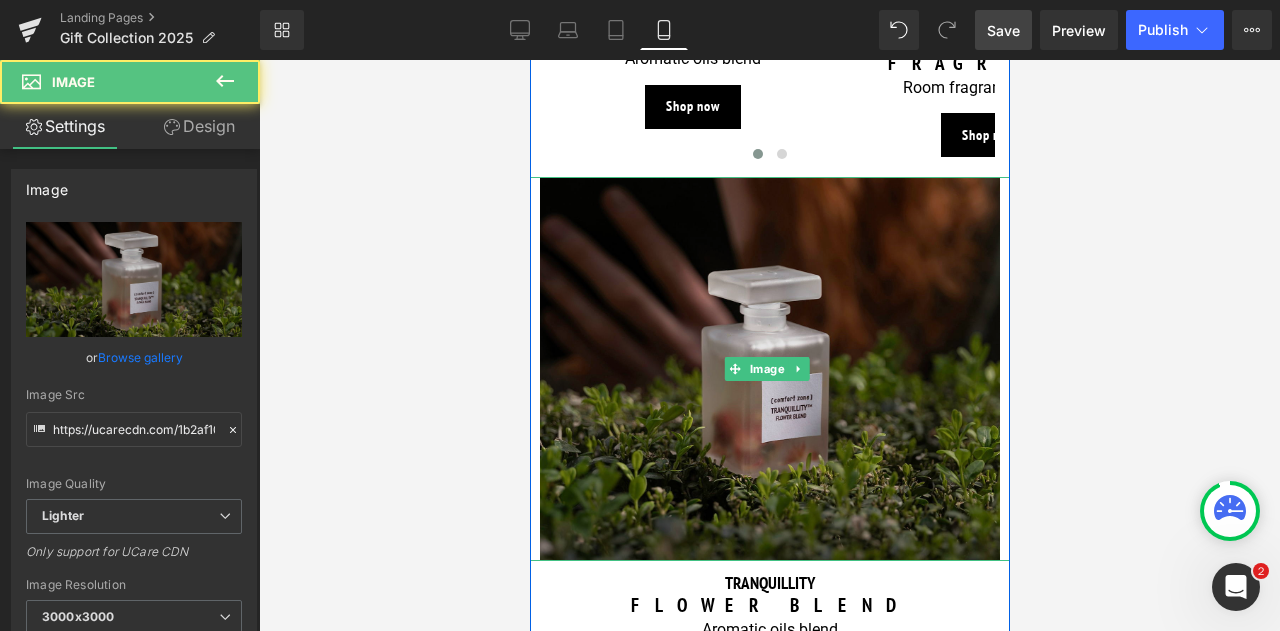 click at bounding box center [769, 368] 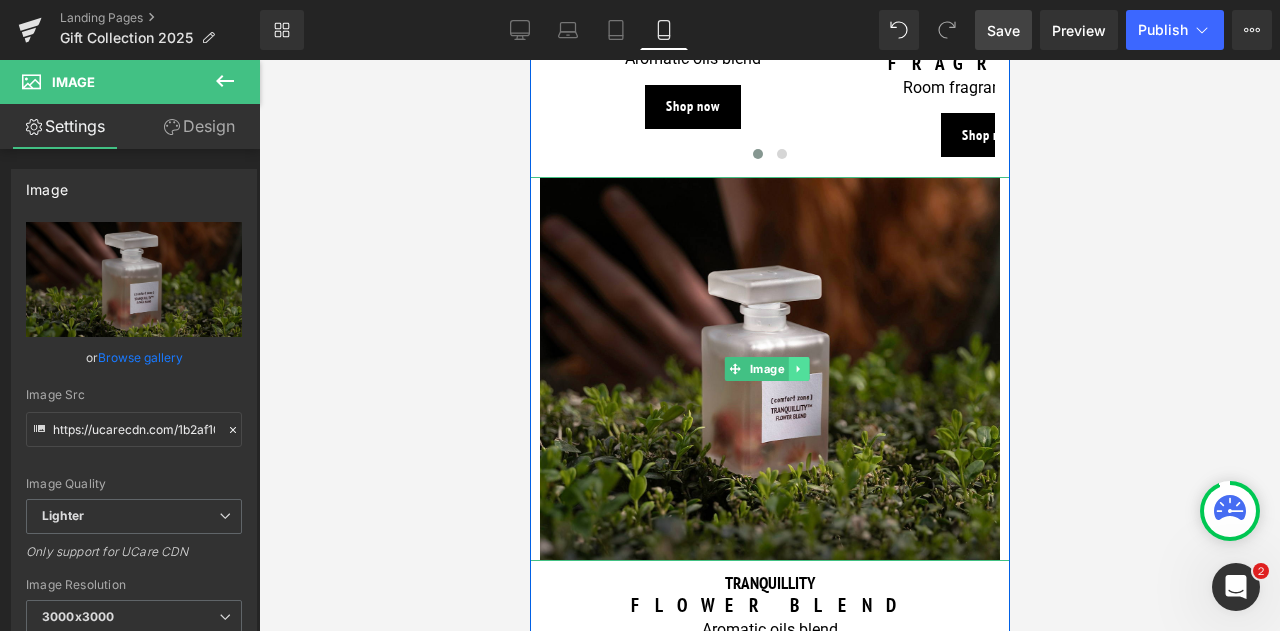 click 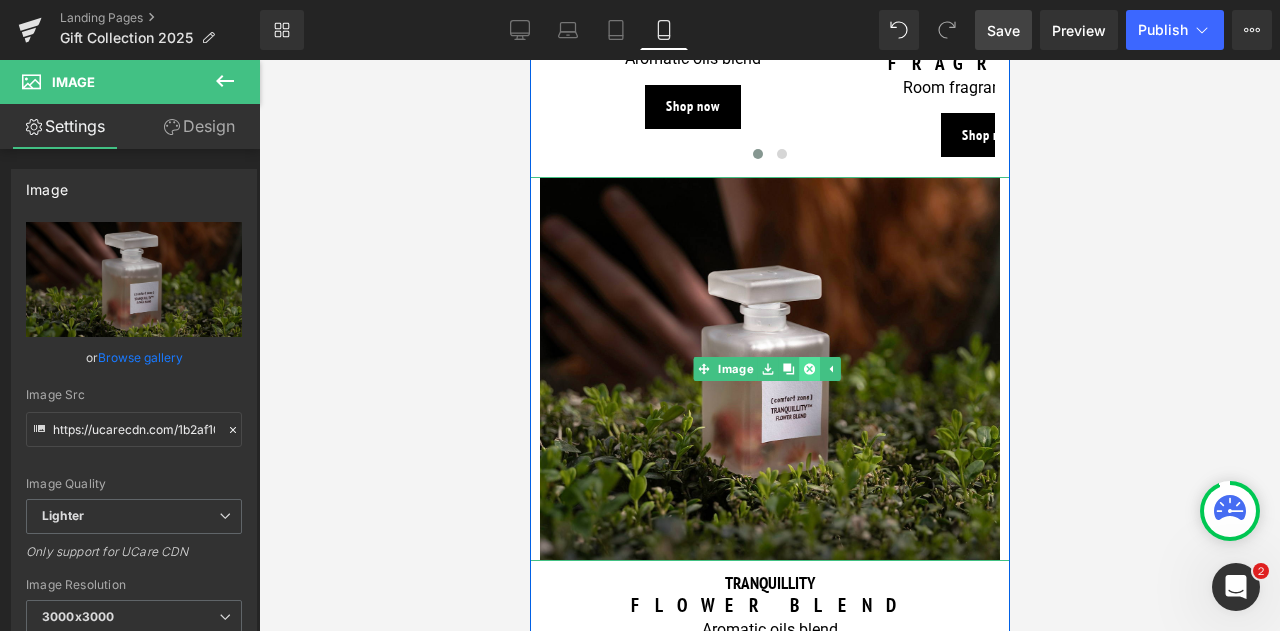 click 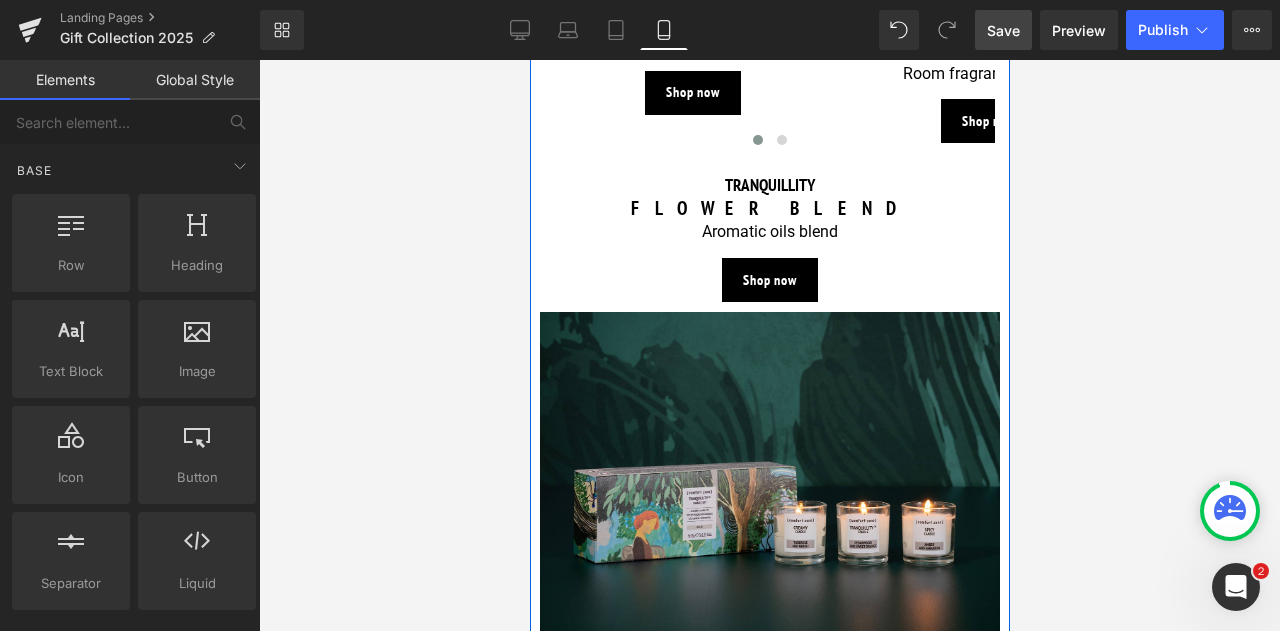 scroll, scrollTop: 2626, scrollLeft: 0, axis: vertical 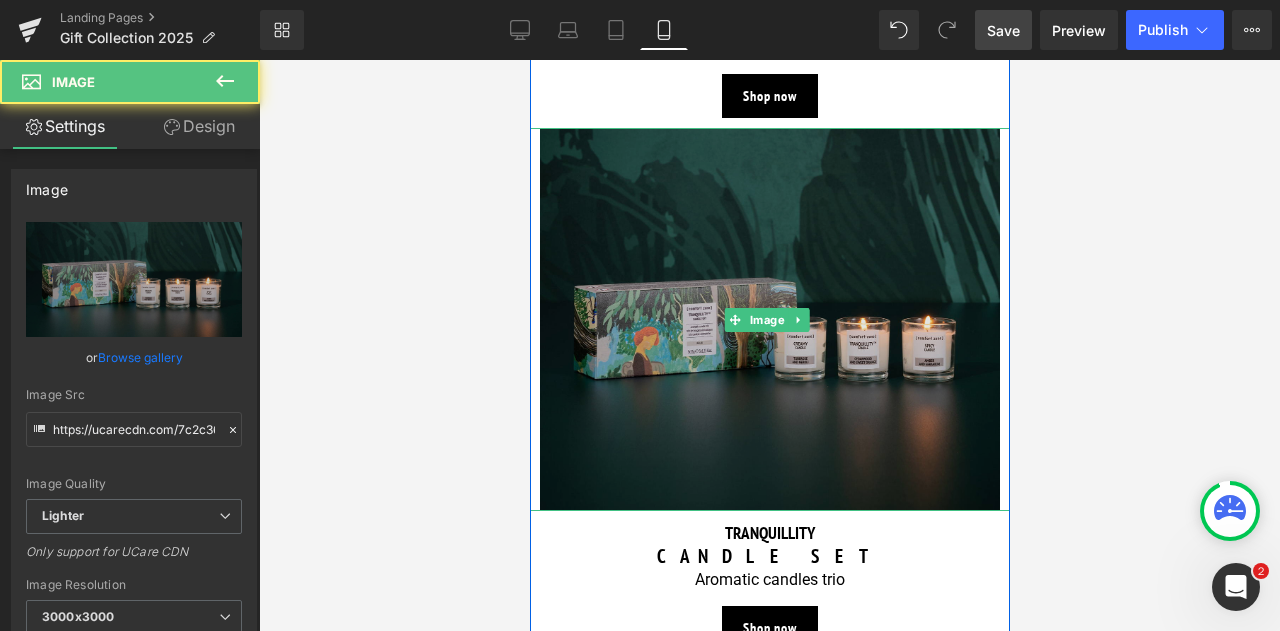 click at bounding box center (769, 319) 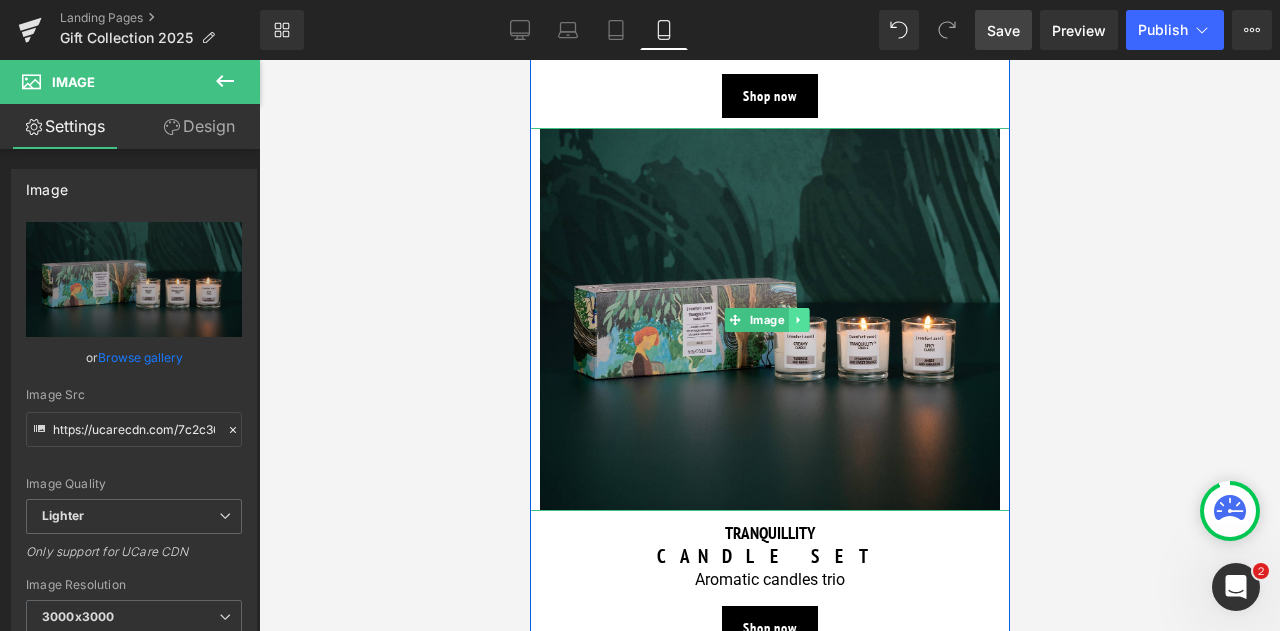 click at bounding box center (797, 320) 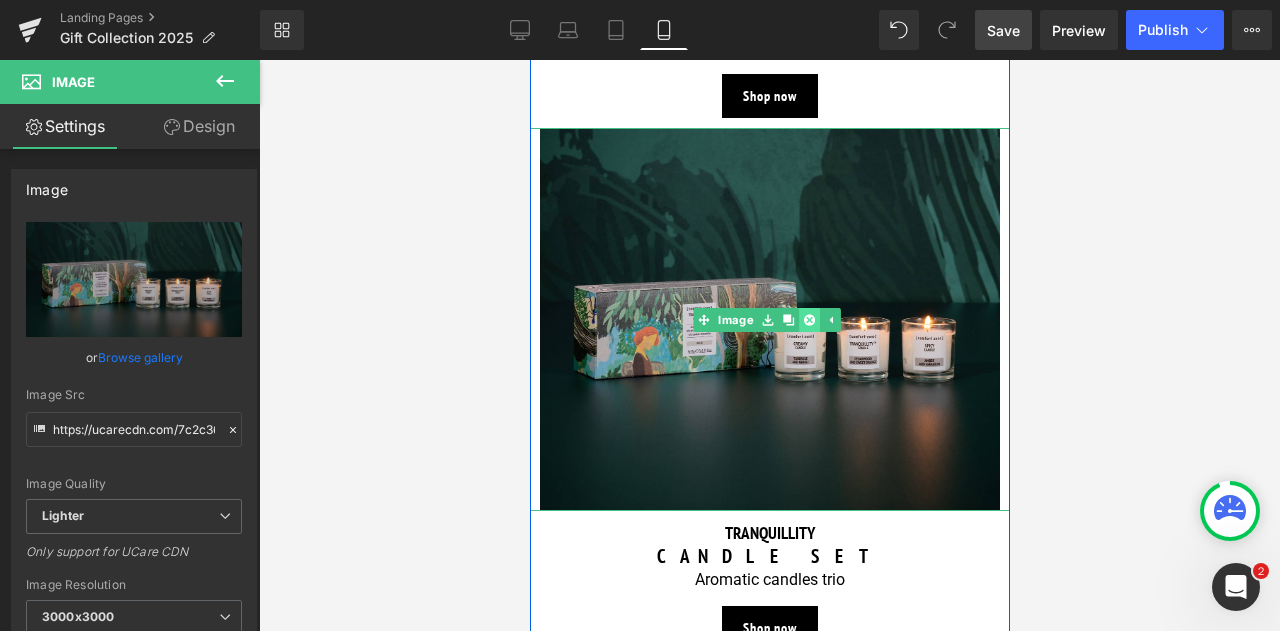 click 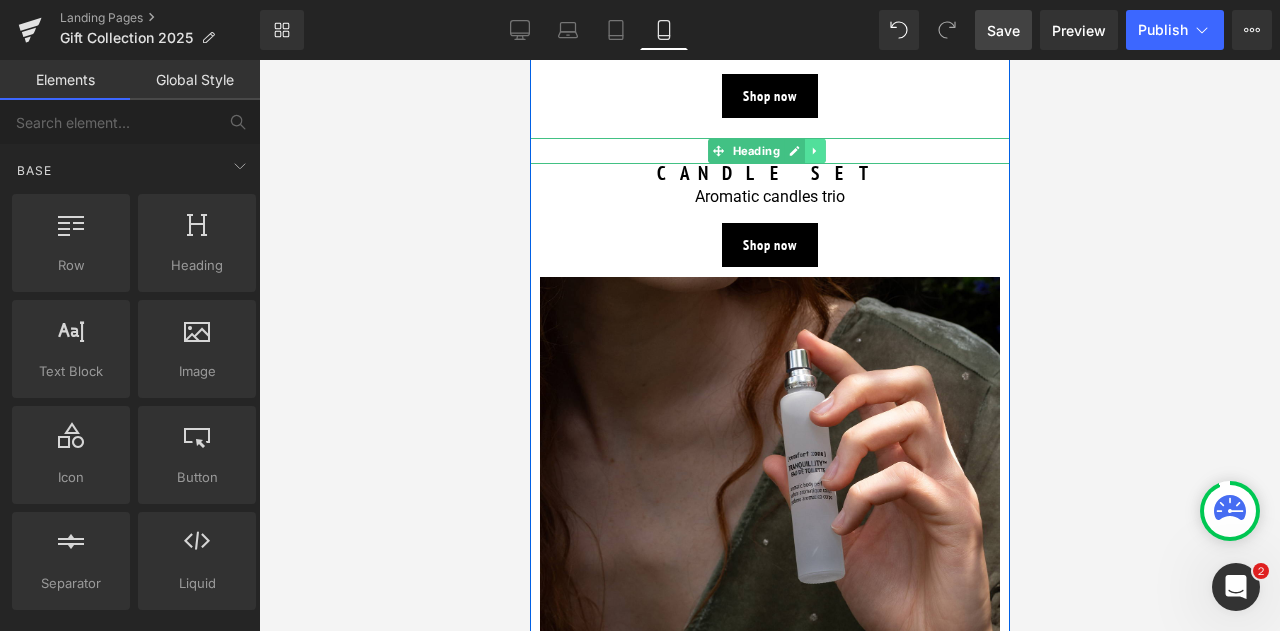 click 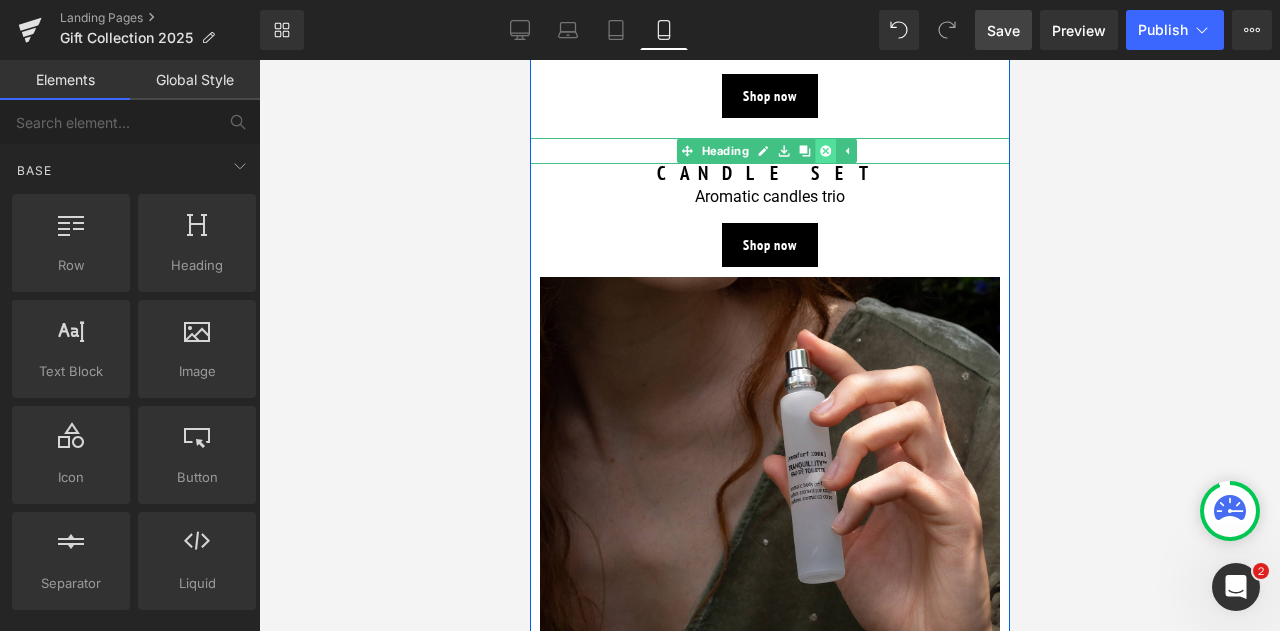 click 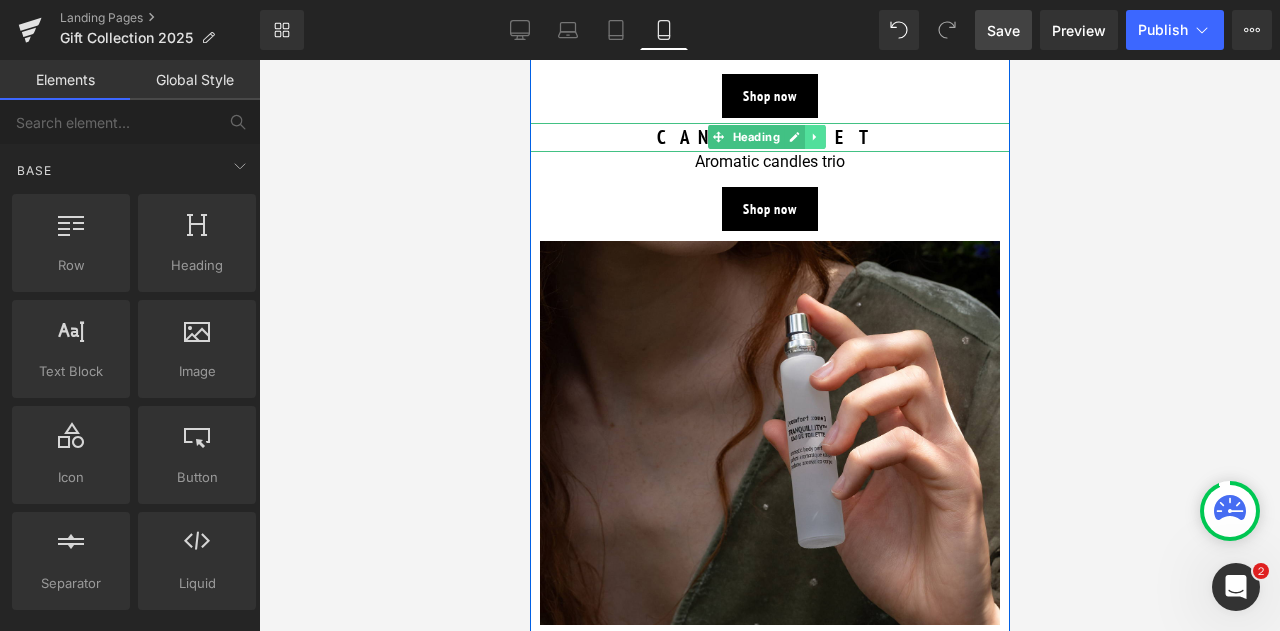 click at bounding box center (814, 137) 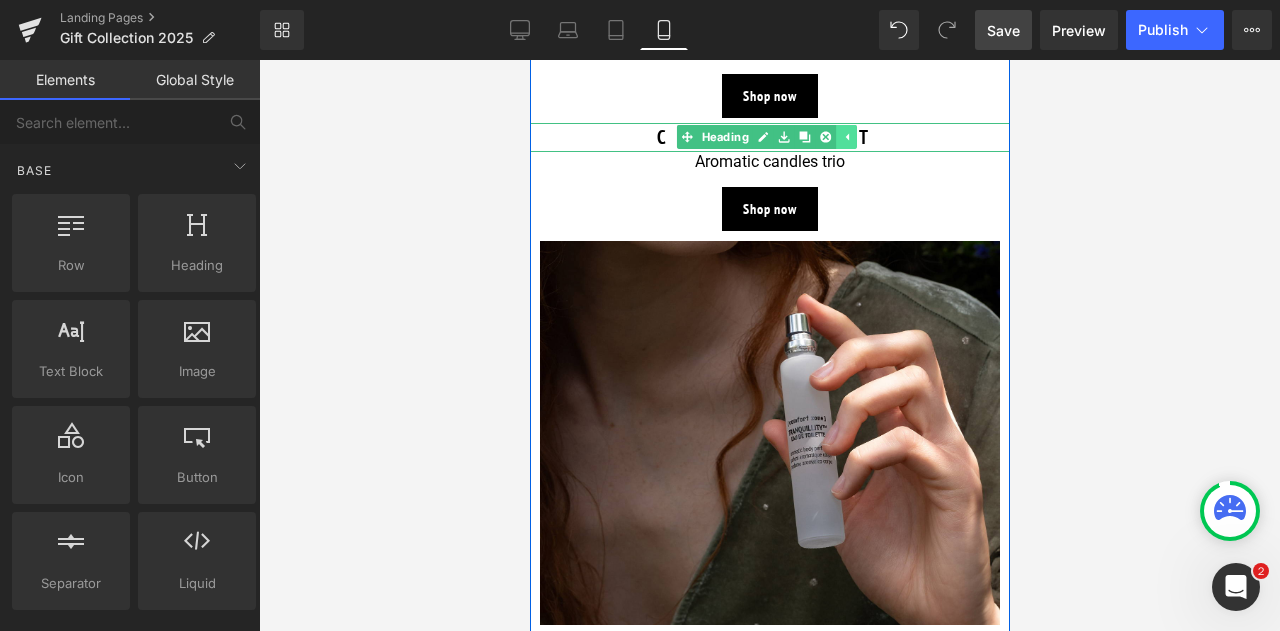 click at bounding box center (824, 137) 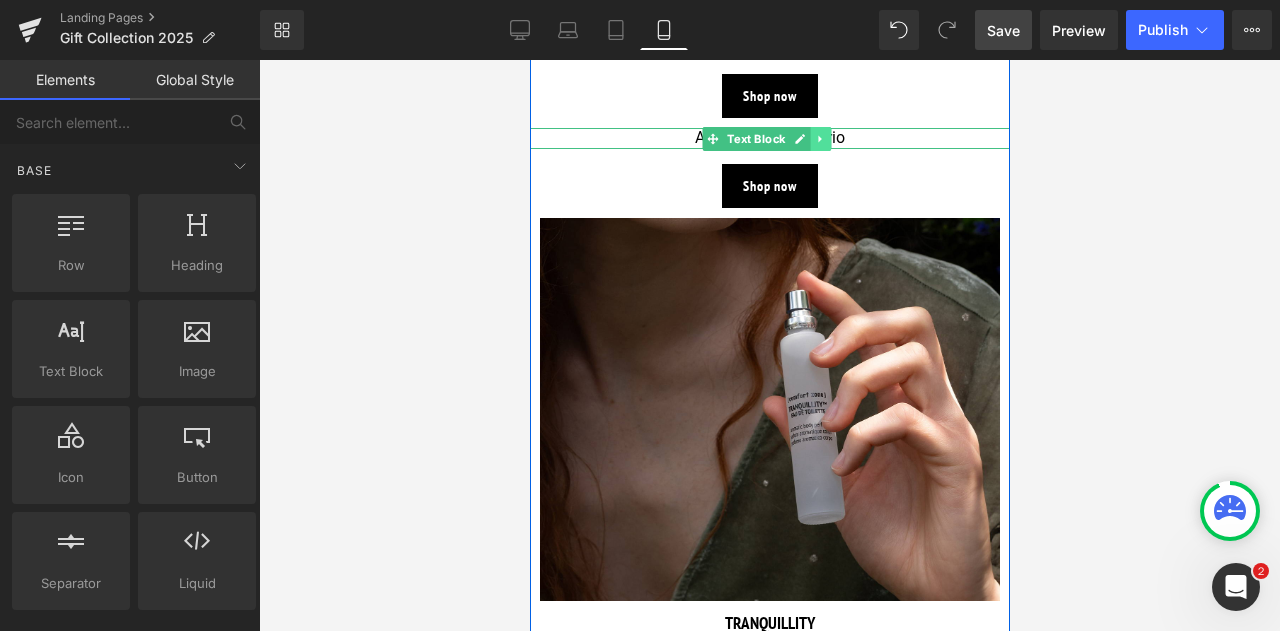click 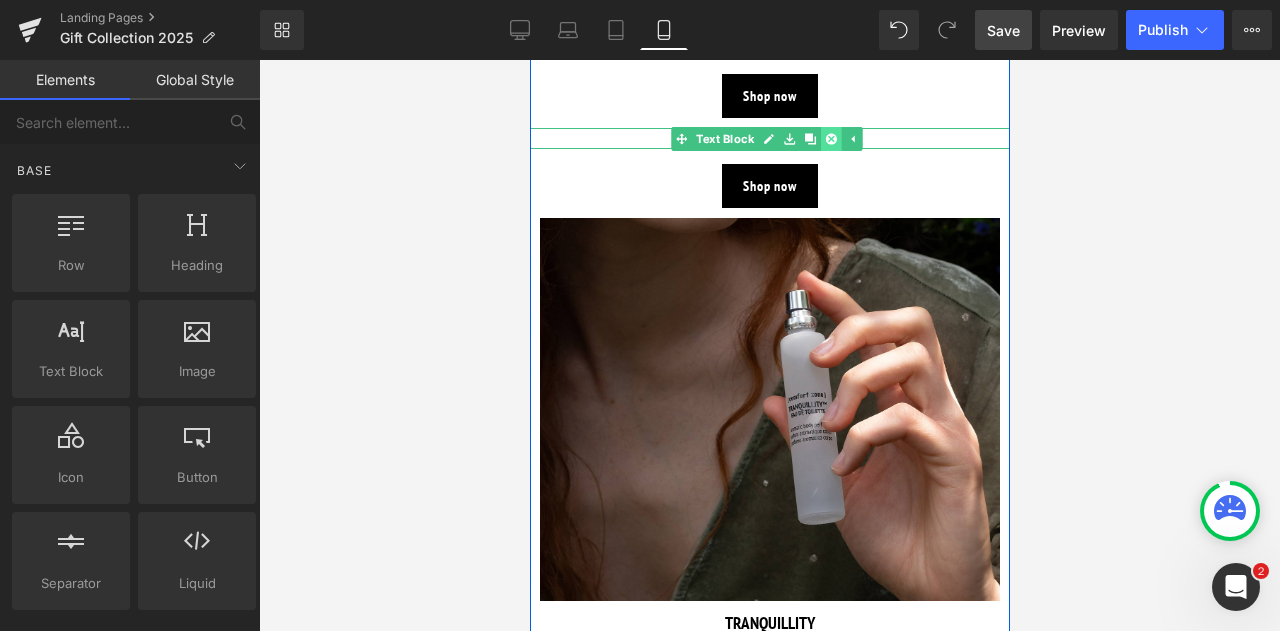click at bounding box center [830, 139] 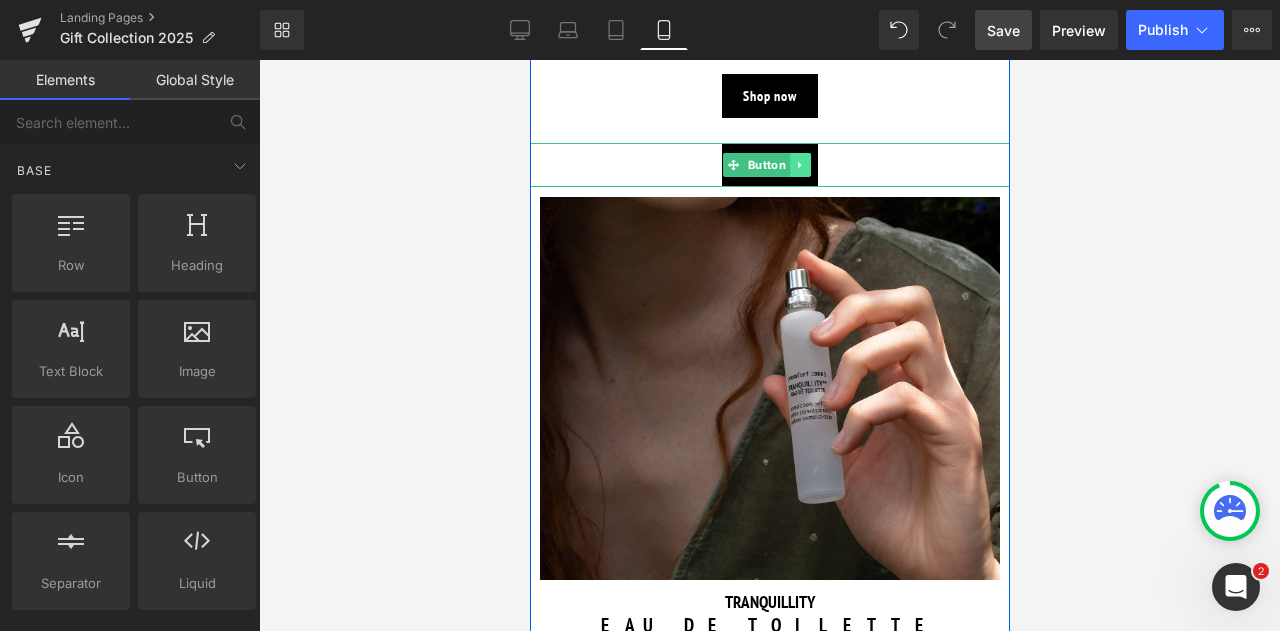 click 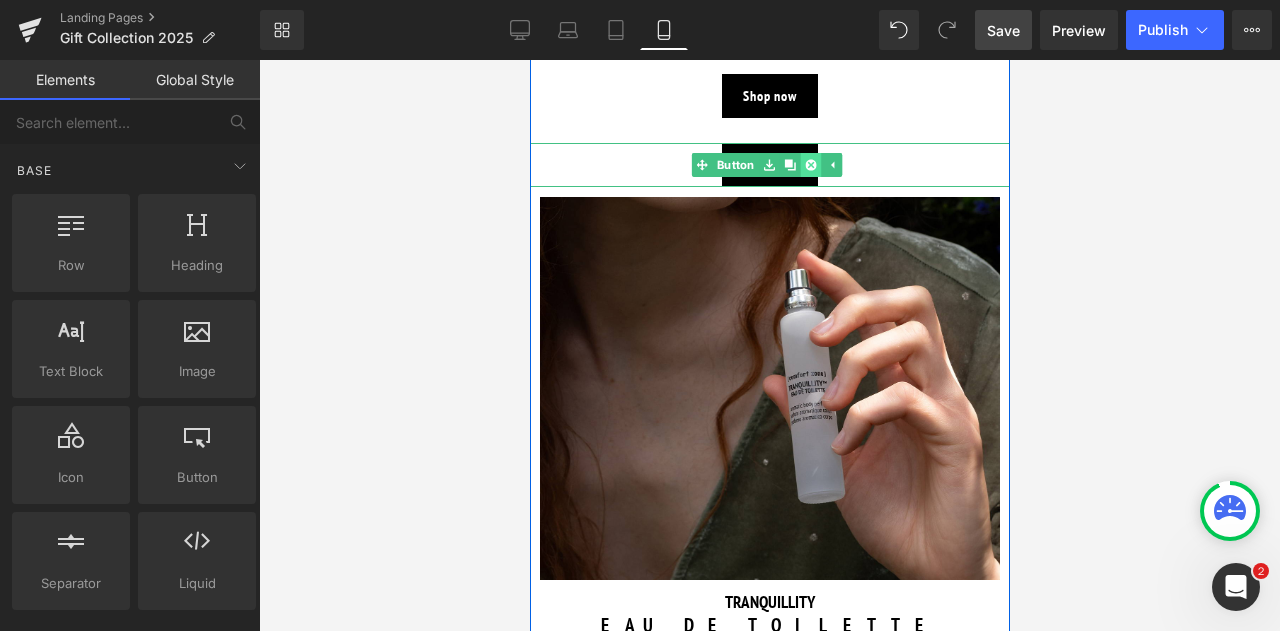 click at bounding box center (810, 165) 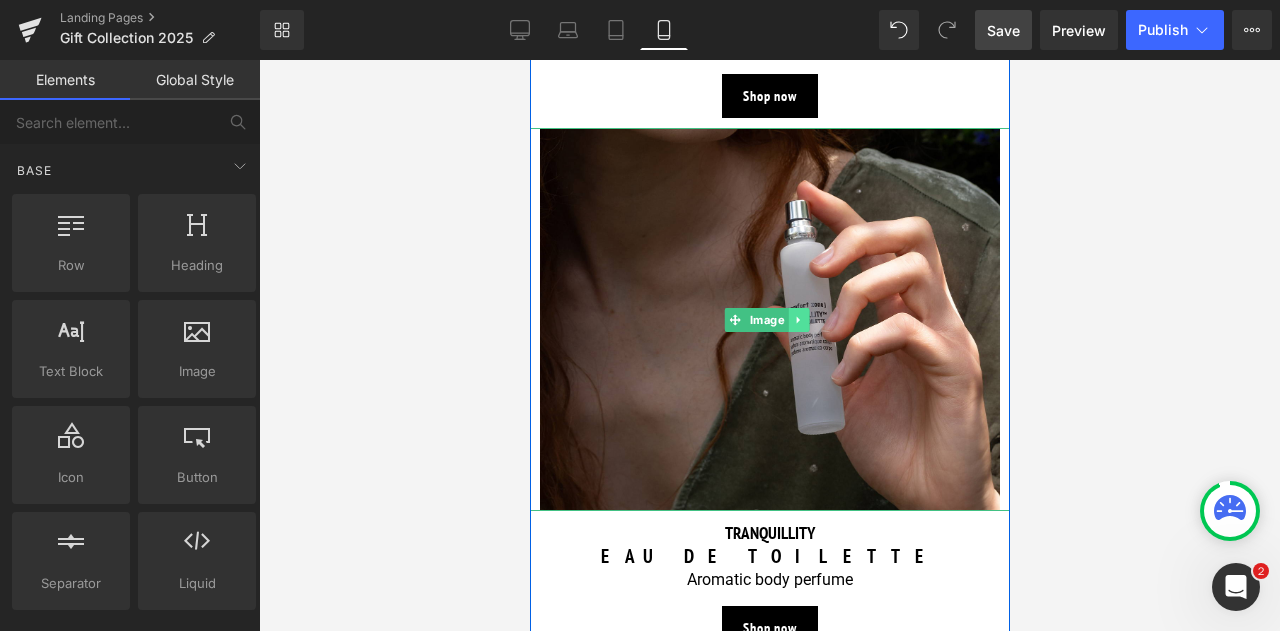 click at bounding box center (797, 320) 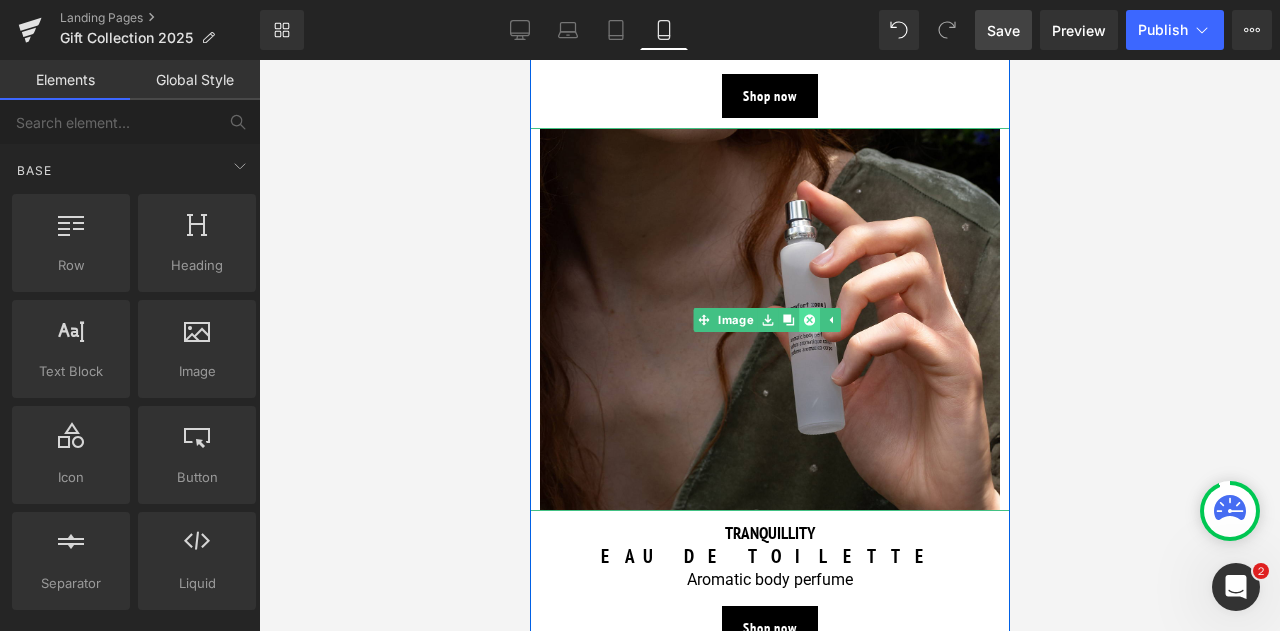 click 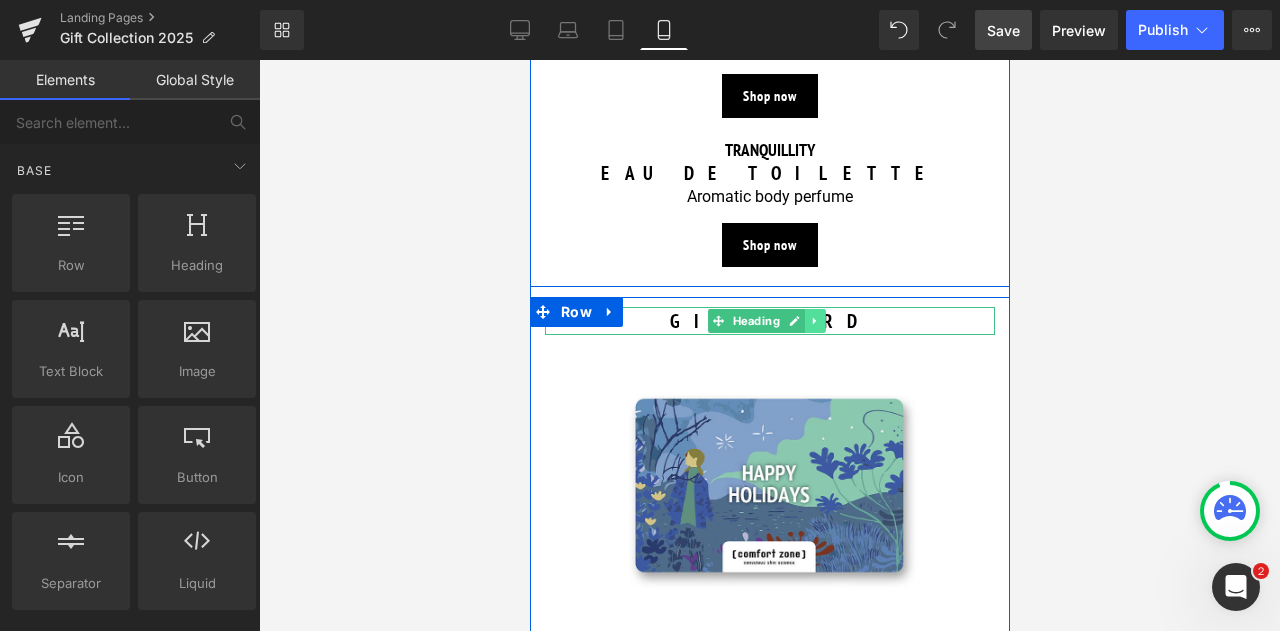 click at bounding box center (814, 321) 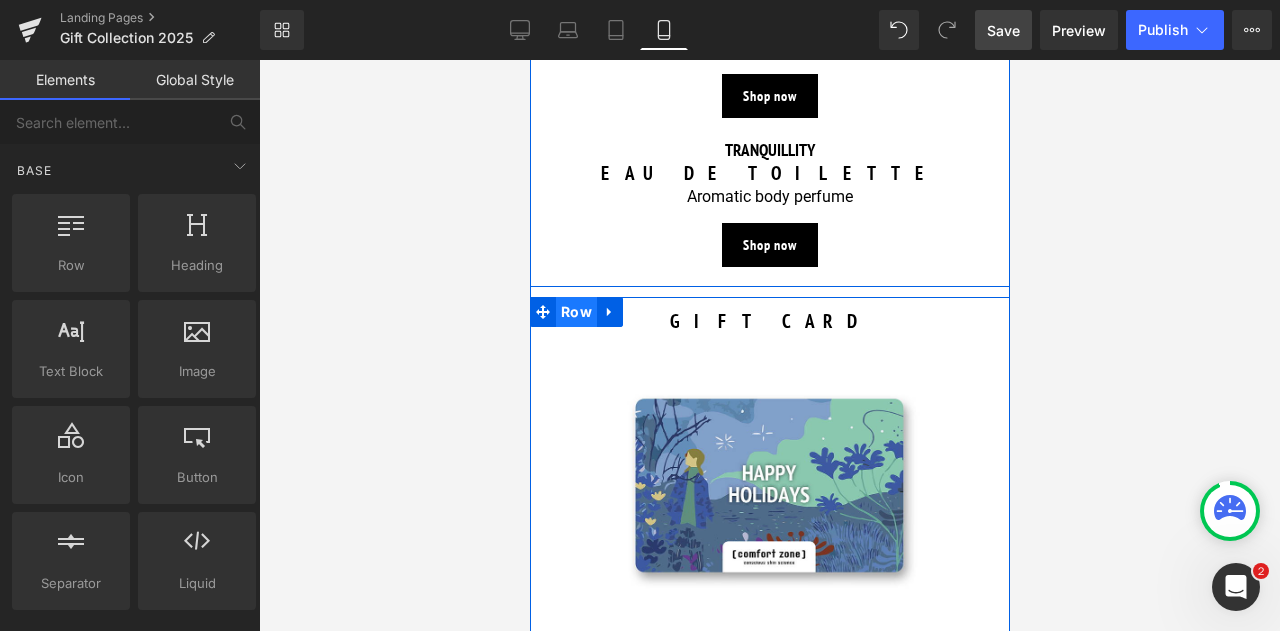 click on "Row" at bounding box center (575, 312) 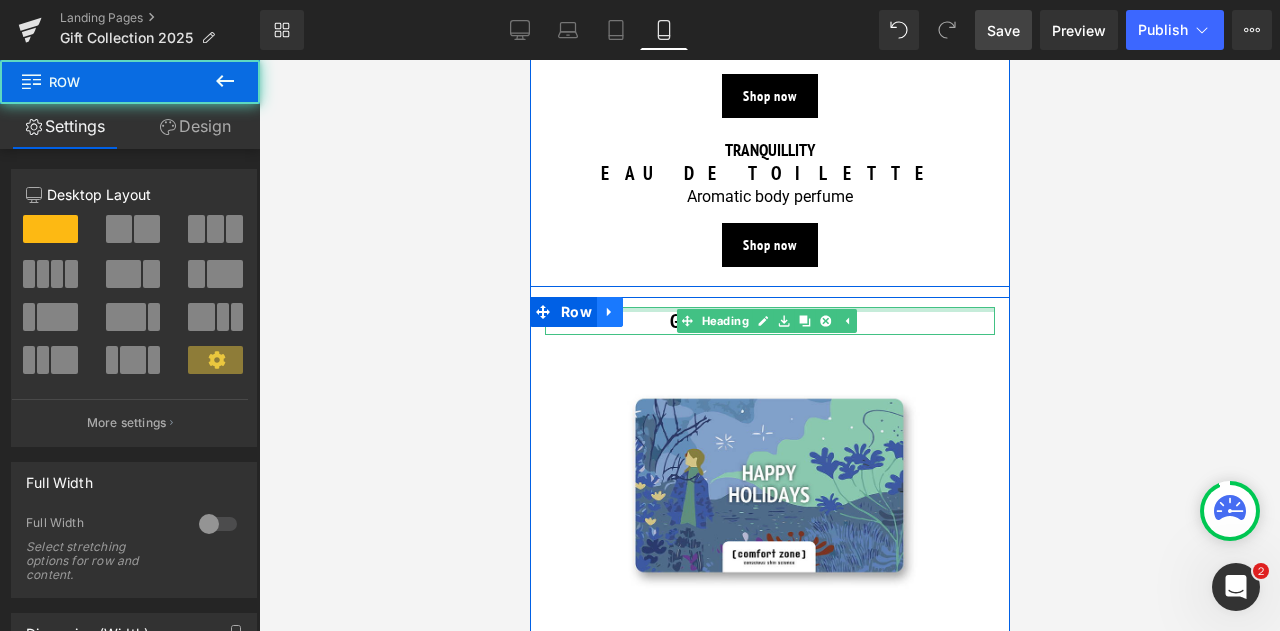 click 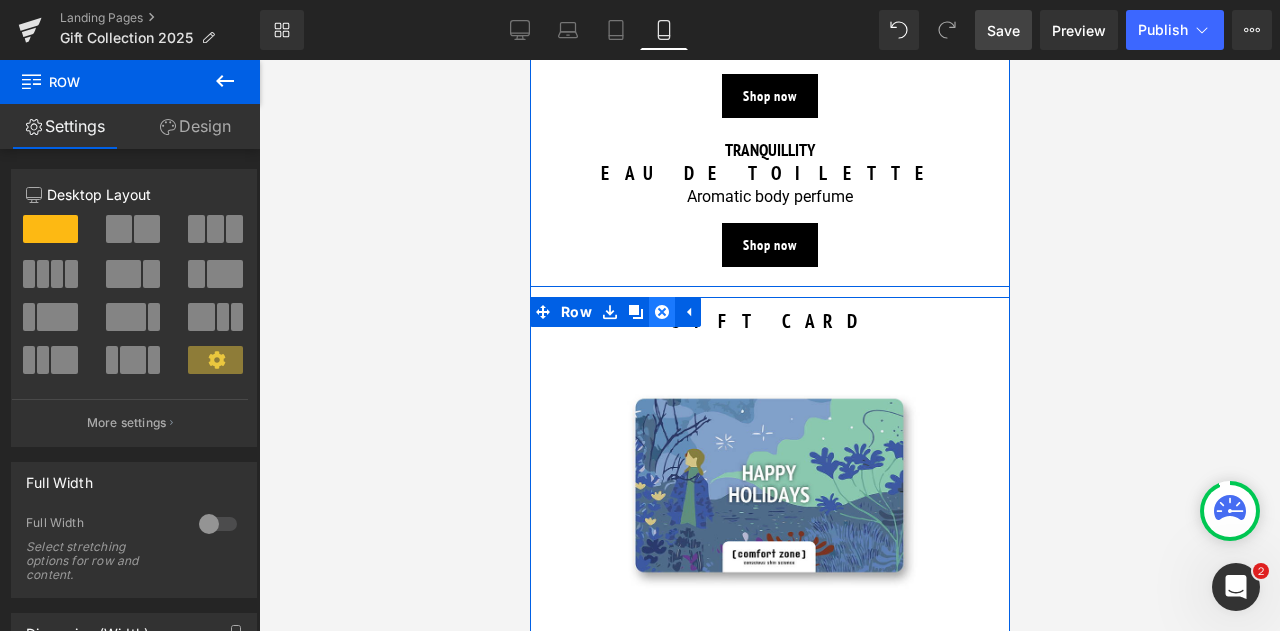 click 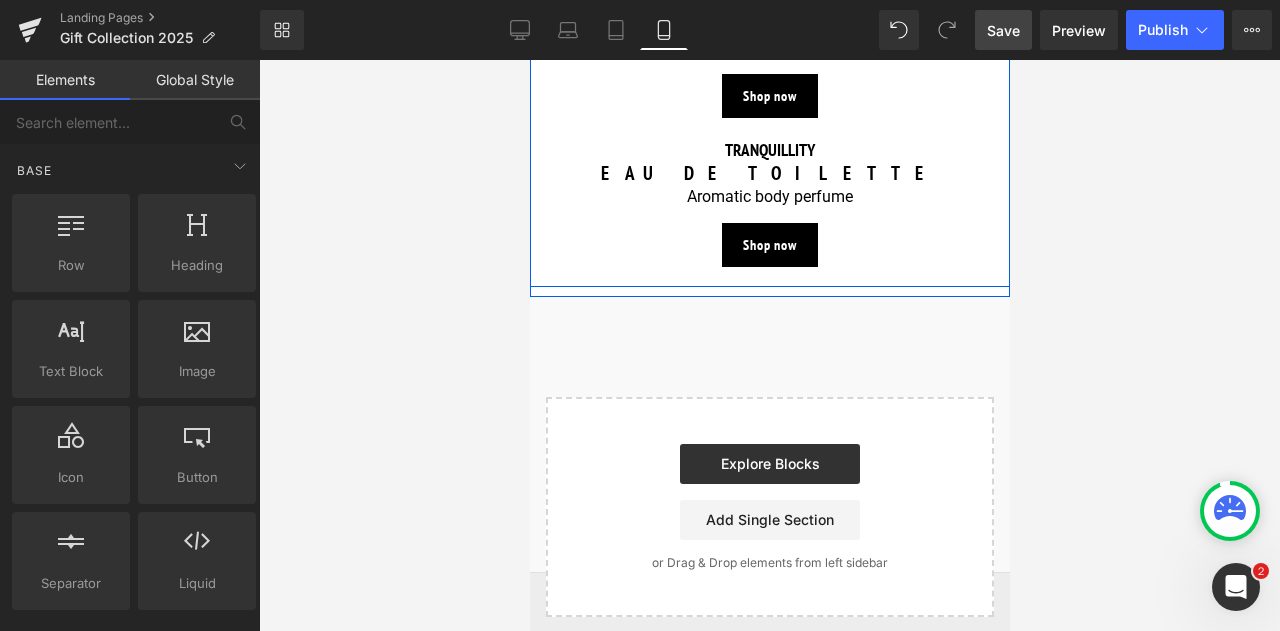 scroll, scrollTop: 2382, scrollLeft: 0, axis: vertical 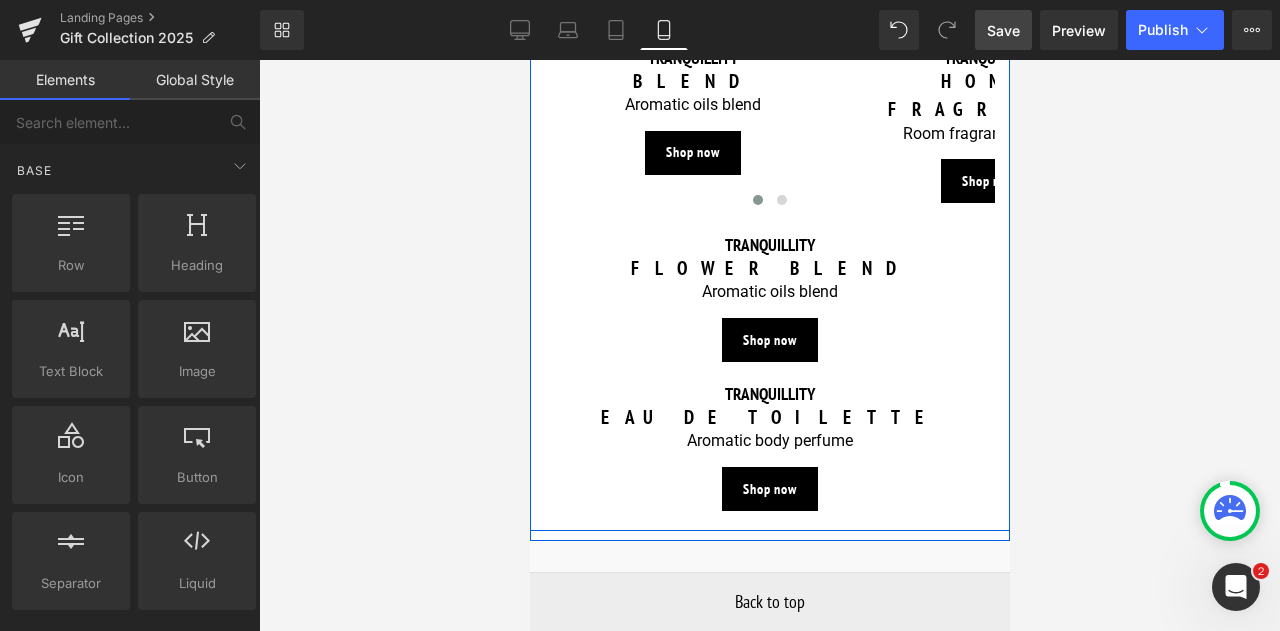 click on "FLOWER BLEND" at bounding box center [769, 268] 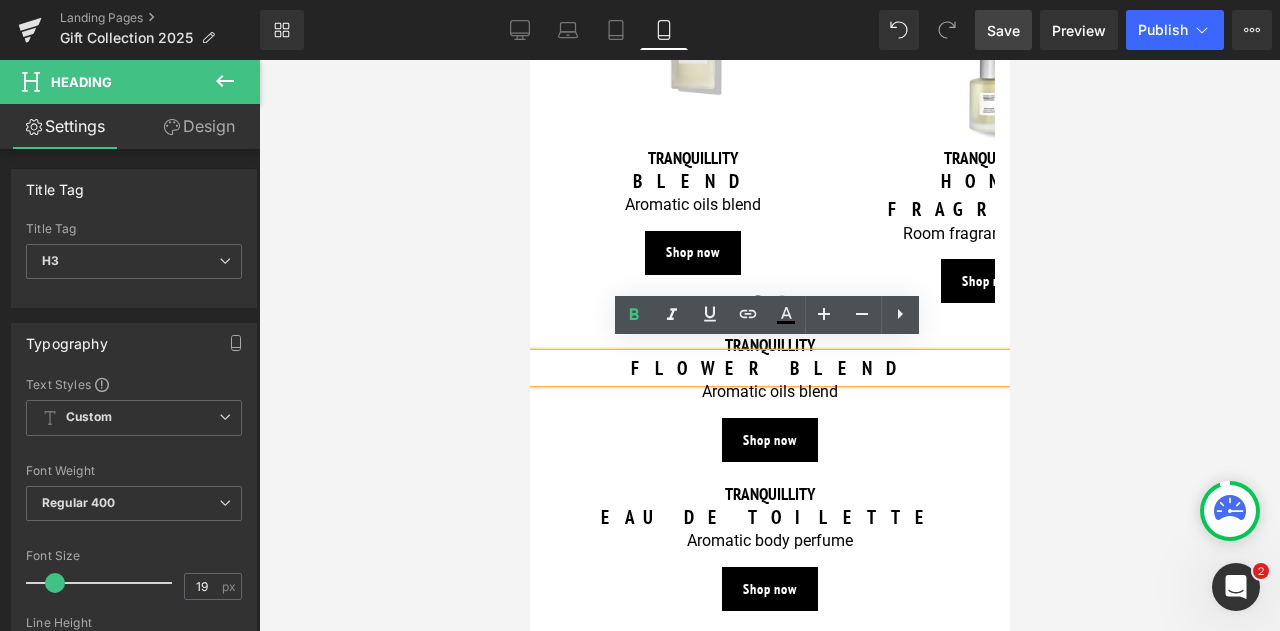 scroll, scrollTop: 2284, scrollLeft: 0, axis: vertical 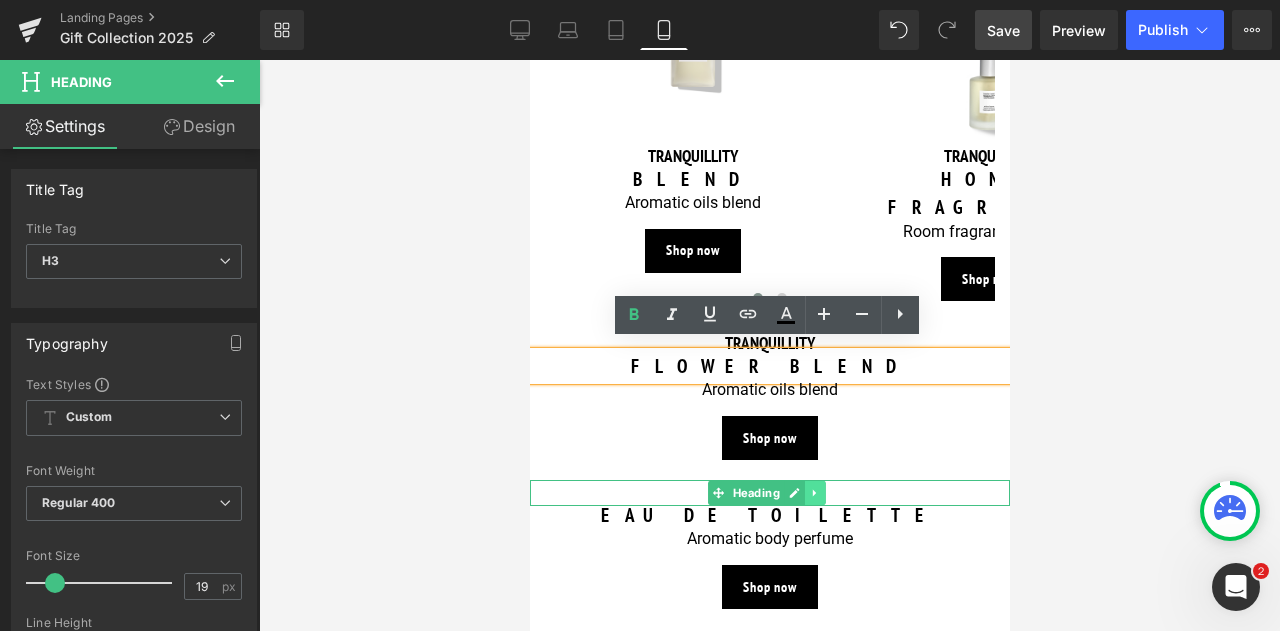 click 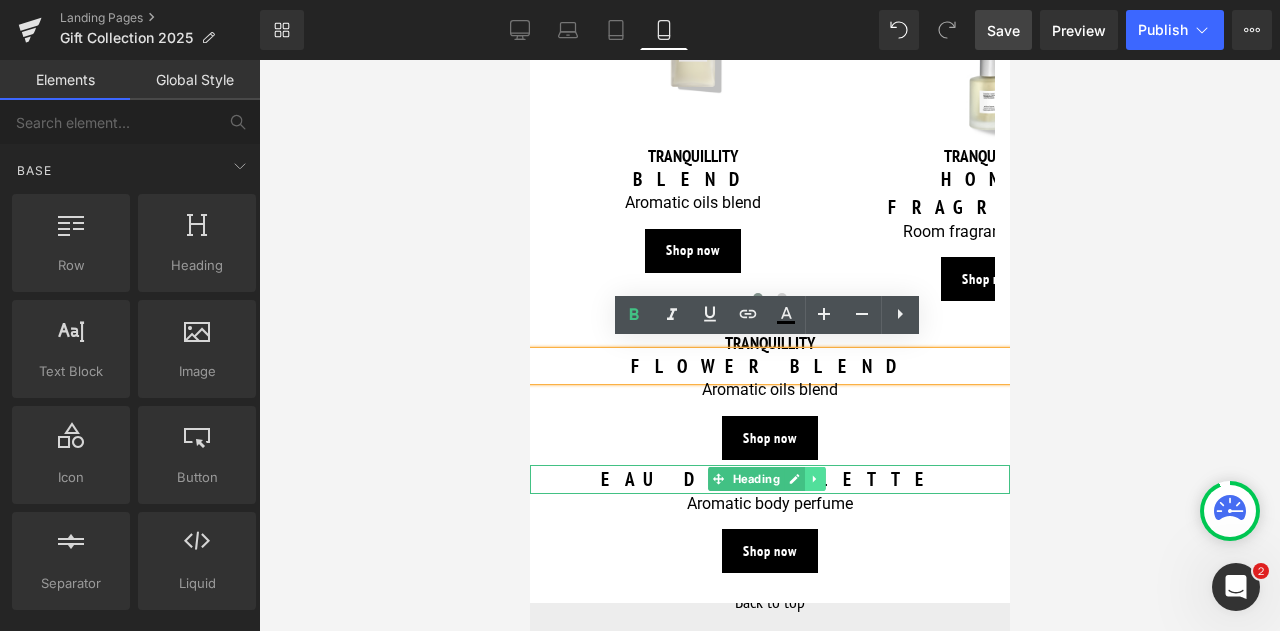 click 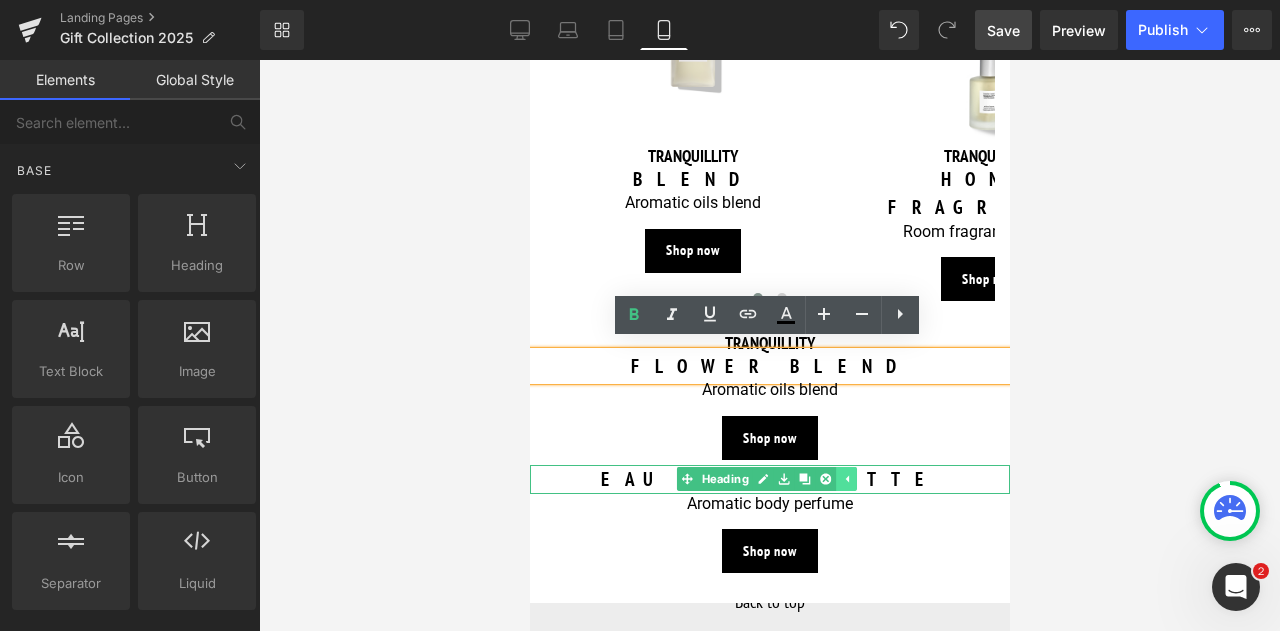 click 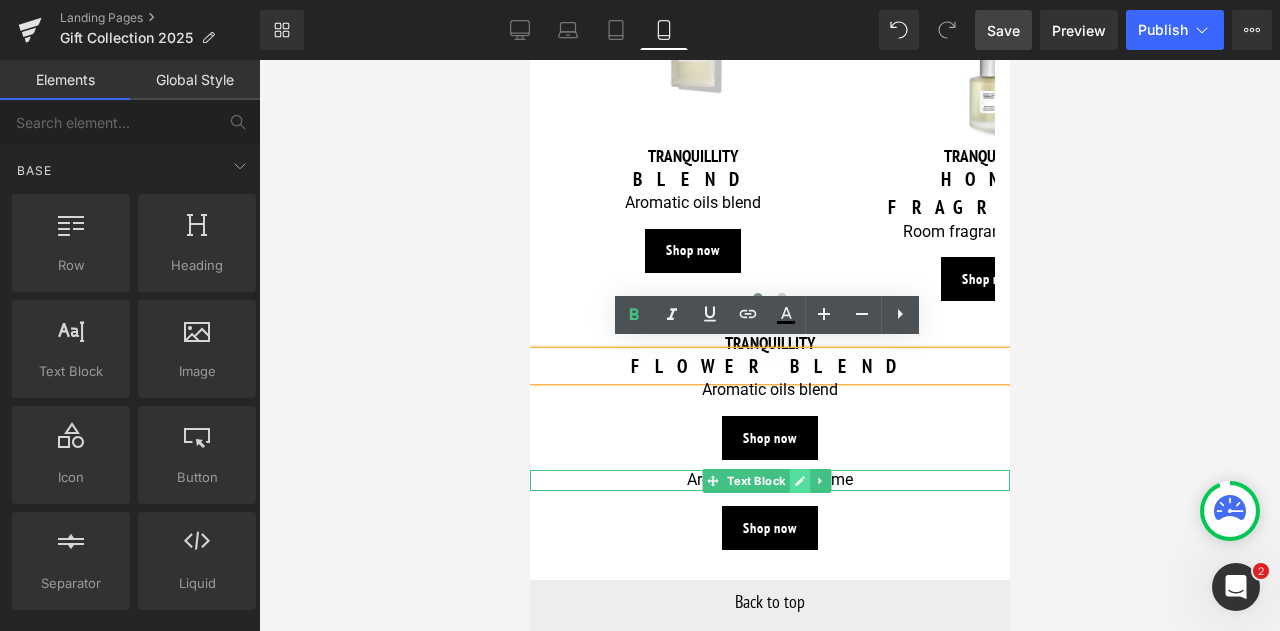 click 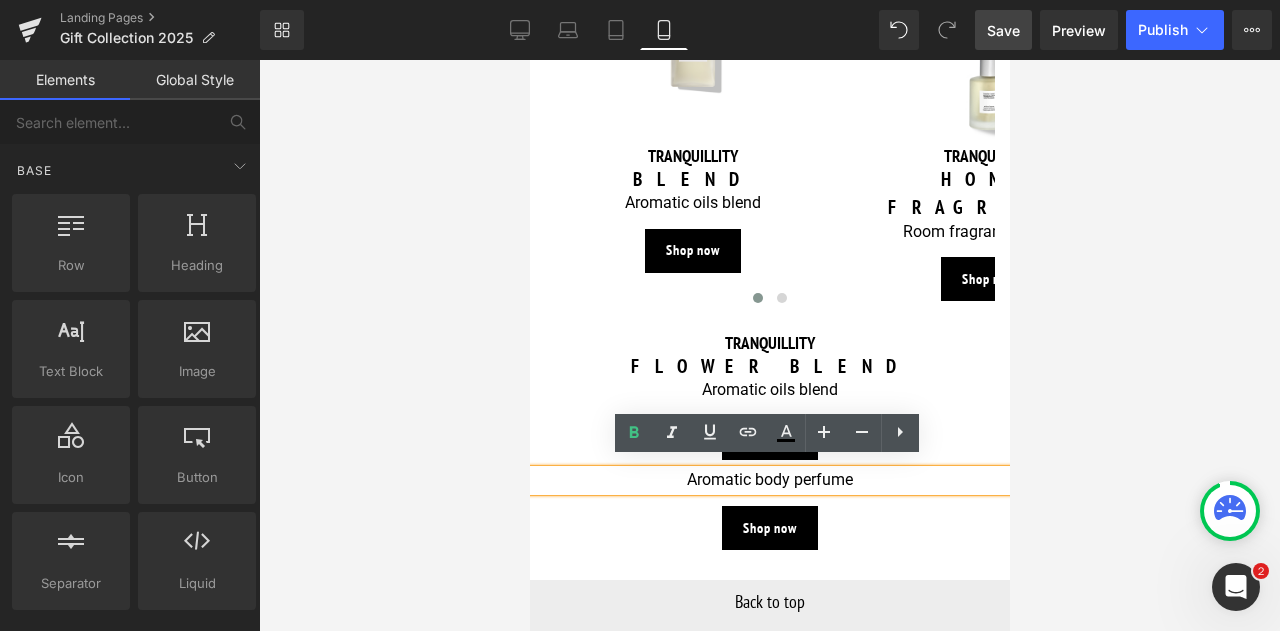 click at bounding box center [529, 60] 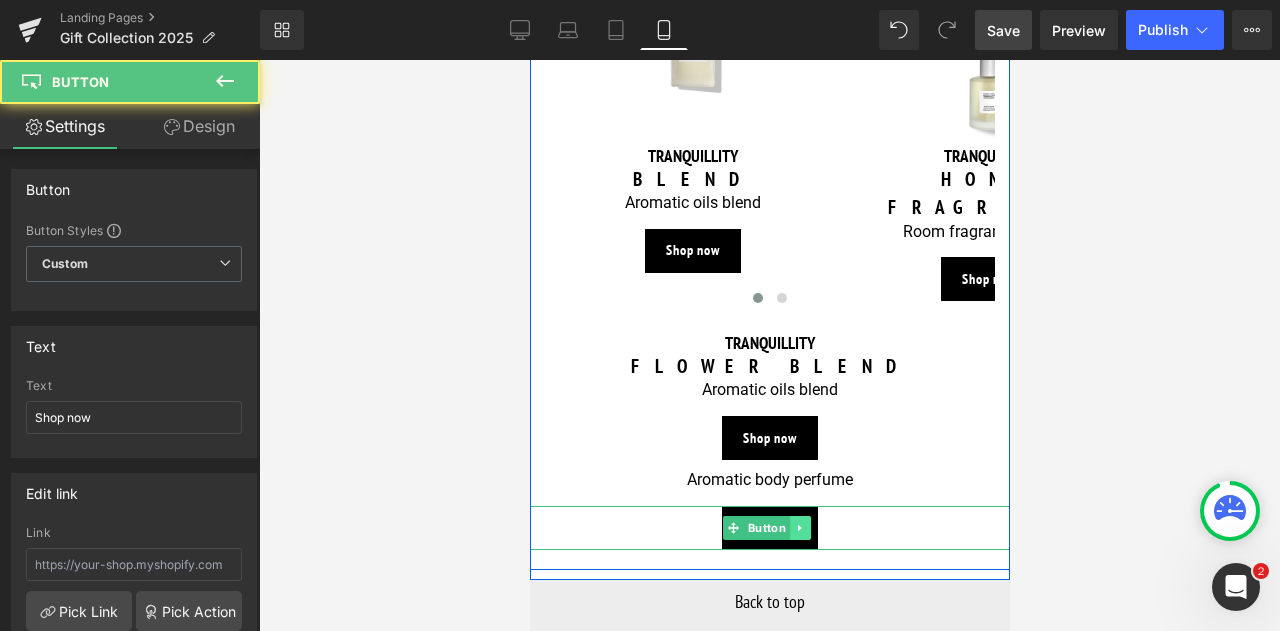 click 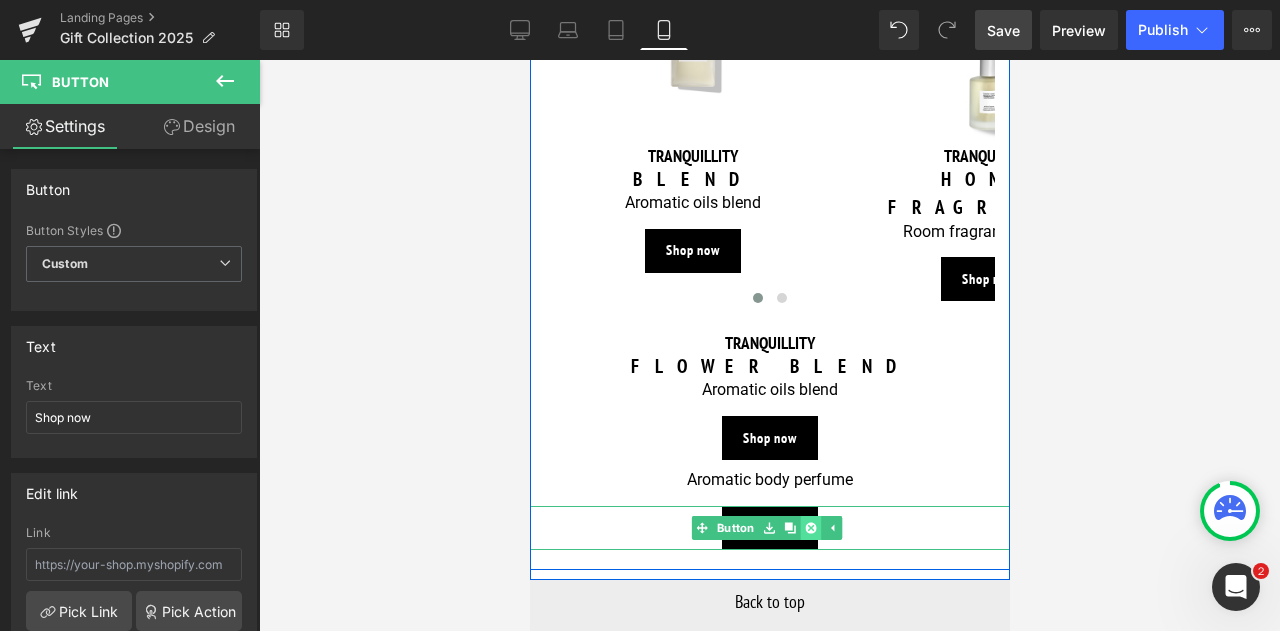 click 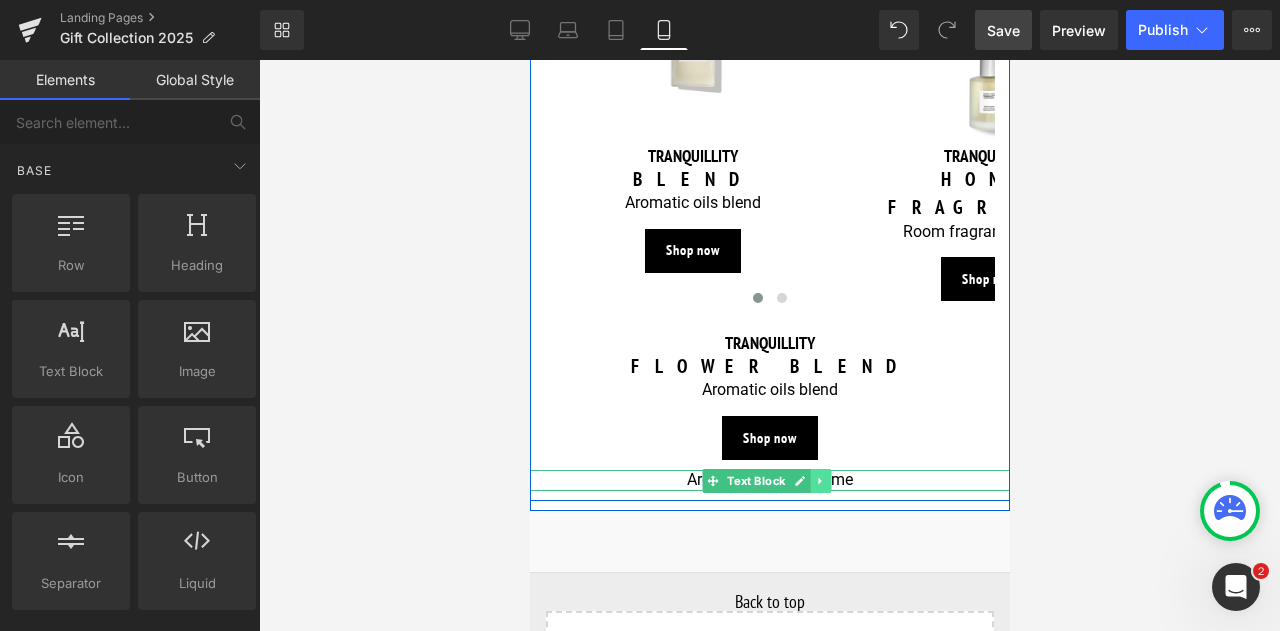 click 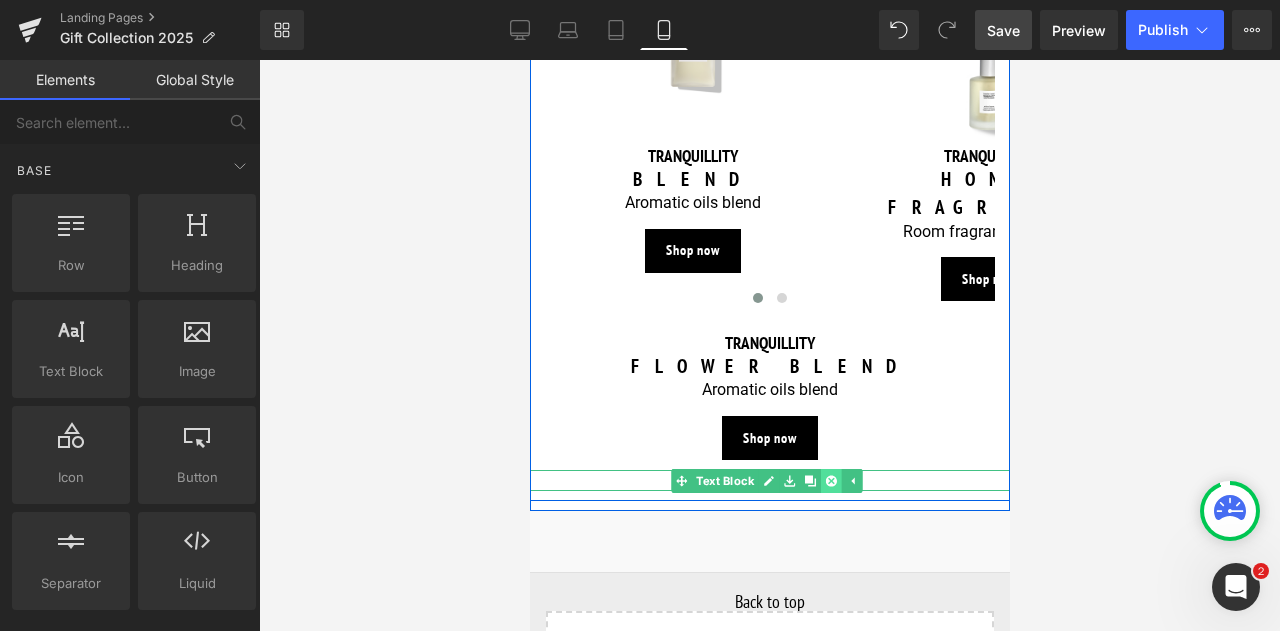 click at bounding box center (830, 481) 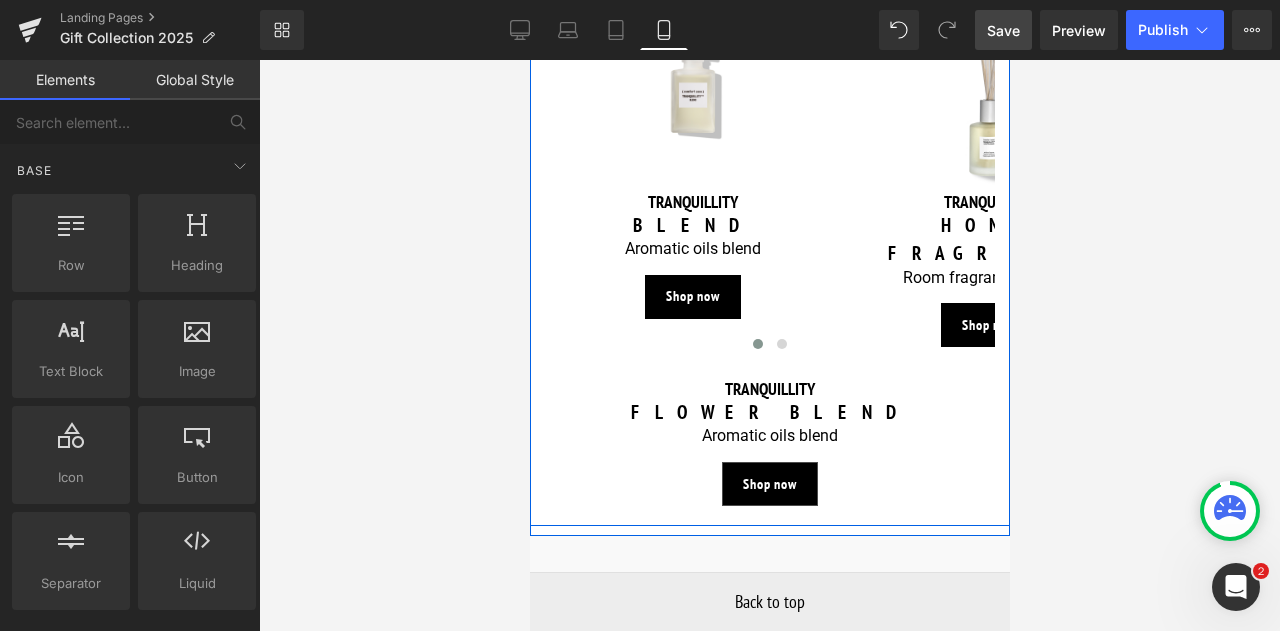 scroll, scrollTop: 2238, scrollLeft: 0, axis: vertical 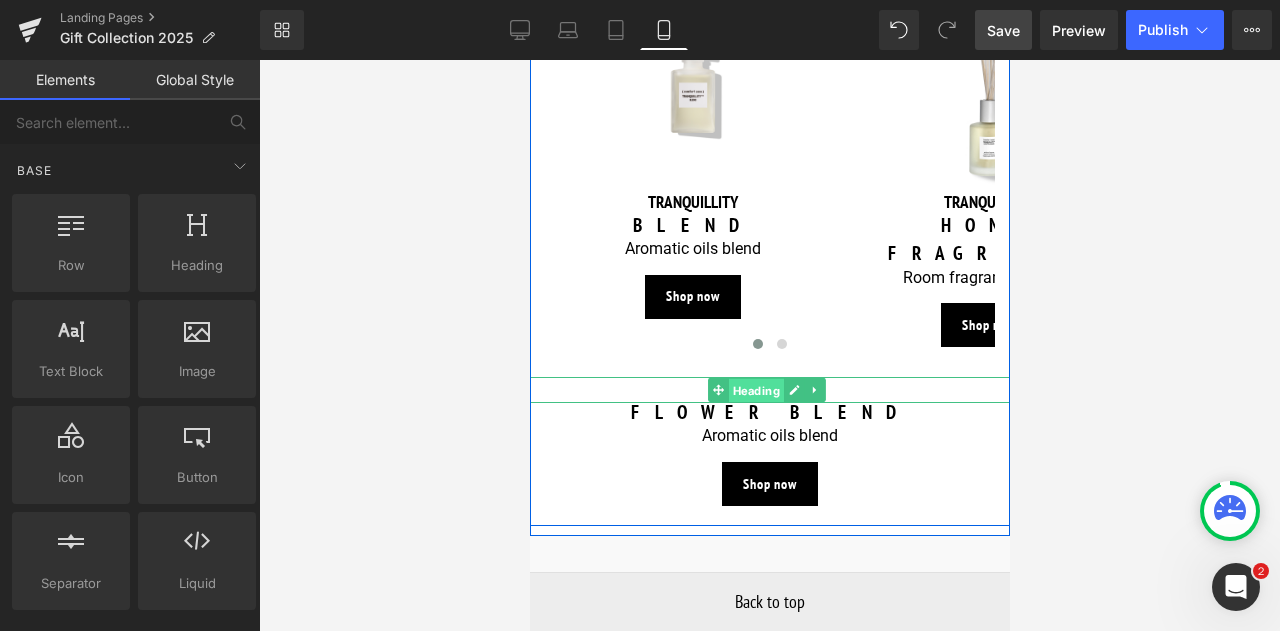 click on "Heading" at bounding box center [755, 391] 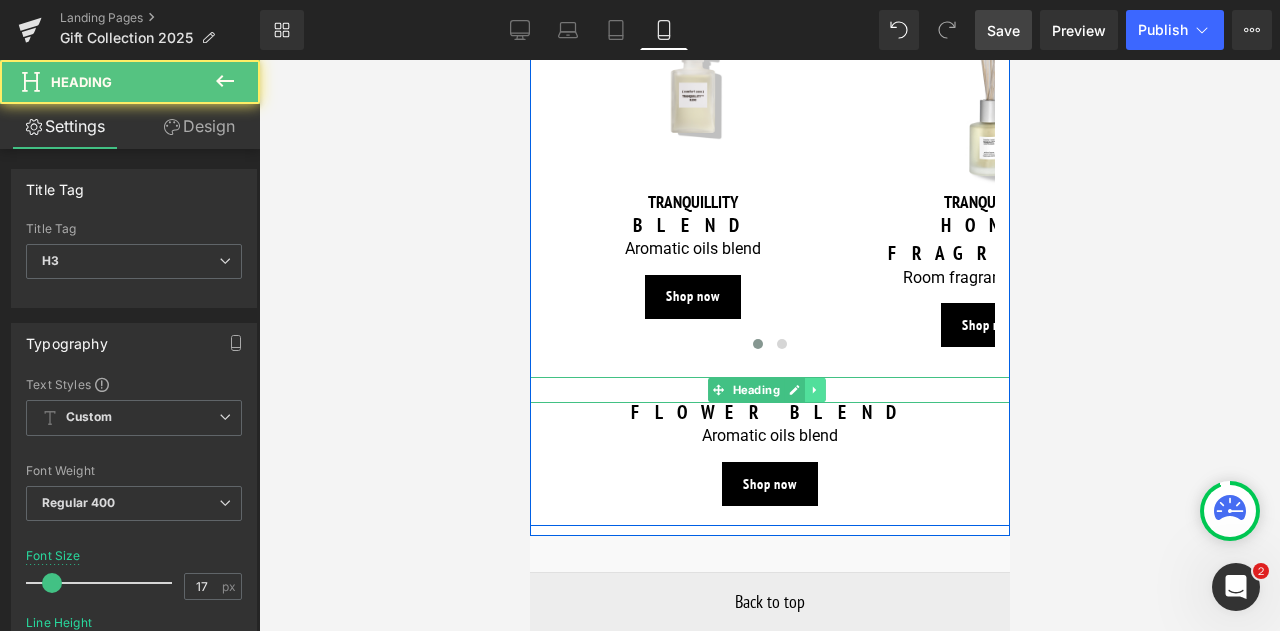 click 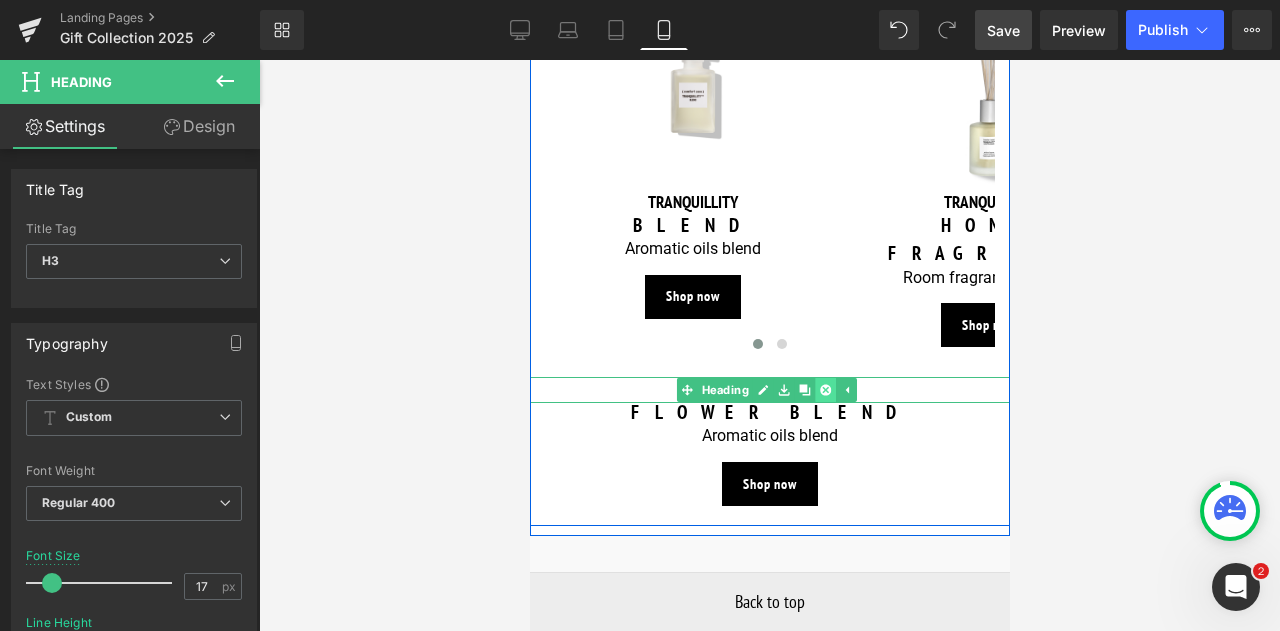 click 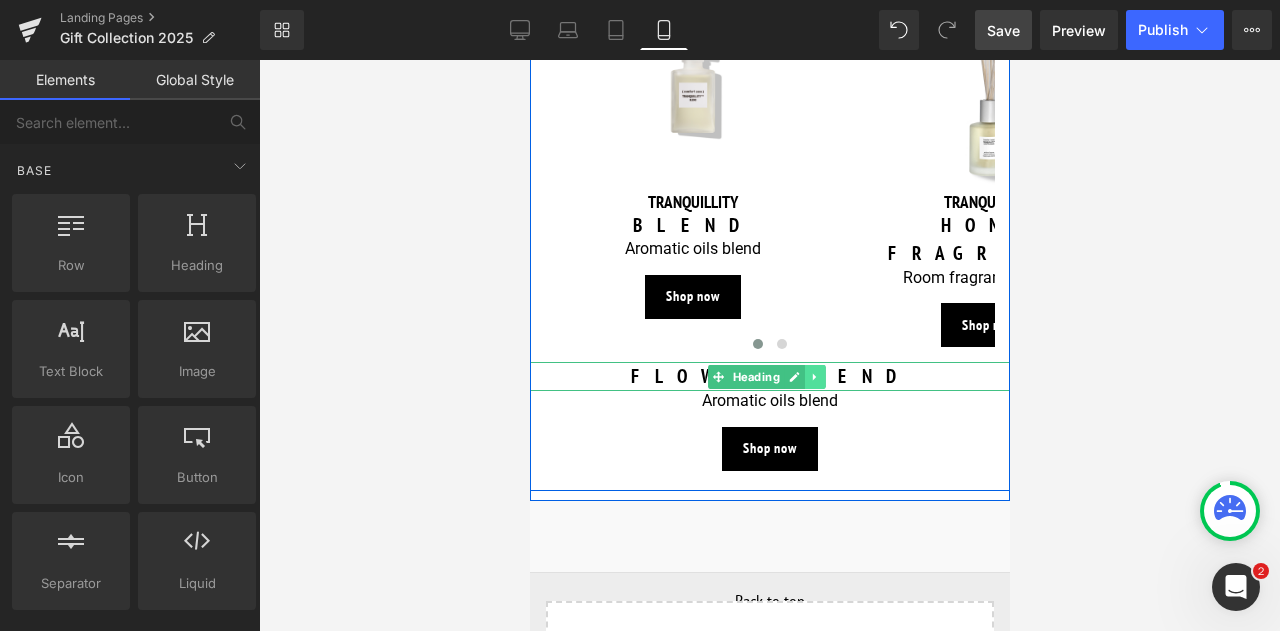 click 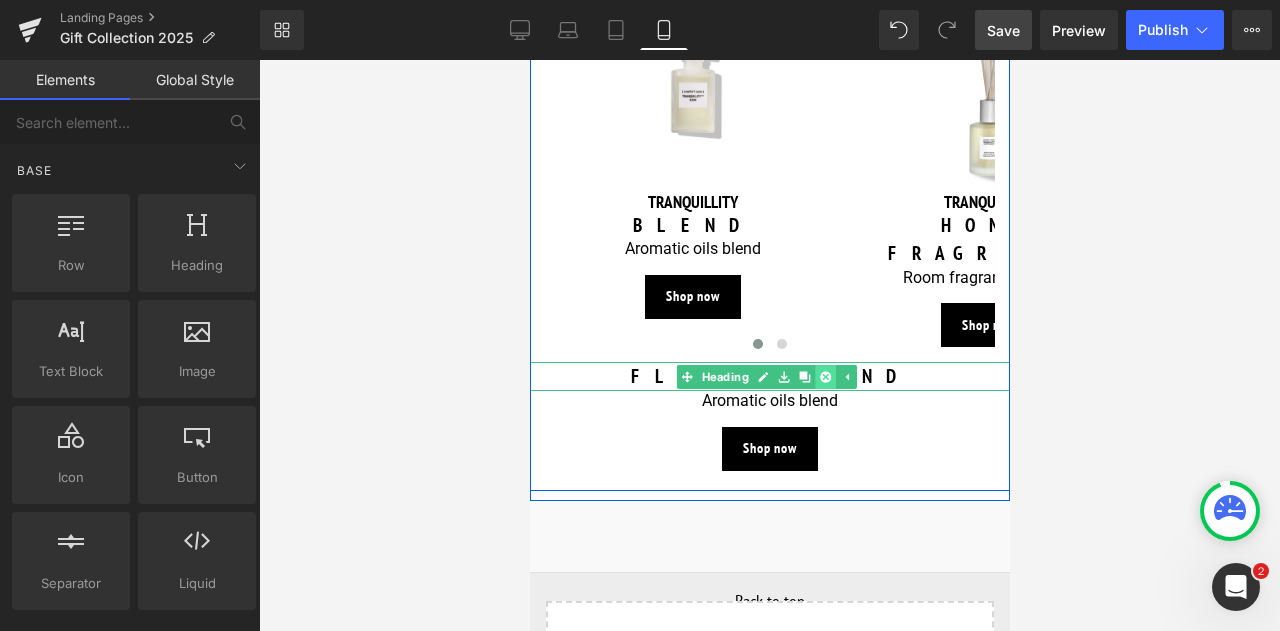 click 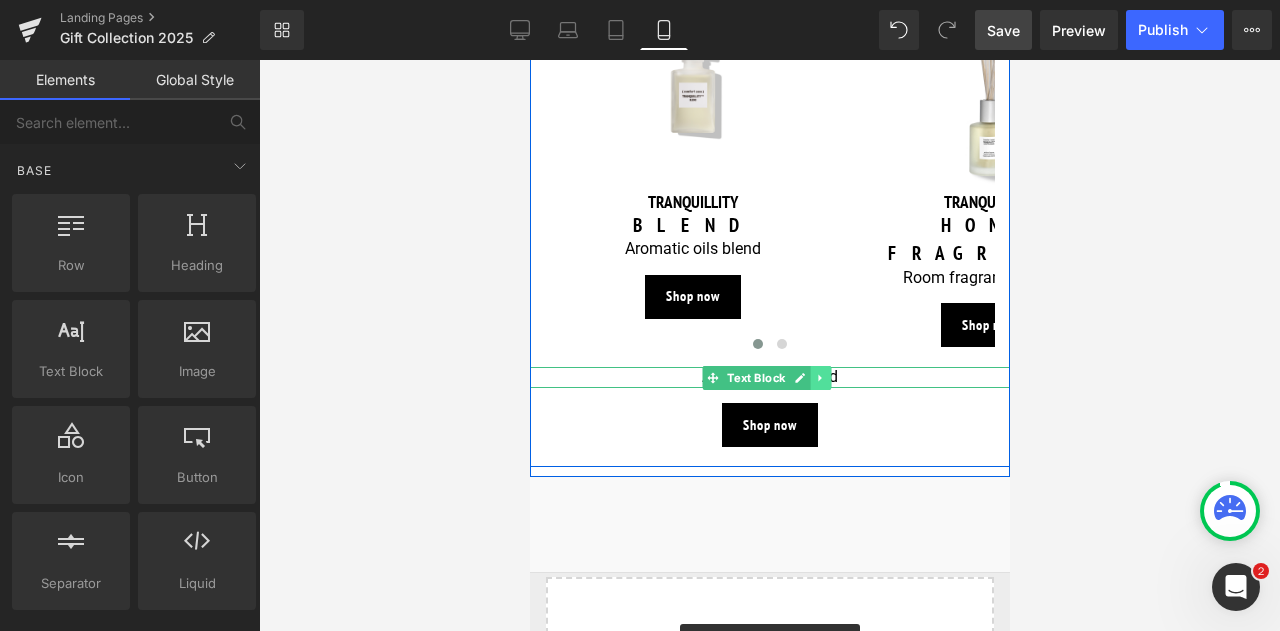 click at bounding box center (820, 378) 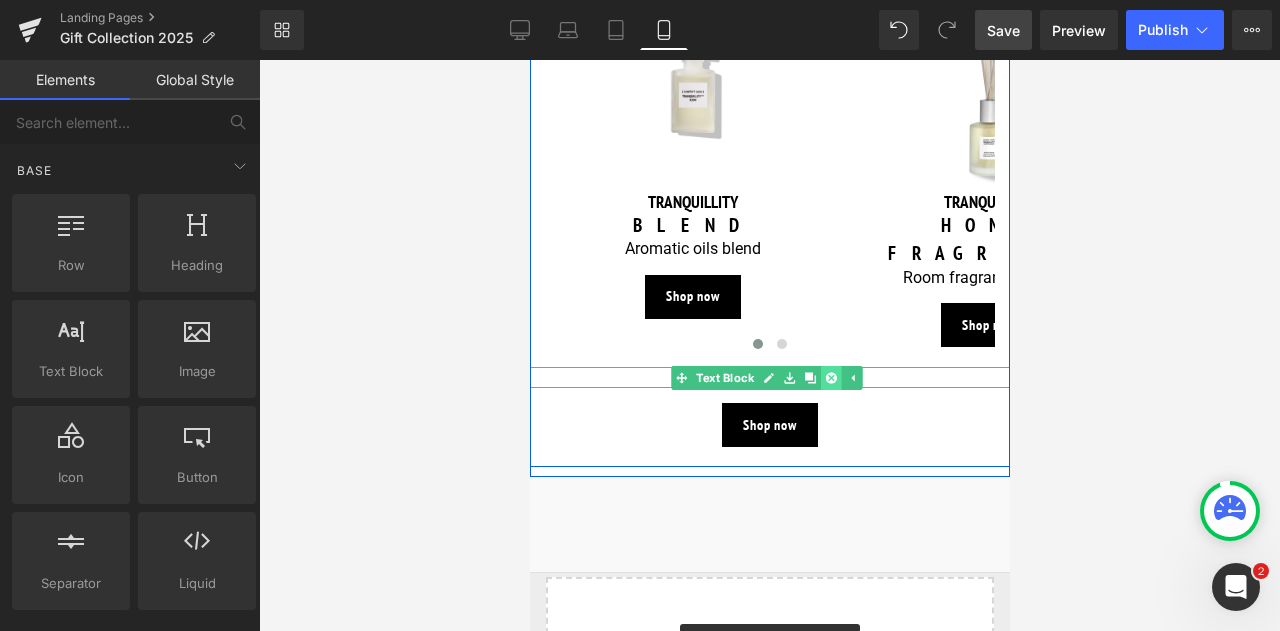 click at bounding box center (830, 378) 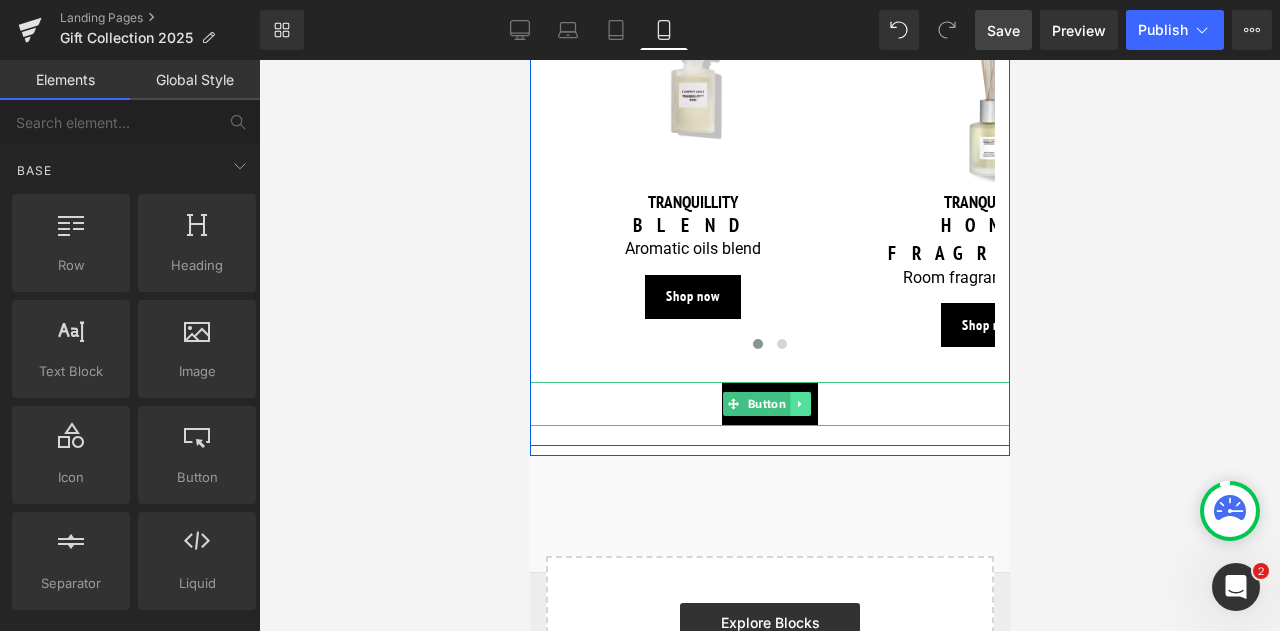 click 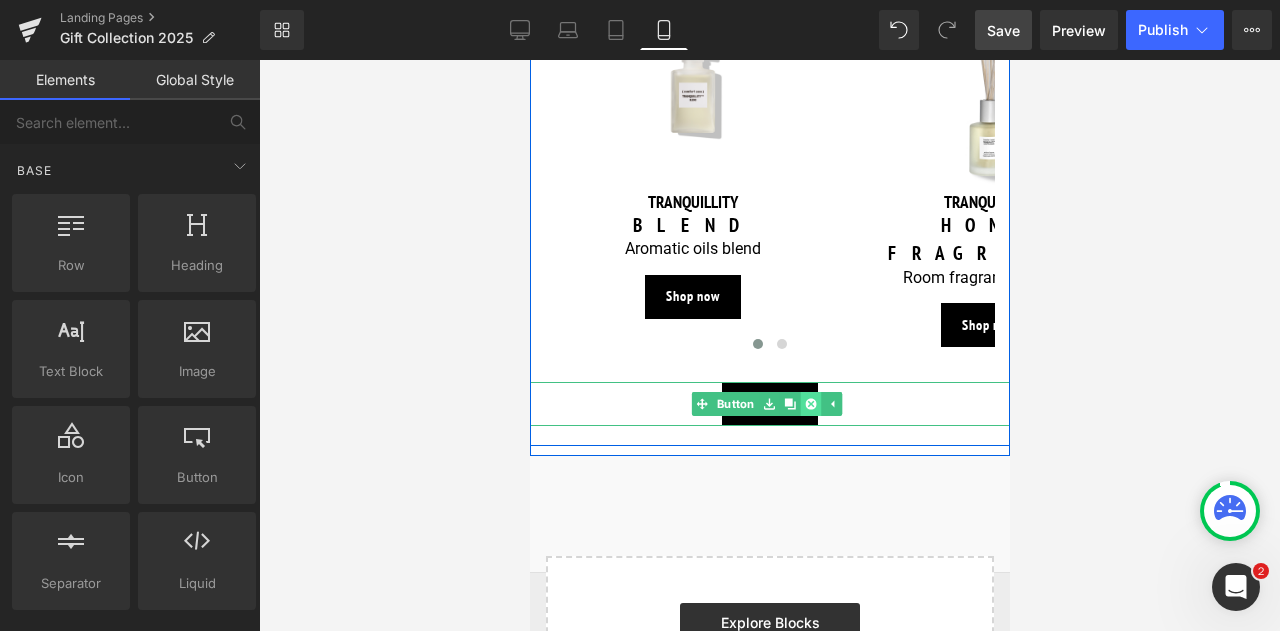 click 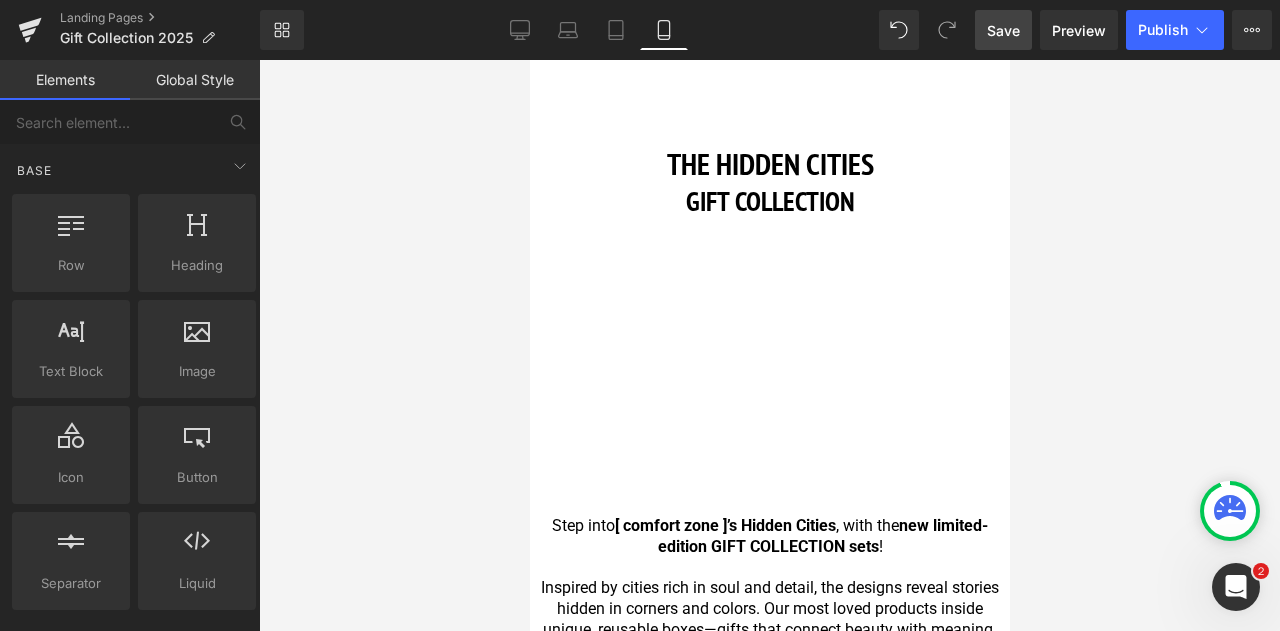scroll, scrollTop: 0, scrollLeft: 0, axis: both 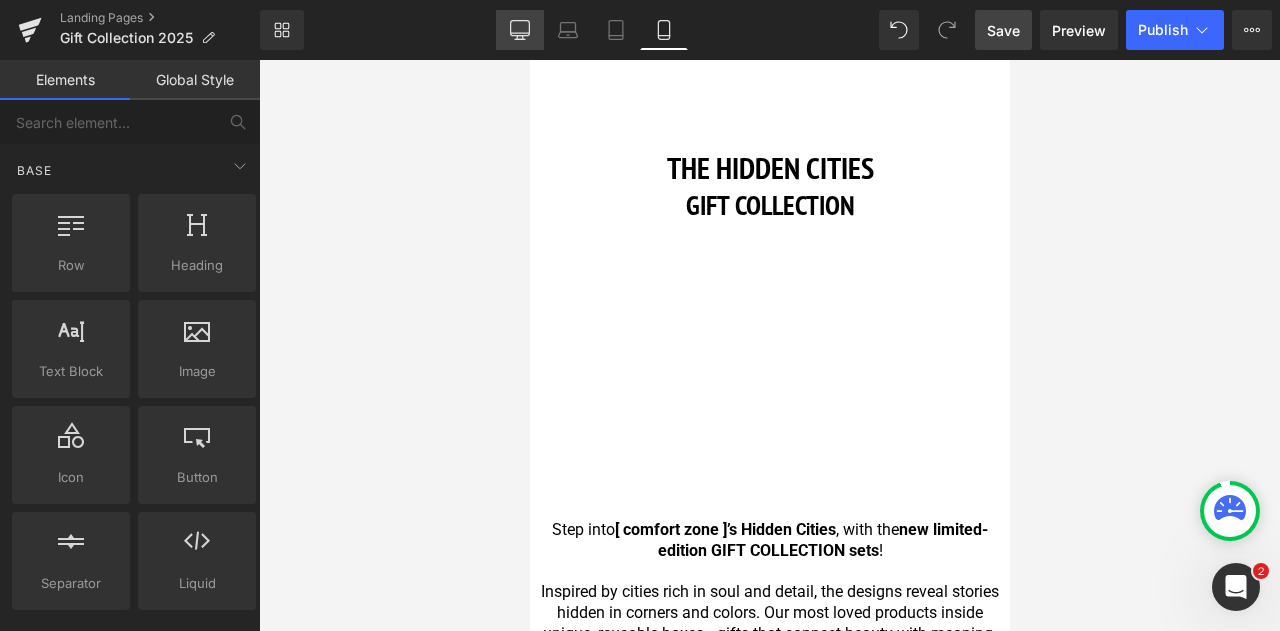 click on "Desktop" at bounding box center (520, 30) 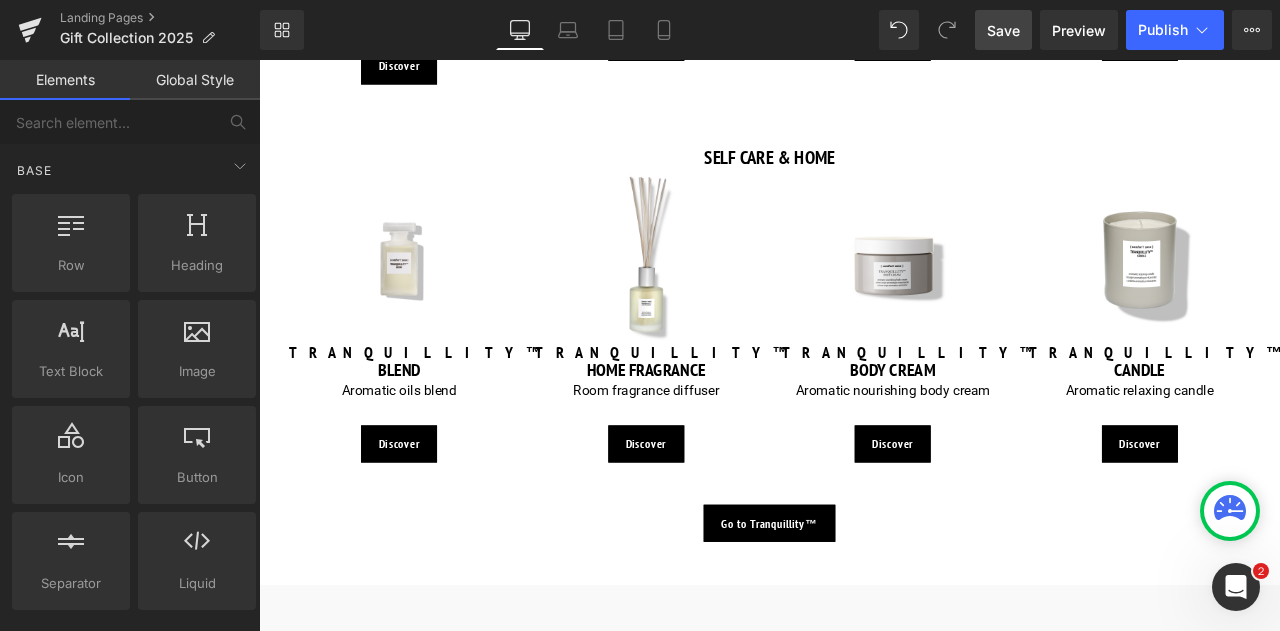 scroll, scrollTop: 2061, scrollLeft: 0, axis: vertical 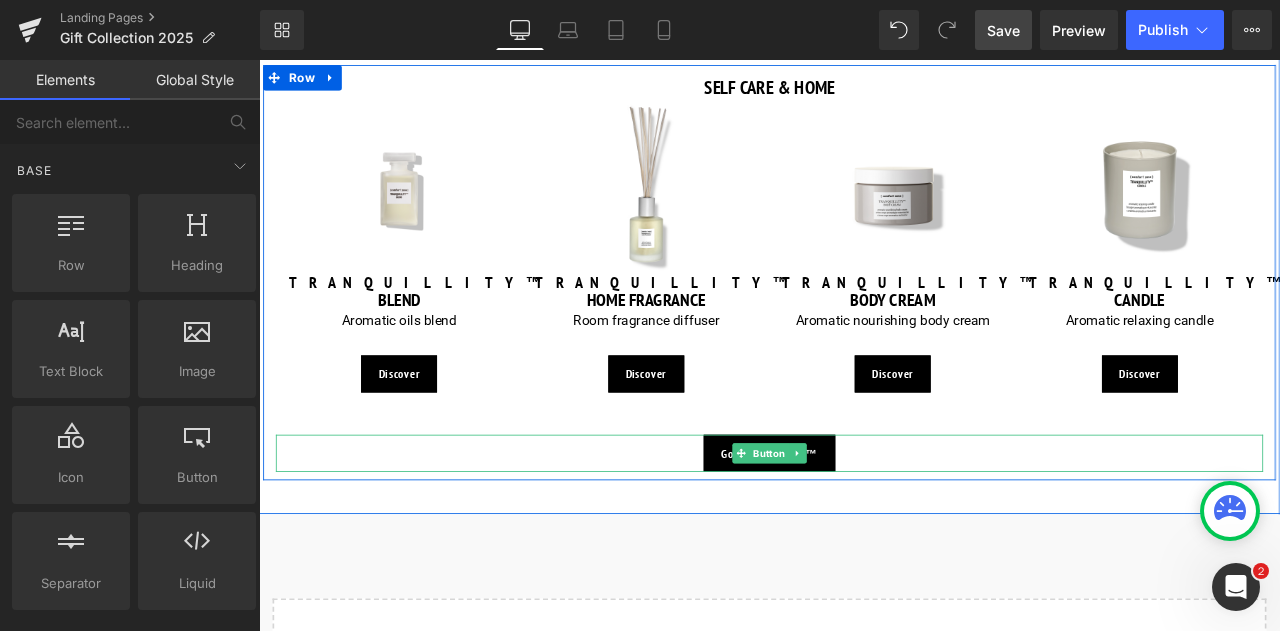 click on "Go to Tranquillity™" at bounding box center [864, 526] 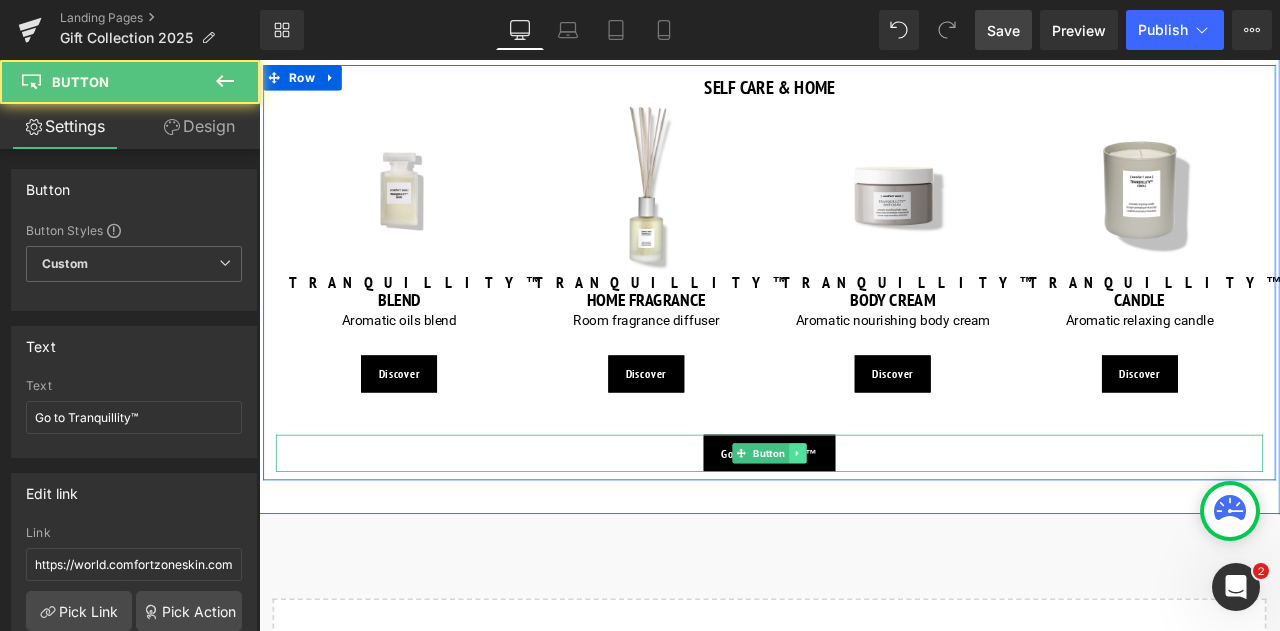 click 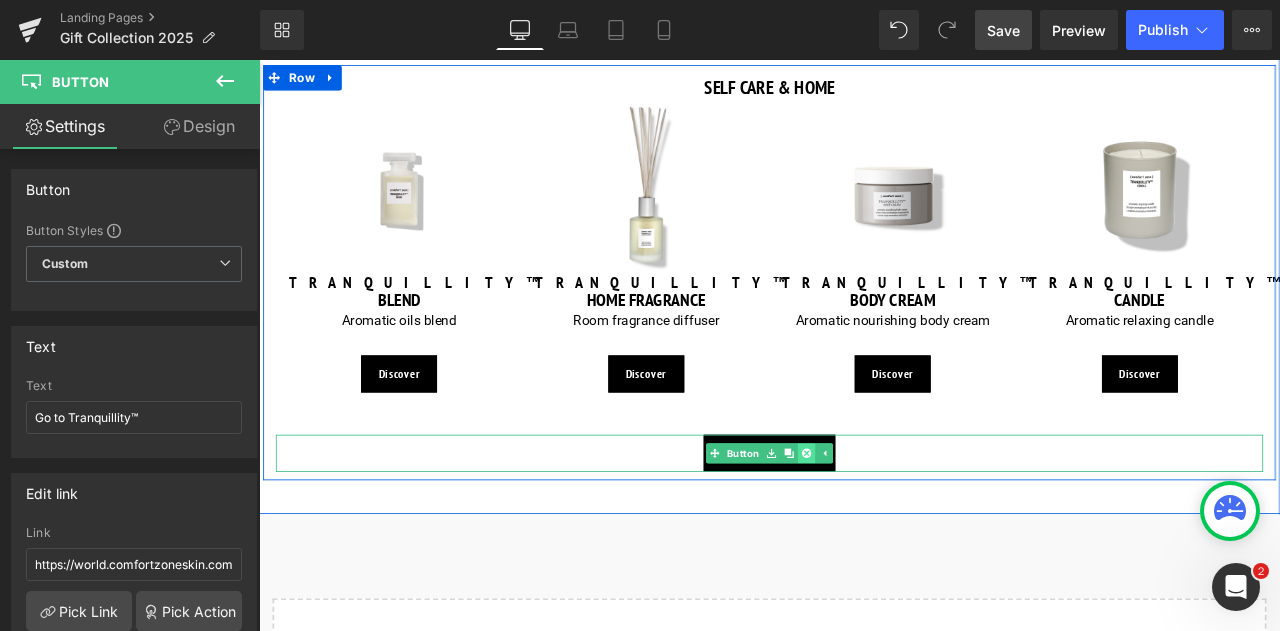click at bounding box center [908, 526] 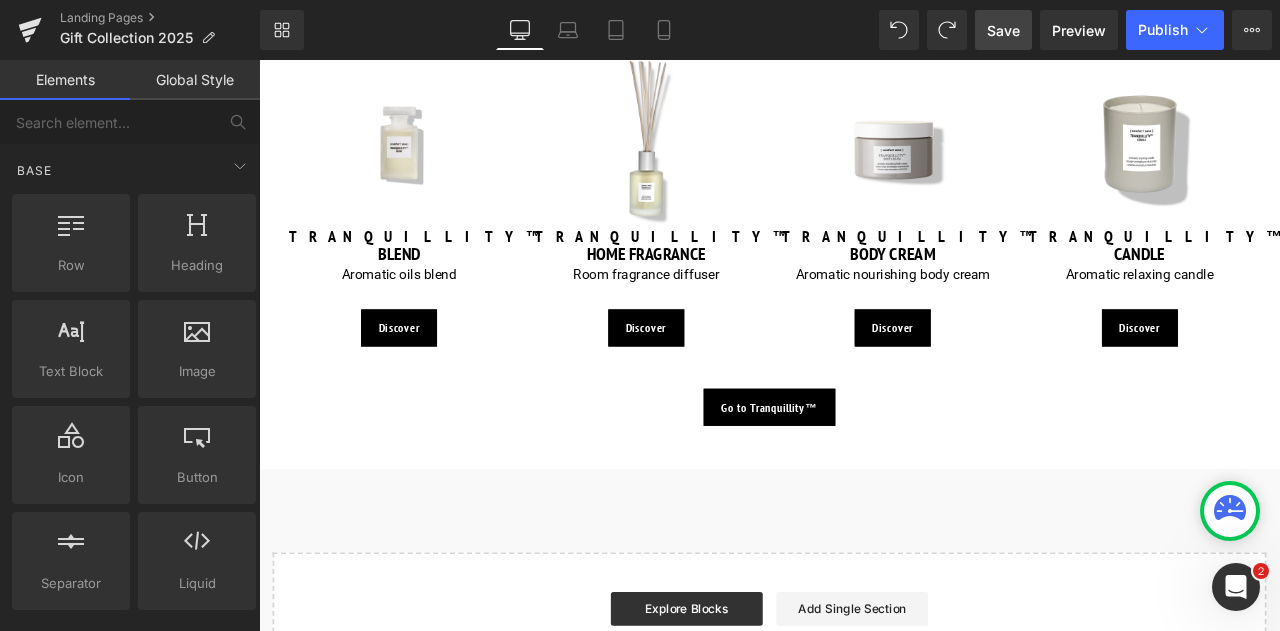 scroll, scrollTop: 2032, scrollLeft: 0, axis: vertical 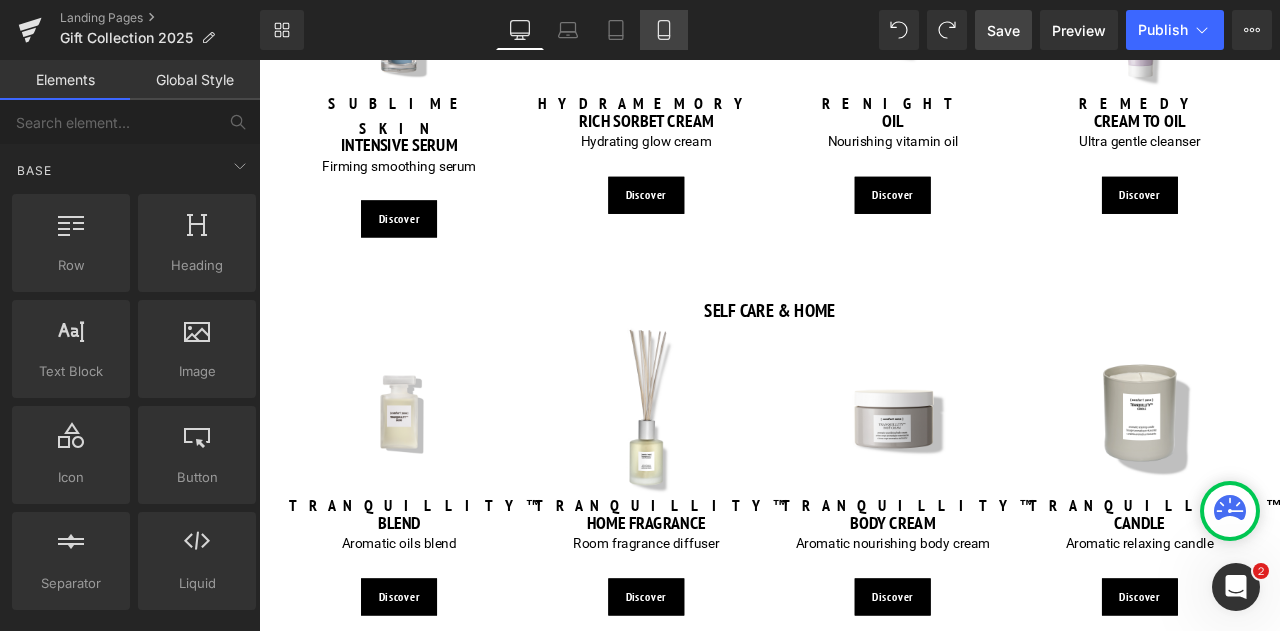 click on "Mobile" at bounding box center [664, 30] 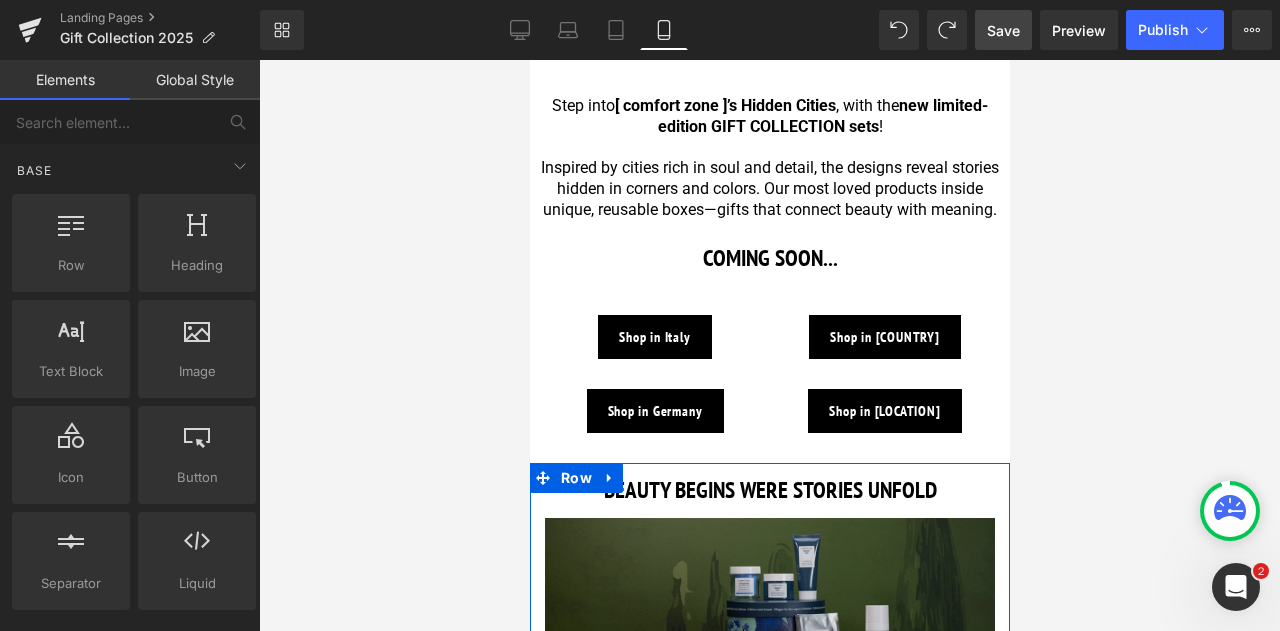 scroll, scrollTop: 424, scrollLeft: 0, axis: vertical 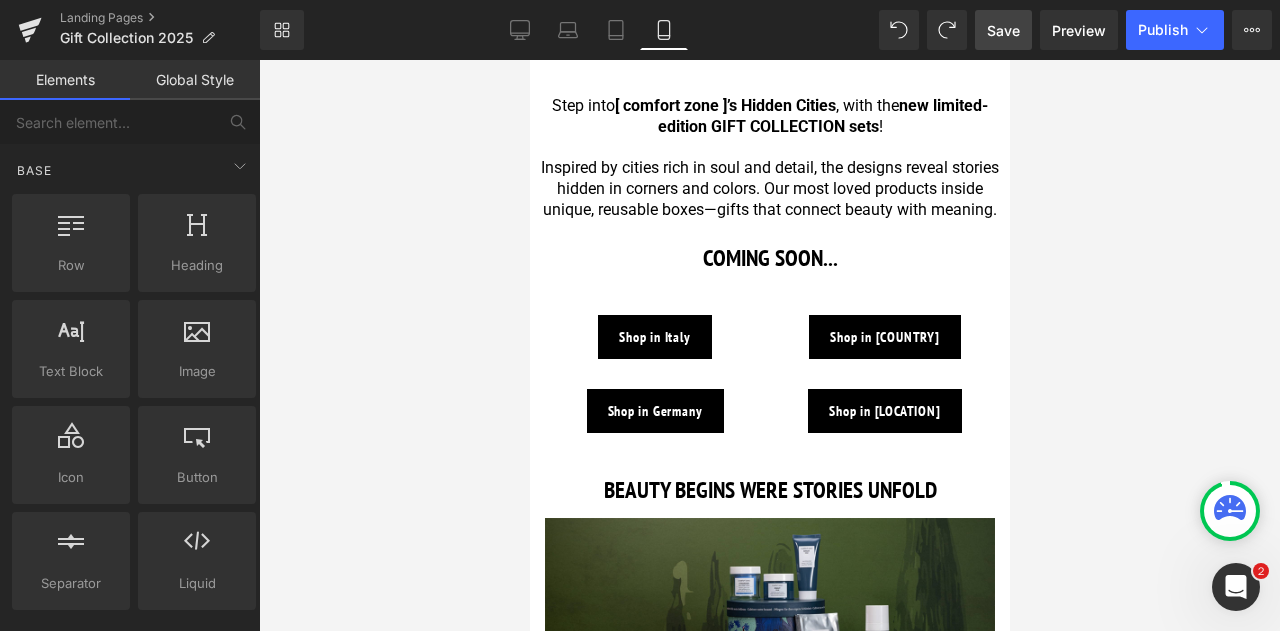 click on "Save" at bounding box center [1003, 30] 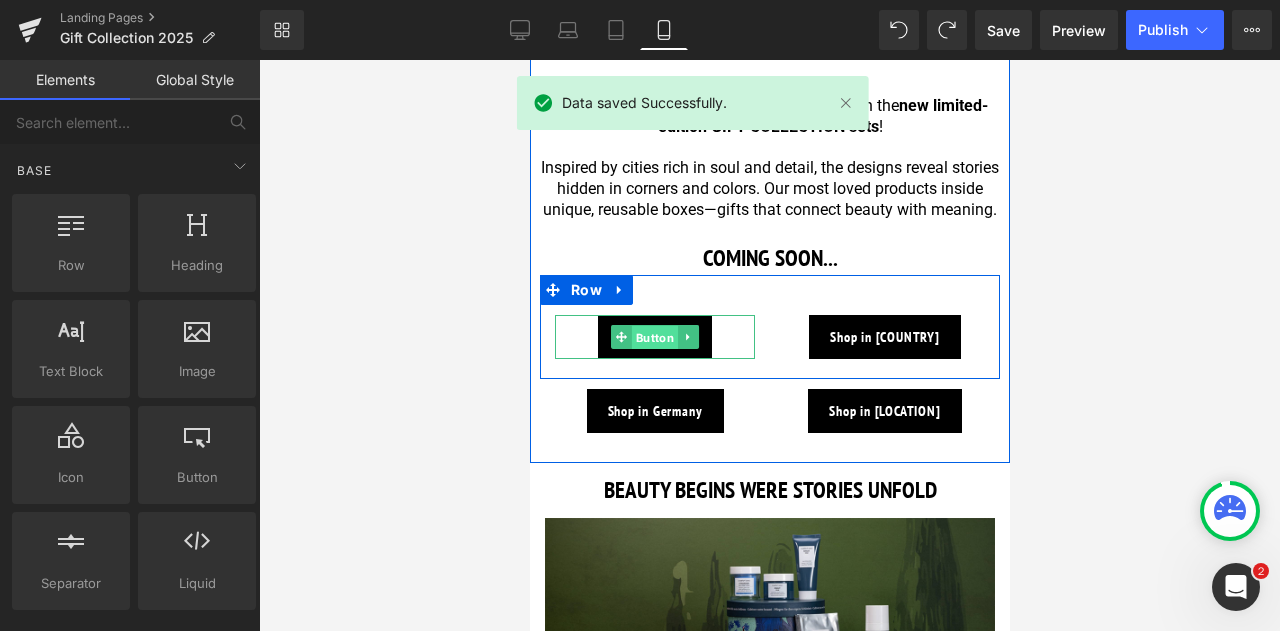 click on "Button" at bounding box center [654, 338] 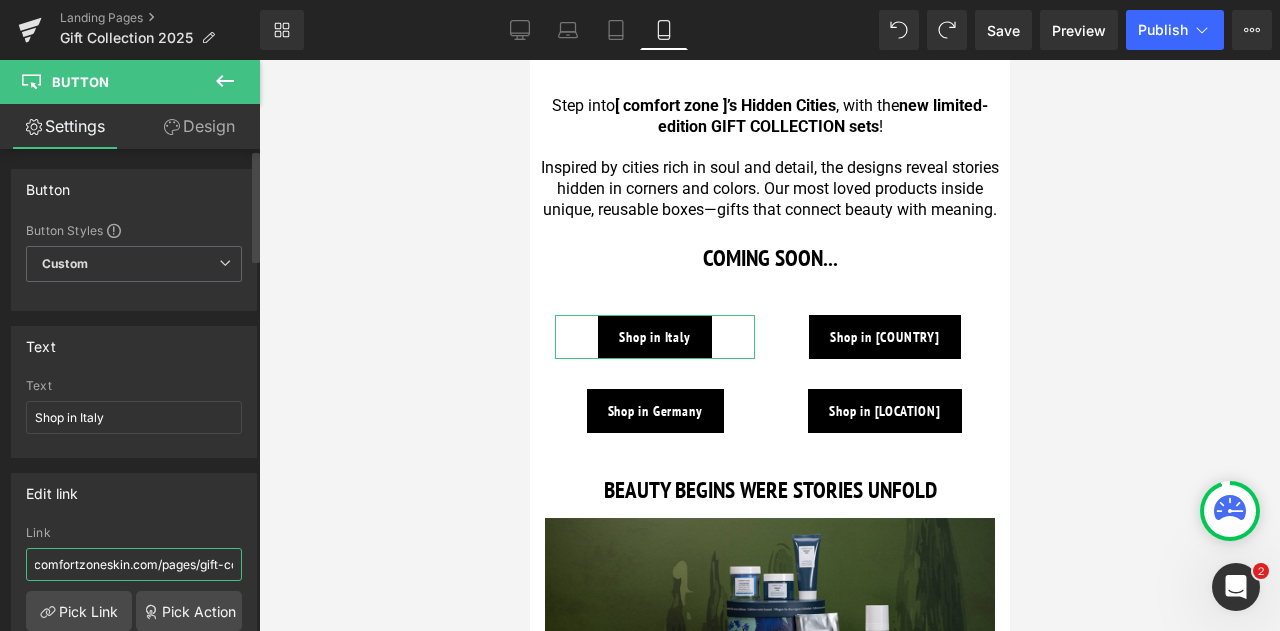 scroll, scrollTop: 0, scrollLeft: 105, axis: horizontal 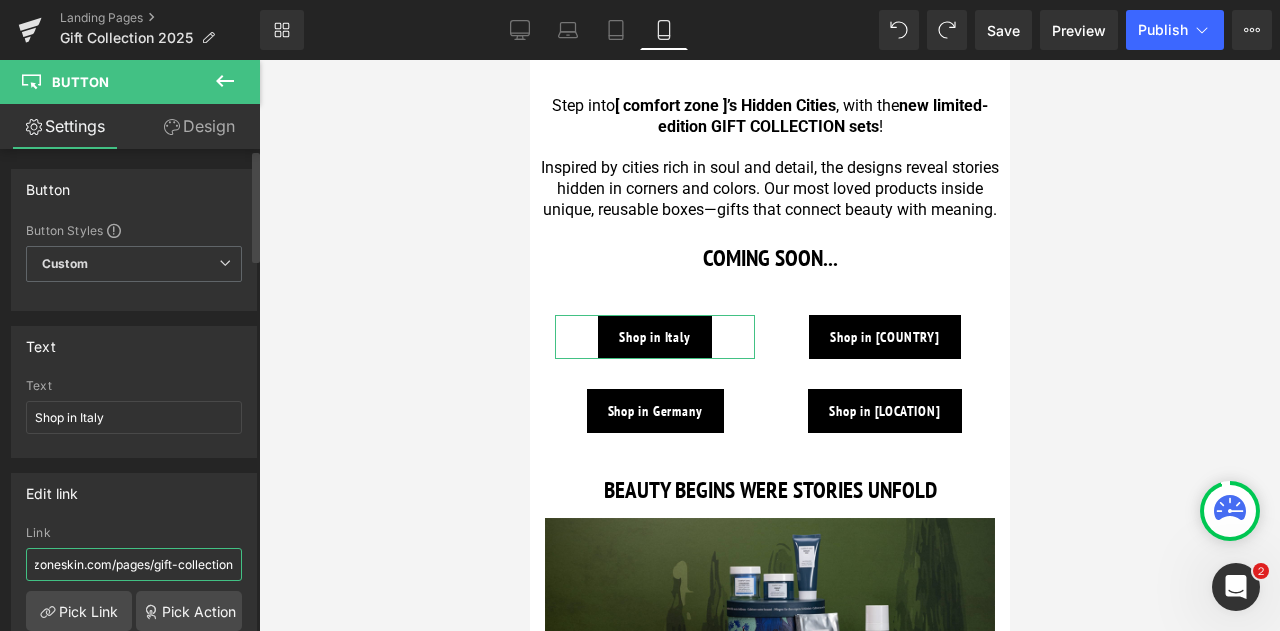 drag, startPoint x: 148, startPoint y: 563, endPoint x: 245, endPoint y: 565, distance: 97.020615 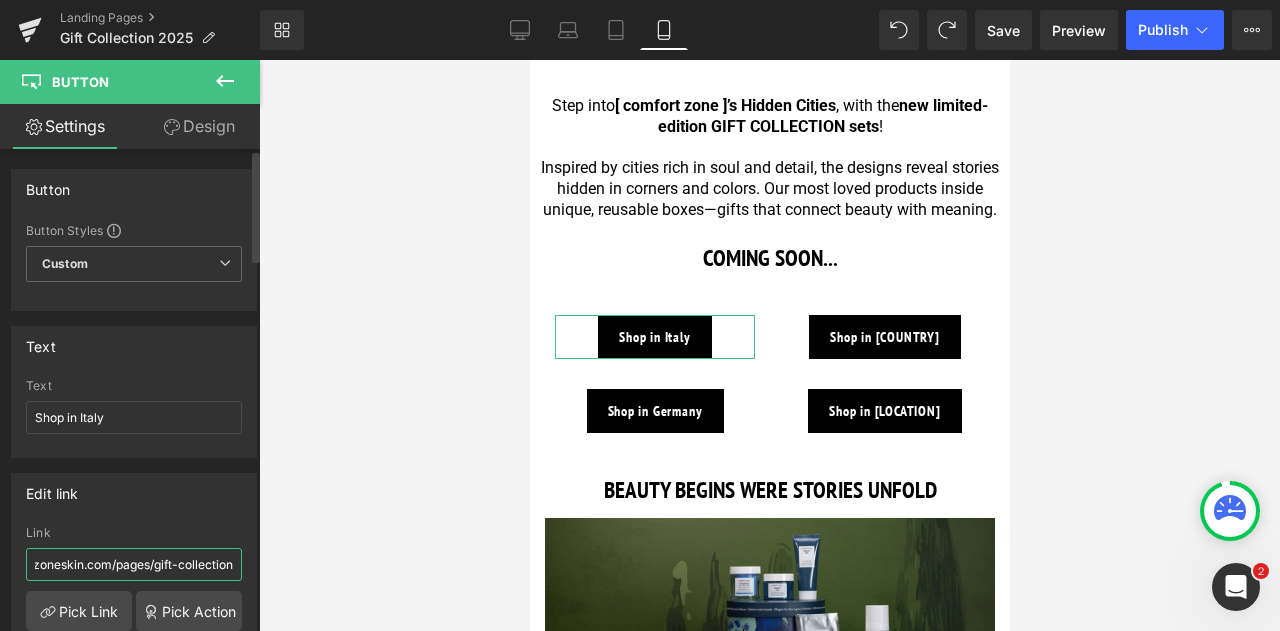 click on "https://it.comfortzoneskin.com/pages/gift-collection" at bounding box center [134, 564] 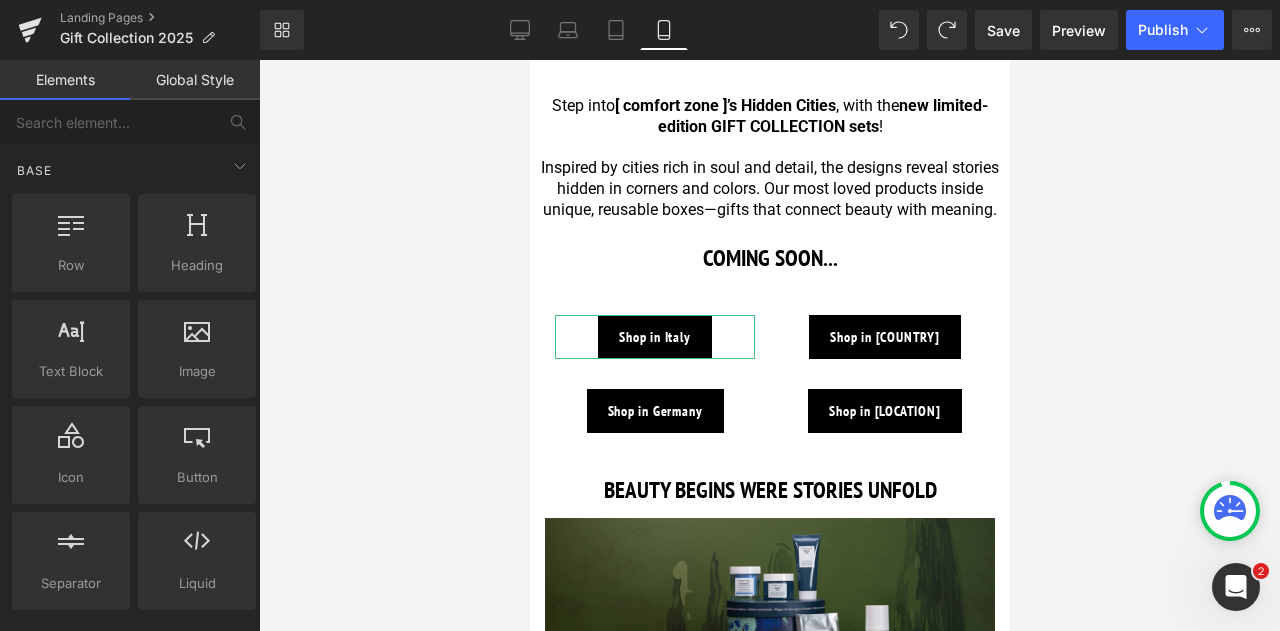 drag, startPoint x: 181, startPoint y: 559, endPoint x: 342, endPoint y: 581, distance: 162.49615 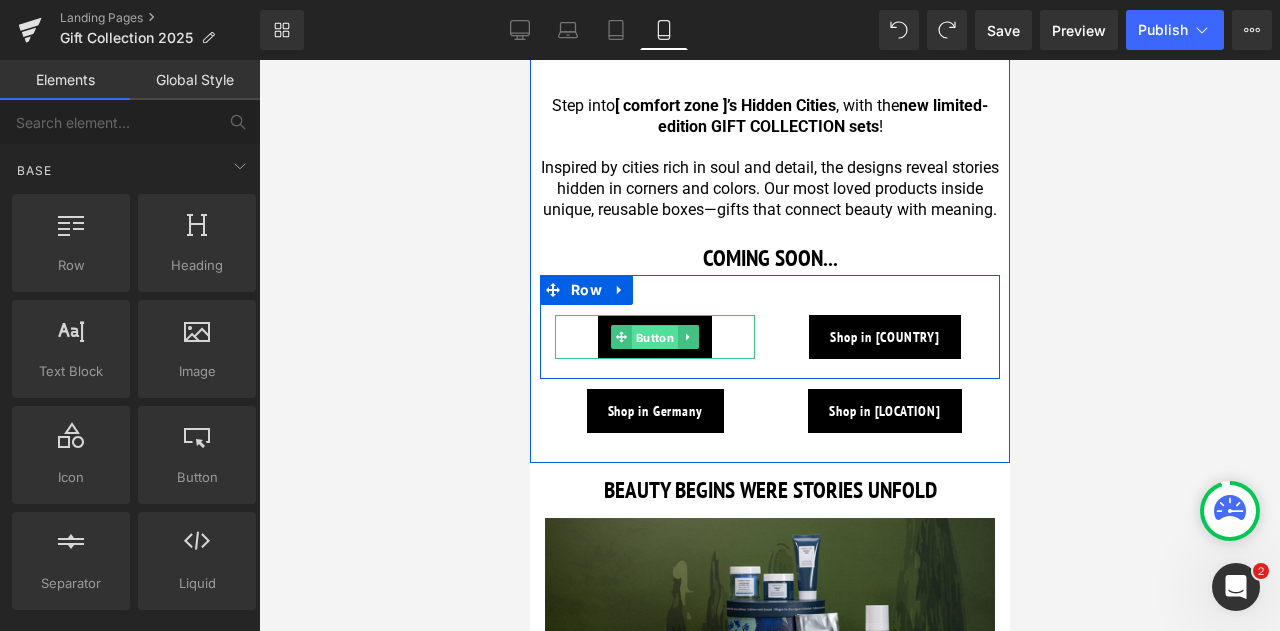 click on "Button" at bounding box center [654, 338] 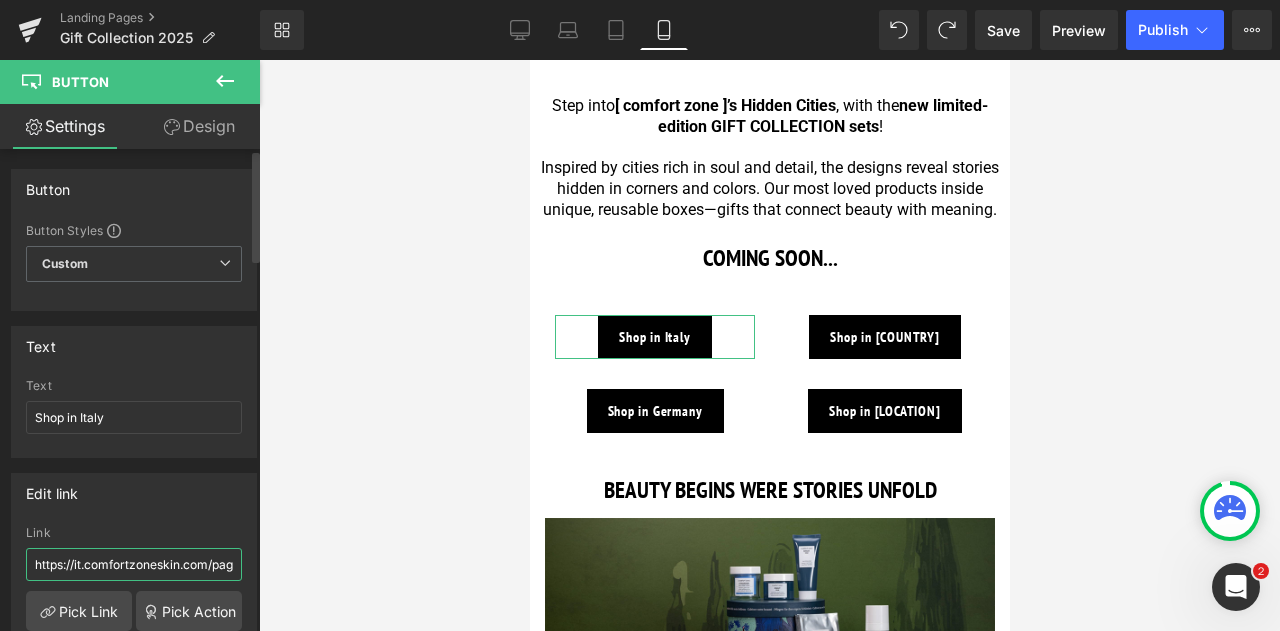 click on "https://it.comfortzoneskin.com/pages/gift-collection" at bounding box center [134, 564] 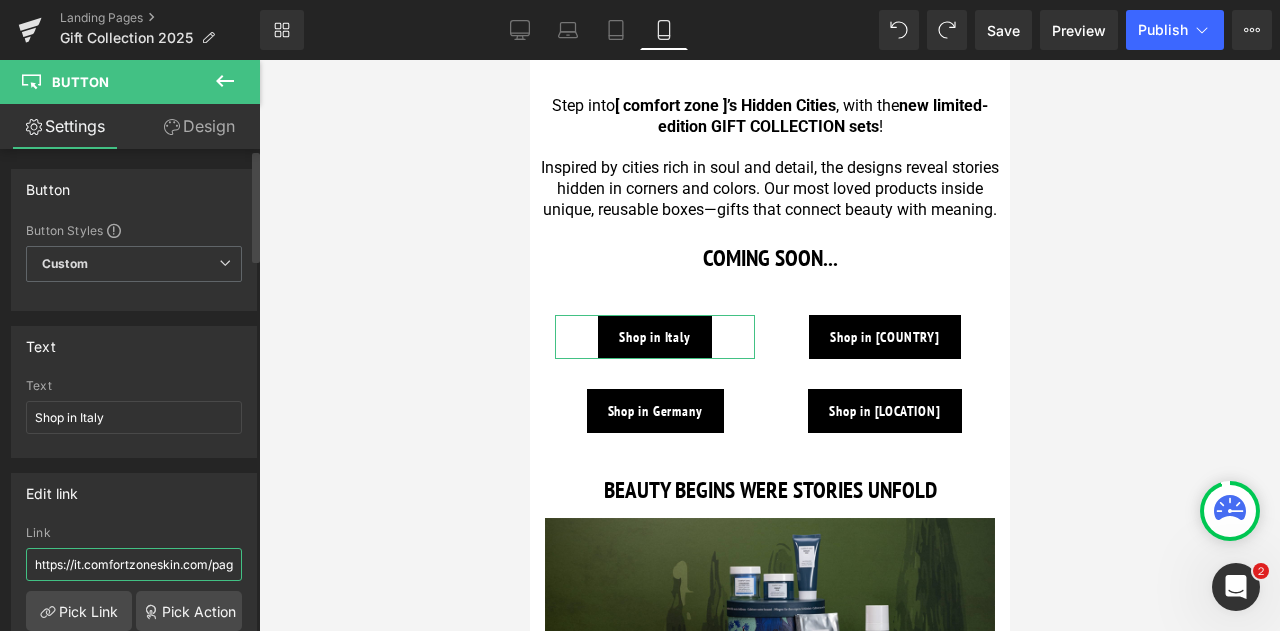 click on "https://it.comfortzoneskin.com/pages/gift-collection" at bounding box center [134, 564] 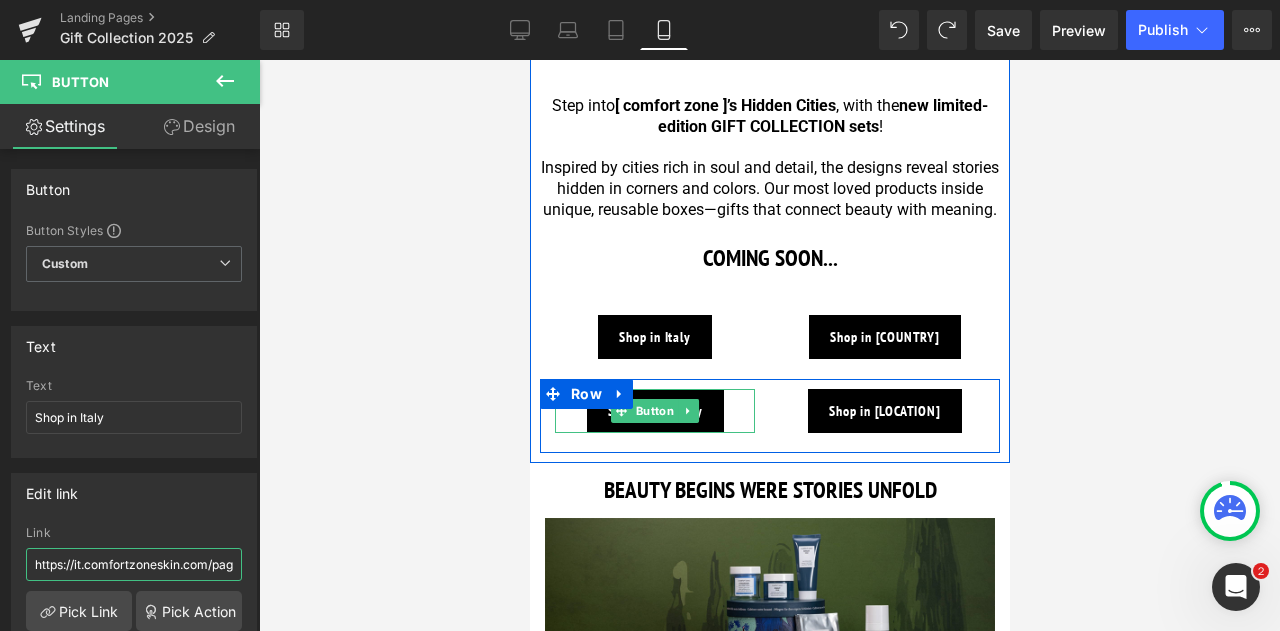 scroll, scrollTop: 826, scrollLeft: 0, axis: vertical 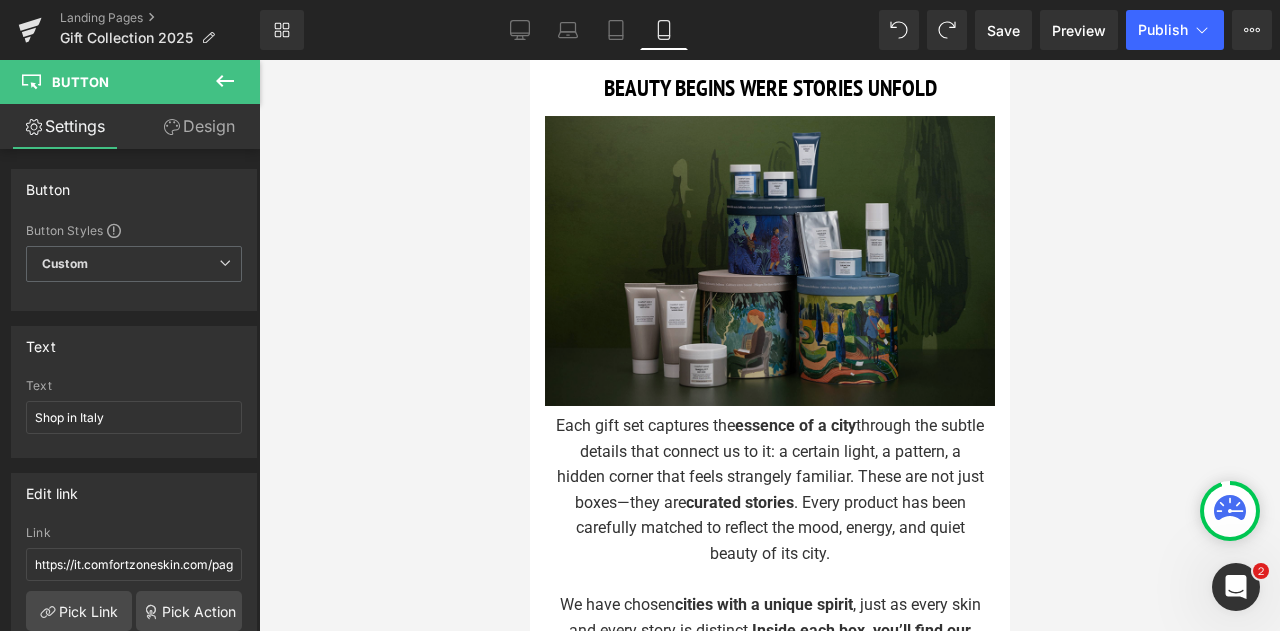 click at bounding box center [769, 261] 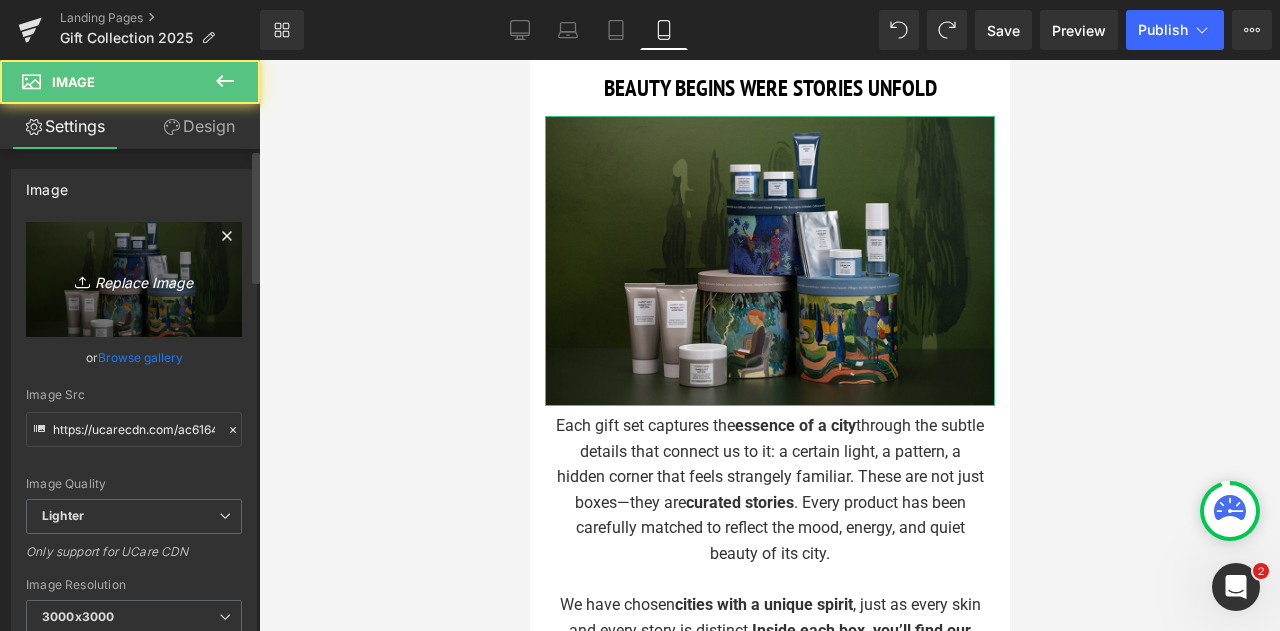 click on "Replace Image" at bounding box center (134, 279) 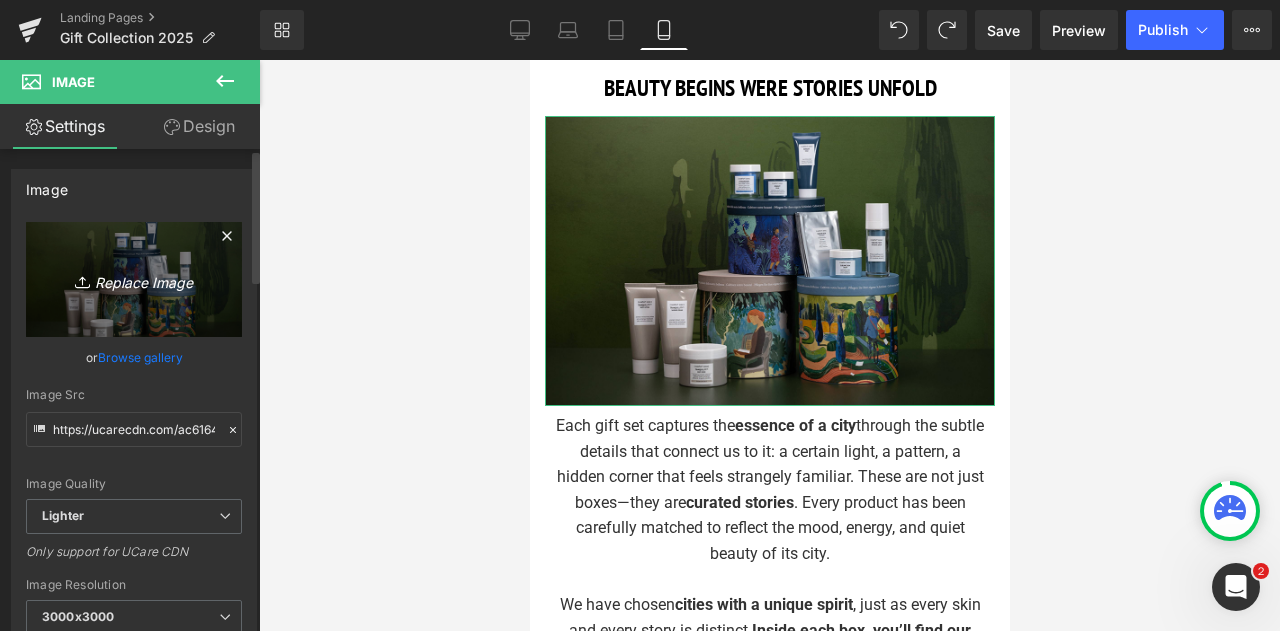 type on "C:\fakepath\[filename]" 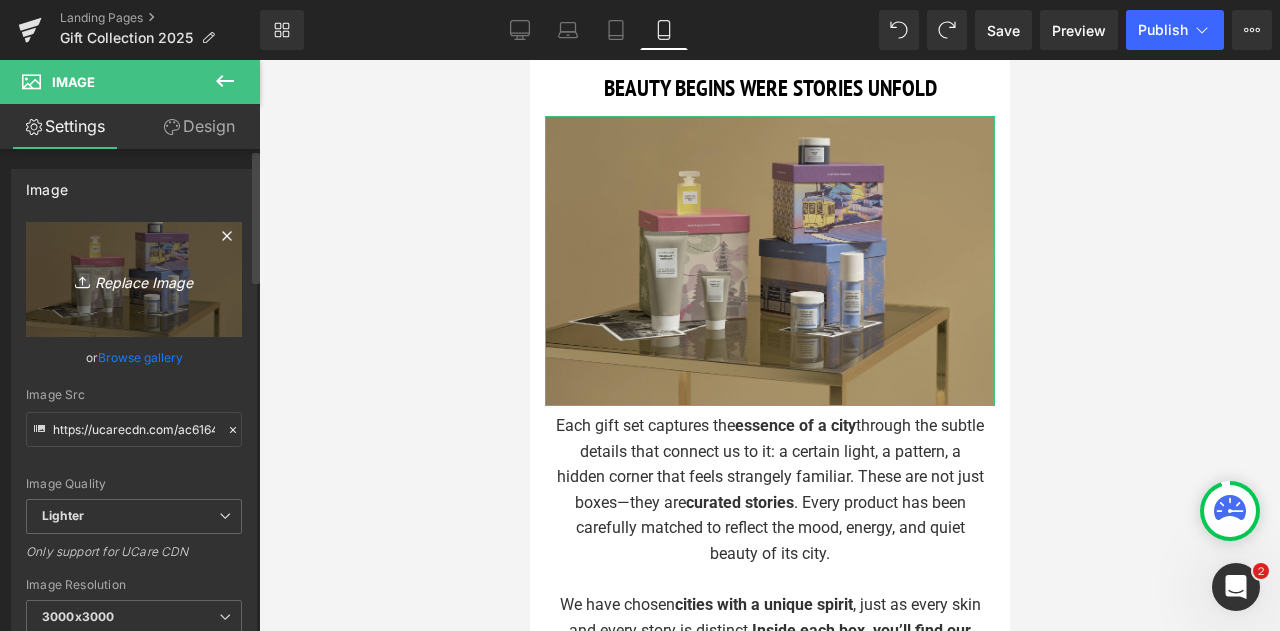 click on "Replace Image" at bounding box center (134, 279) 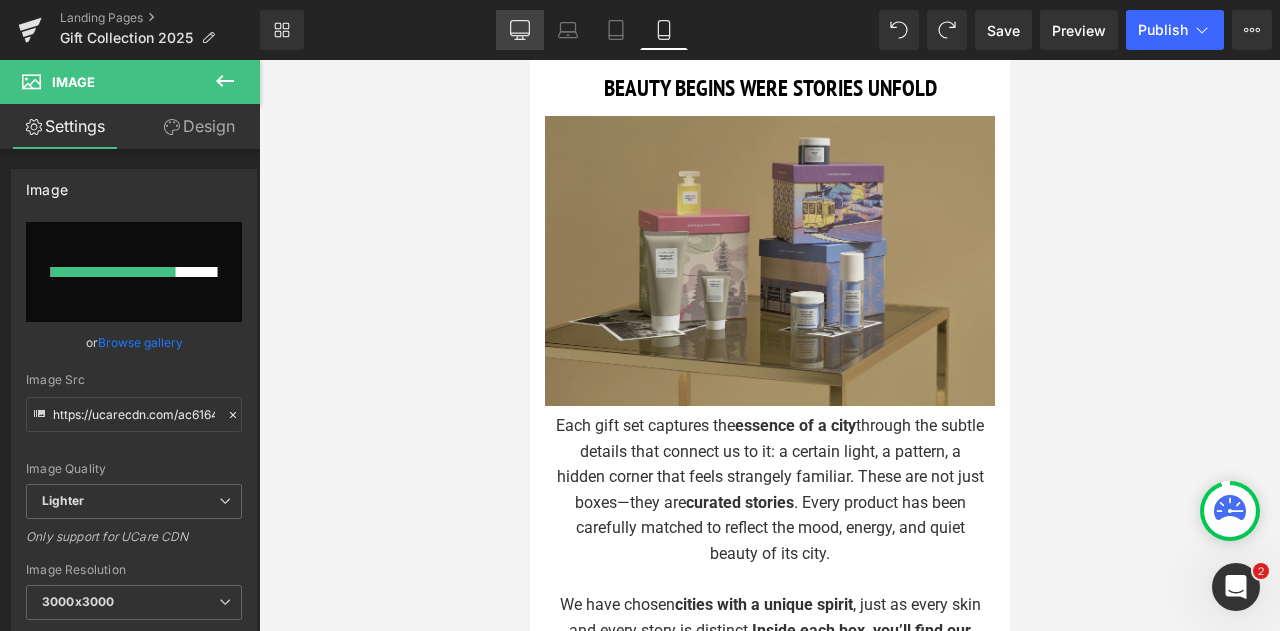 click 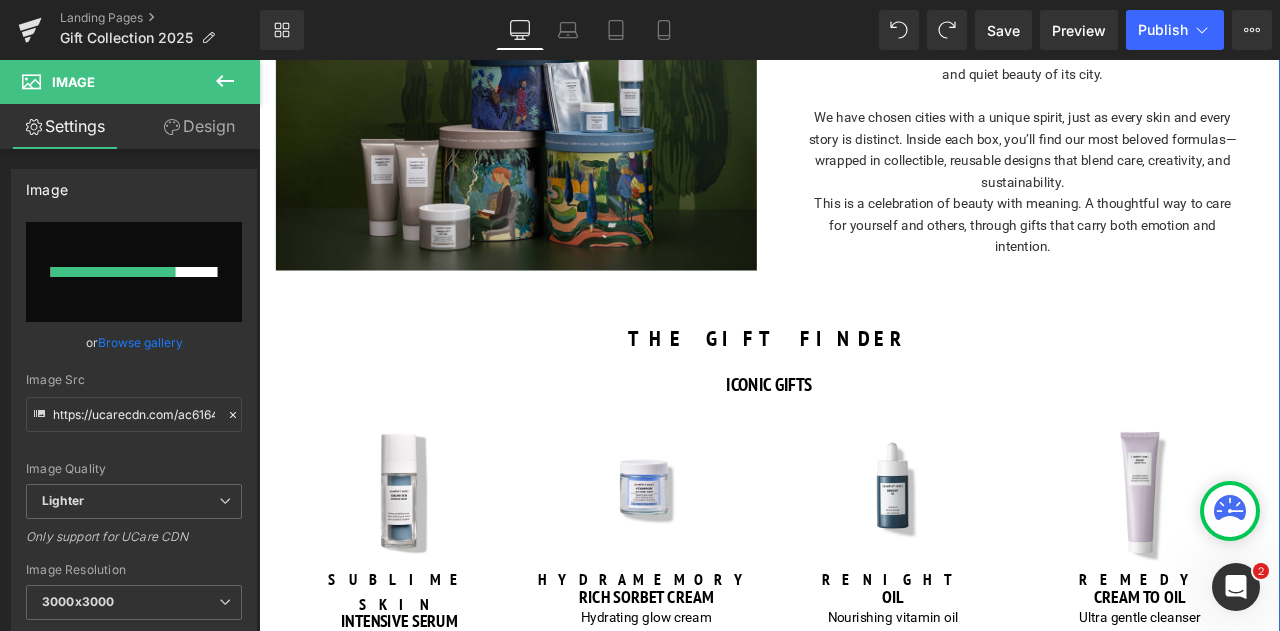 scroll, scrollTop: 1270, scrollLeft: 0, axis: vertical 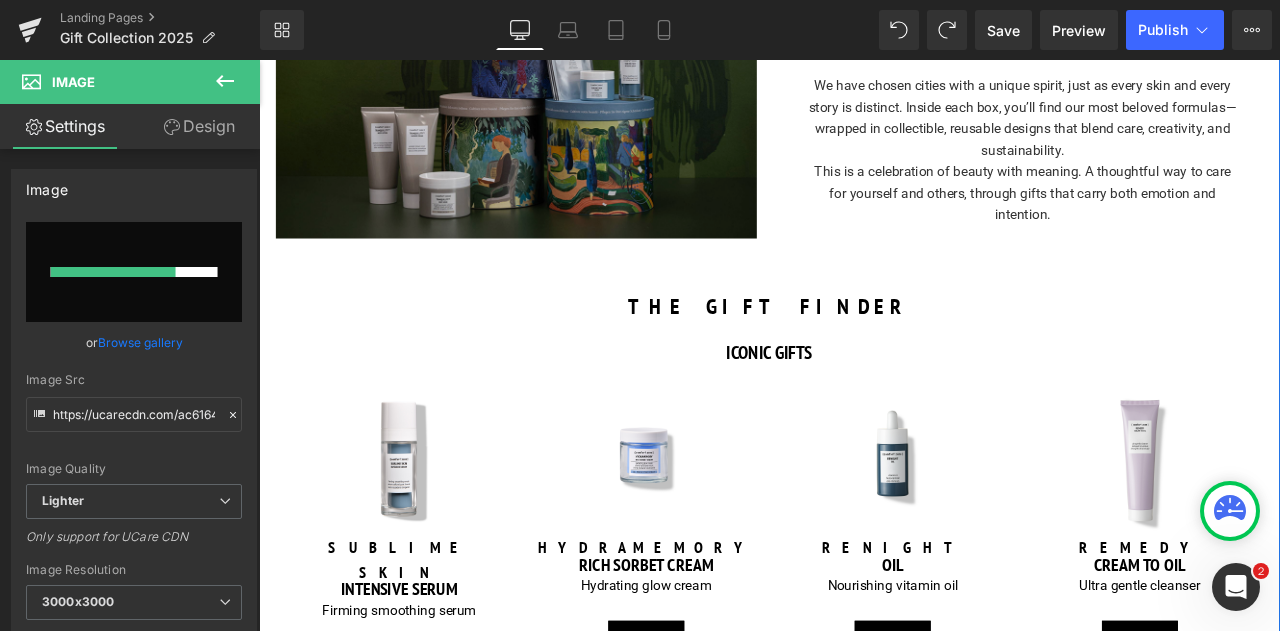 click at bounding box center [564, 88] 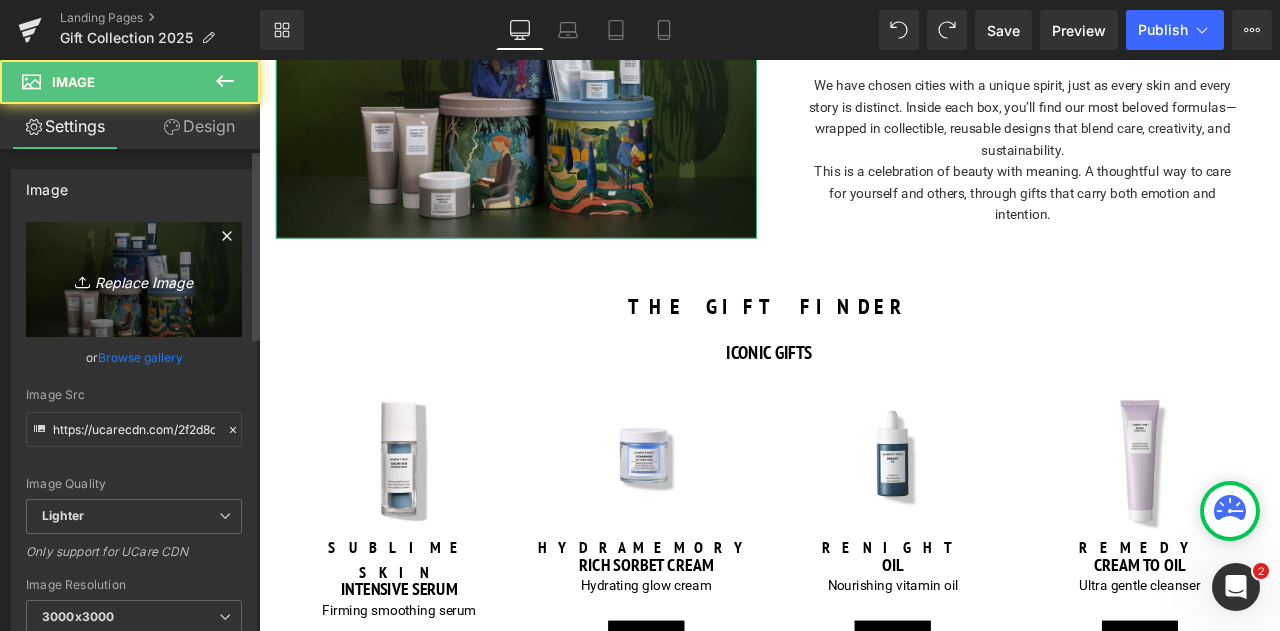 click on "Replace Image" at bounding box center [134, 279] 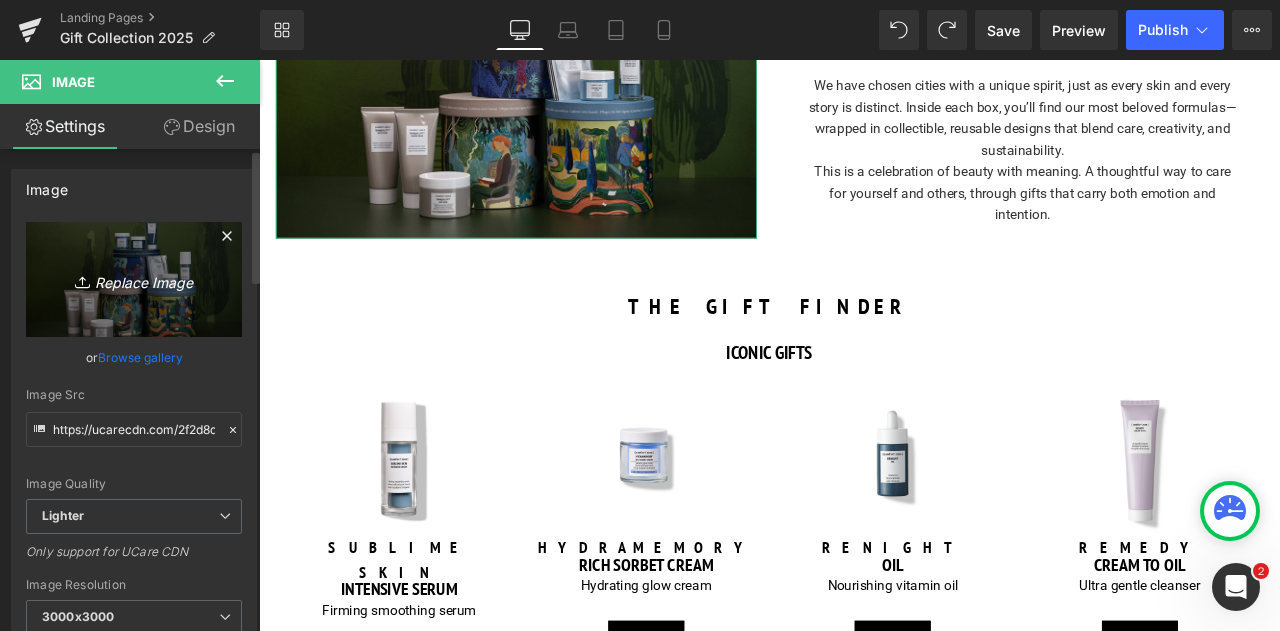 type on "C:\fakepath\collection2.png" 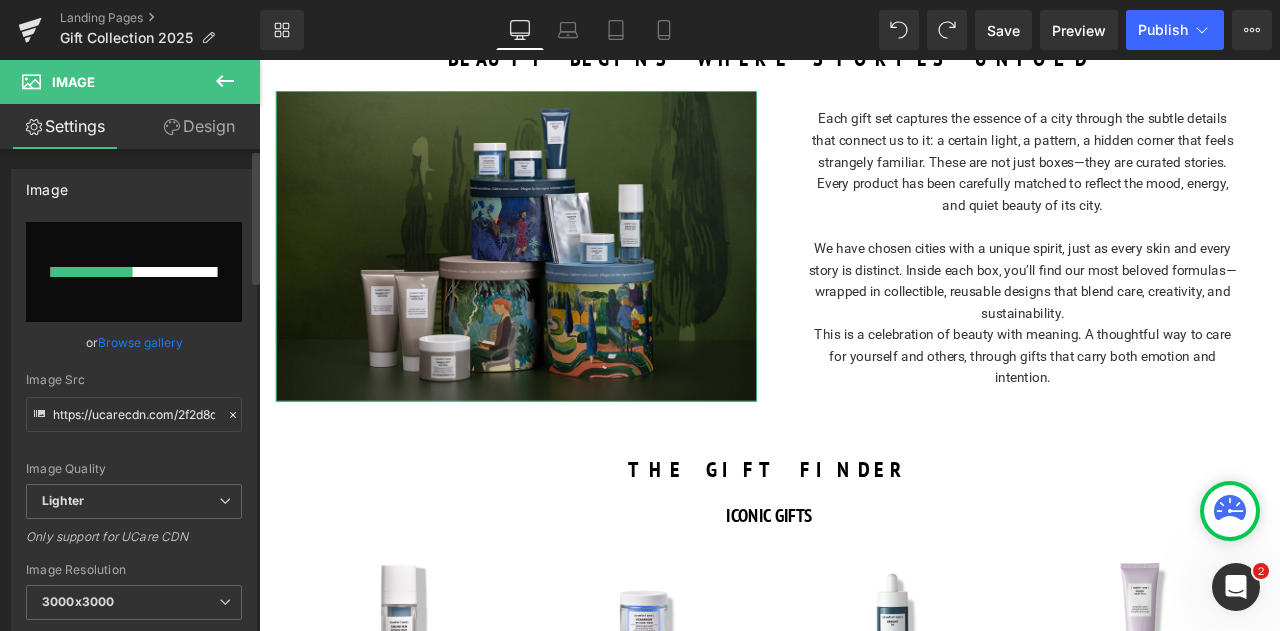 scroll, scrollTop: 1076, scrollLeft: 0, axis: vertical 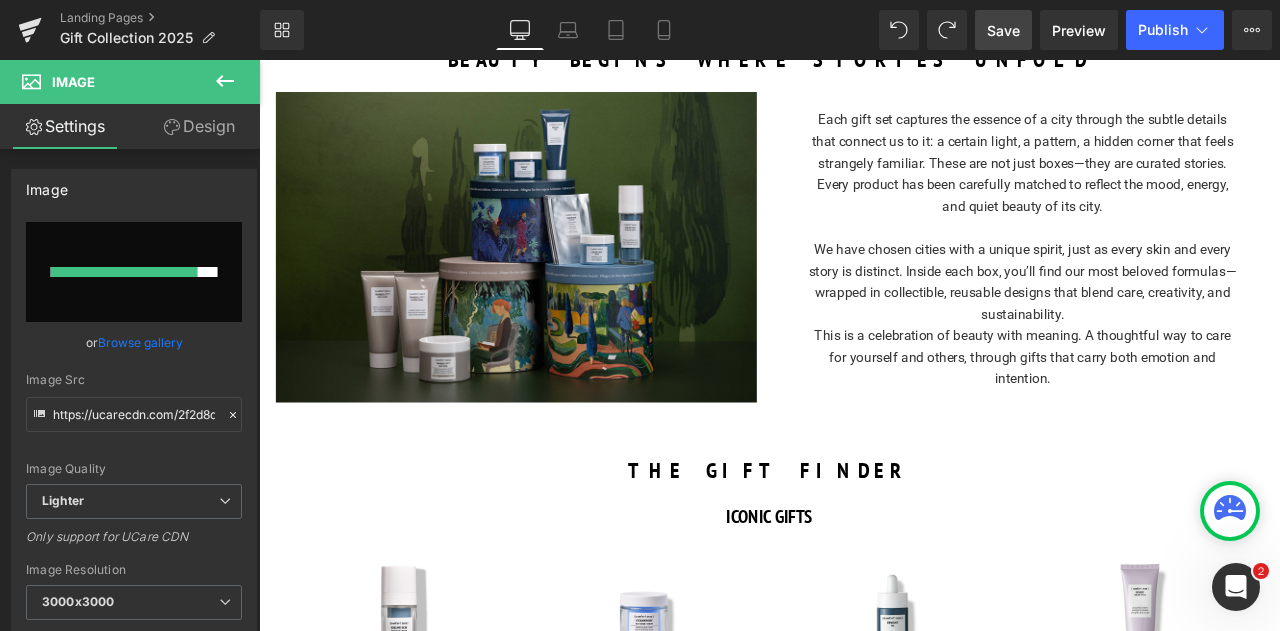 click on "Save" at bounding box center (1003, 30) 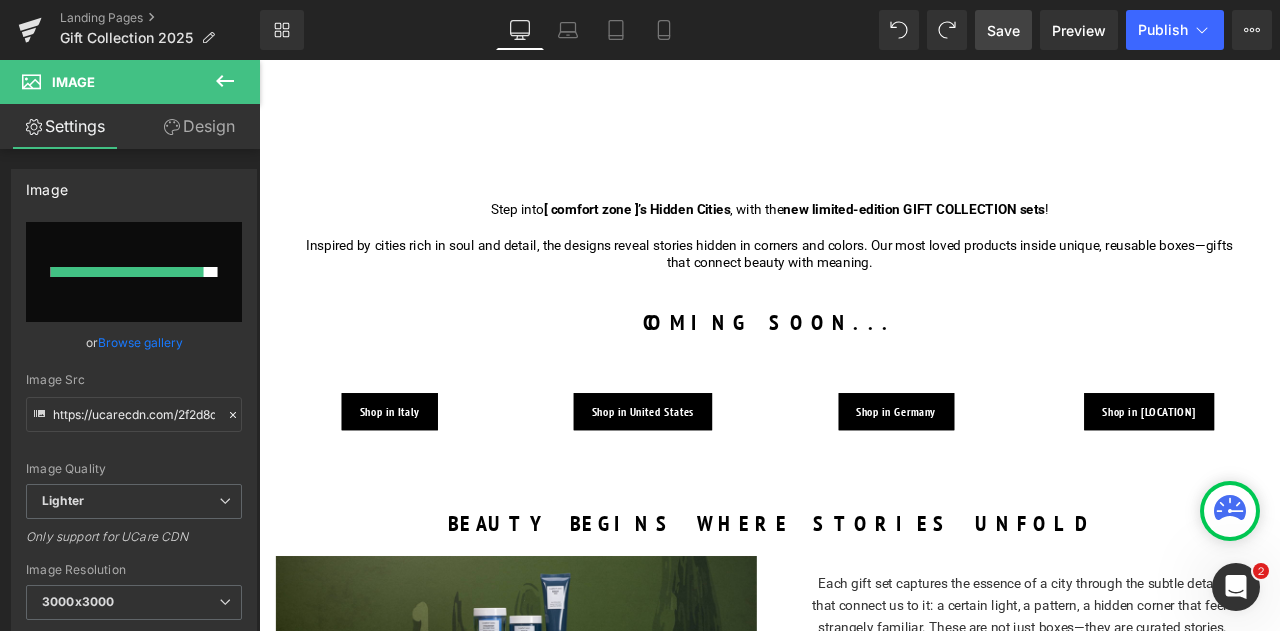 scroll, scrollTop: 536, scrollLeft: 0, axis: vertical 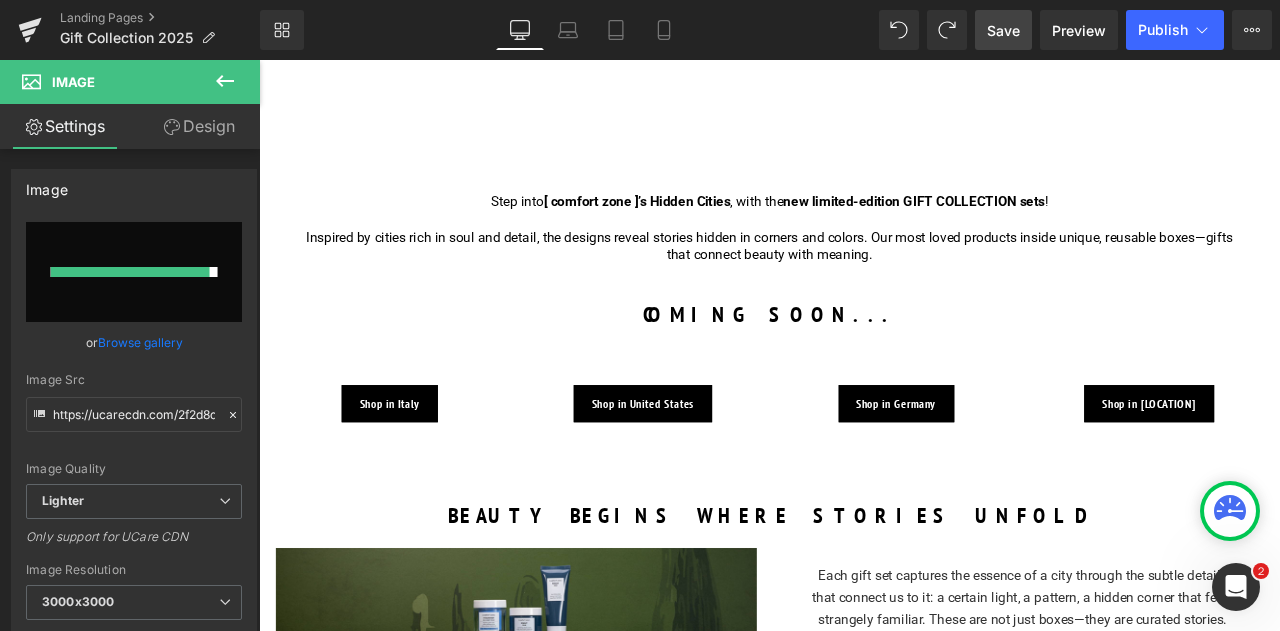 click on "Save" at bounding box center (1003, 30) 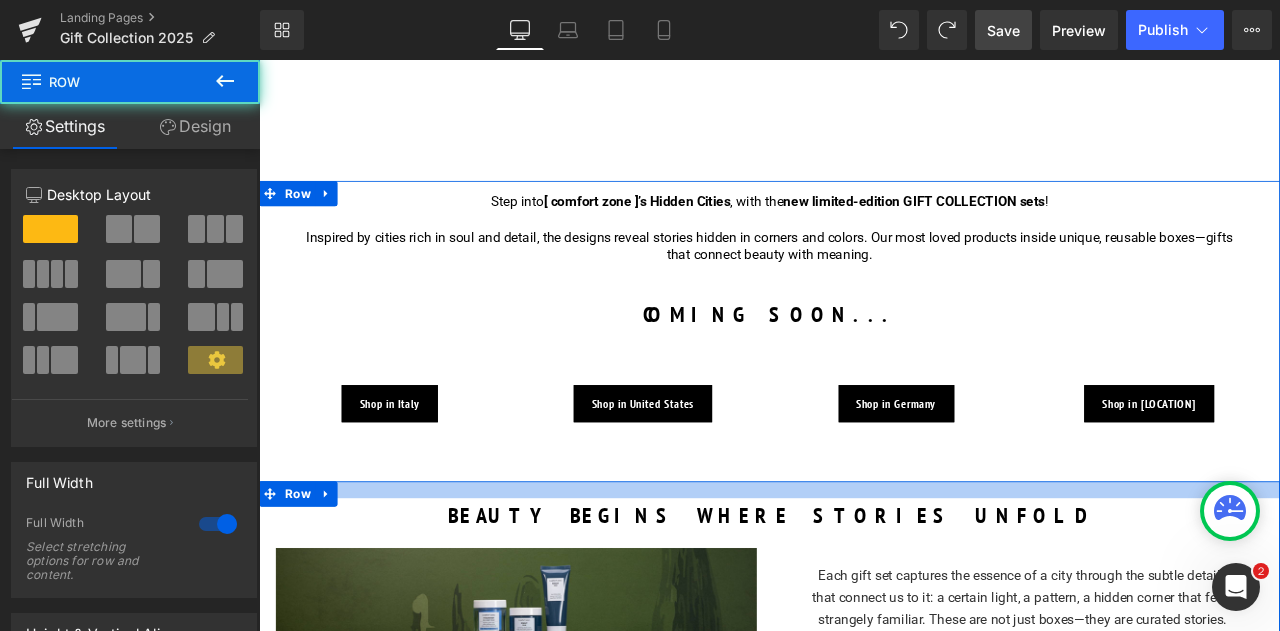 click at bounding box center [864, 569] 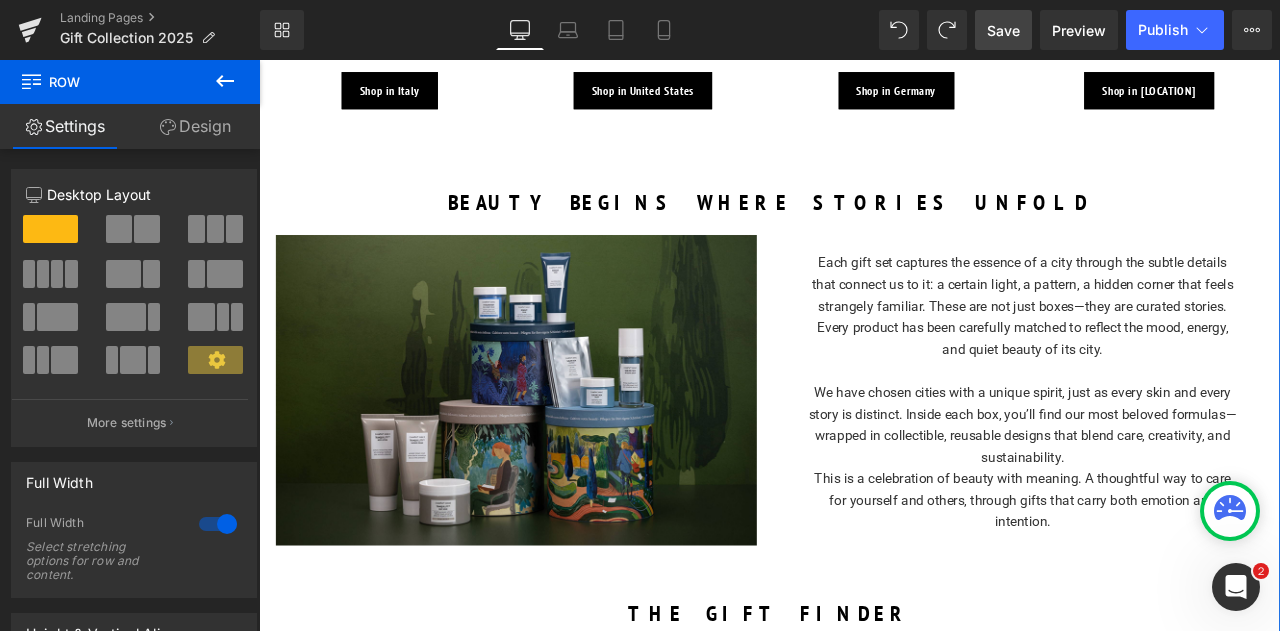 scroll, scrollTop: 908, scrollLeft: 0, axis: vertical 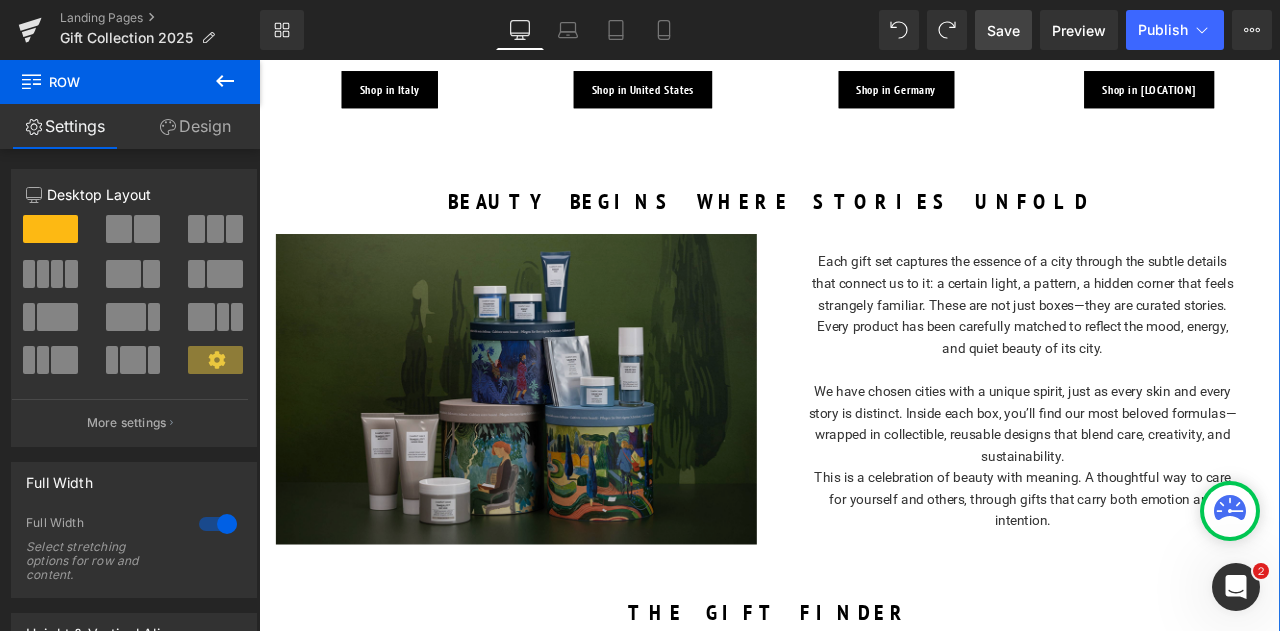 click on "Image" at bounding box center (564, 450) 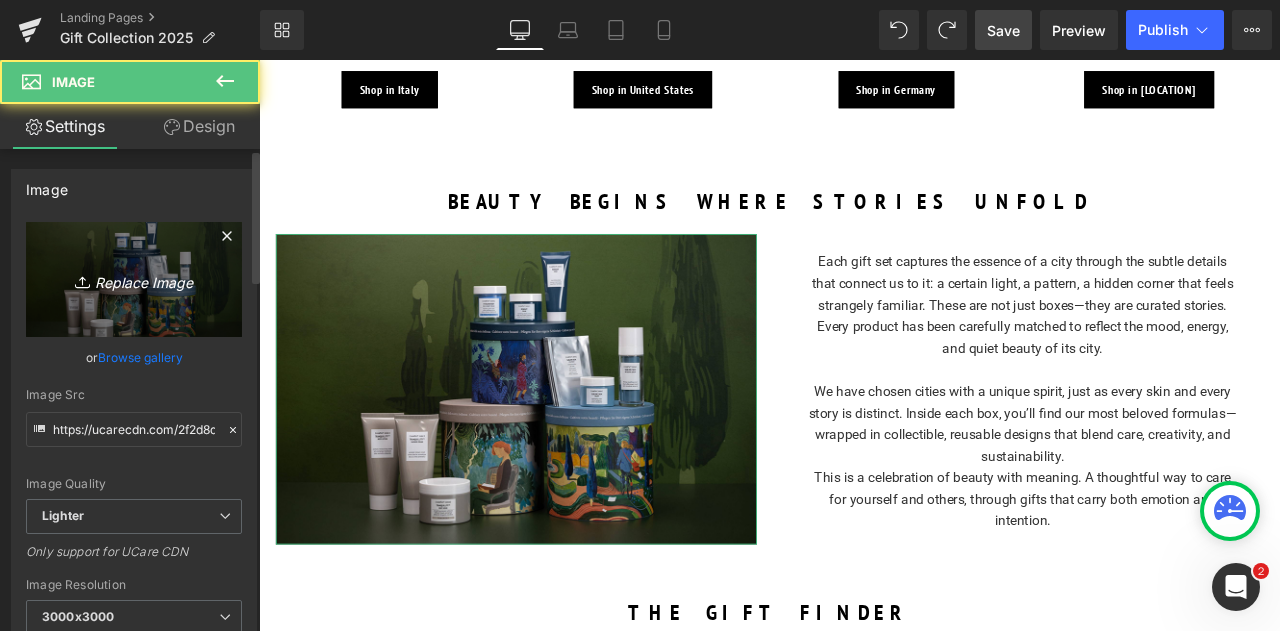click on "Replace Image" at bounding box center [134, 279] 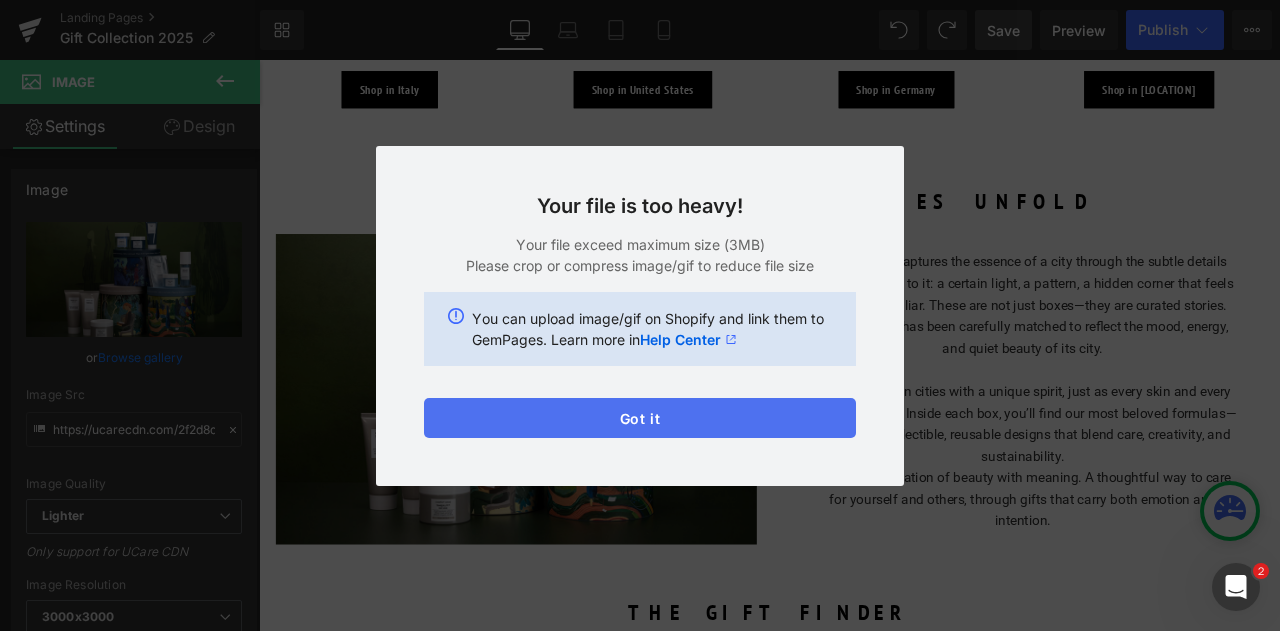 click on "Got it" at bounding box center (640, 418) 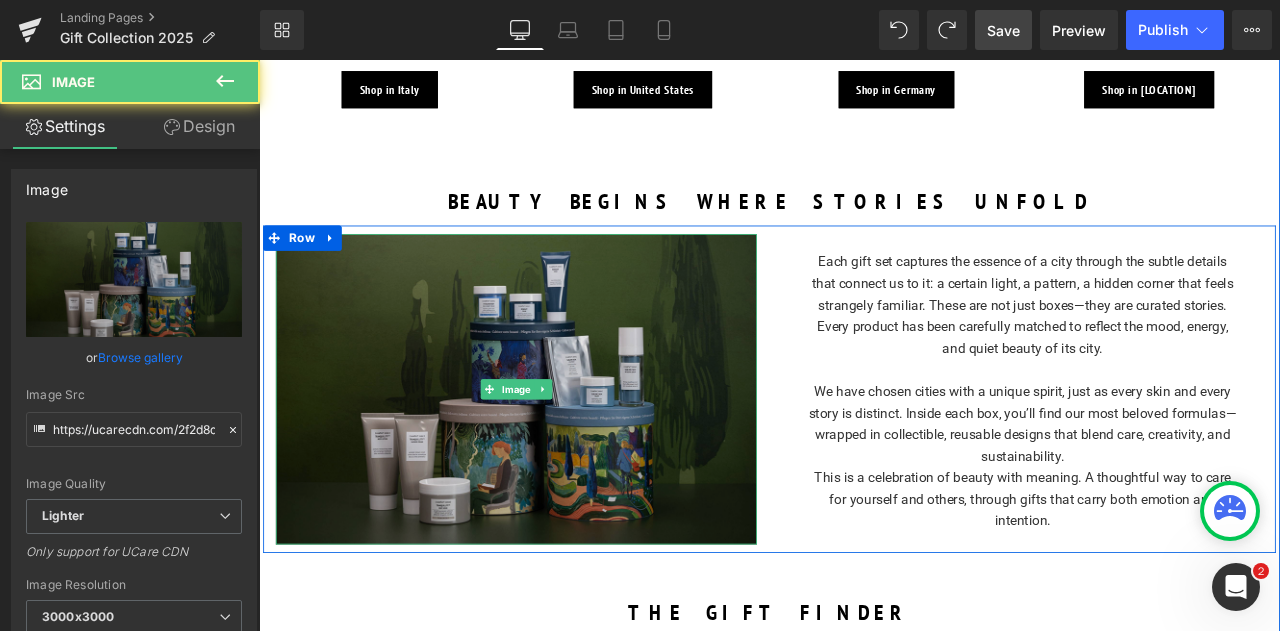 click at bounding box center [564, 450] 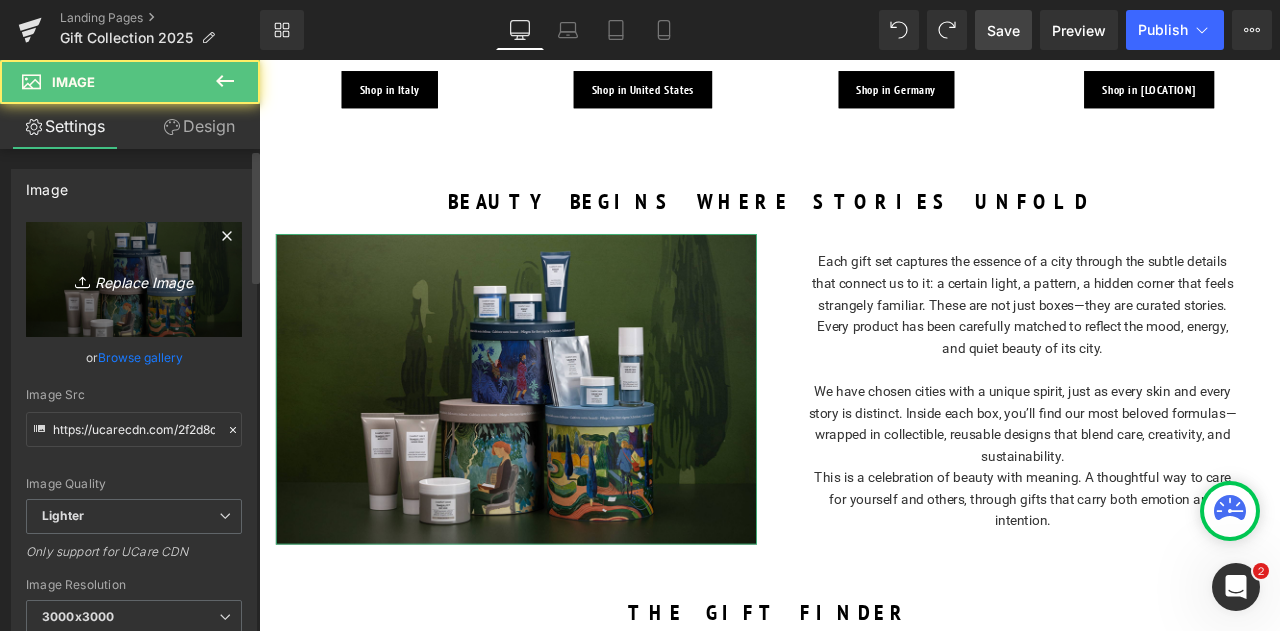 click on "Replace Image" at bounding box center (134, 279) 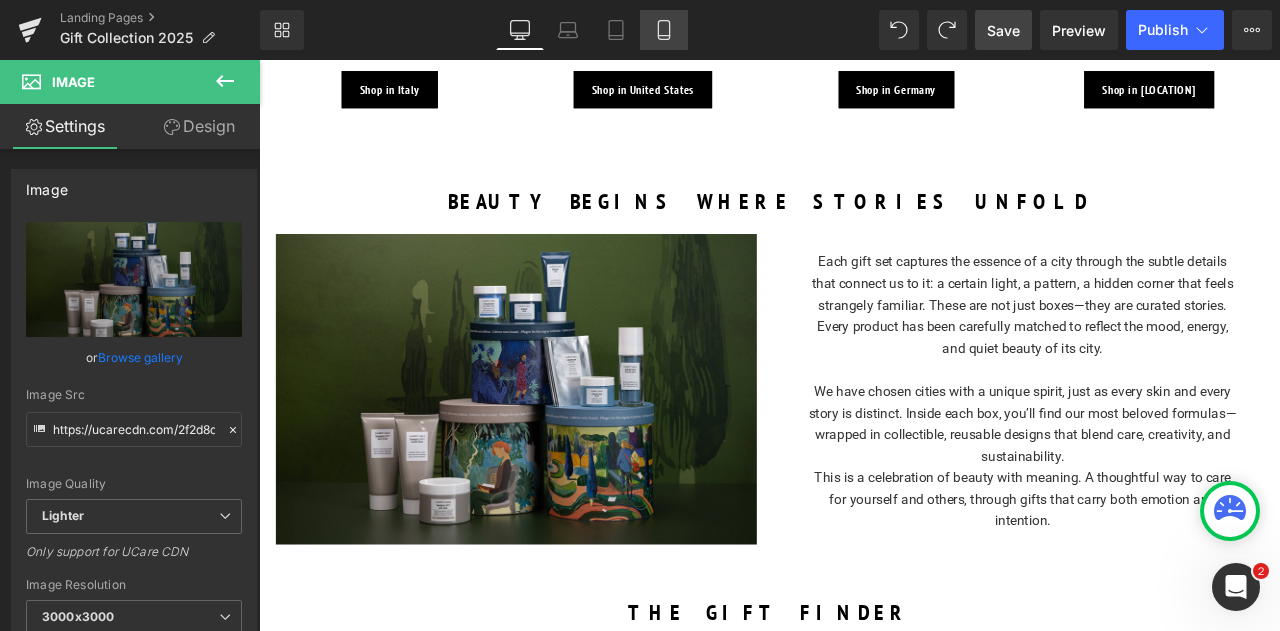 click 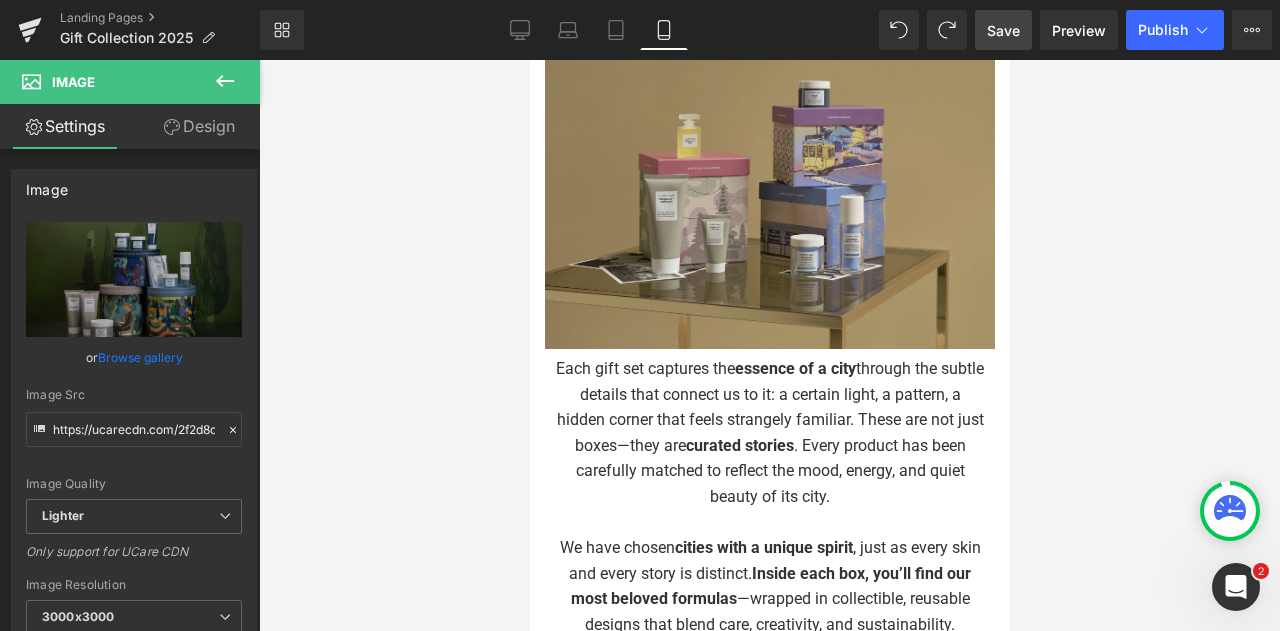 scroll, scrollTop: 884, scrollLeft: 0, axis: vertical 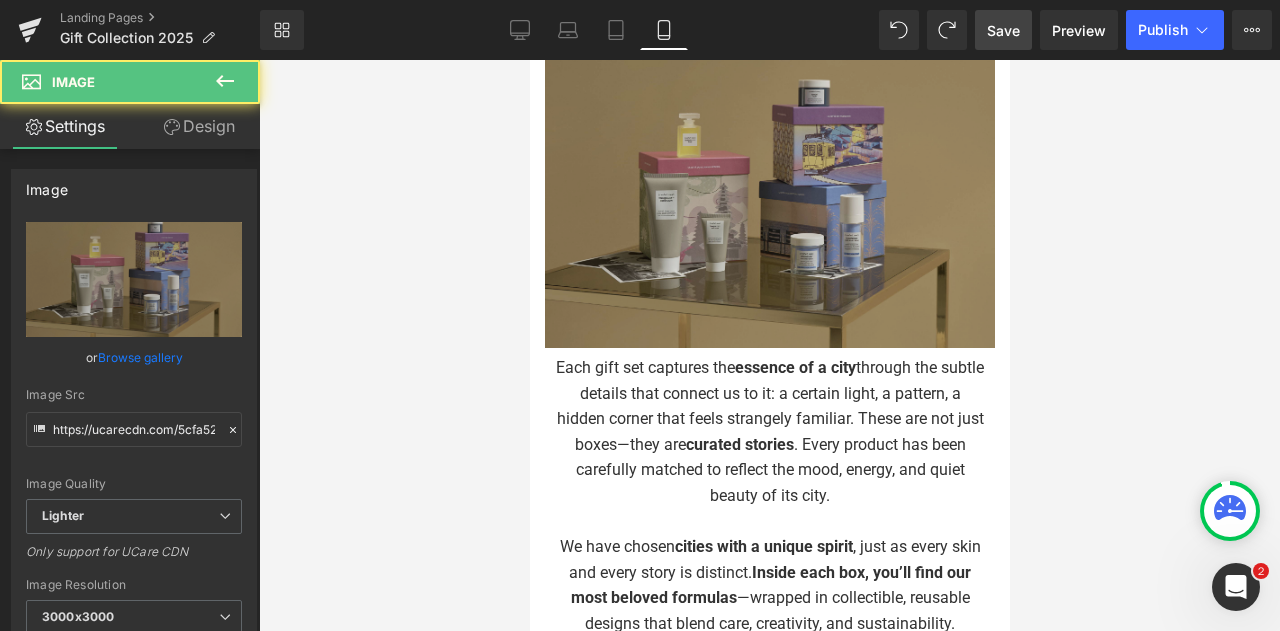 click at bounding box center [769, 203] 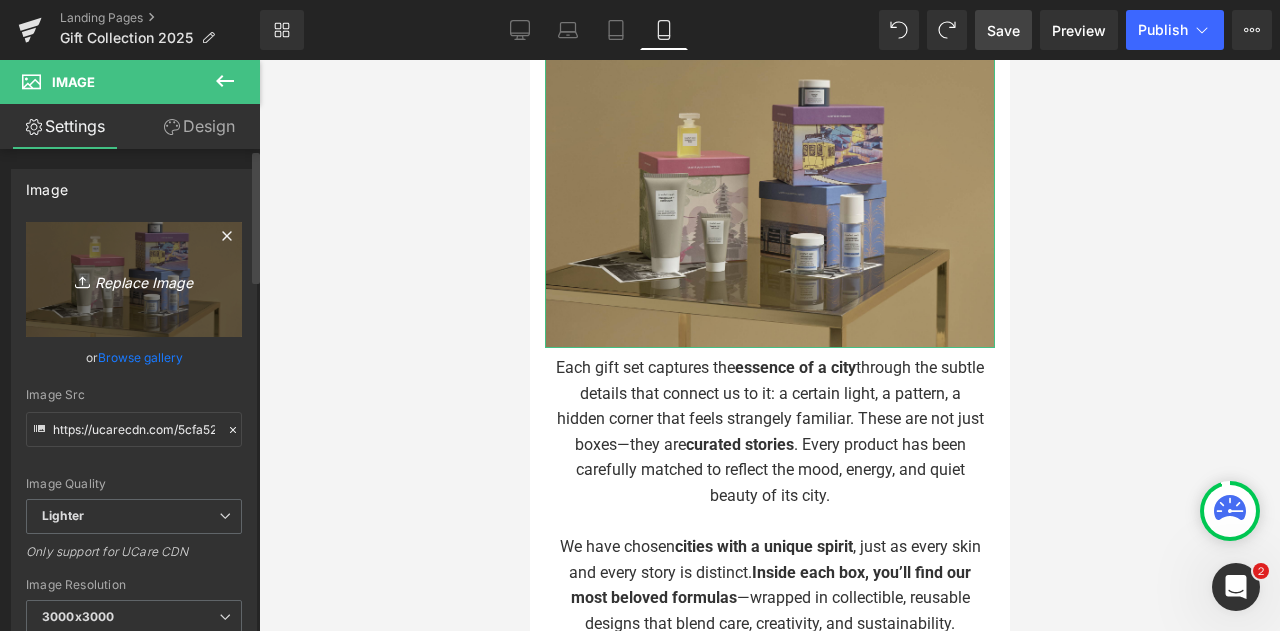 click on "Replace Image" at bounding box center (134, 279) 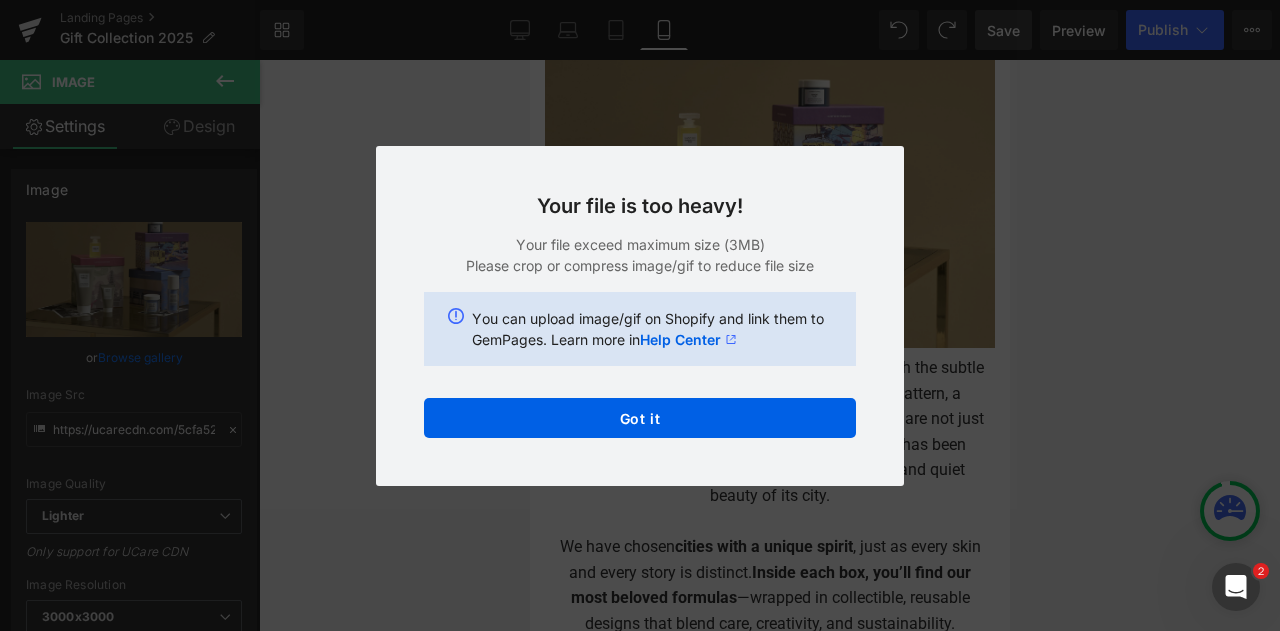 click on "Back to Library   Insert     Your file is too heavy! Your file exceed maximum size (3MB) Please crop or compress image/gif to reduce file size You can upload image/gif on Shopify and link them to GemPages. Learn more in  Help Center  Got it" at bounding box center (640, 315) 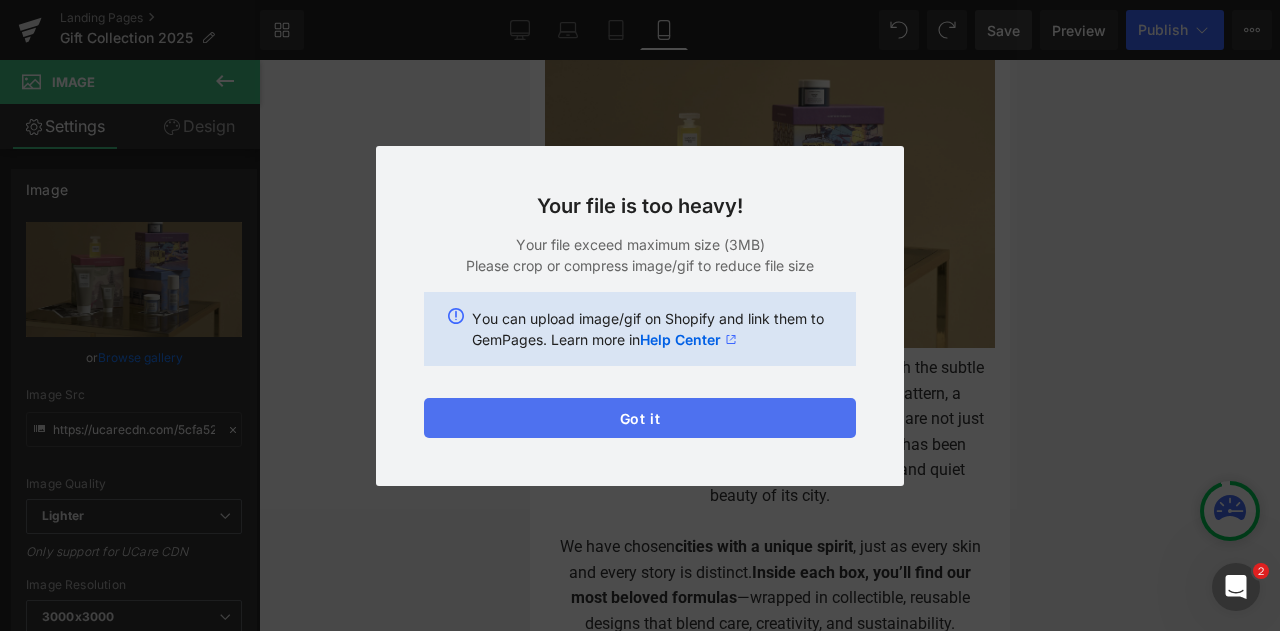click on "Got it" at bounding box center (640, 418) 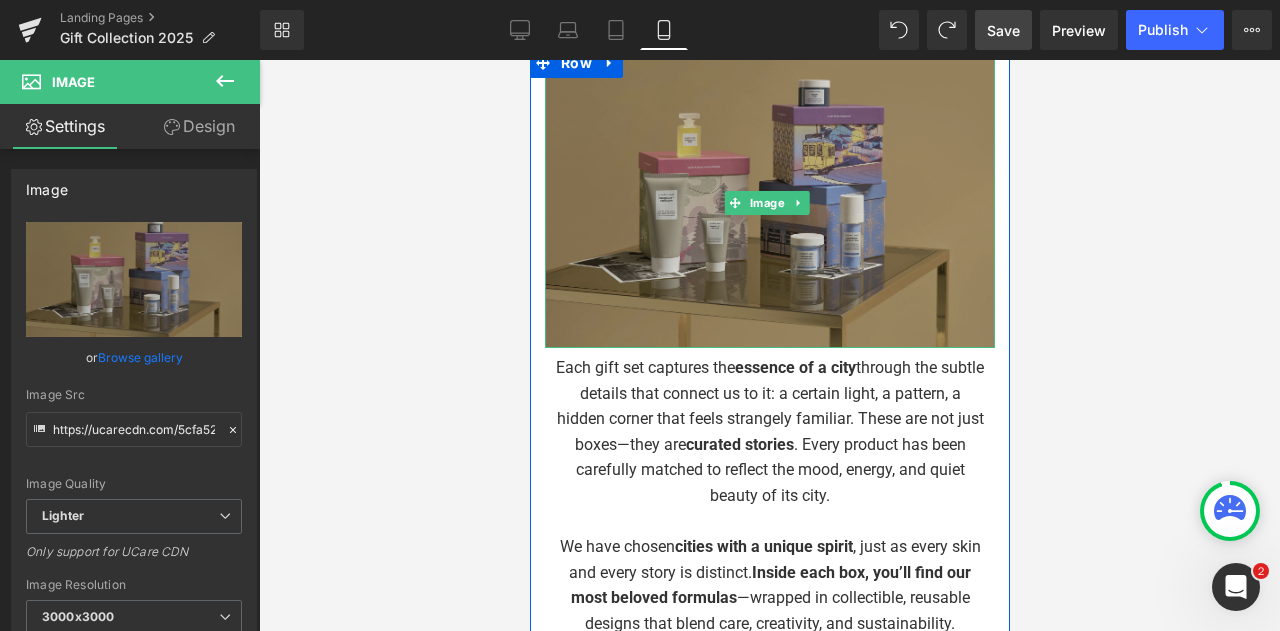 click on "Image" at bounding box center (766, 203) 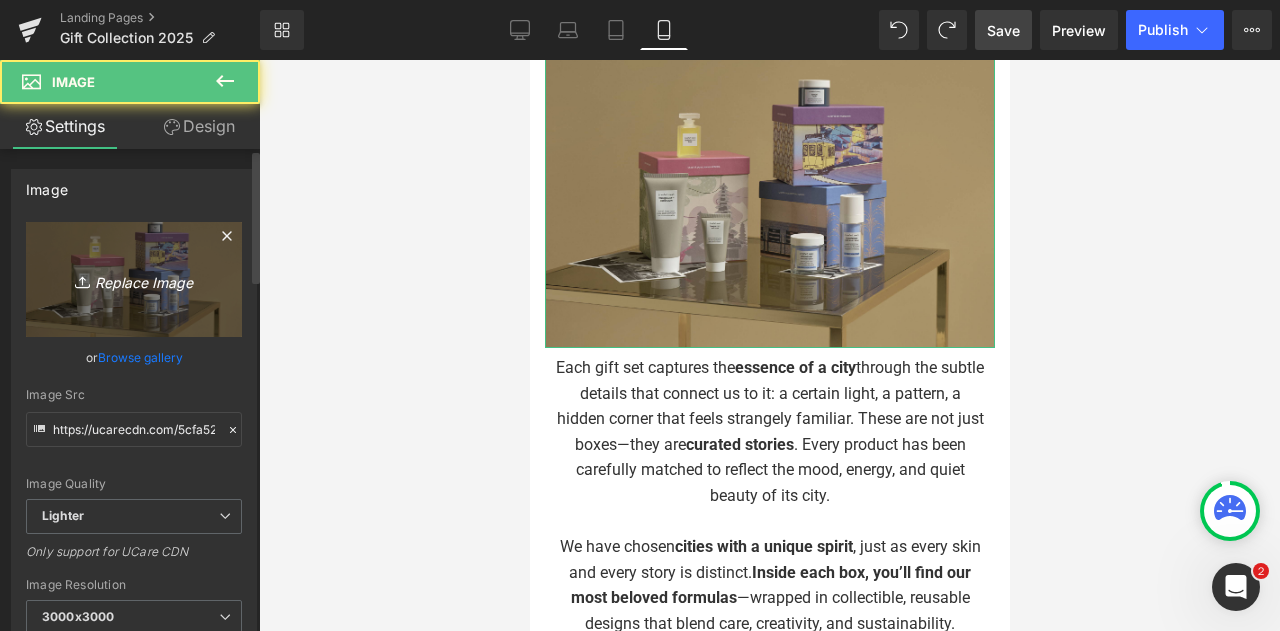 click on "Replace Image" at bounding box center [134, 279] 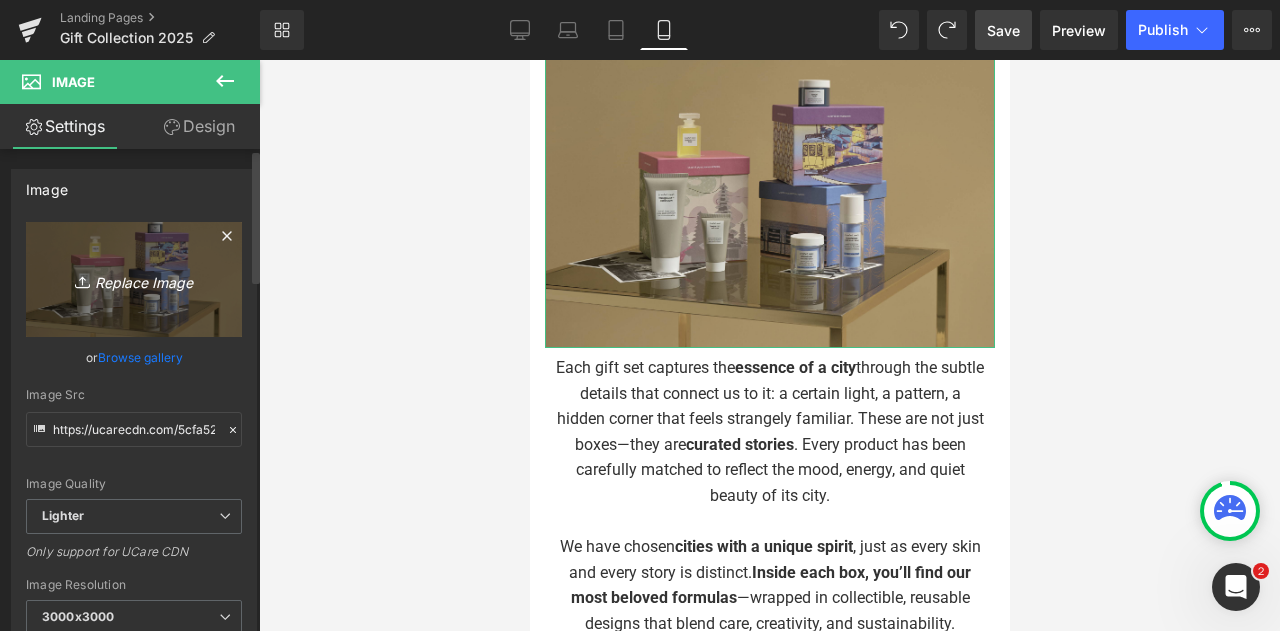 type on "C:\fakepath\collection.jpg" 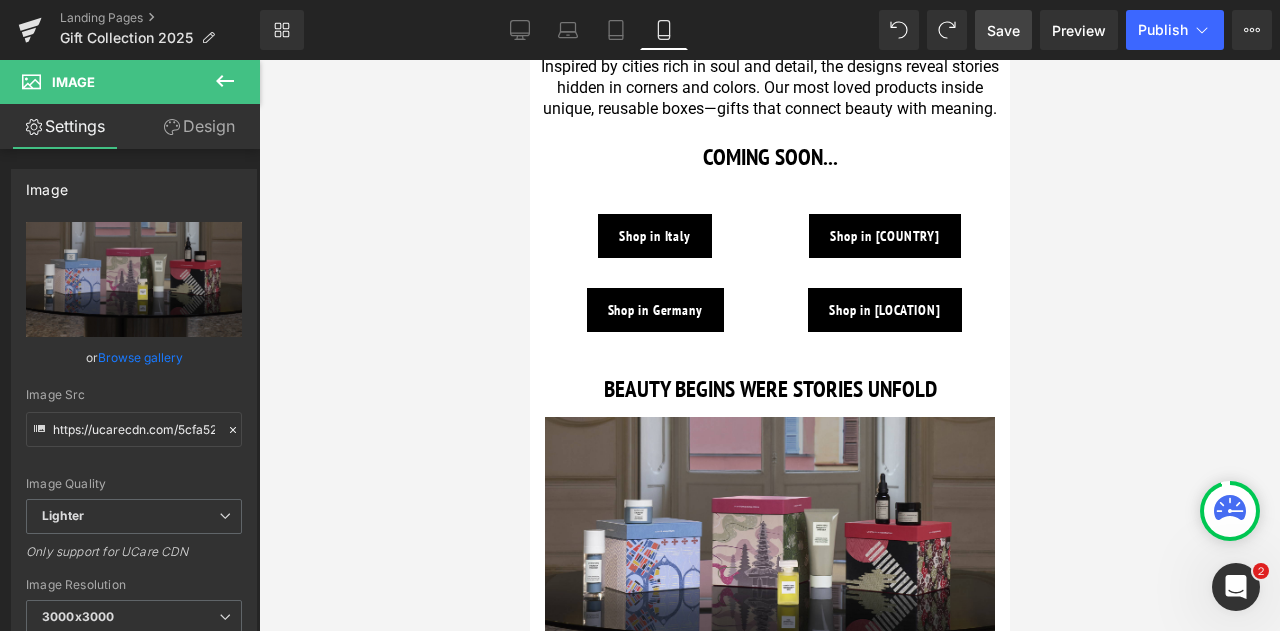 scroll, scrollTop: 524, scrollLeft: 0, axis: vertical 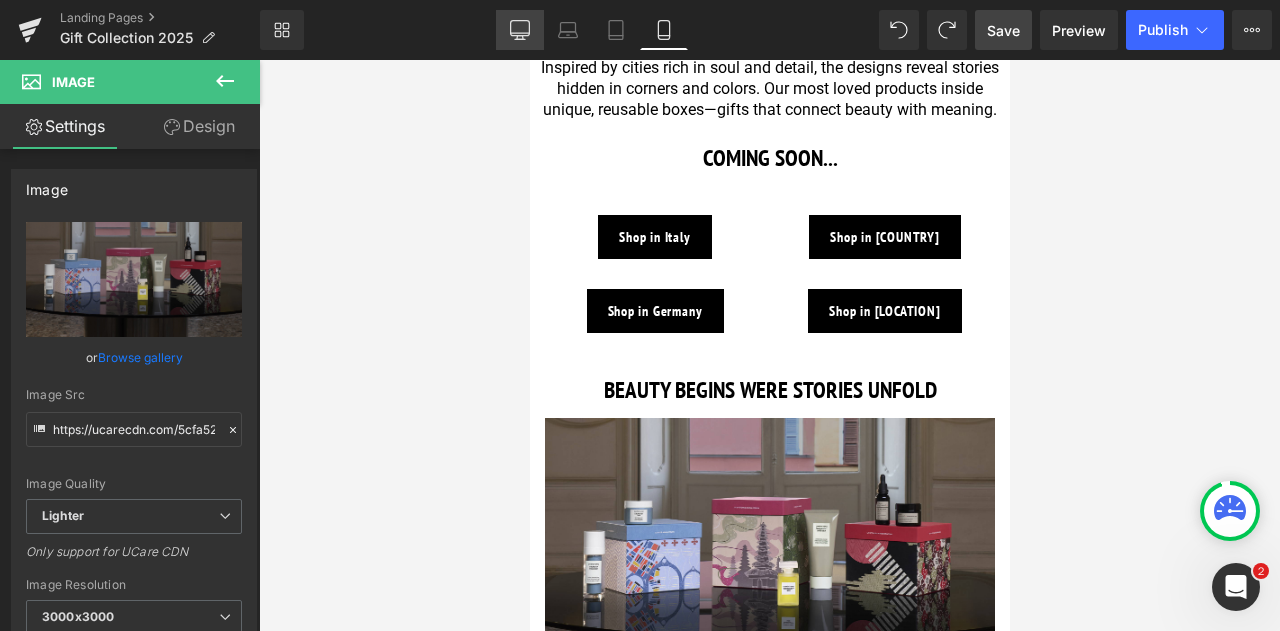 click on "Desktop" at bounding box center (520, 30) 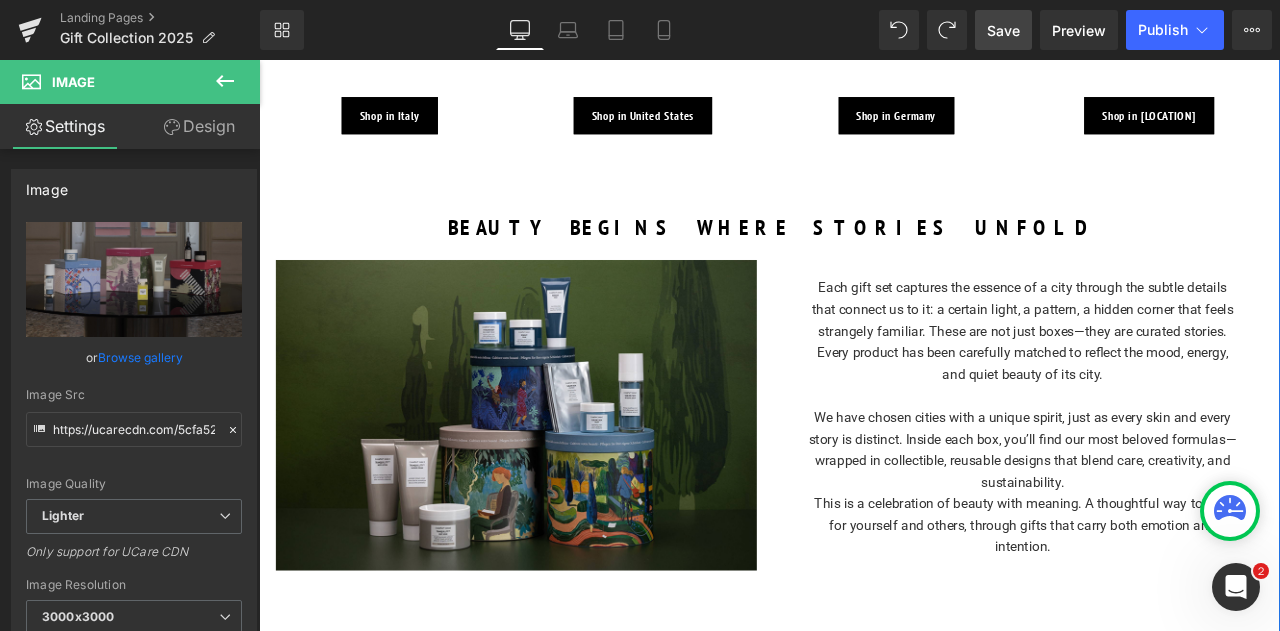 scroll, scrollTop: 921, scrollLeft: 0, axis: vertical 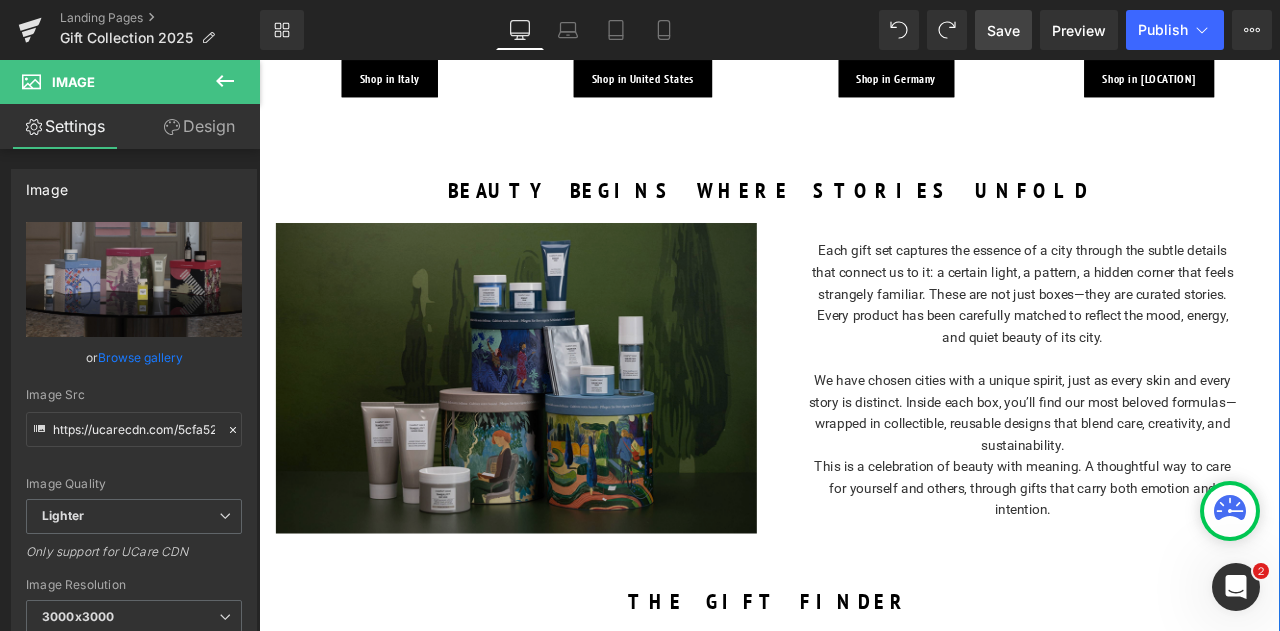 click at bounding box center (564, 437) 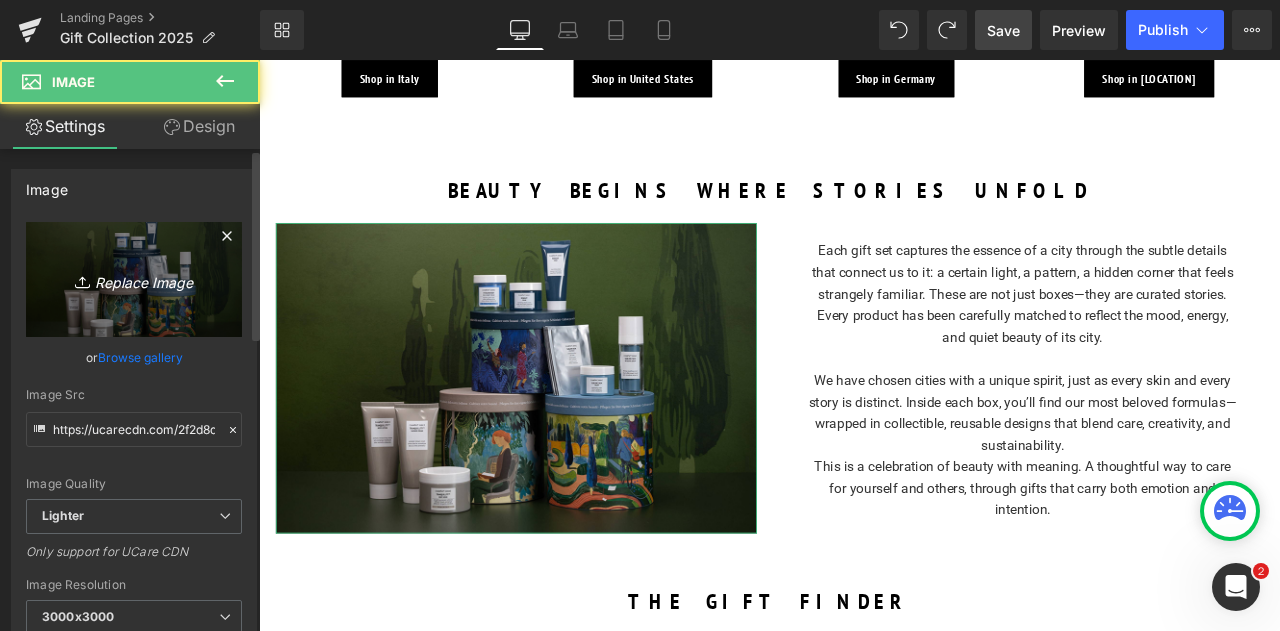 click on "Replace Image" at bounding box center (134, 279) 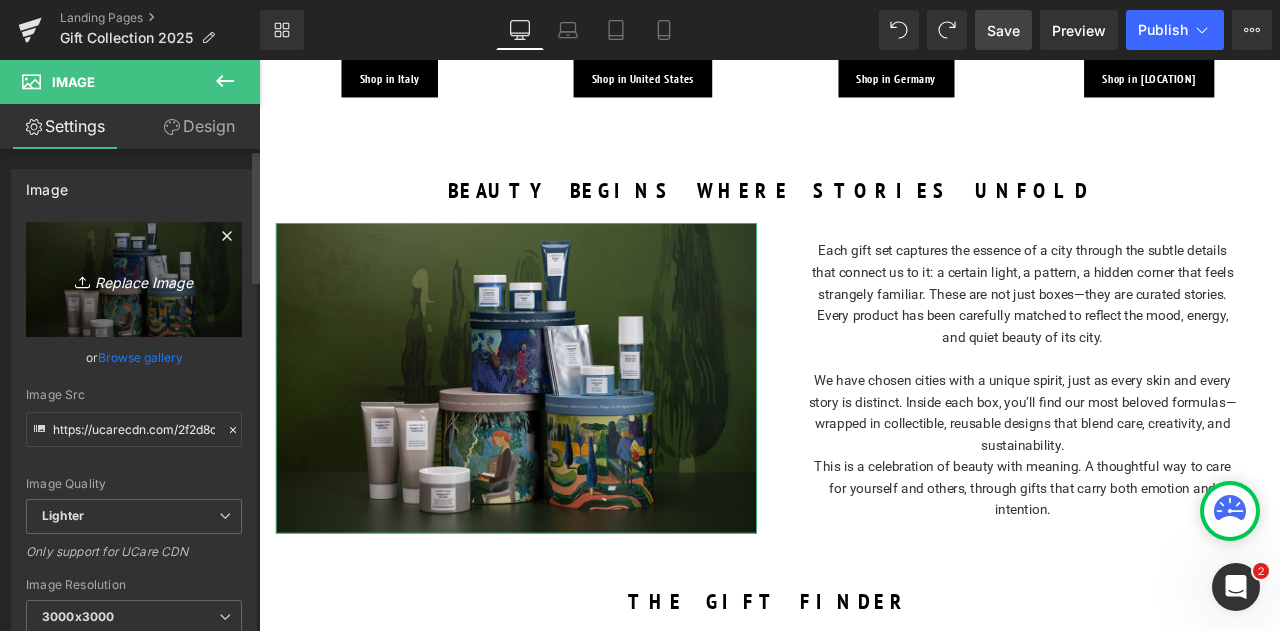 type on "C:\fakepath\collection.jpg" 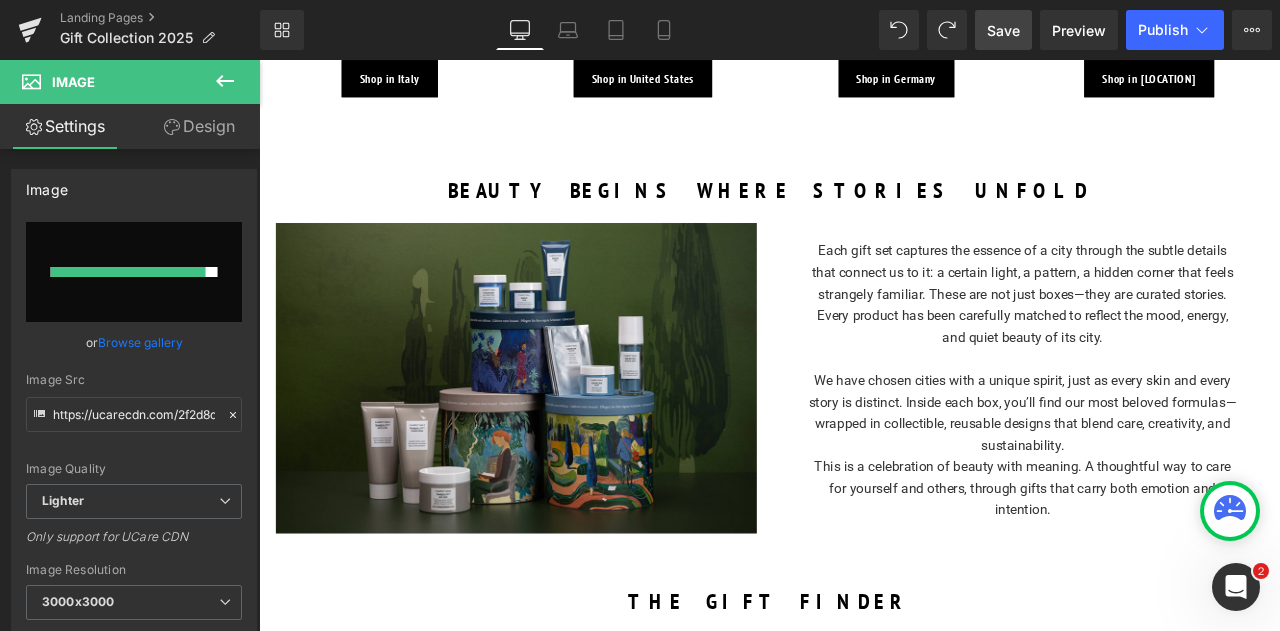 click on "Save" at bounding box center (1003, 30) 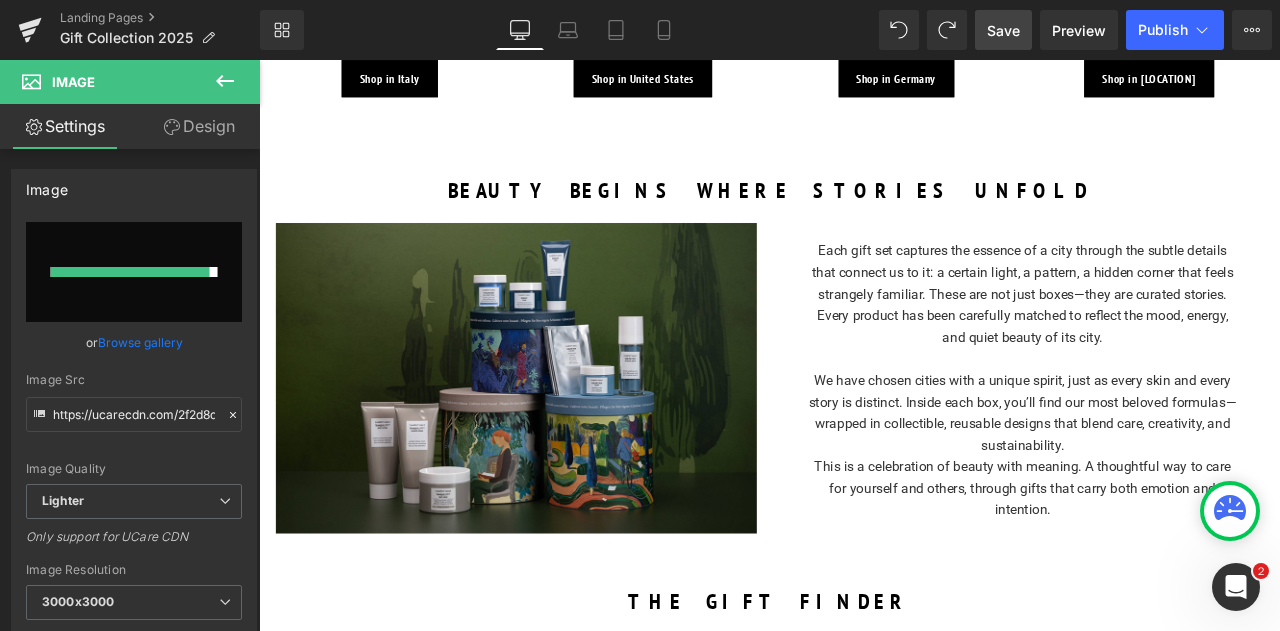 click on "We have chosen cities with a unique spirit, just as every skin and every story is distinct. Inside each box, you’ll find our most beloved formulas—wrapped in collectible, reusable designs that blend care, creativity, and sustainability." at bounding box center (1164, 478) 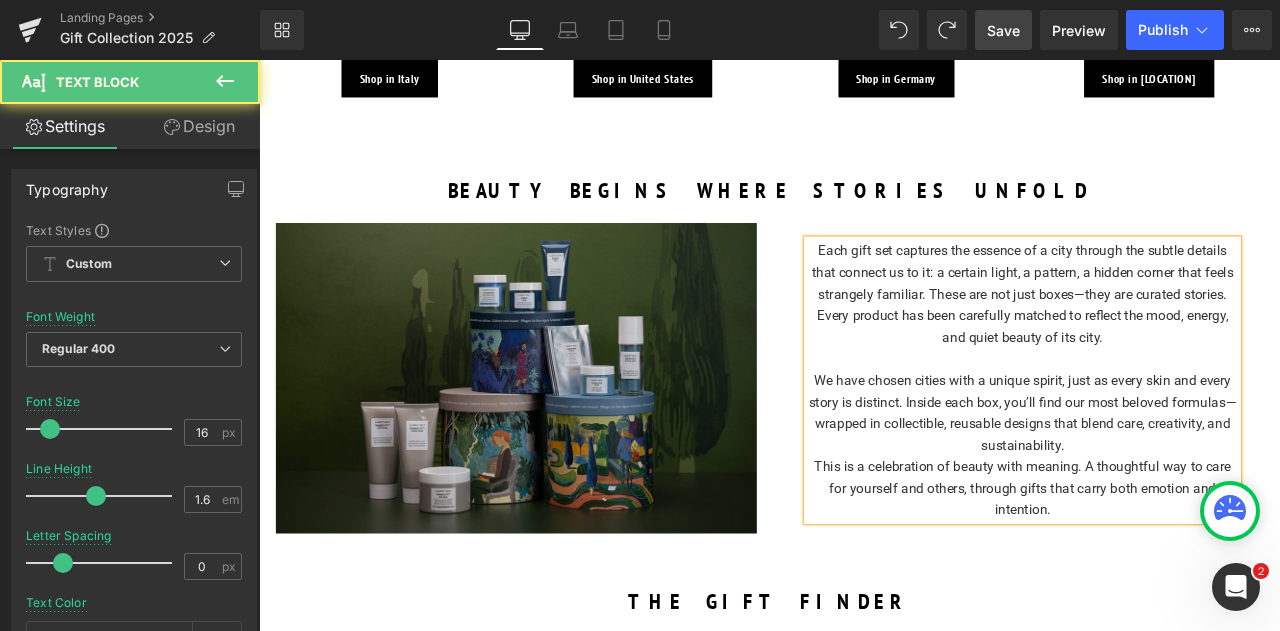 click at bounding box center [564, 437] 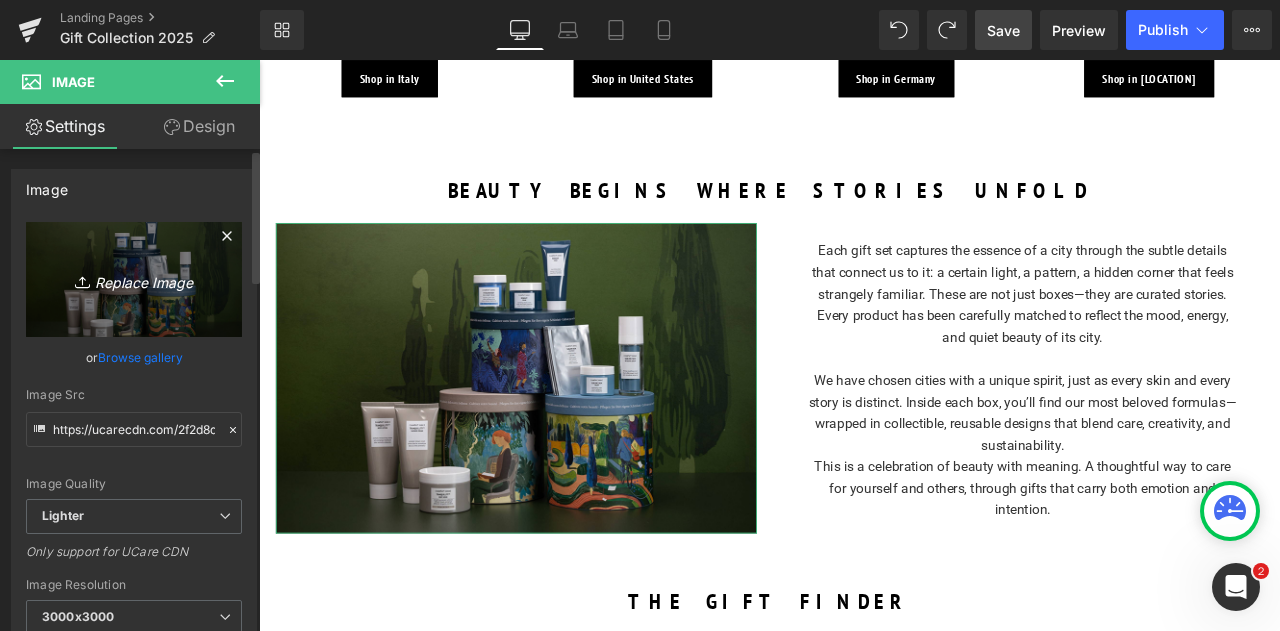 click on "Replace Image" at bounding box center [134, 279] 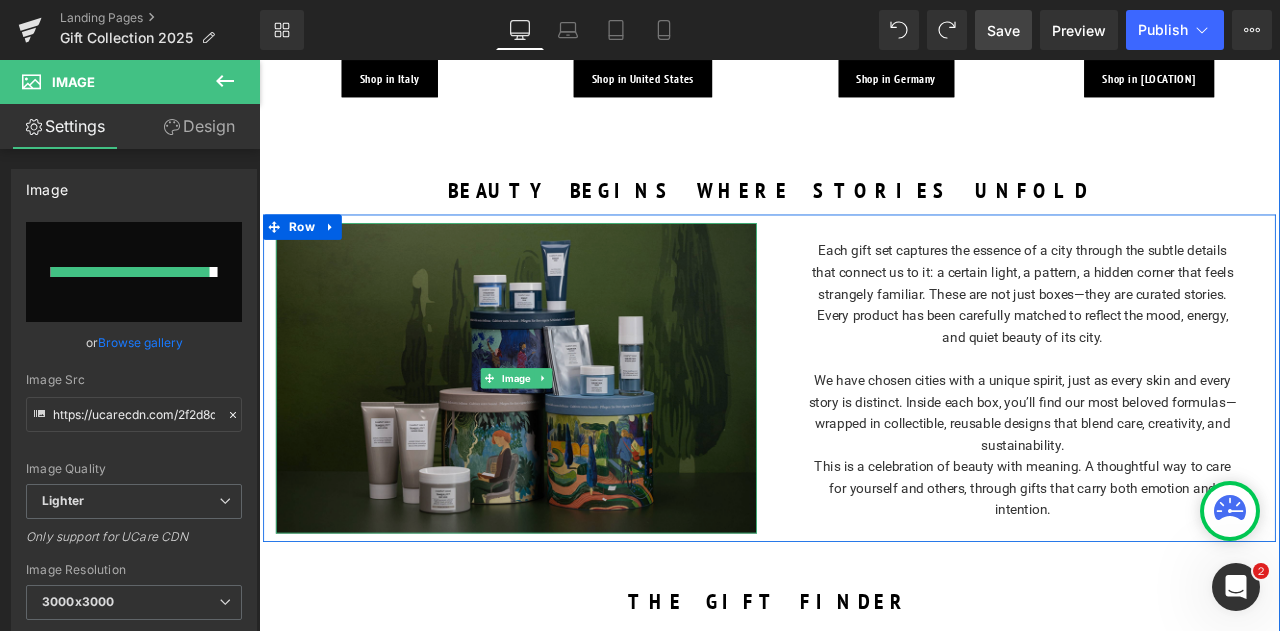 click at bounding box center (564, 437) 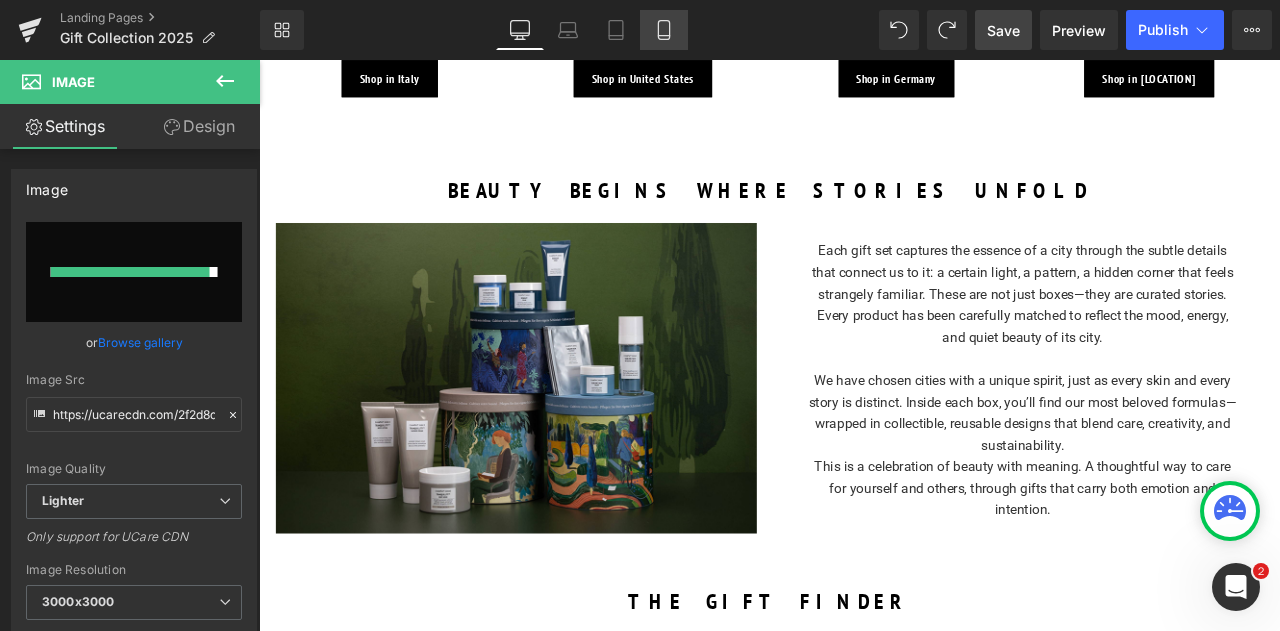 click 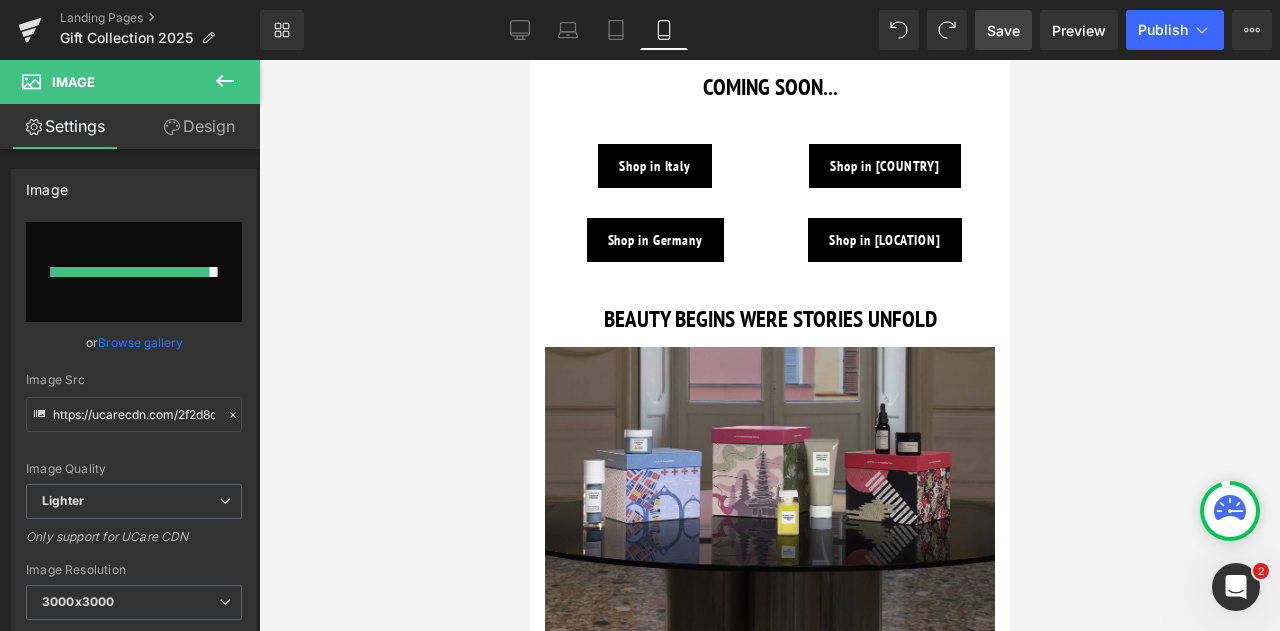 scroll, scrollTop: 592, scrollLeft: 0, axis: vertical 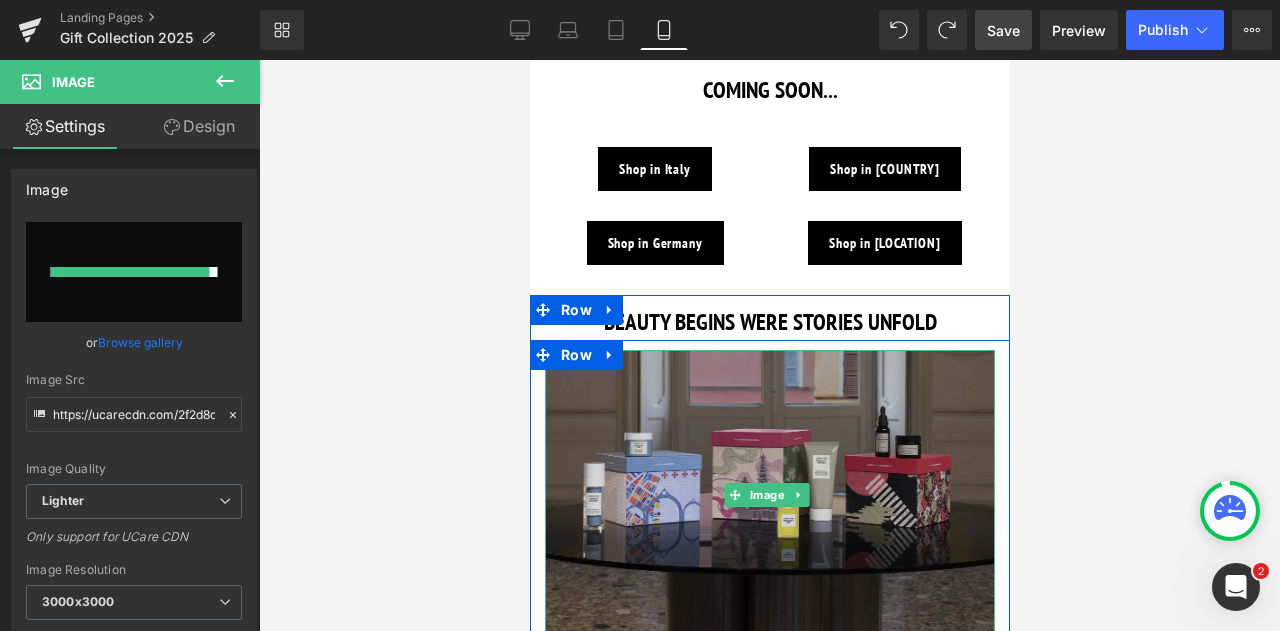 click at bounding box center [769, 495] 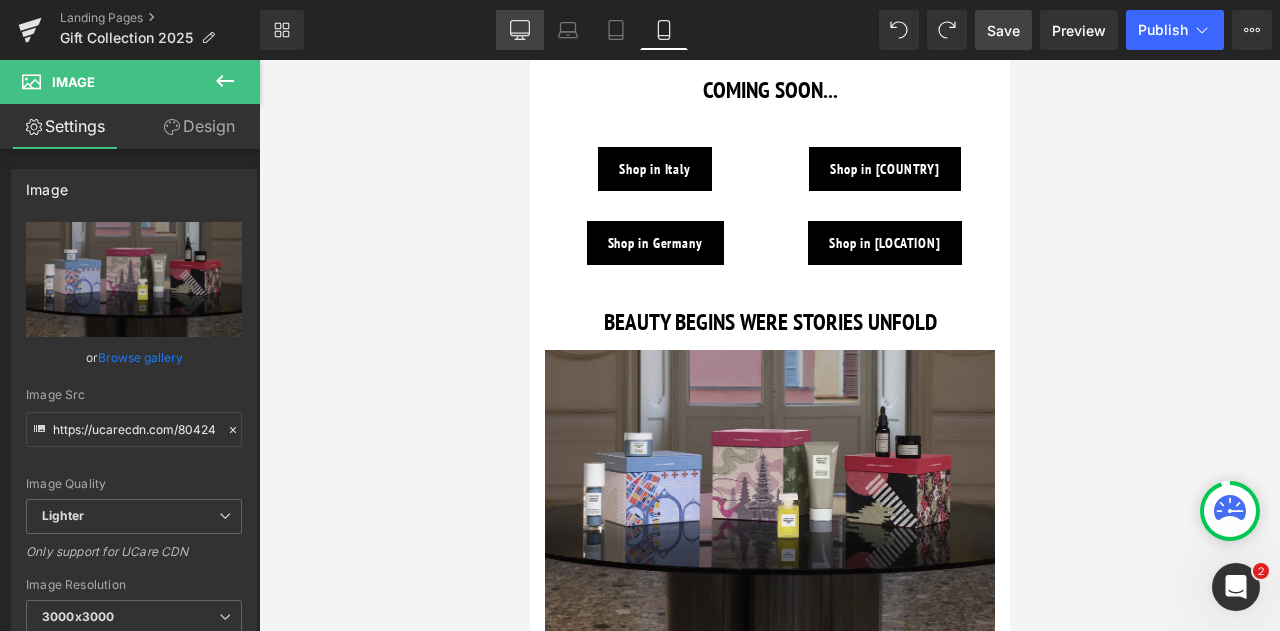 click 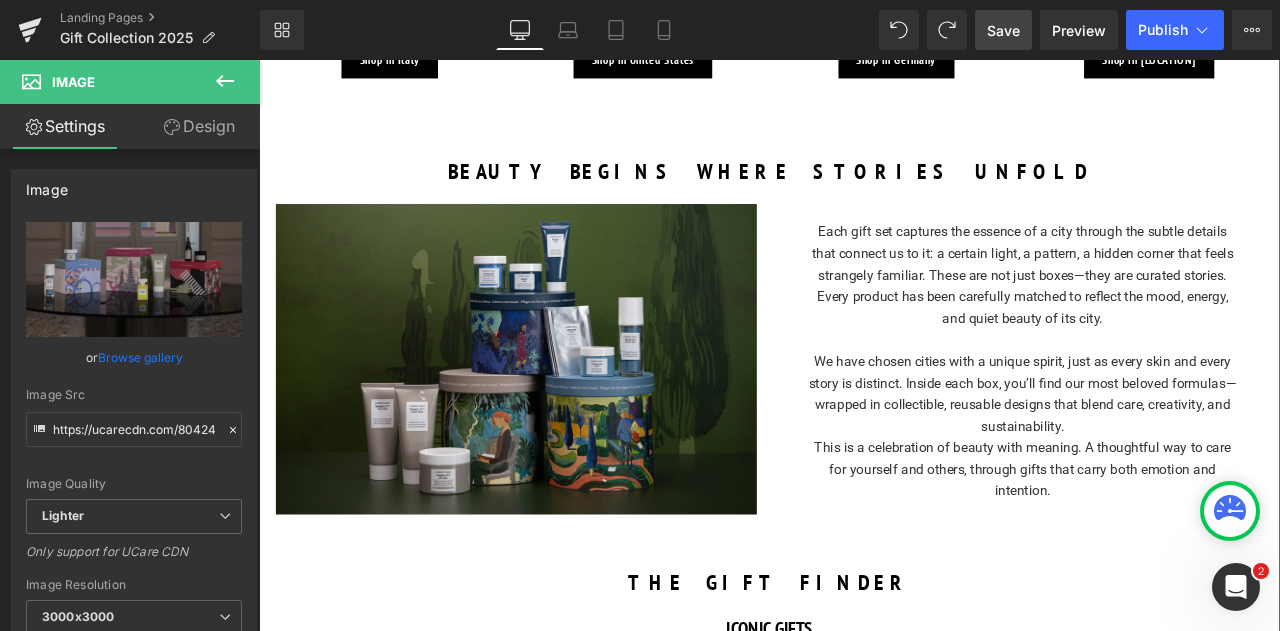 scroll, scrollTop: 944, scrollLeft: 0, axis: vertical 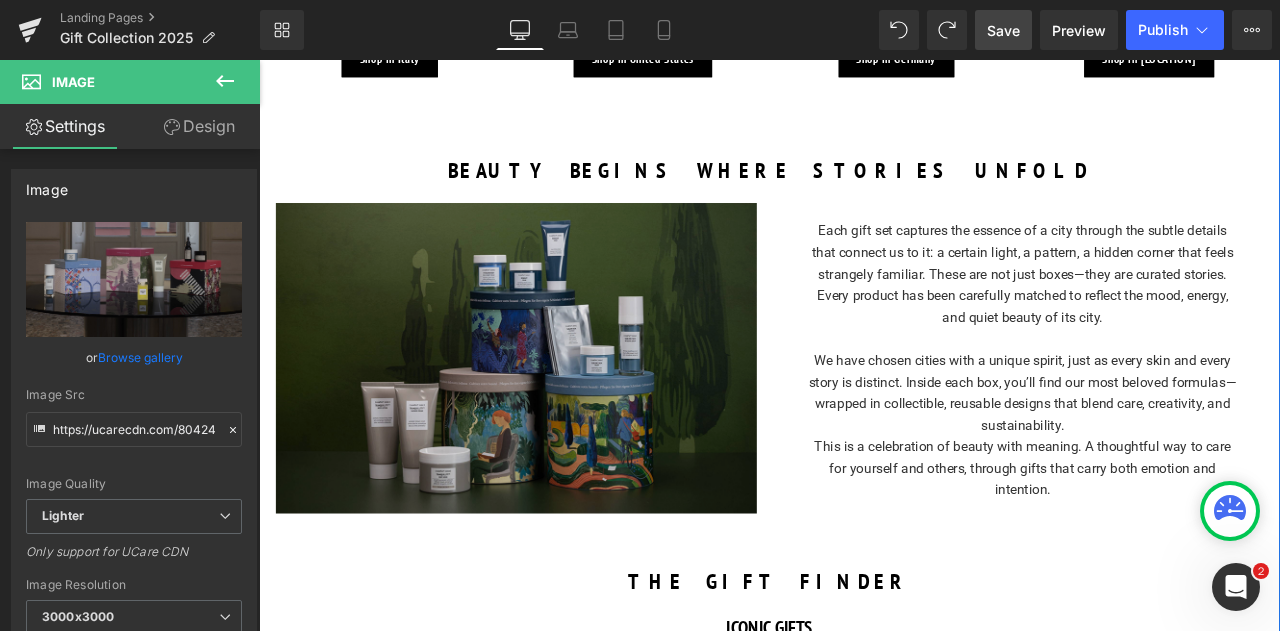 click at bounding box center [564, 414] 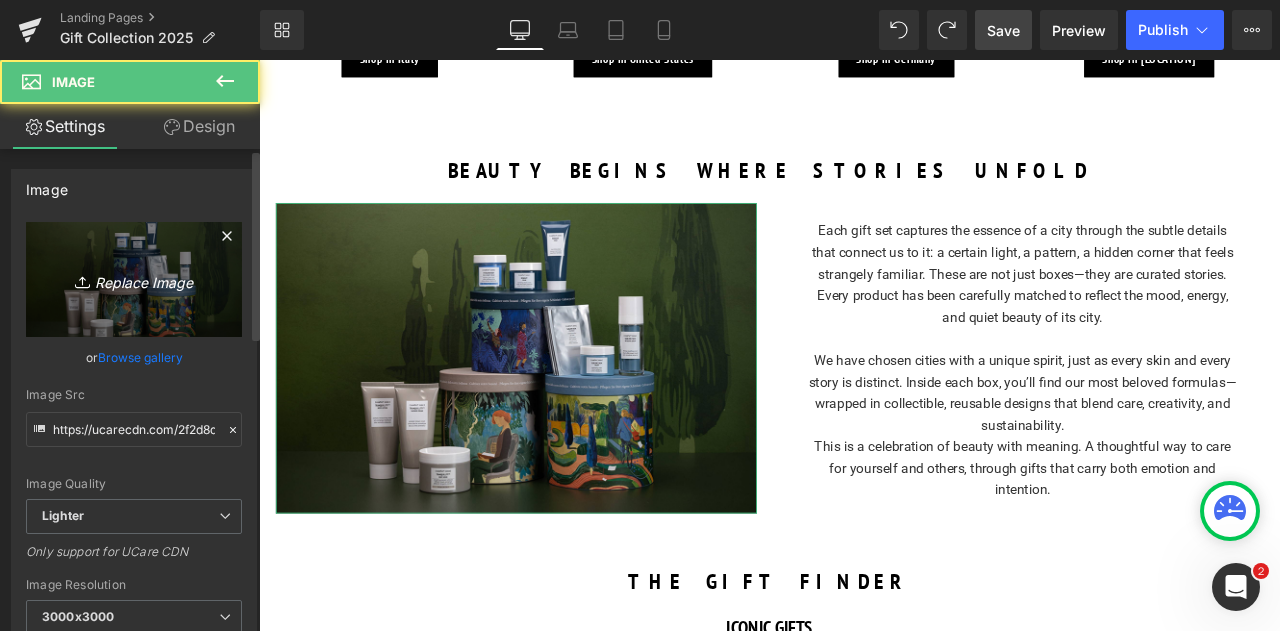 click on "Replace Image" at bounding box center [134, 279] 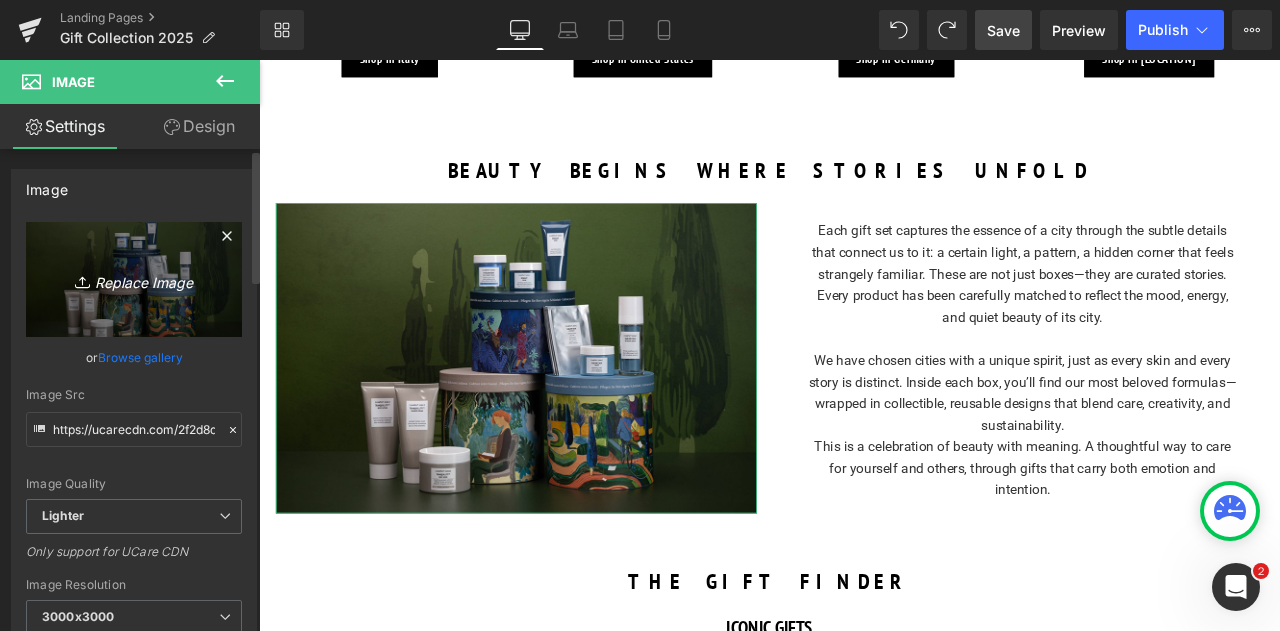 type on "C:\fakepath\collection.jpg" 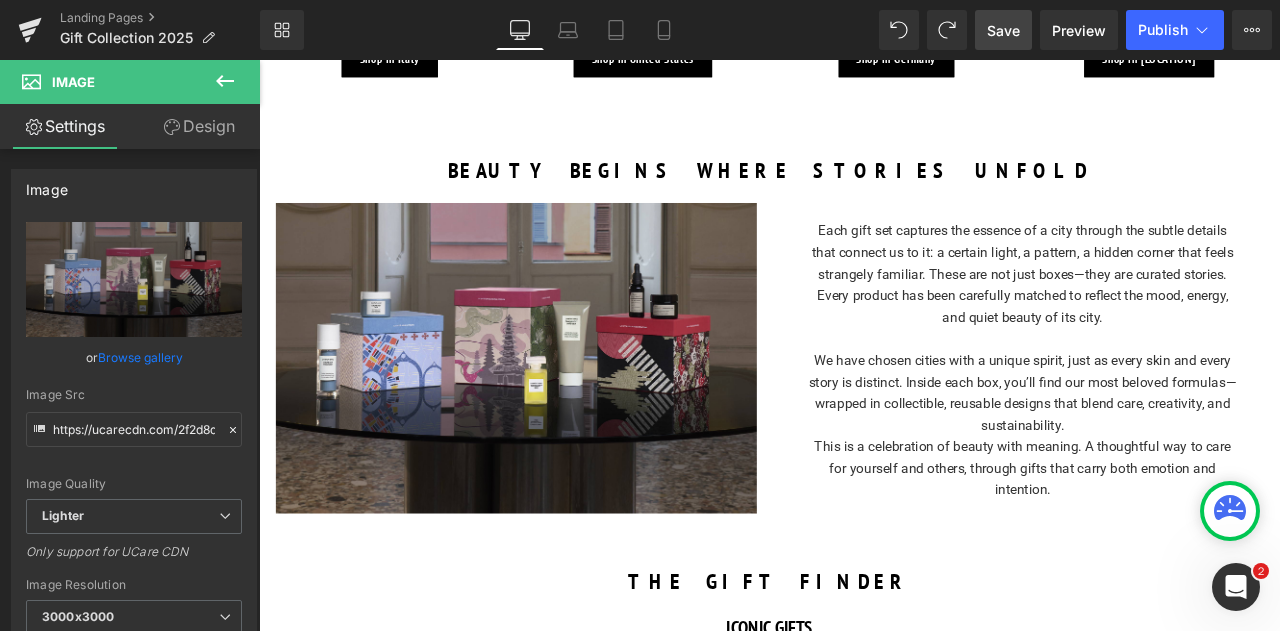click on "Save" at bounding box center (1003, 30) 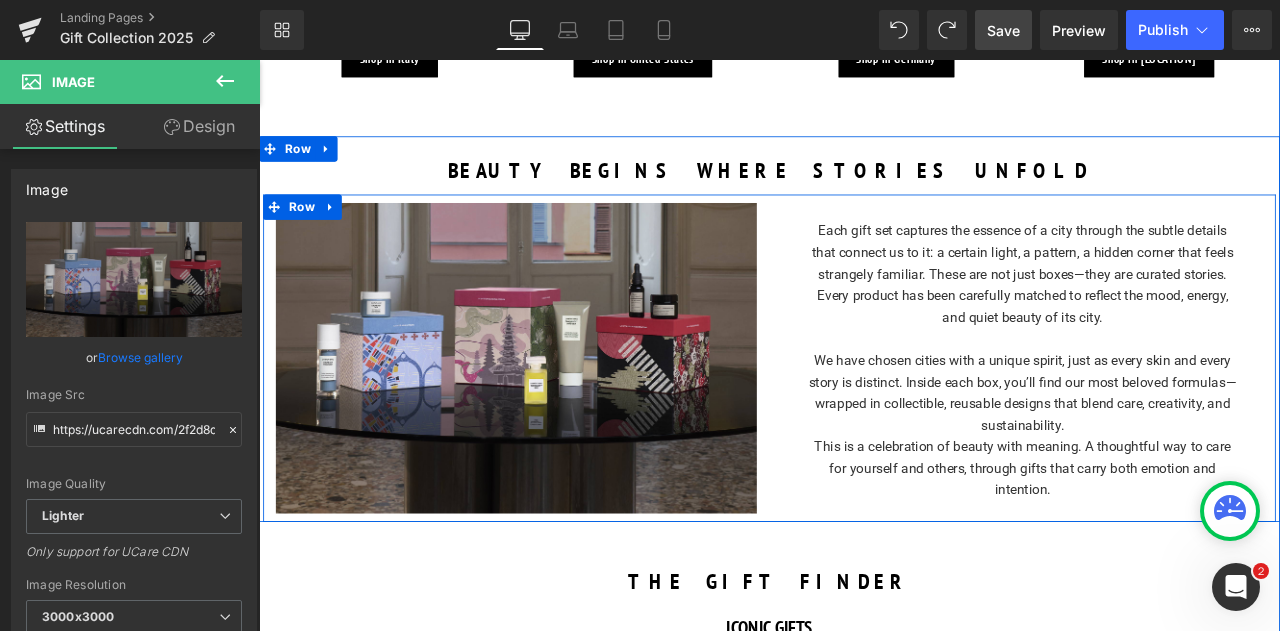 click on "Each gift set captures the essence of a city through the subtle details that connect us to it: a certain light, a pattern, a hidden corner that feels strangely familiar. These are not just boxes—they are curated stories. Every product has been carefully matched to reflect the mood, energy, and quiet beauty of its city." at bounding box center (1164, 314) 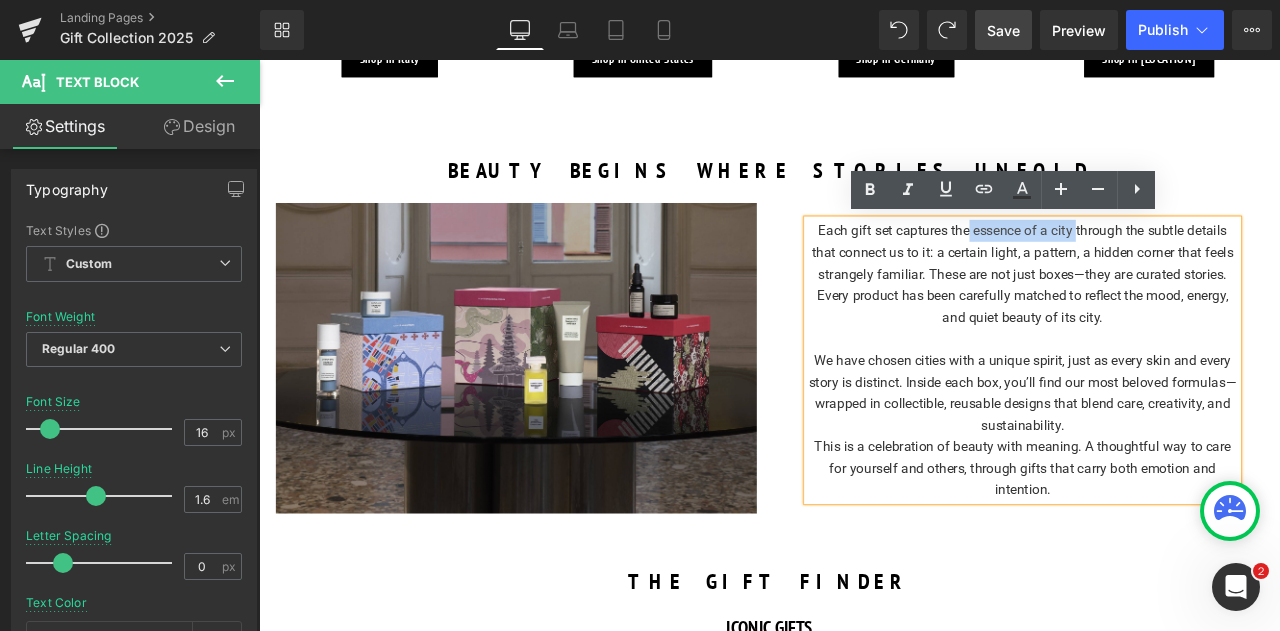 drag, startPoint x: 1098, startPoint y: 263, endPoint x: 1224, endPoint y: 260, distance: 126.035706 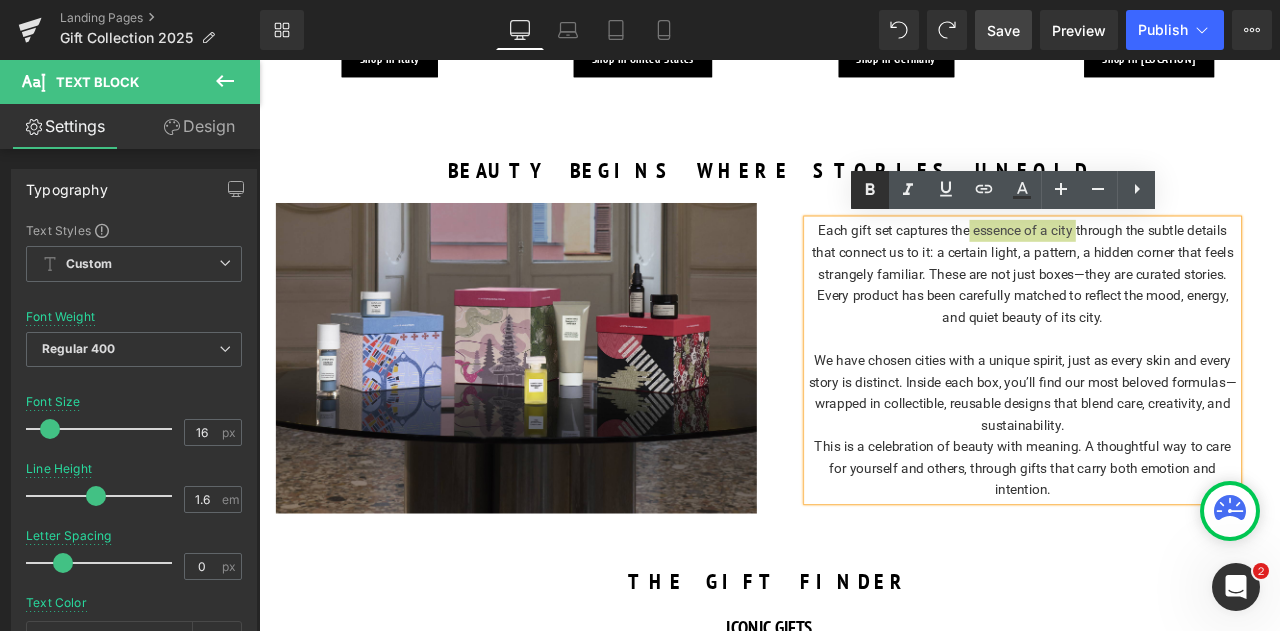 click at bounding box center [870, 190] 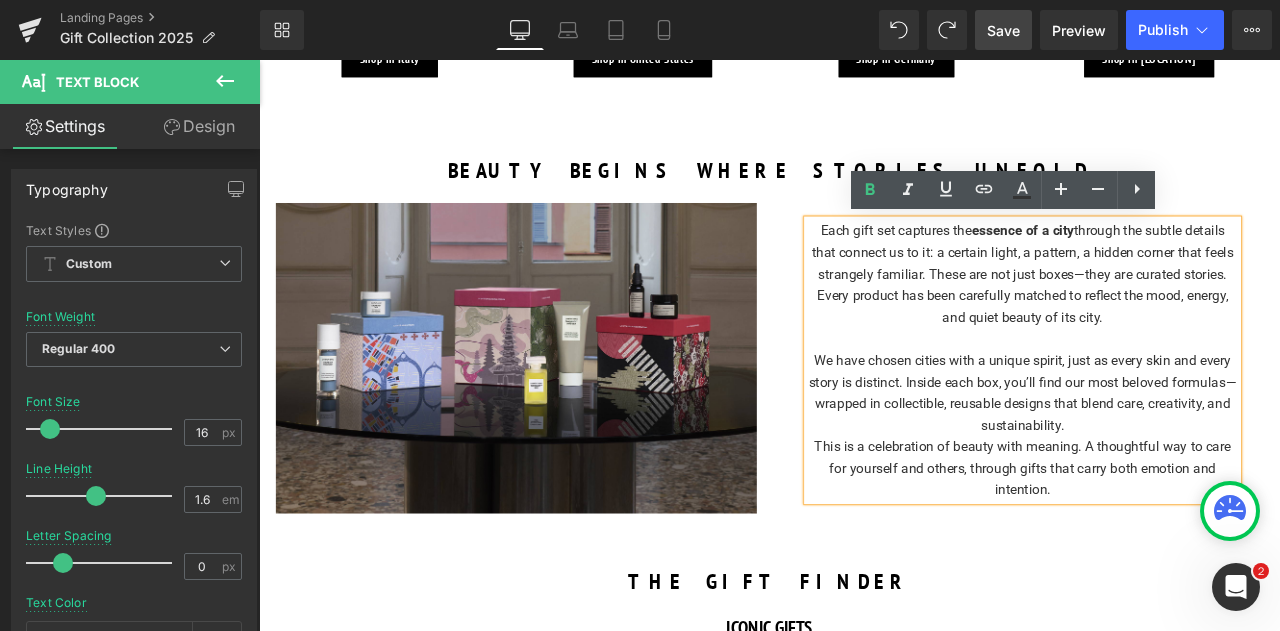 click on "Each gift set captures the  essence of a city  through the subtle details that connect us to it: a certain light, a pattern, a hidden corner that feels strangely familiar. These are not just boxes—they are curated stories. Every product has been carefully matched to reflect the mood, energy, and quiet beauty of its city." at bounding box center [1164, 314] 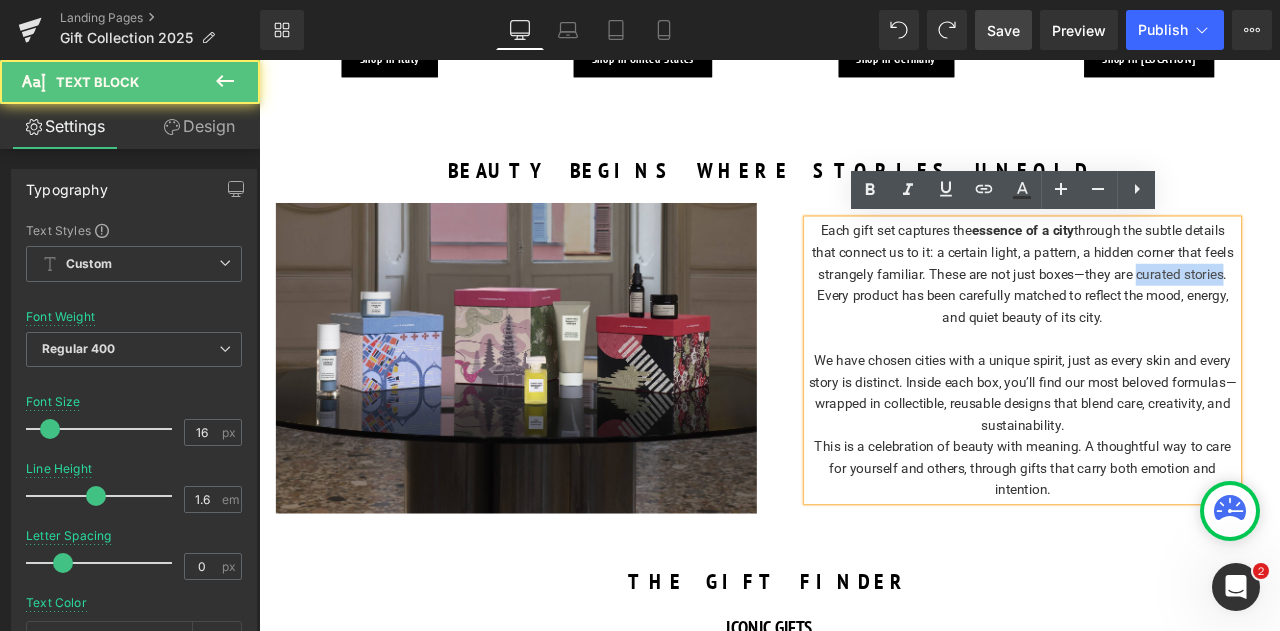drag, startPoint x: 1296, startPoint y: 308, endPoint x: 1397, endPoint y: 313, distance: 101.12369 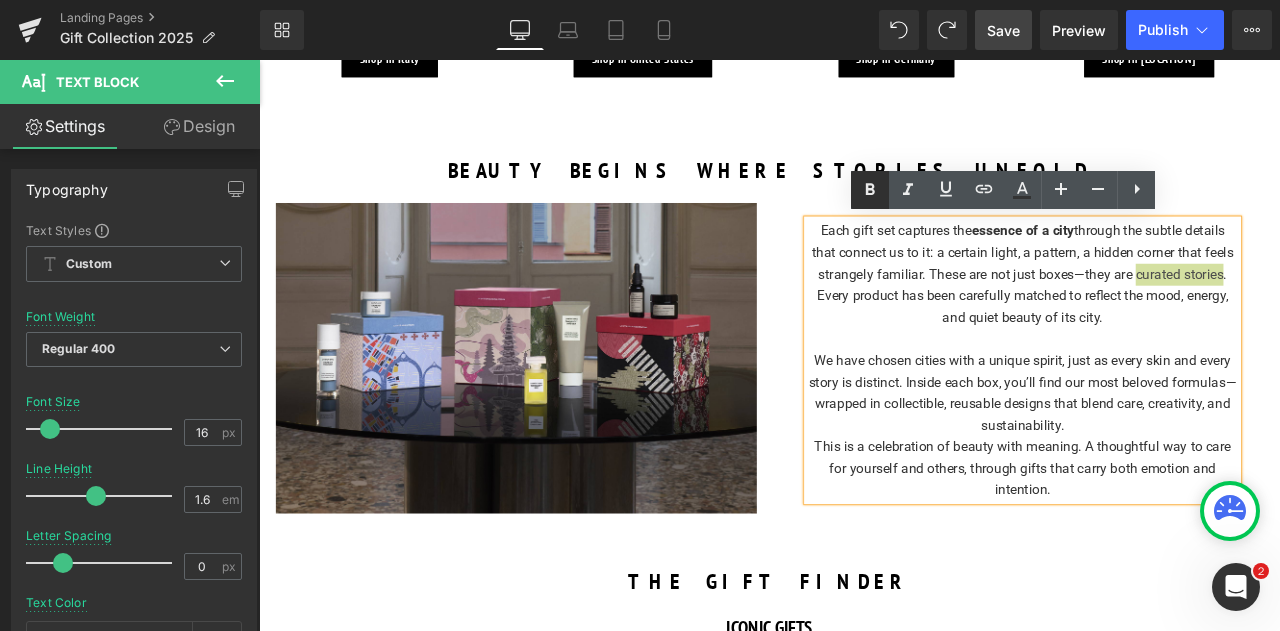 click 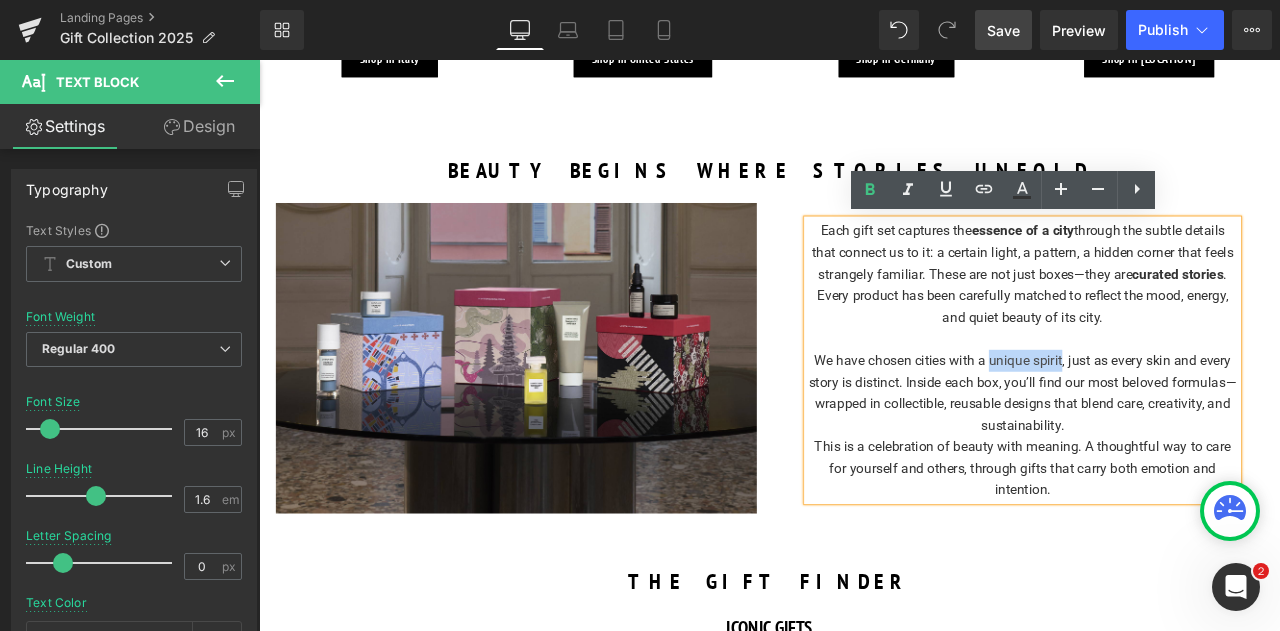 drag, startPoint x: 1119, startPoint y: 412, endPoint x: 1209, endPoint y: 411, distance: 90.005554 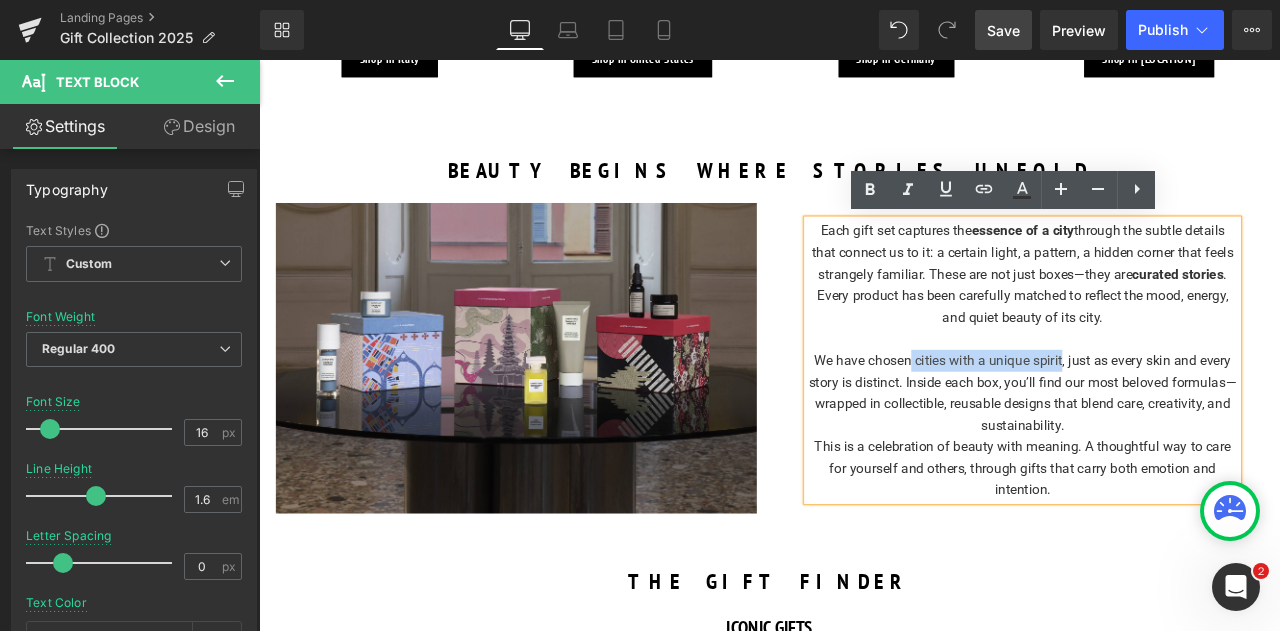 drag, startPoint x: 1029, startPoint y: 411, endPoint x: 1208, endPoint y: 412, distance: 179.00279 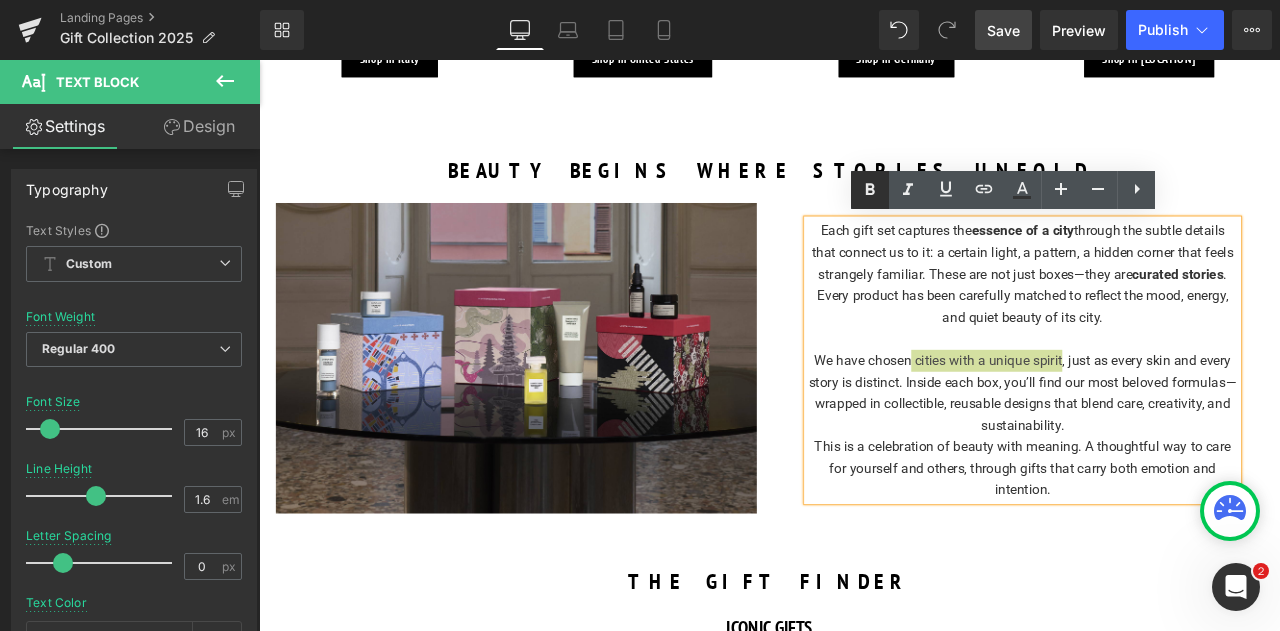 click 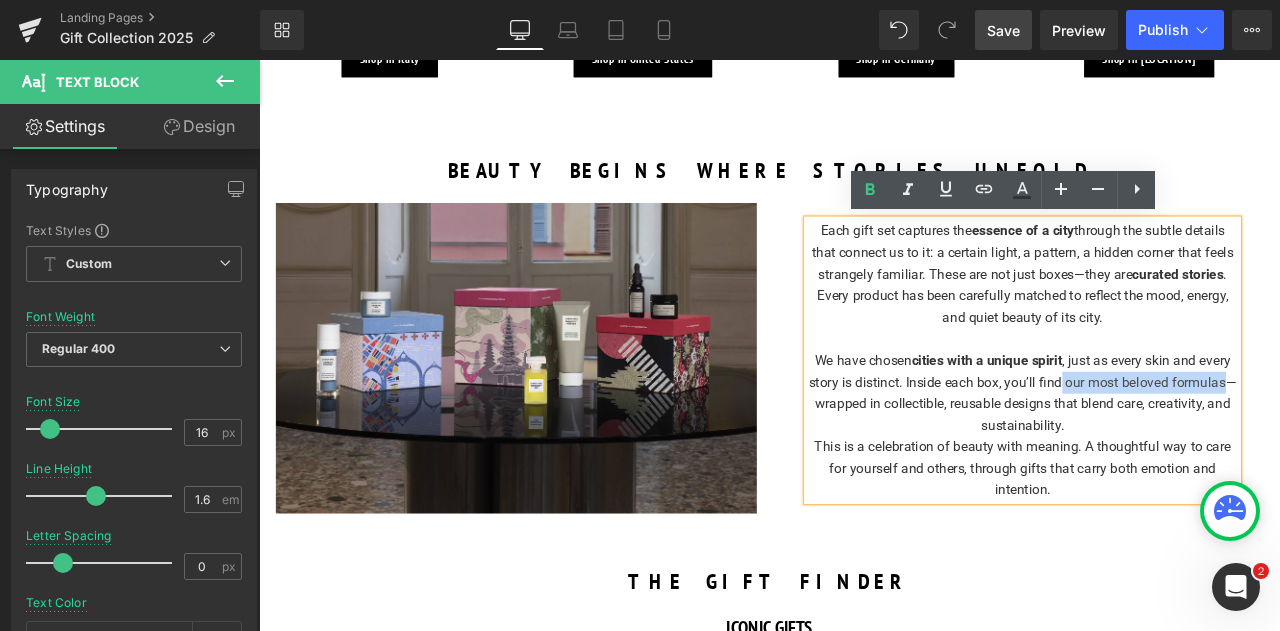 drag, startPoint x: 1208, startPoint y: 437, endPoint x: 1403, endPoint y: 442, distance: 195.06409 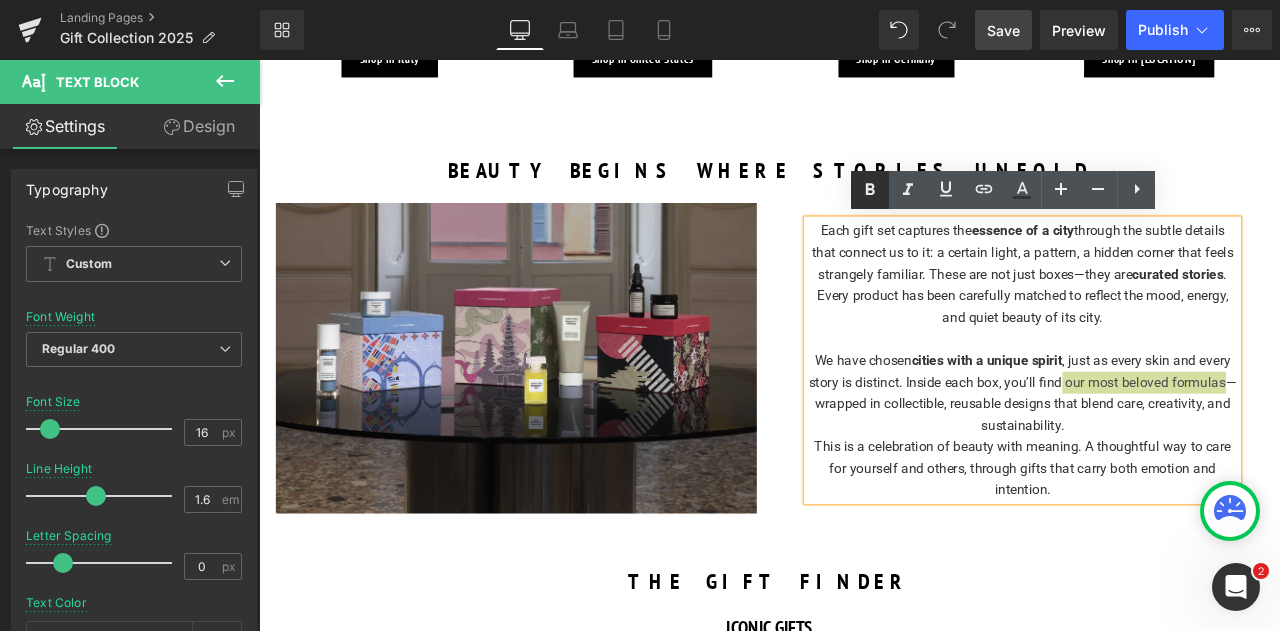 click 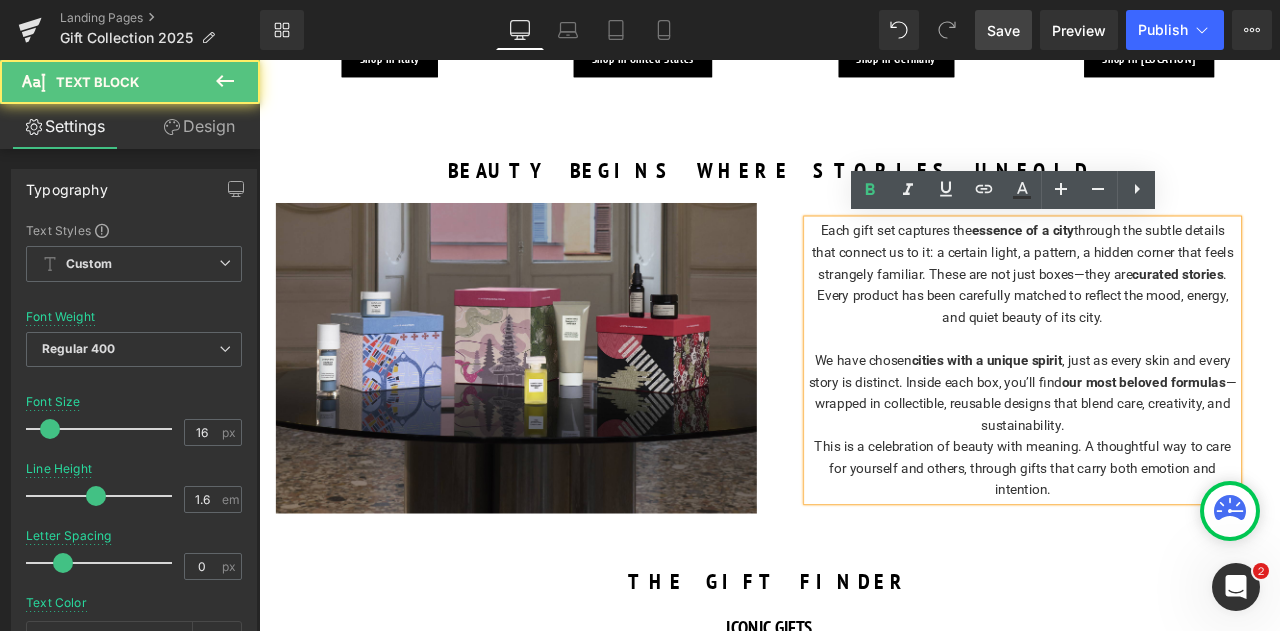 click on "This is a celebration of beauty with meaning. A thoughtful way to care for yourself and others, through gifts that carry both emotion and intention." at bounding box center [1164, 544] 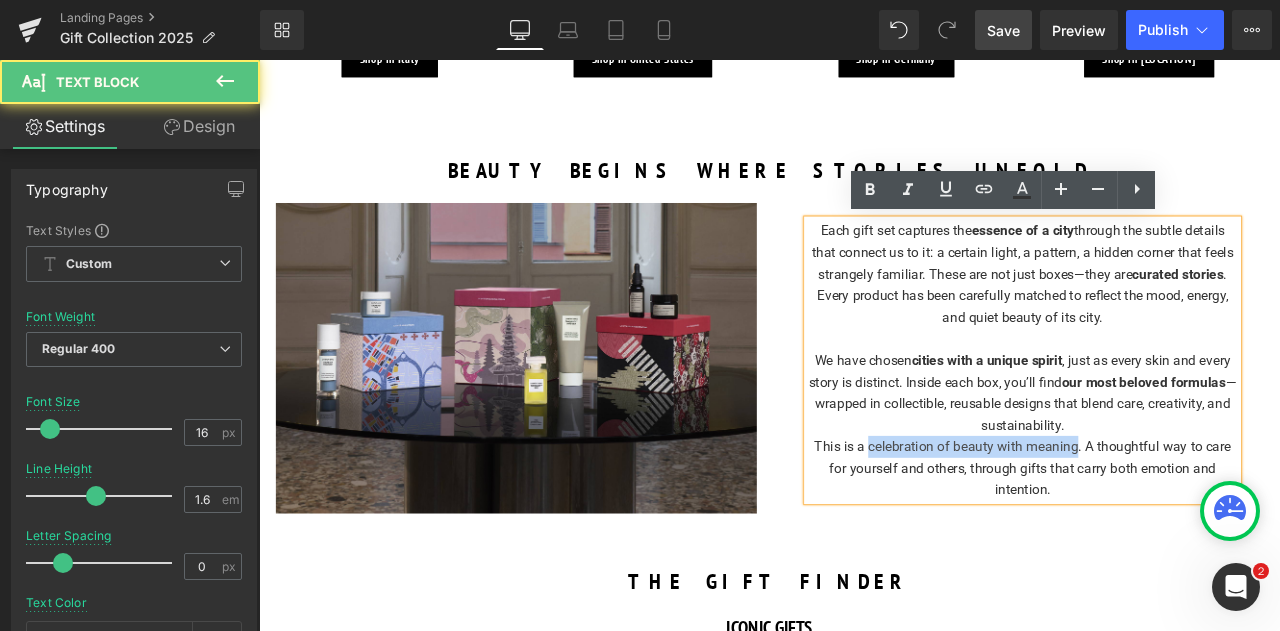 drag, startPoint x: 979, startPoint y: 517, endPoint x: 1227, endPoint y: 521, distance: 248.03226 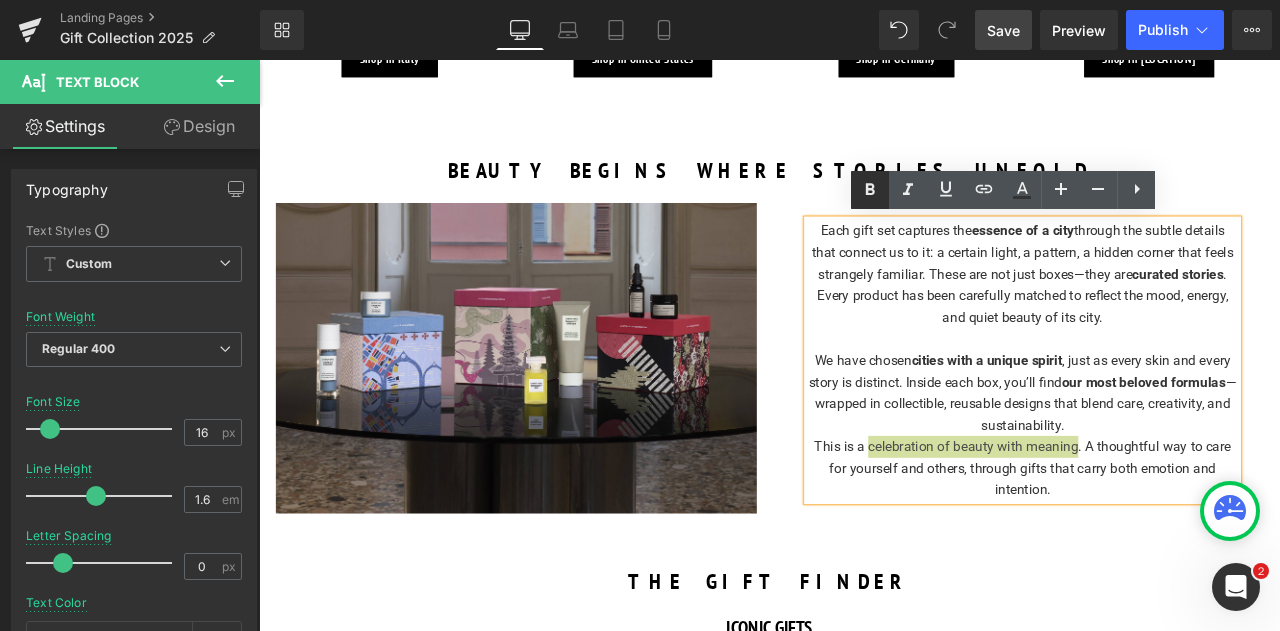 click 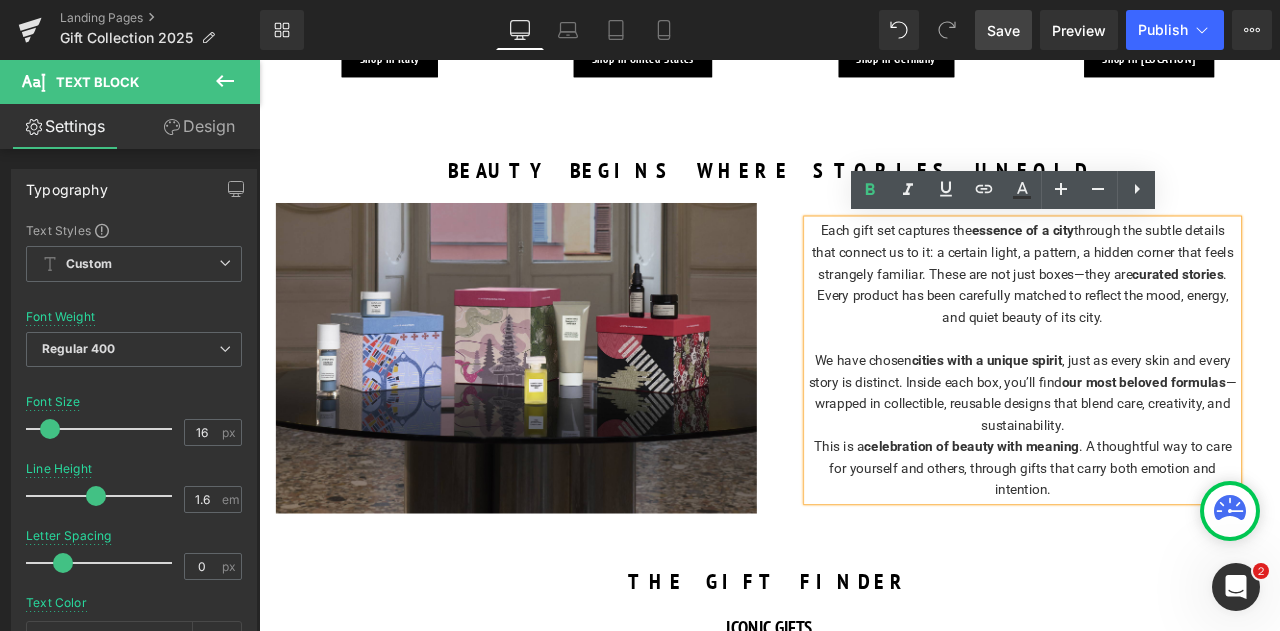 click on "We have chosen  cities with a unique spirit , just as every skin and every story is distinct. Inside each box, you’ll find  our most beloved formulas —wrapped in collectible, reusable designs that blend care, creativity, and sustainability." at bounding box center [1164, 455] 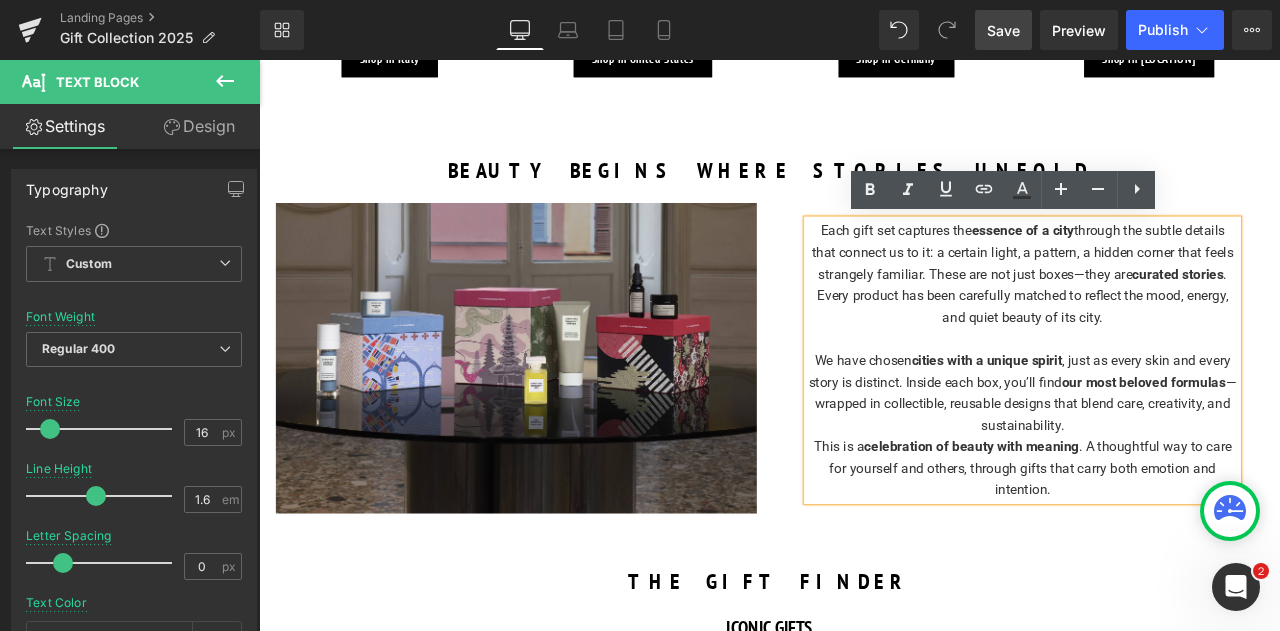 click on "Save" at bounding box center (1003, 30) 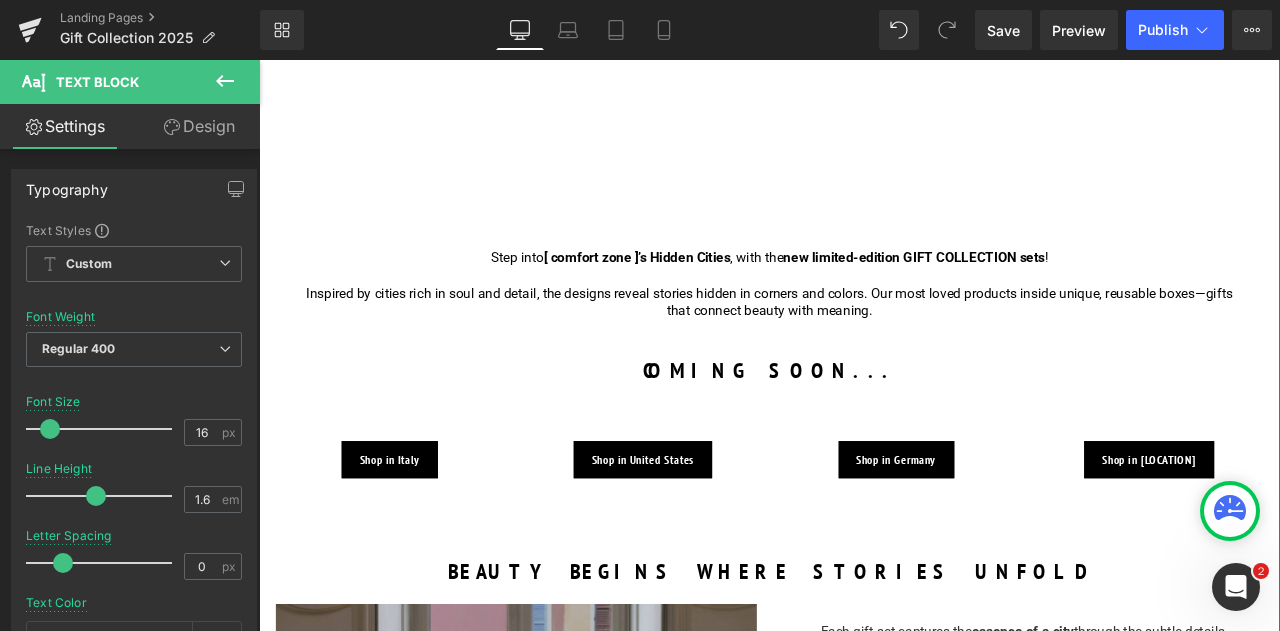 scroll, scrollTop: 0, scrollLeft: 0, axis: both 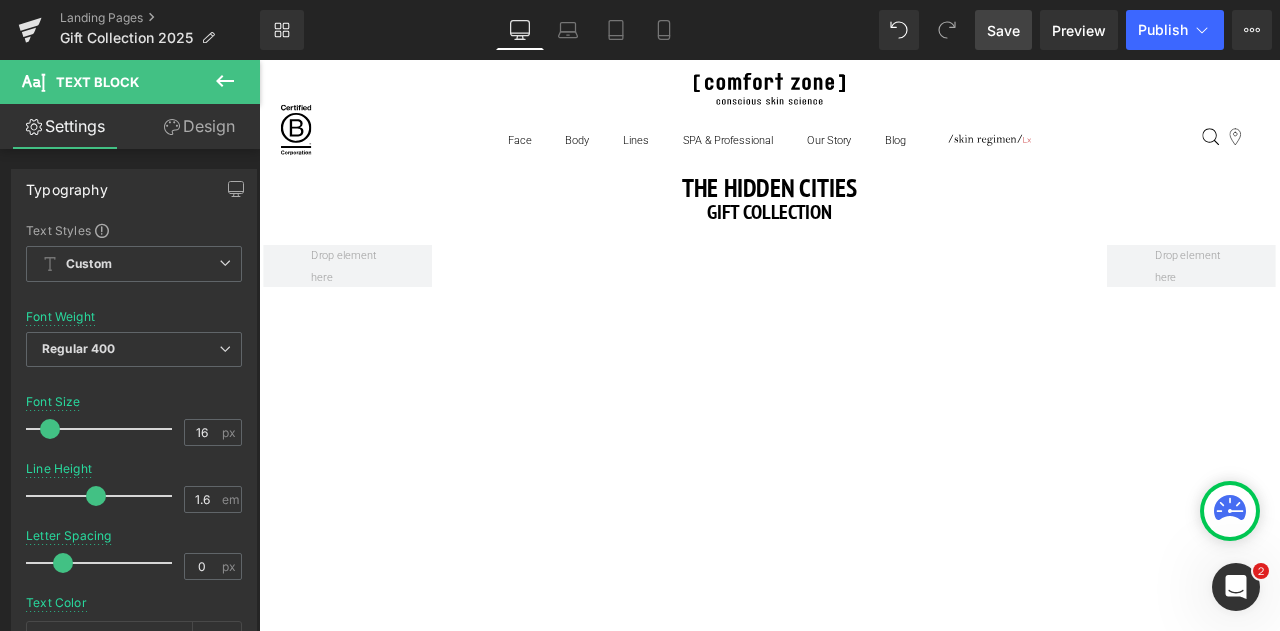 click on "Save" at bounding box center (1003, 30) 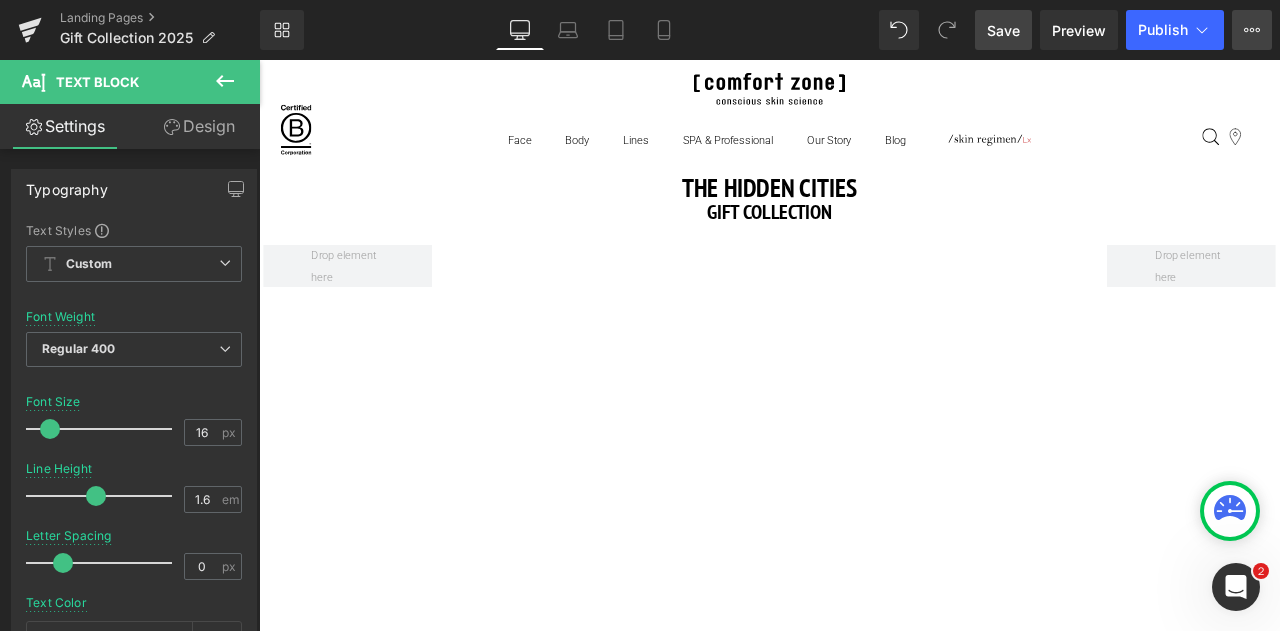 click on "View Live Page View with current Template Save Template to Library Schedule Publish  Optimize  Publish Settings Shortcuts" at bounding box center (1252, 30) 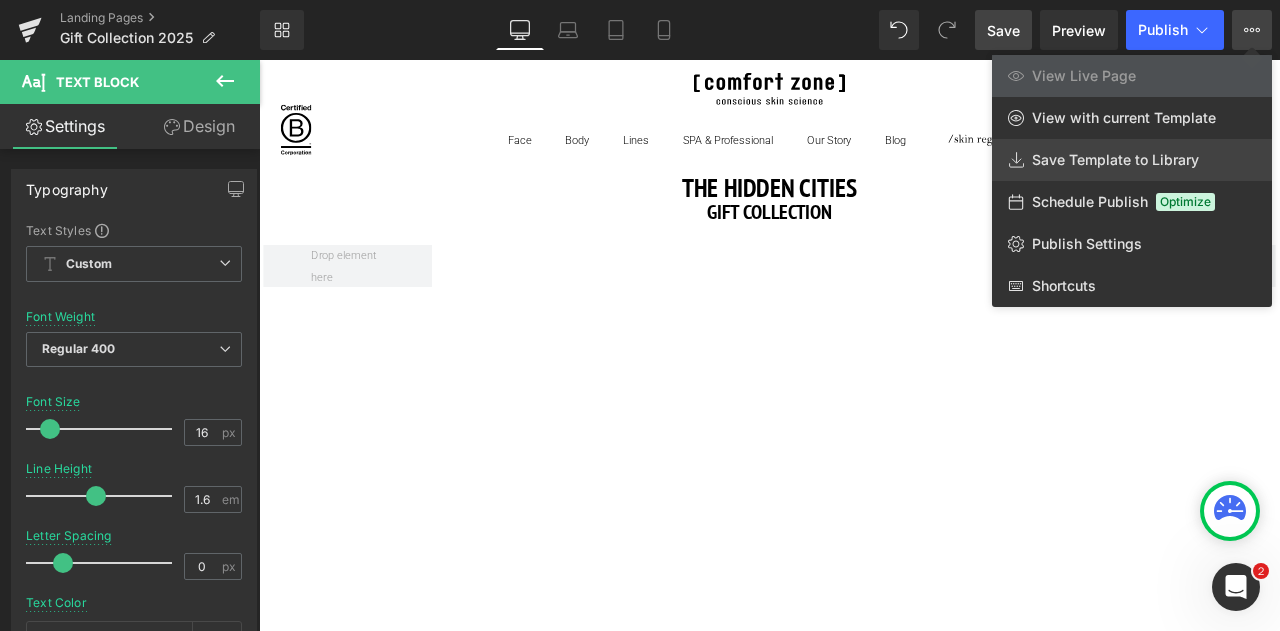 click on "Save Template to Library" at bounding box center (1132, 160) 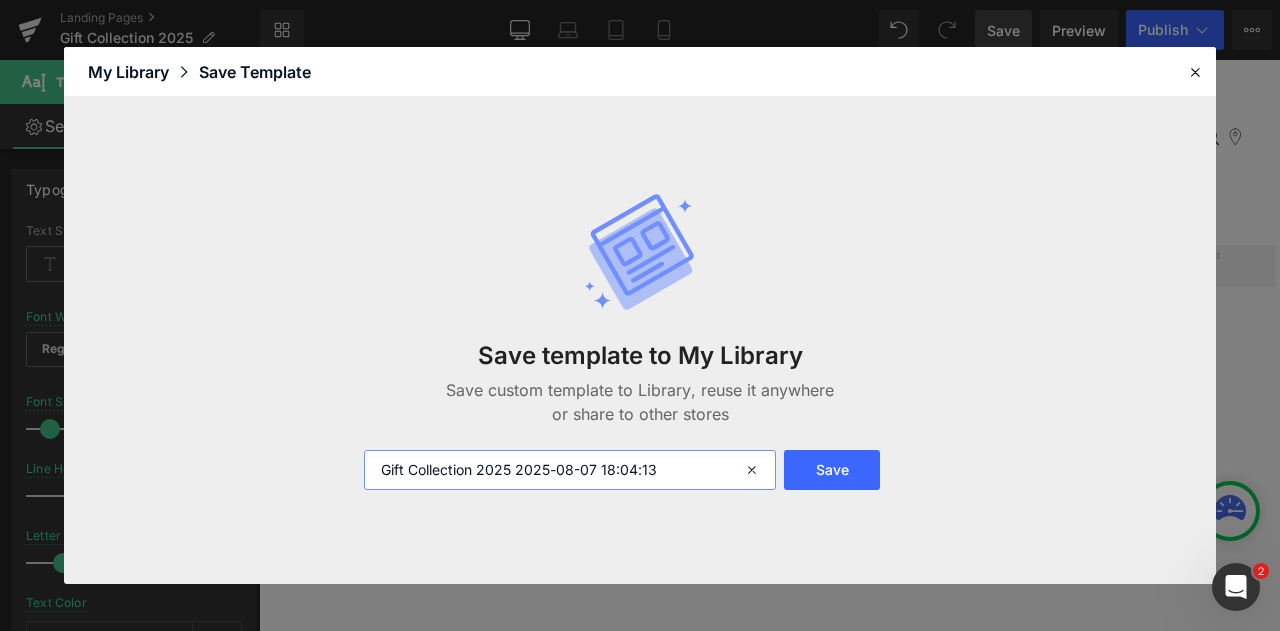 drag, startPoint x: 510, startPoint y: 469, endPoint x: 712, endPoint y: 475, distance: 202.0891 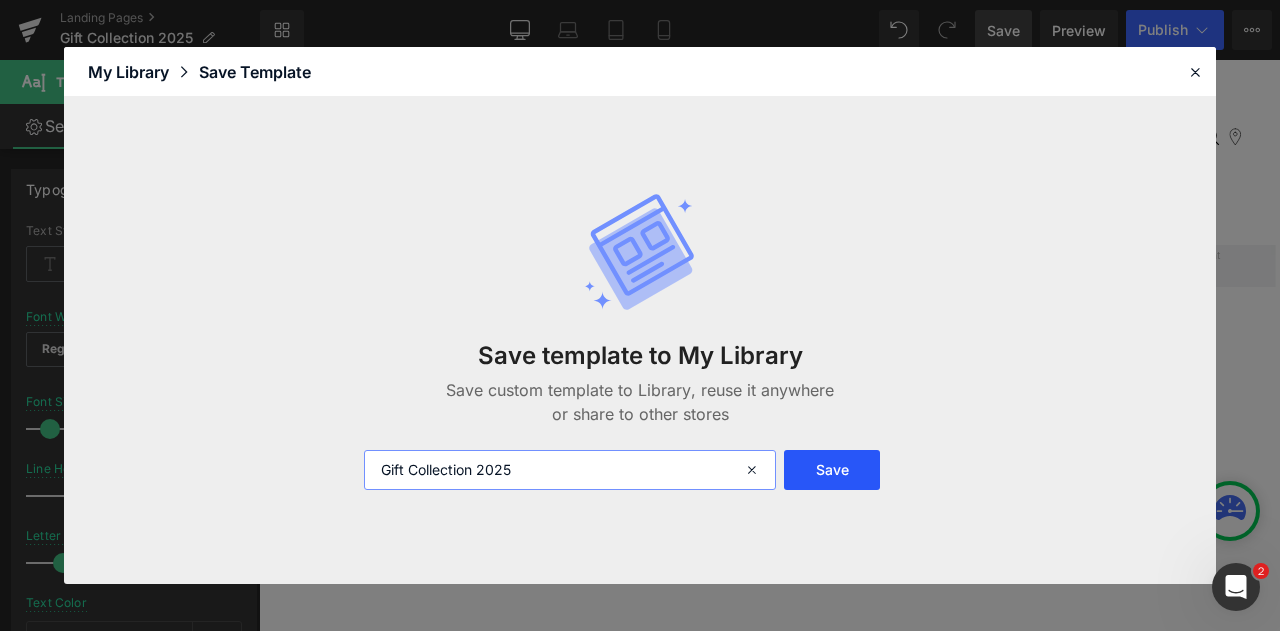 type on "Gift Collection 2025" 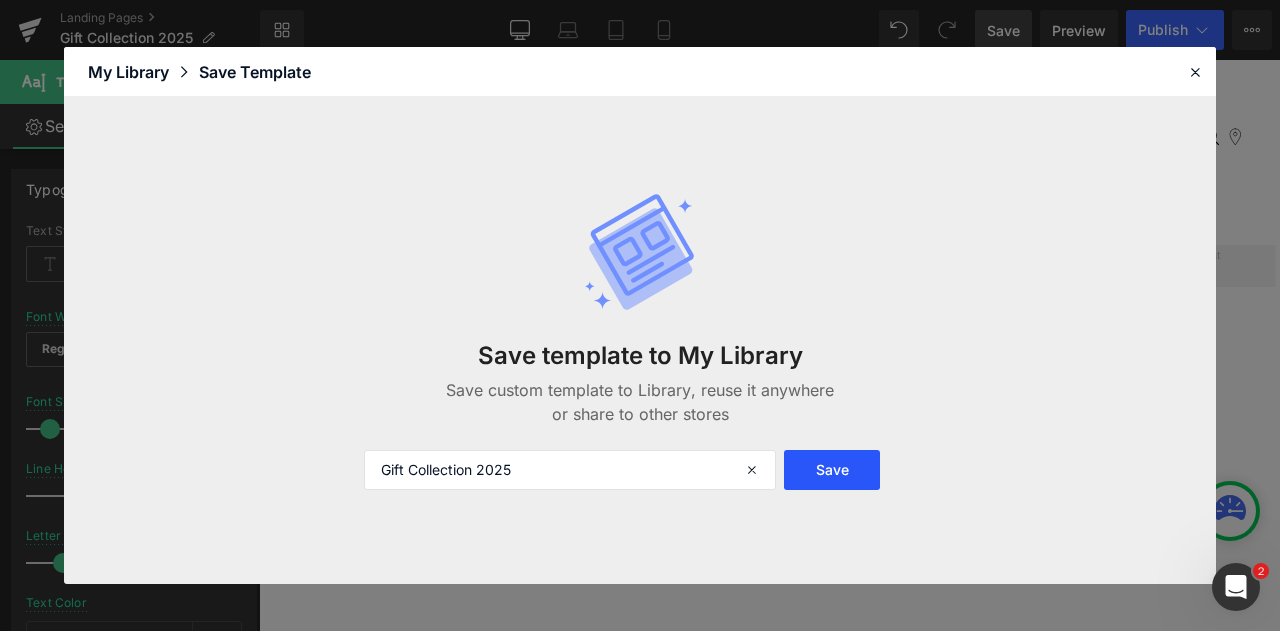 click on "Save" at bounding box center [832, 470] 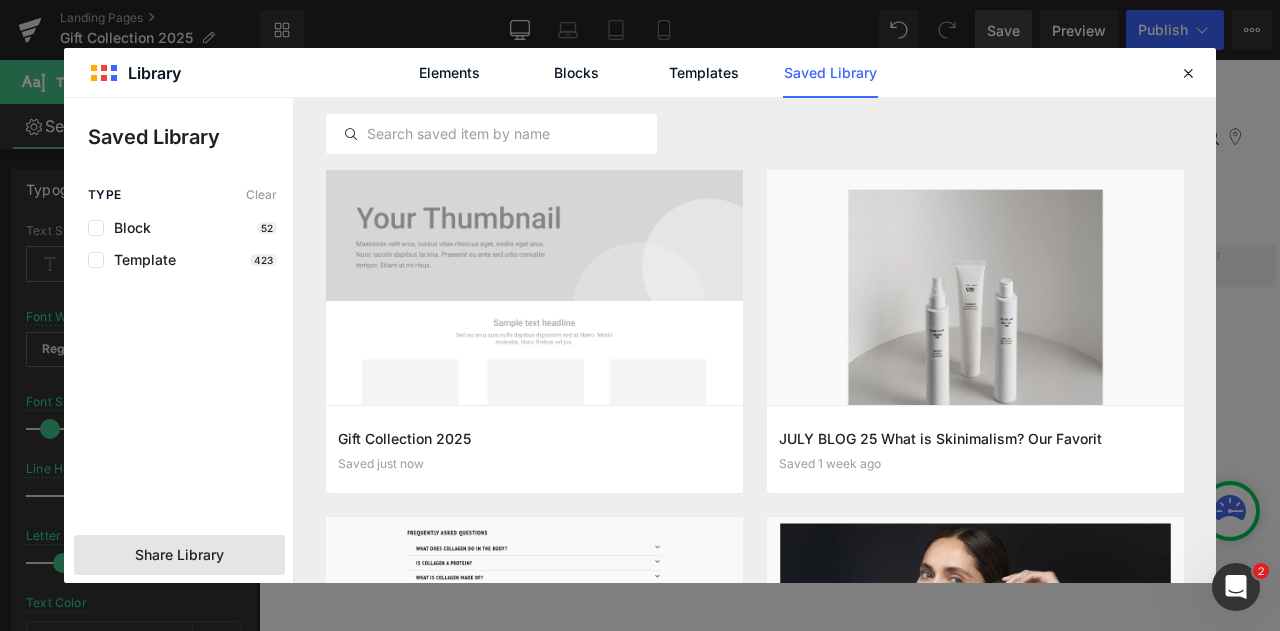 click on "Share Library" at bounding box center [179, 555] 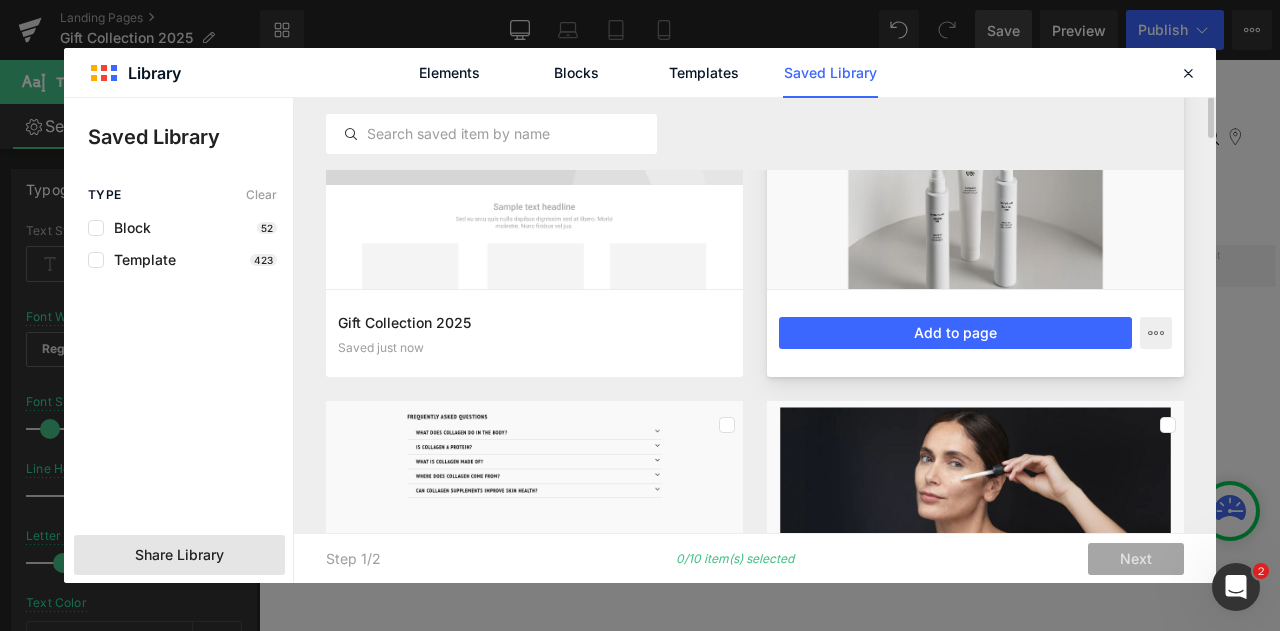 scroll, scrollTop: 0, scrollLeft: 0, axis: both 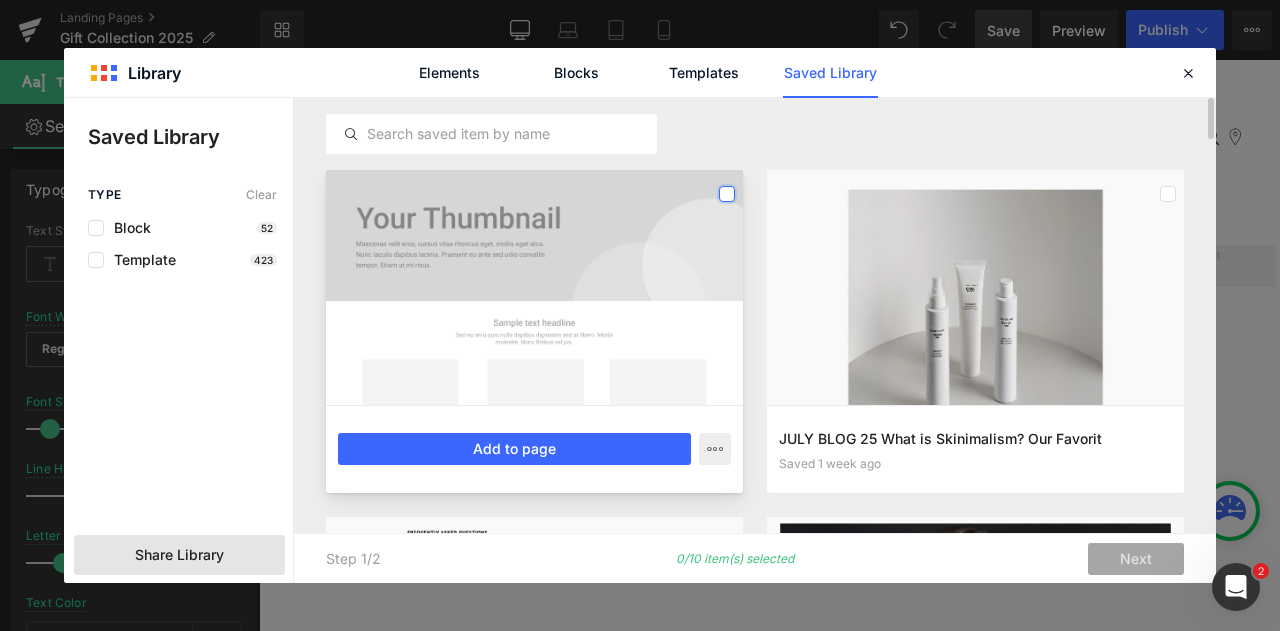 click at bounding box center [727, 194] 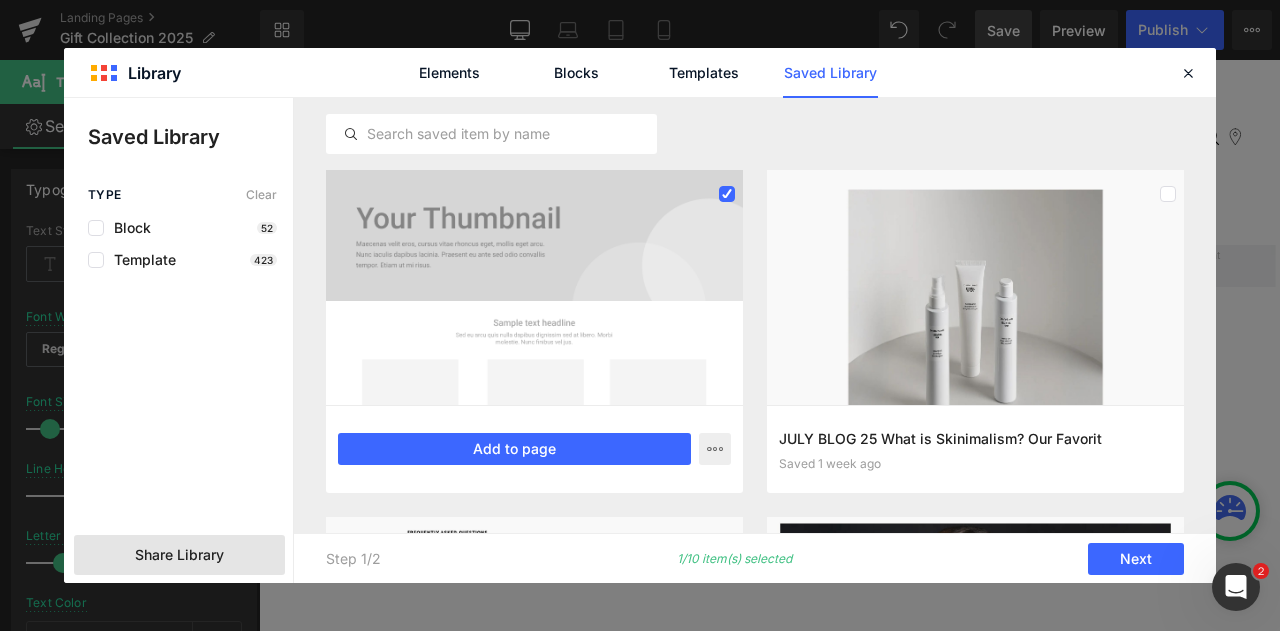 click on "Share Library" 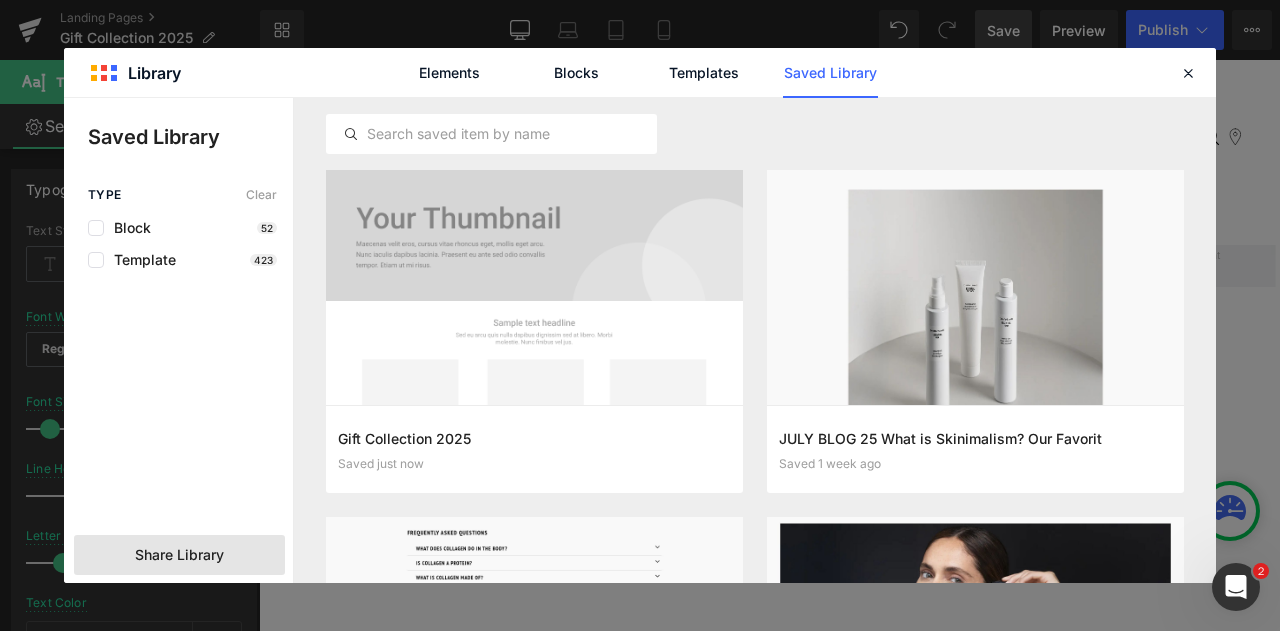 click on "Share Library" at bounding box center (179, 555) 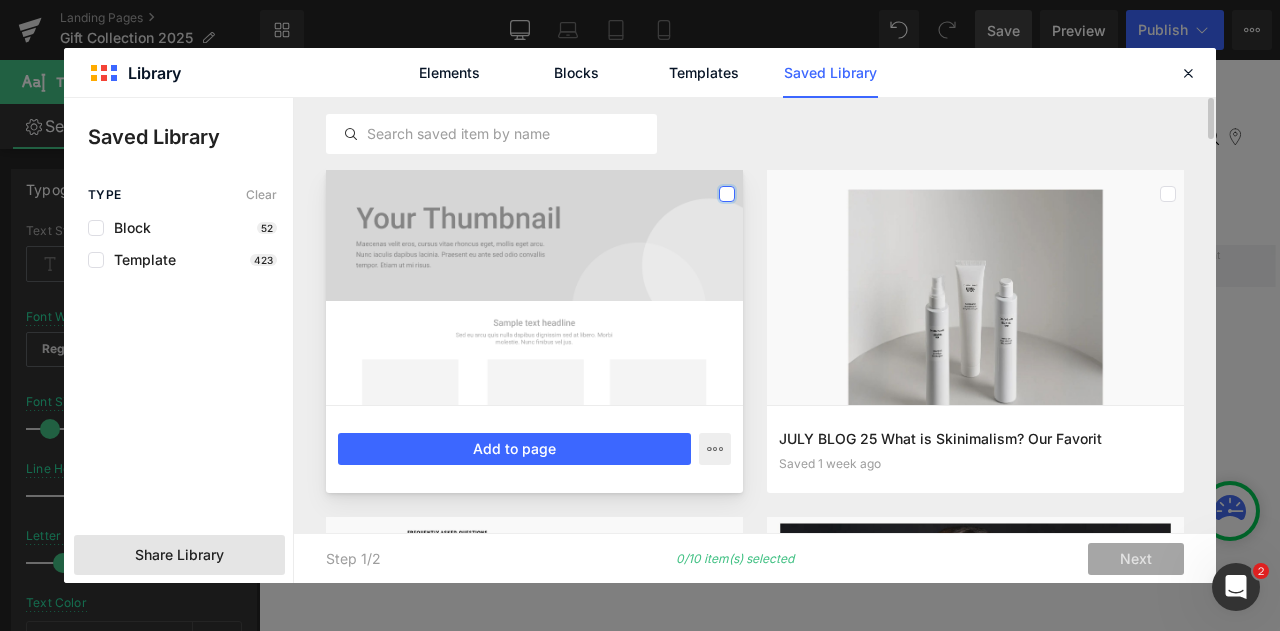 click at bounding box center [727, 194] 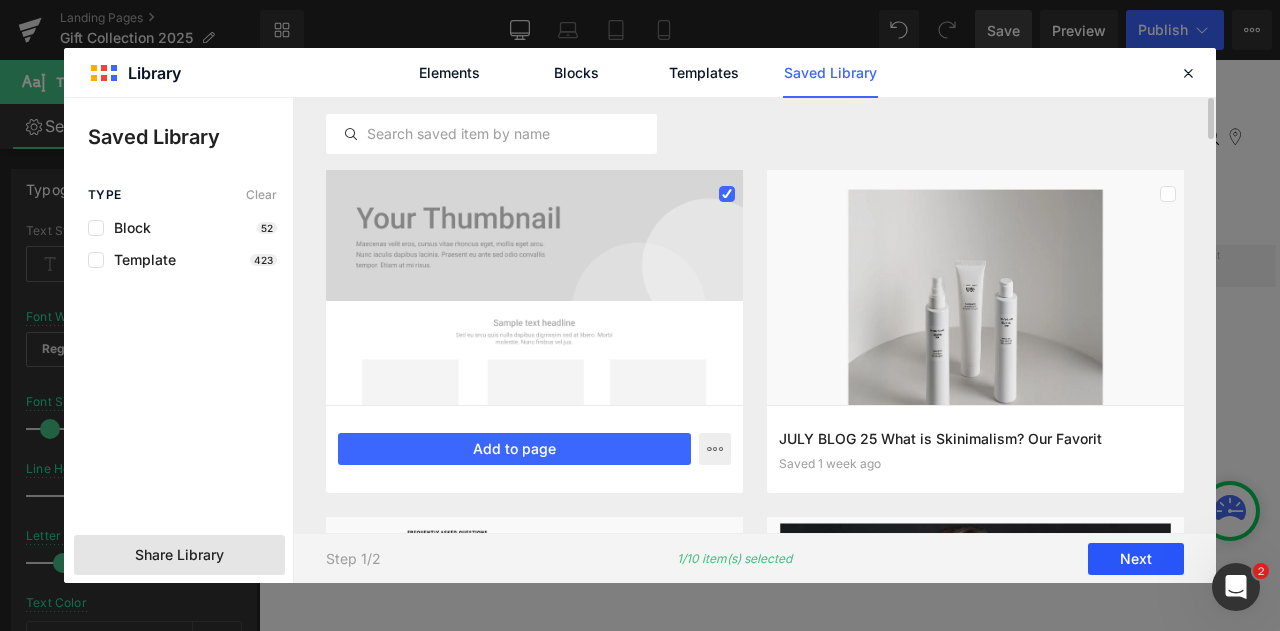 click on "Next" at bounding box center [1136, 559] 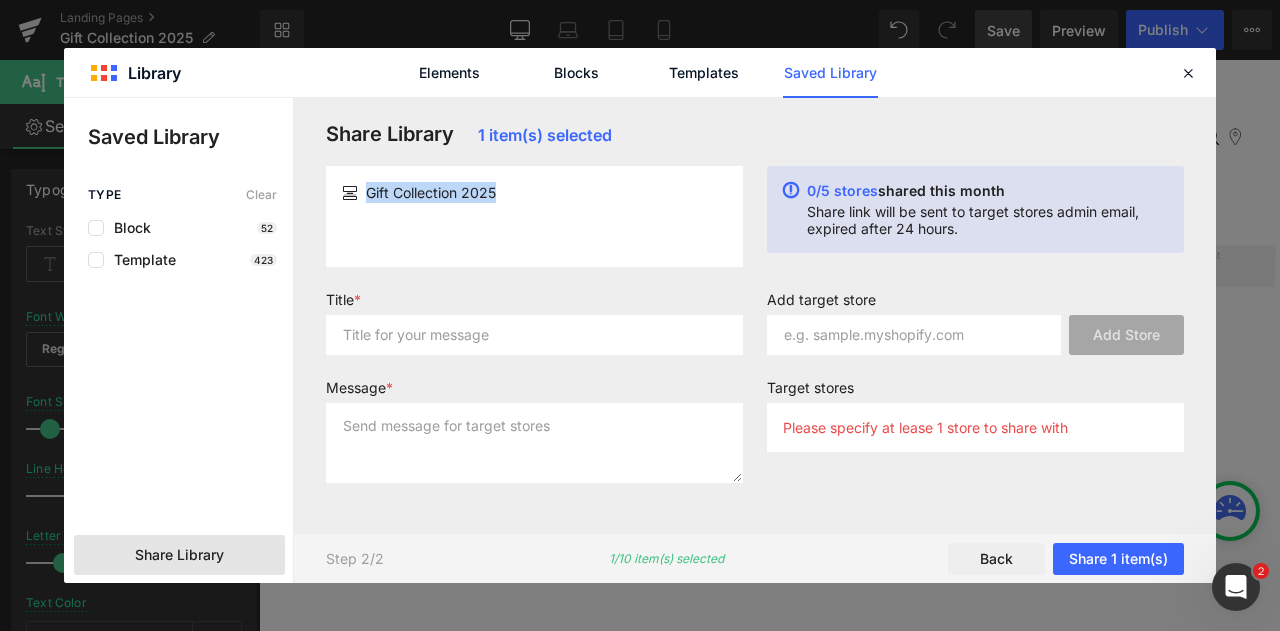 drag, startPoint x: 512, startPoint y: 188, endPoint x: 346, endPoint y: 195, distance: 166.14752 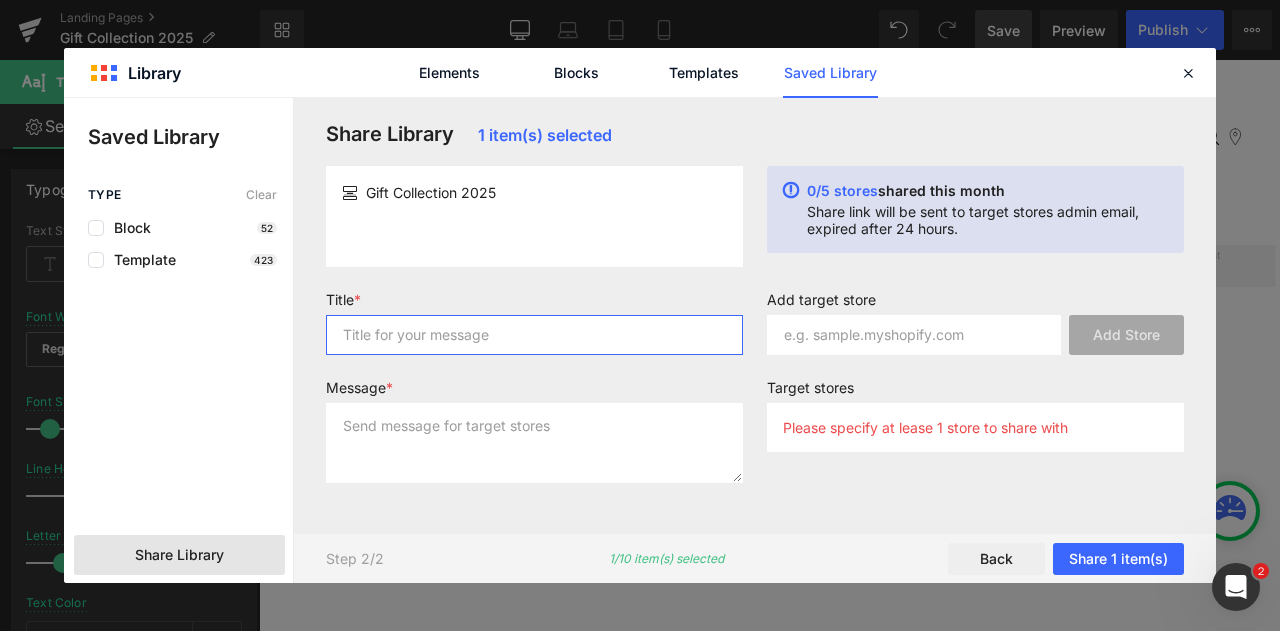 click at bounding box center [534, 335] 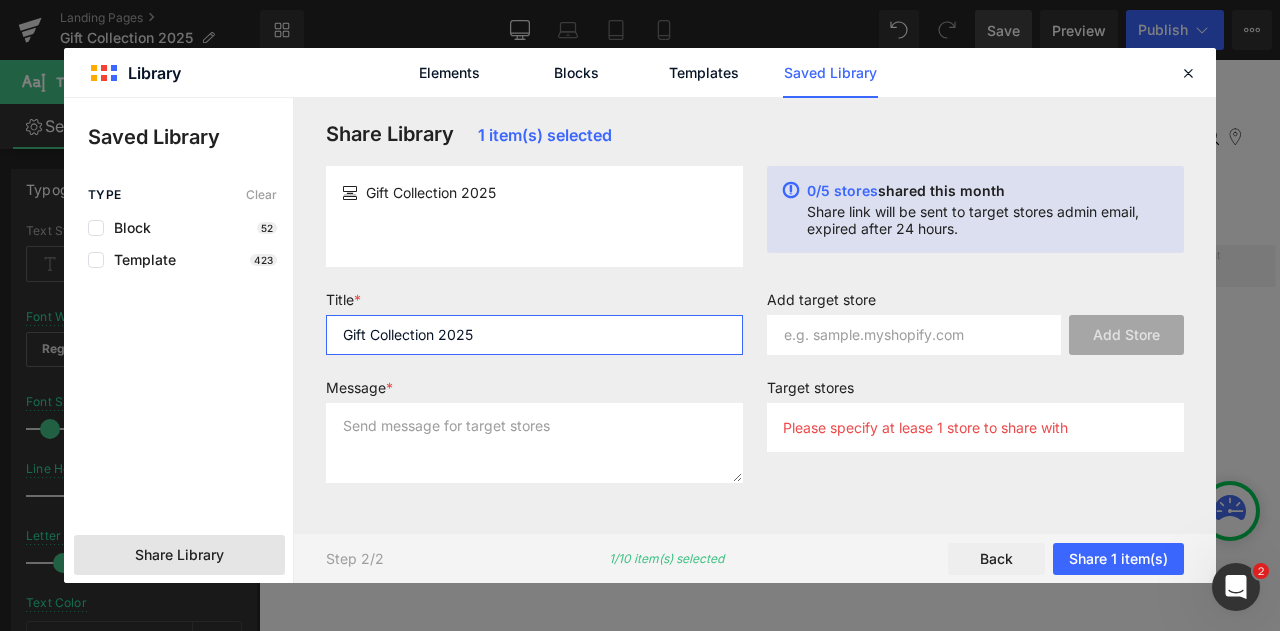 type on "Gift Collection 2025" 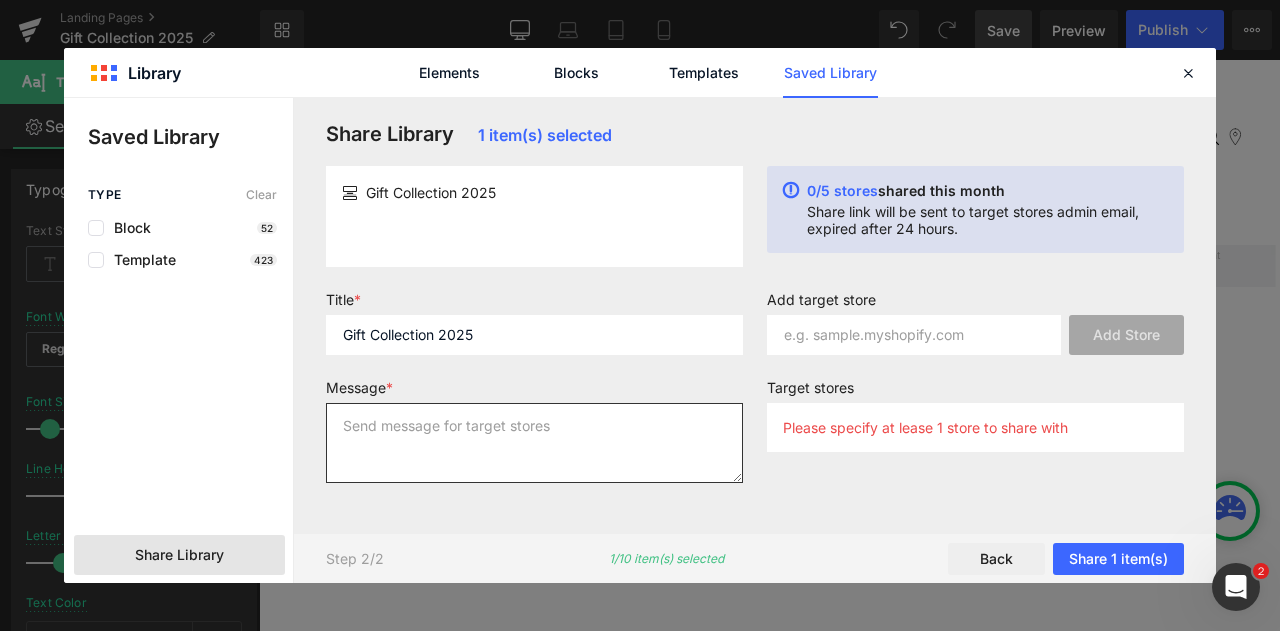 click at bounding box center [534, 443] 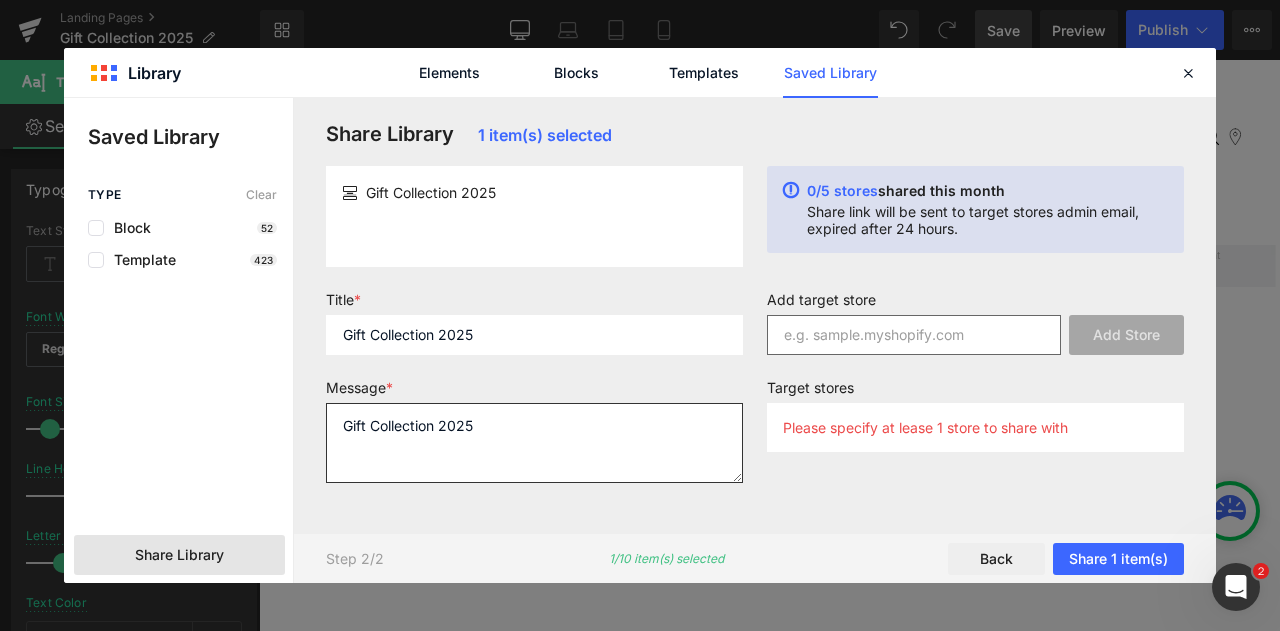 type on "Gift Collection 2025" 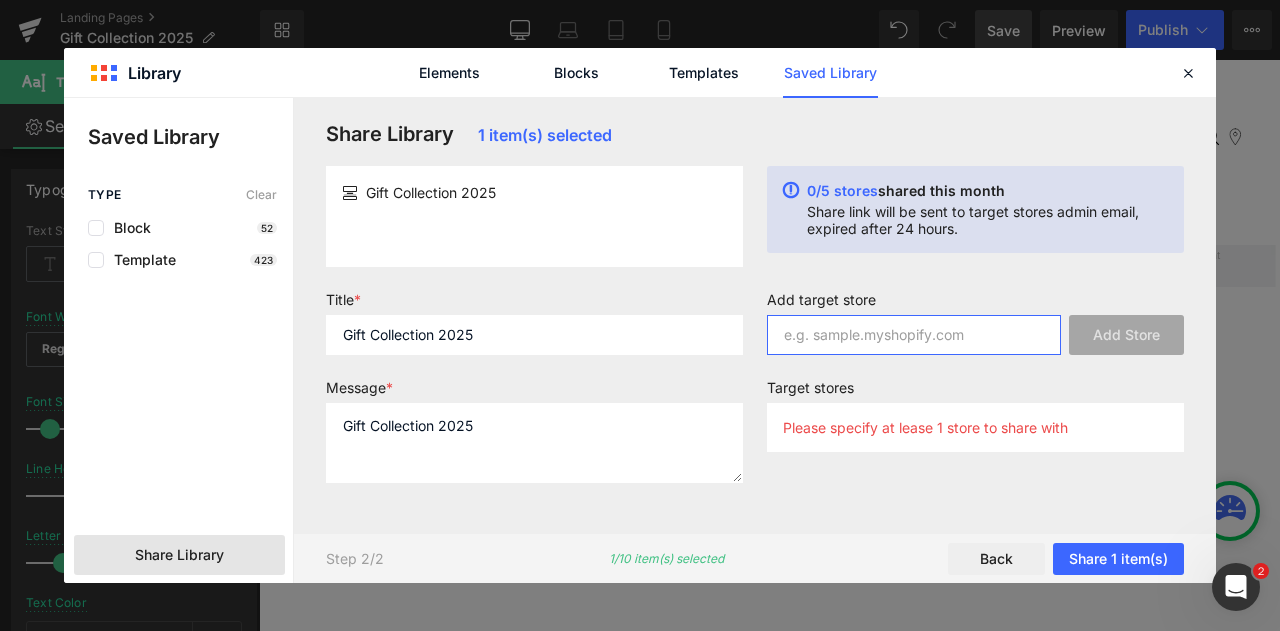 click at bounding box center [914, 335] 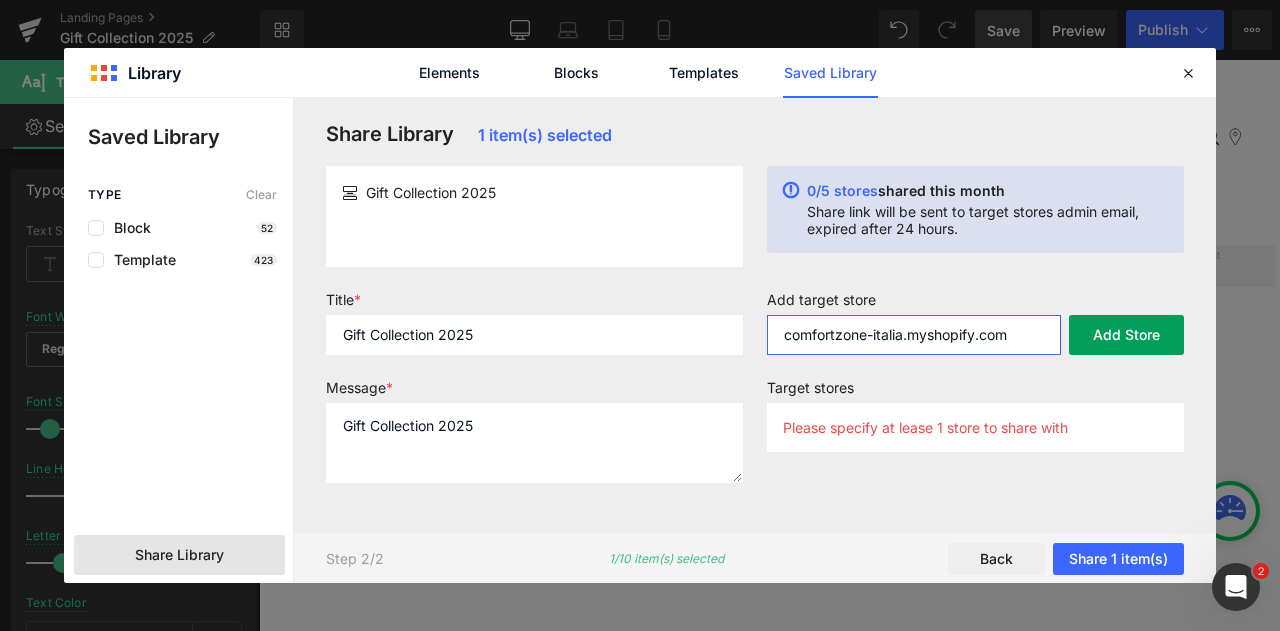 type on "comfortzone-italia.myshopify.com" 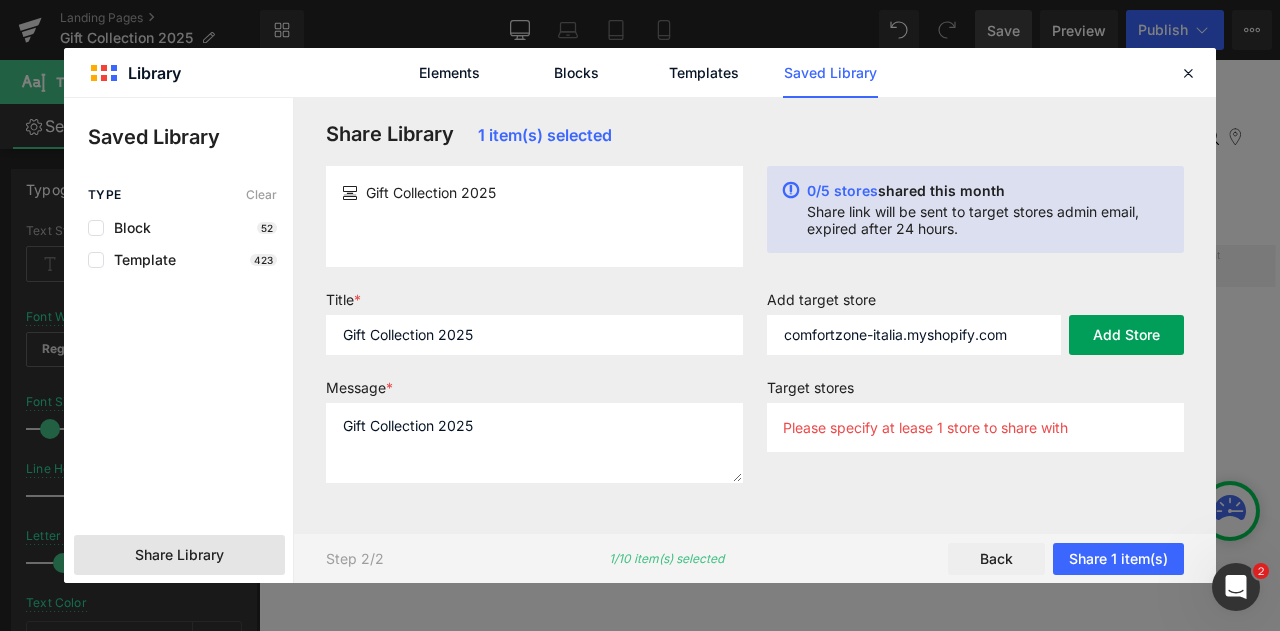 click on "Add Store" at bounding box center (1126, 335) 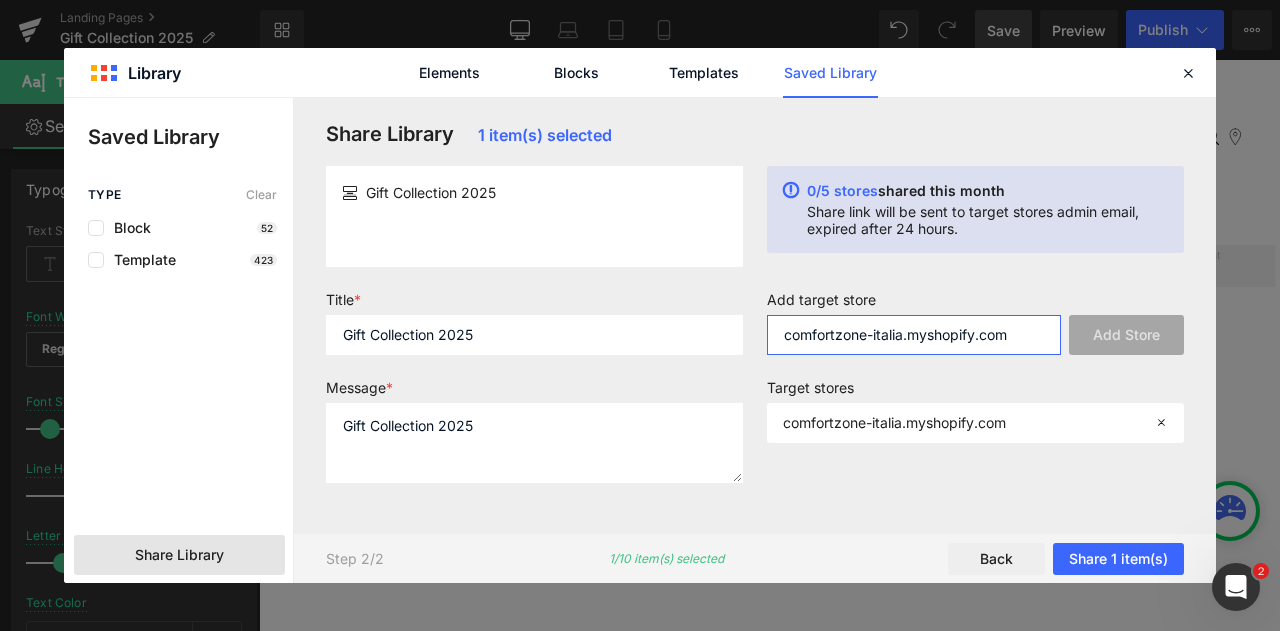 click on "comfortzone-italia.myshopify.com" at bounding box center [914, 335] 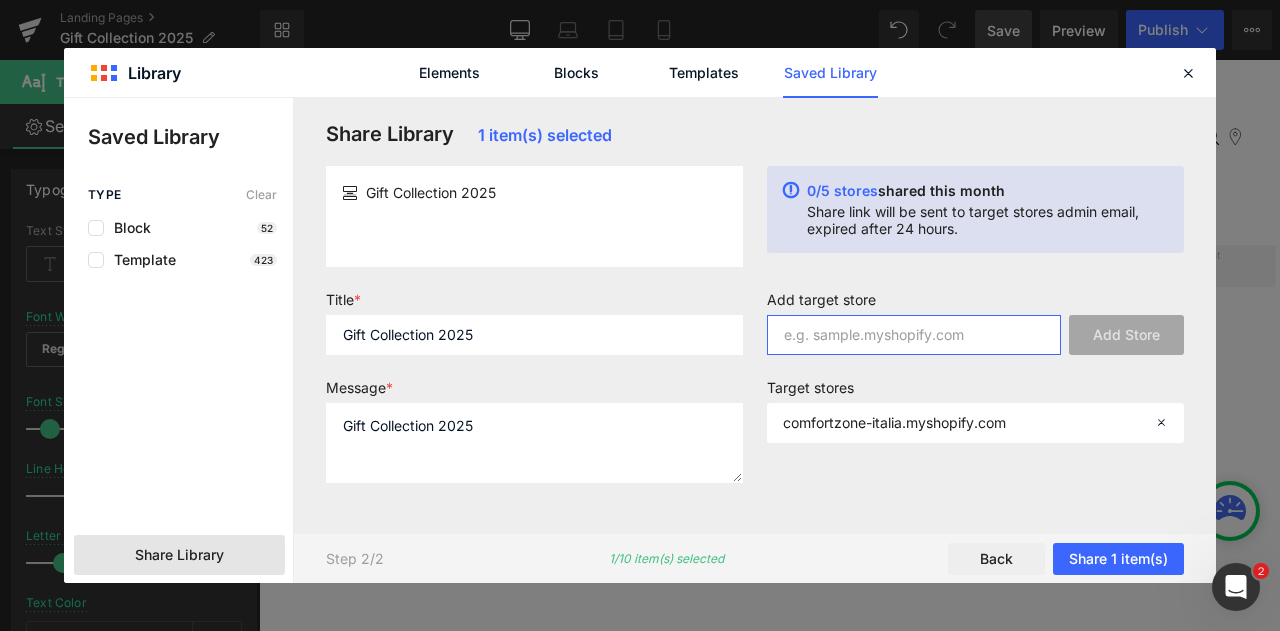 paste on "comfort-zone-bang.myshopify.com" 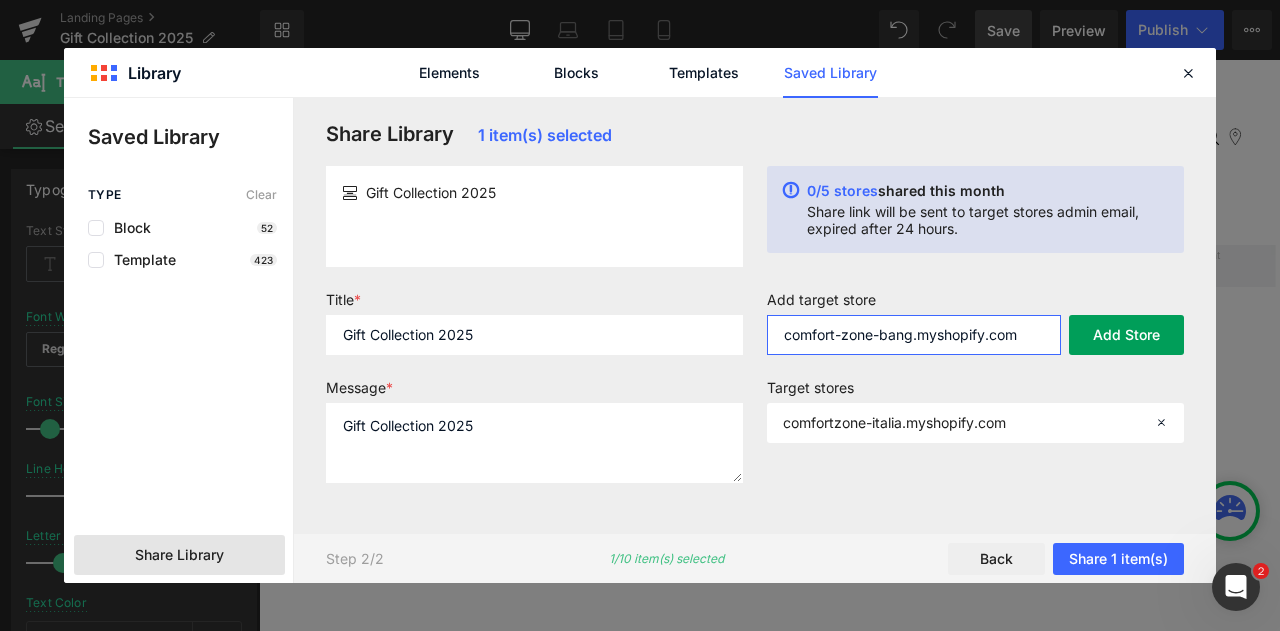 type on "comfort-zone-bang.myshopify.com" 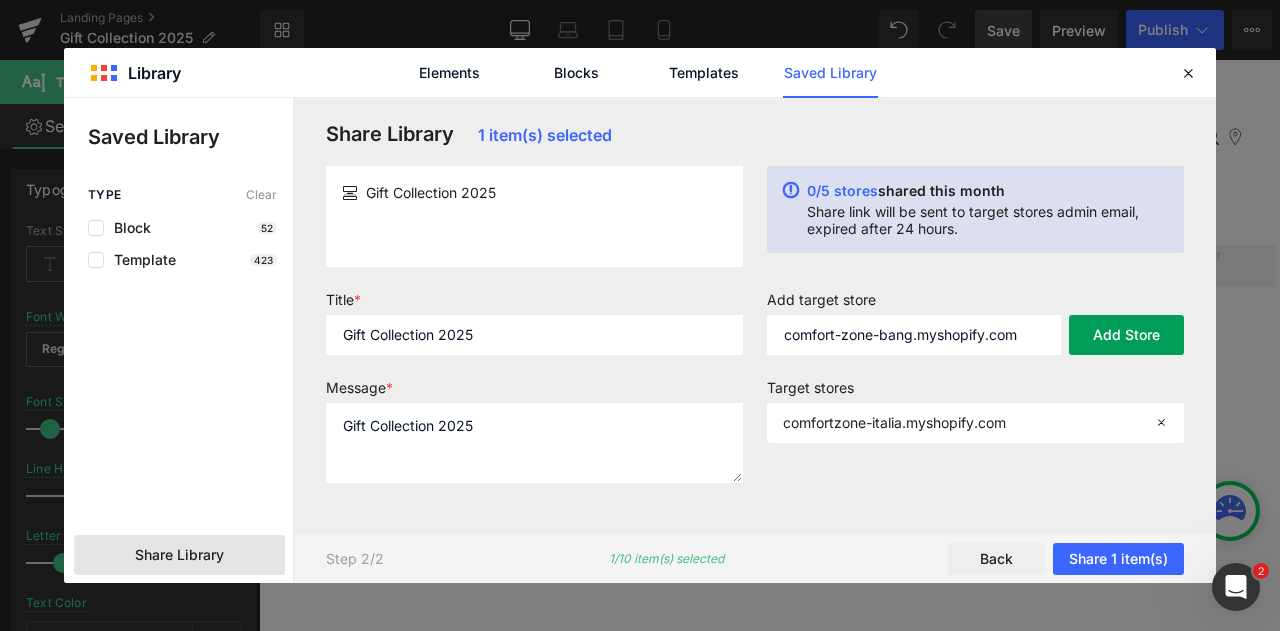click on "Add Store" at bounding box center (1126, 335) 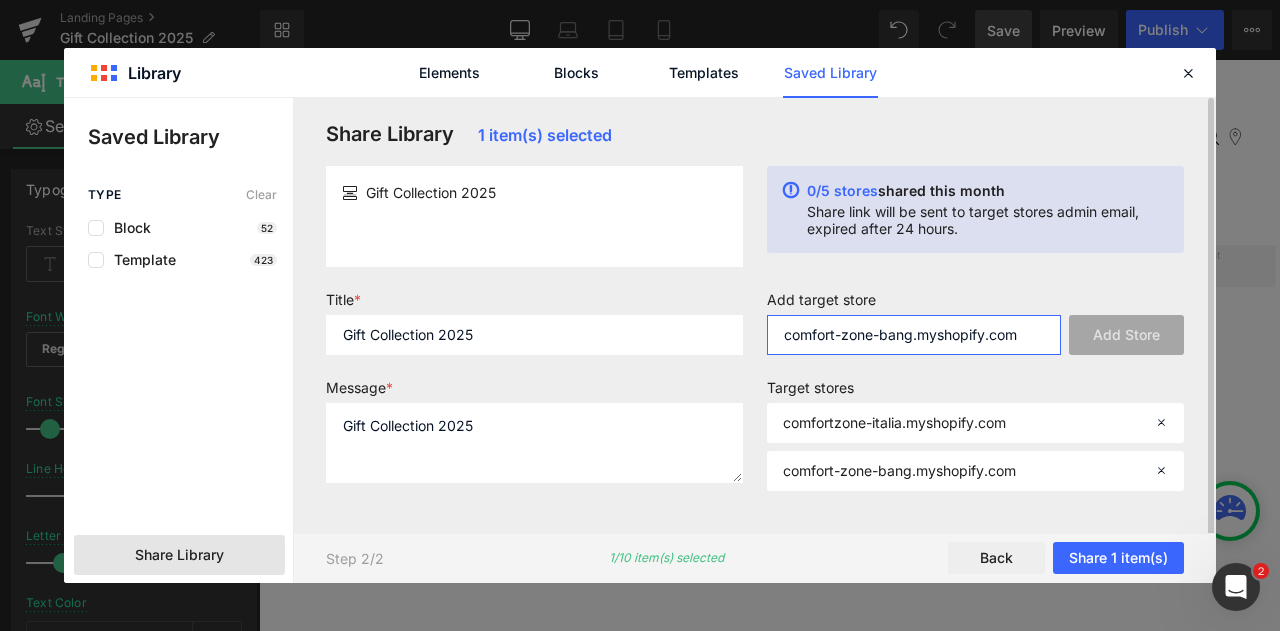 click on "comfort-zone-bang.myshopify.com" at bounding box center (914, 335) 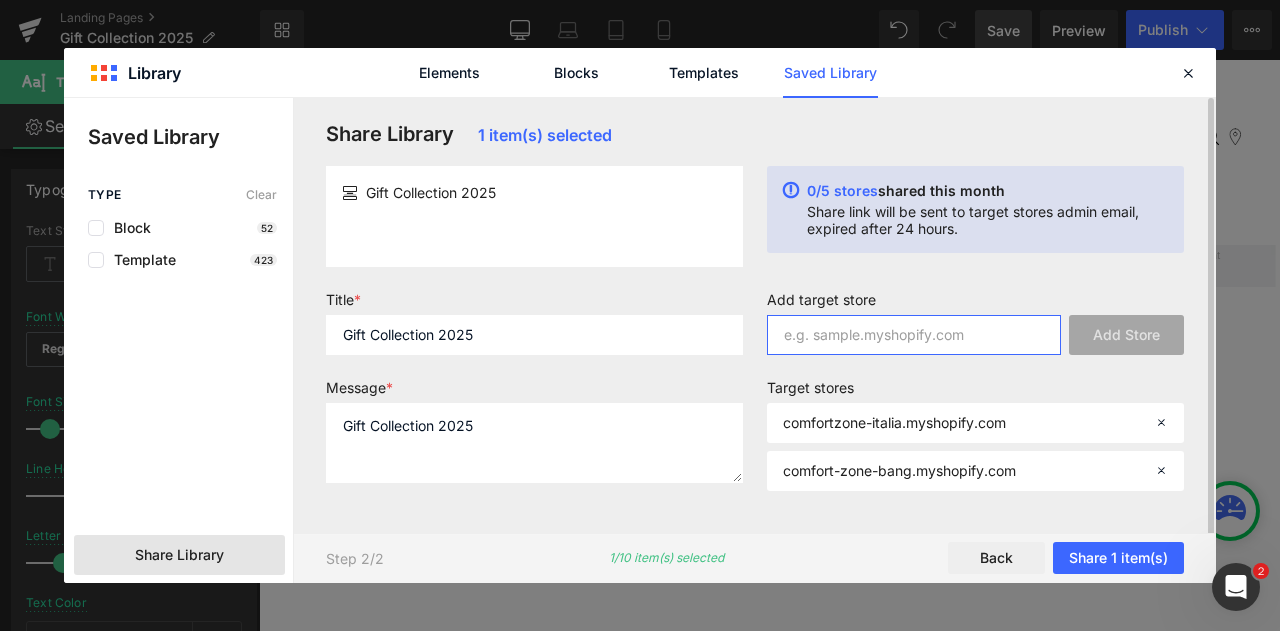 paste on "comfort-zone-united-kingdom.myshopify.com" 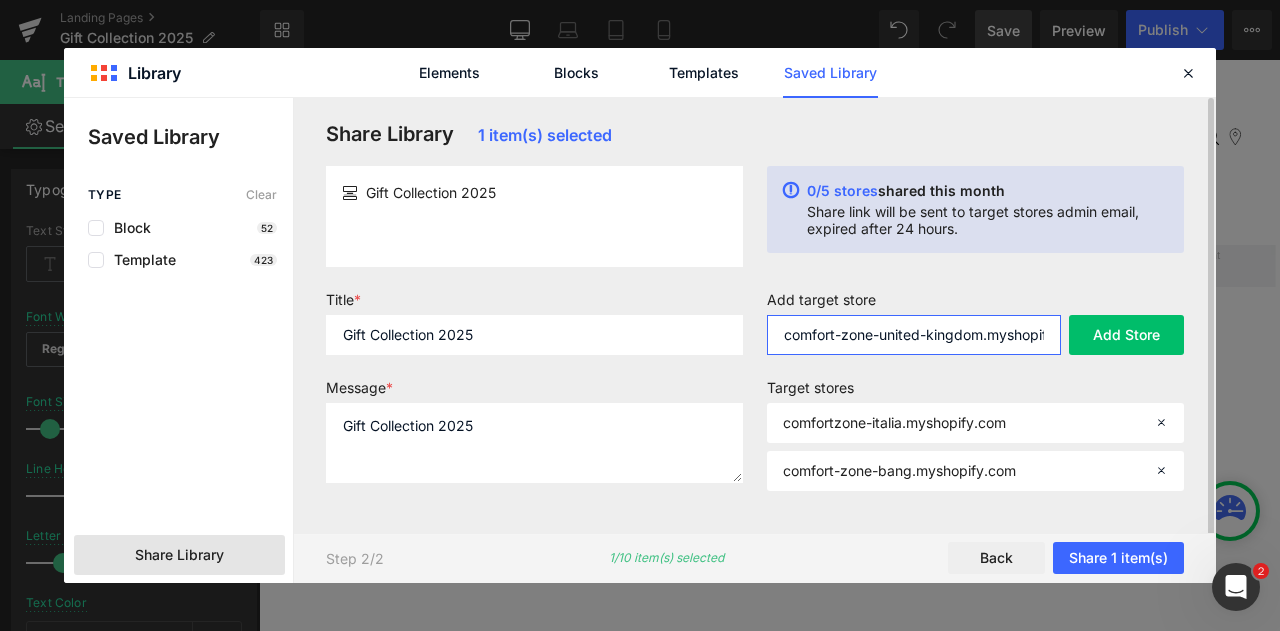 scroll, scrollTop: 0, scrollLeft: 46, axis: horizontal 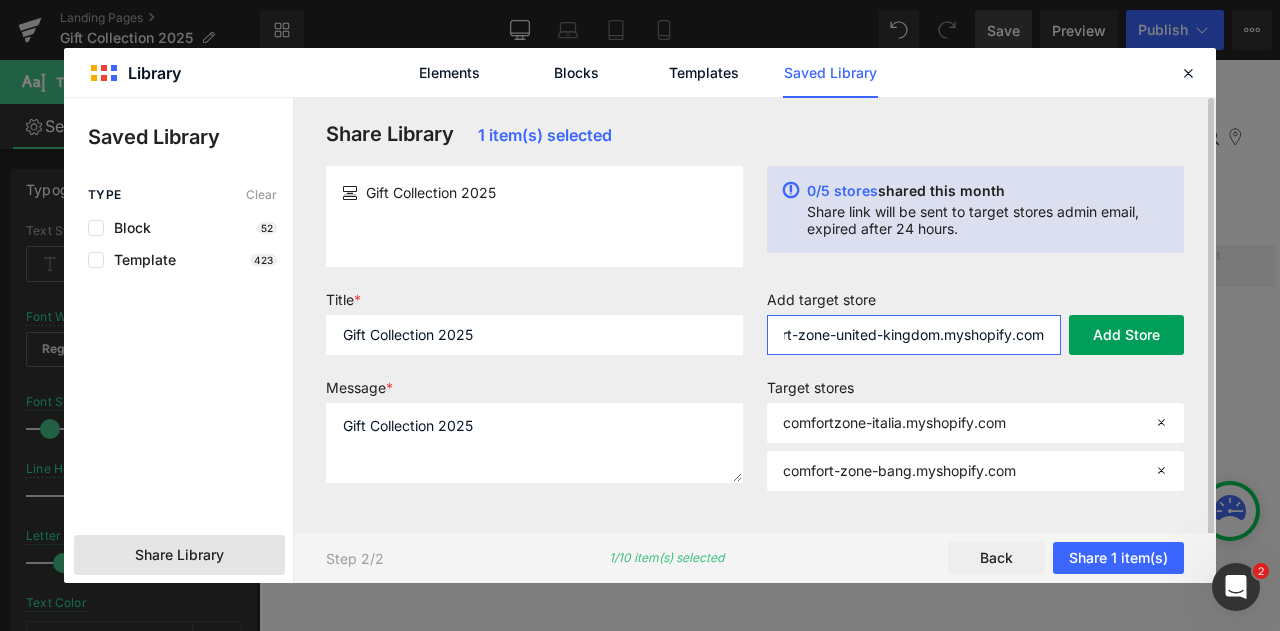 type on "comfort-zone-united-kingdom.myshopify.com" 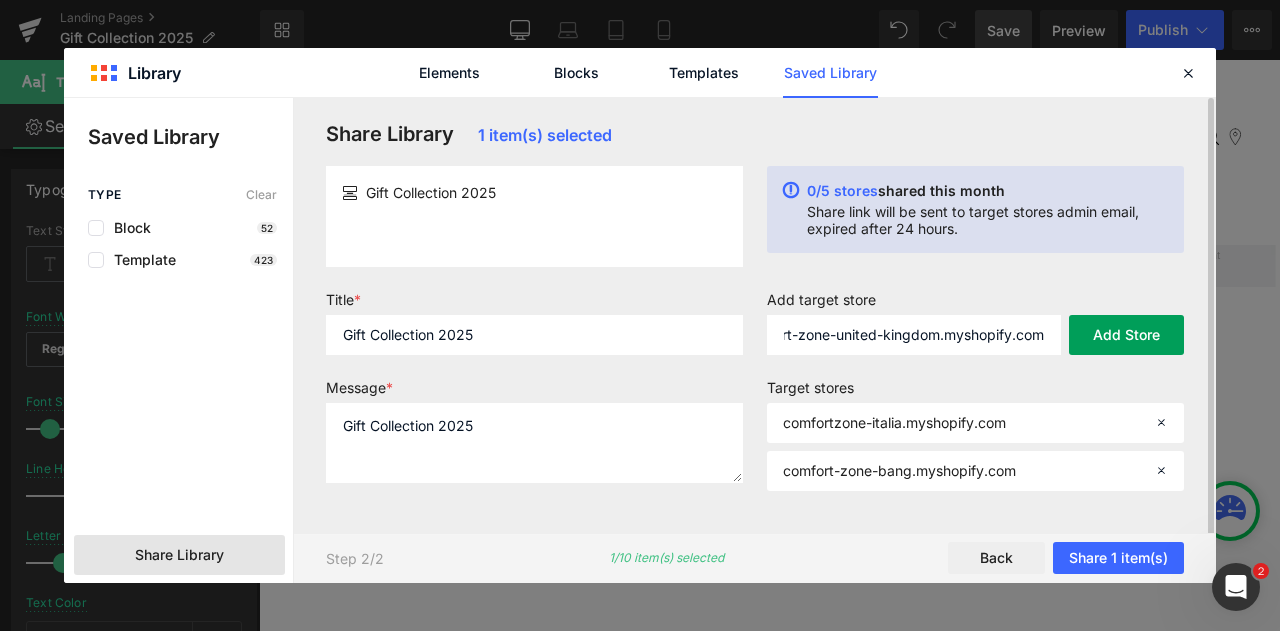 click on "Add Store" at bounding box center (1126, 335) 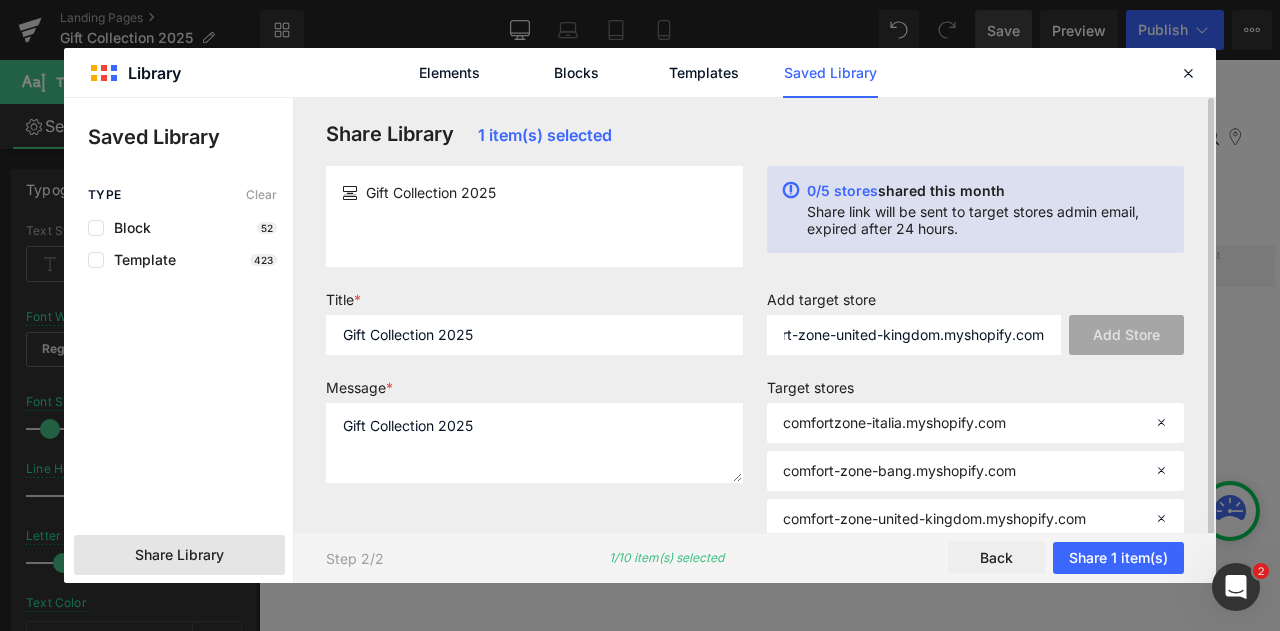 scroll, scrollTop: 0, scrollLeft: 0, axis: both 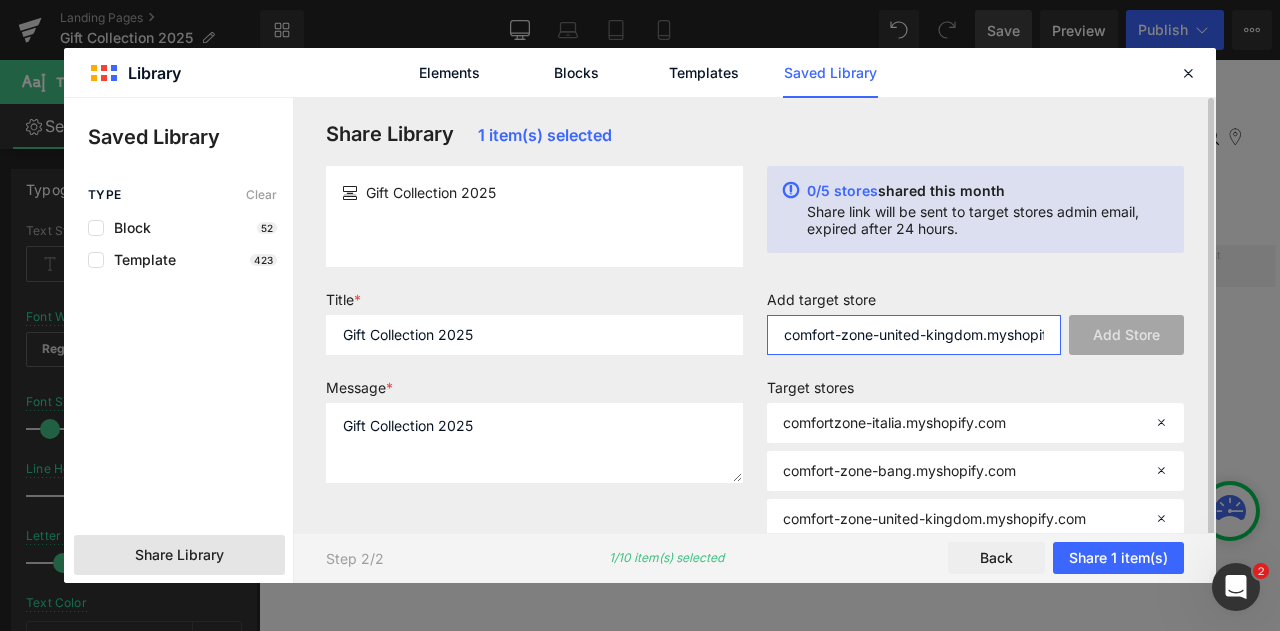 click on "comfort-zone-united-kingdom.myshopify.com" at bounding box center [914, 335] 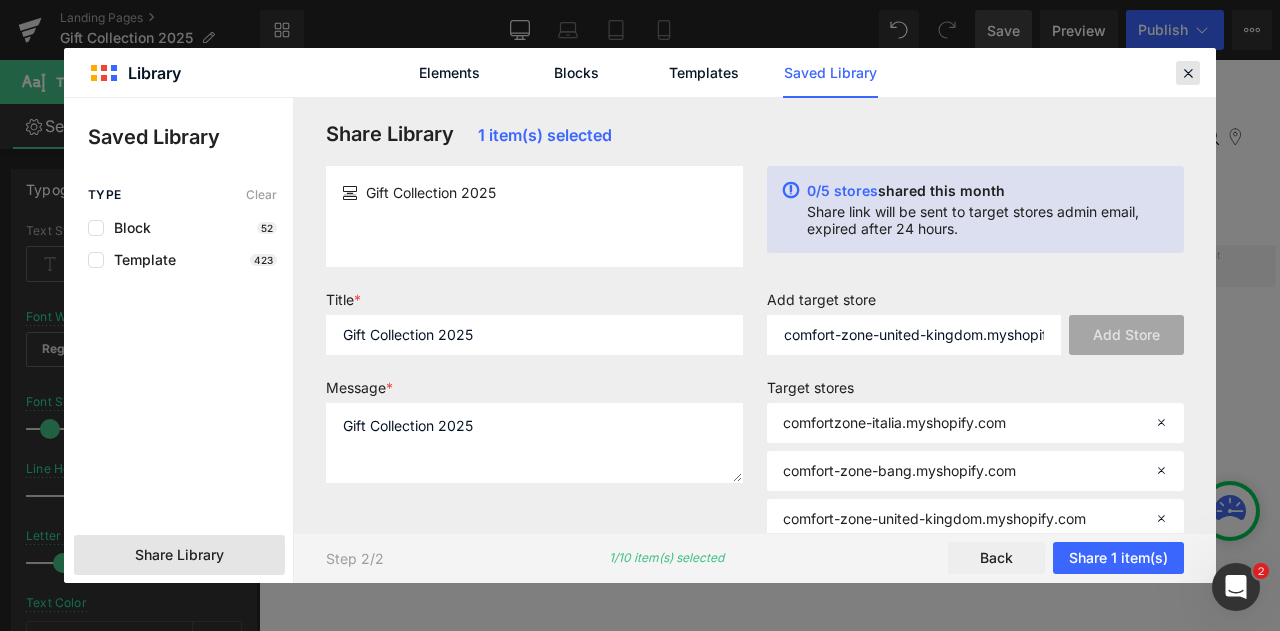 click at bounding box center [1188, 73] 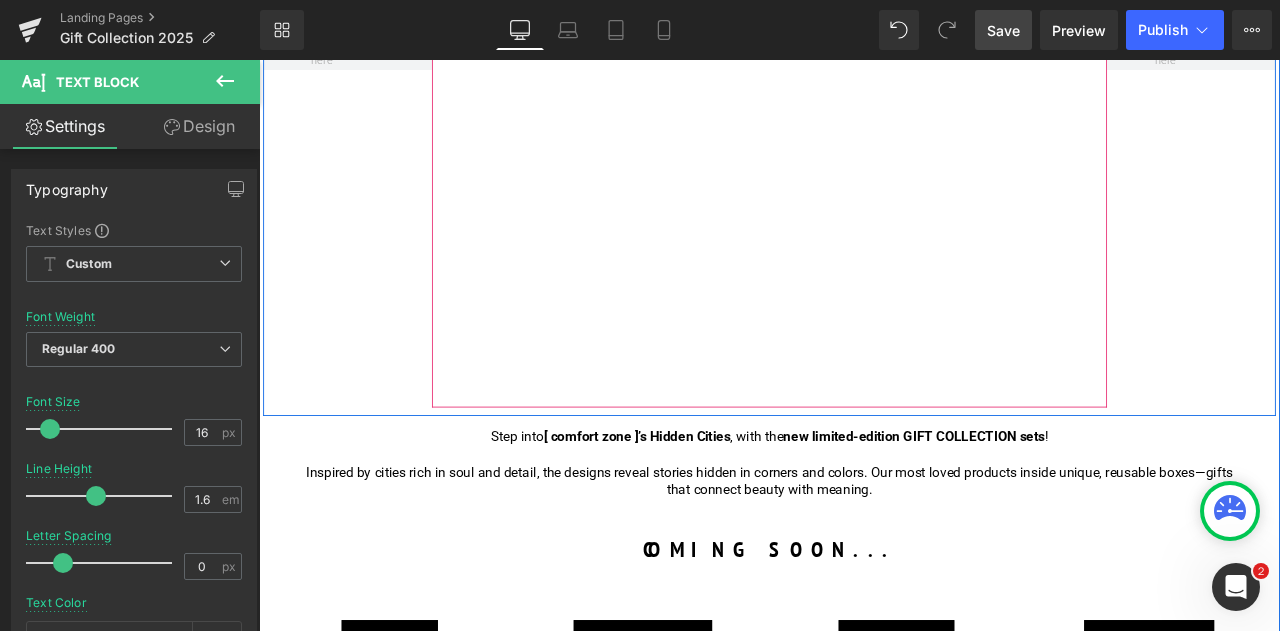 scroll, scrollTop: 260, scrollLeft: 0, axis: vertical 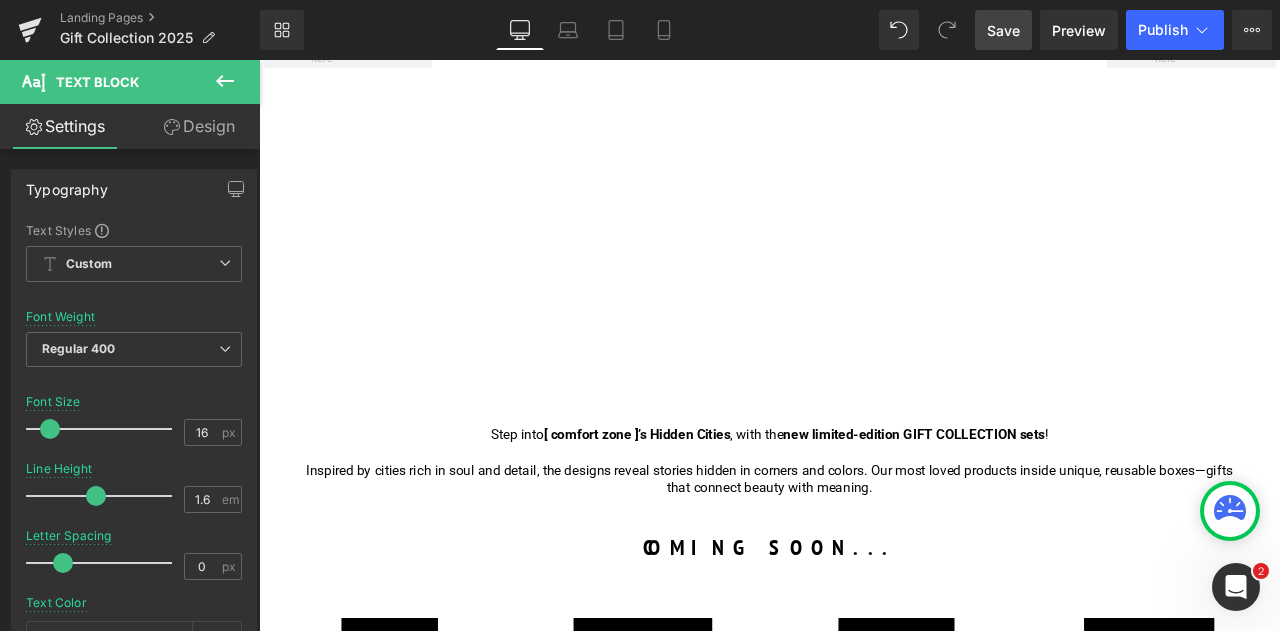 click on "Design" at bounding box center [199, 126] 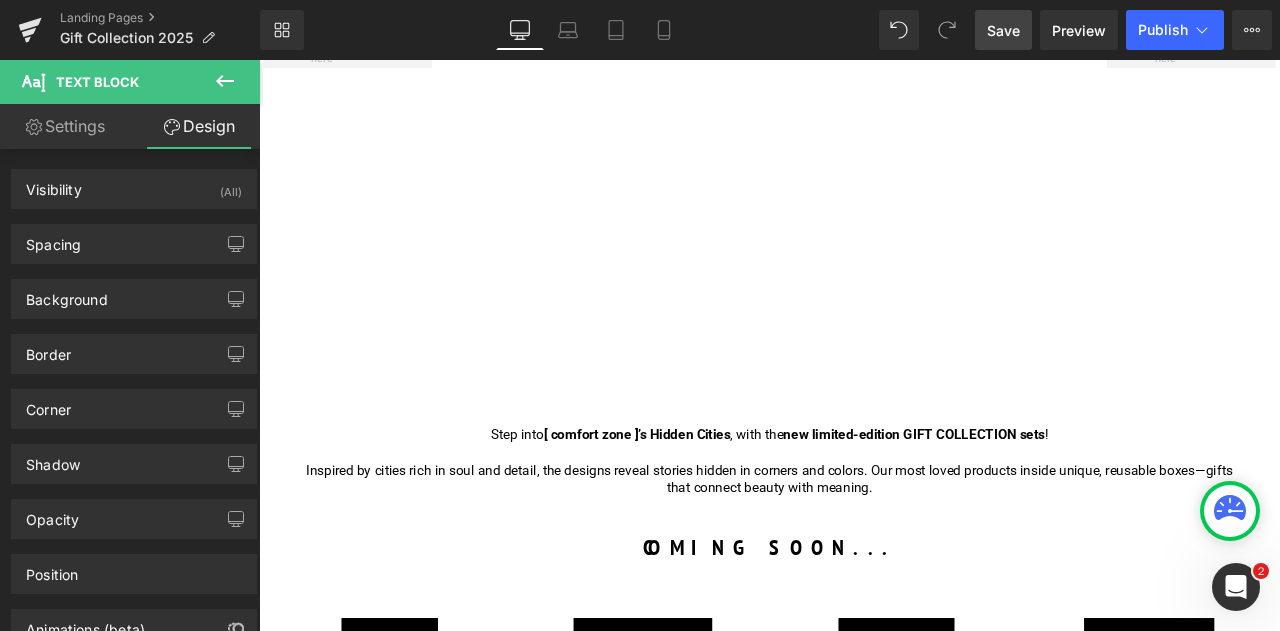 click on "Youtube         Row" at bounding box center [864, 244] 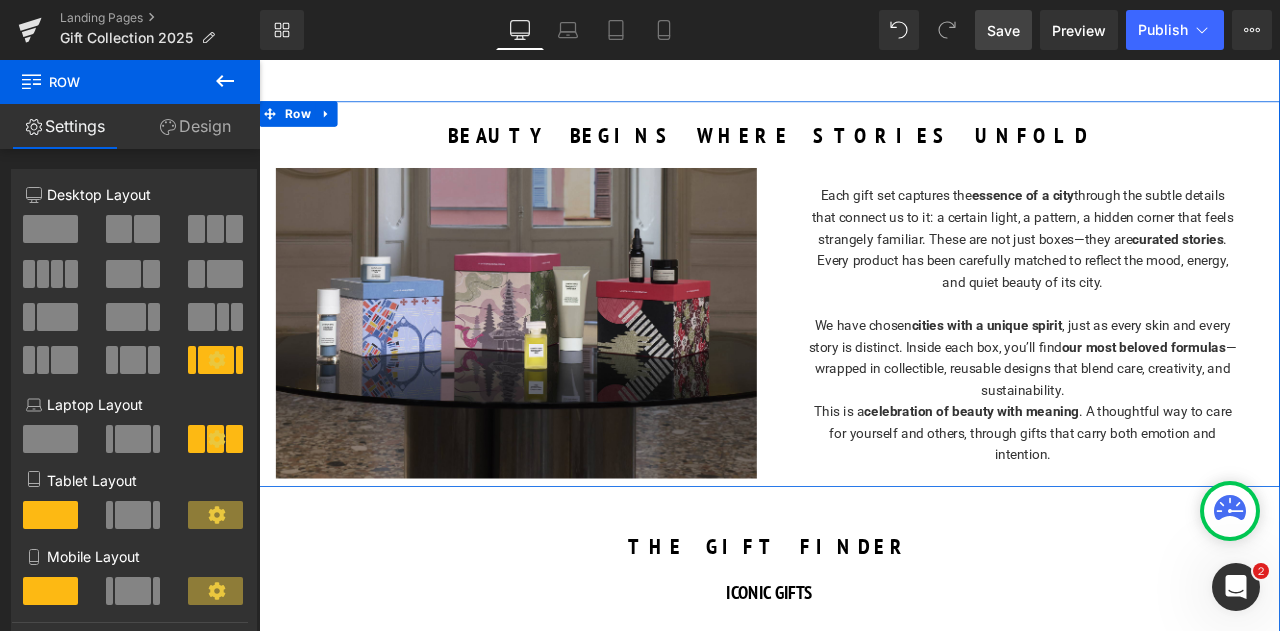 scroll, scrollTop: 997, scrollLeft: 0, axis: vertical 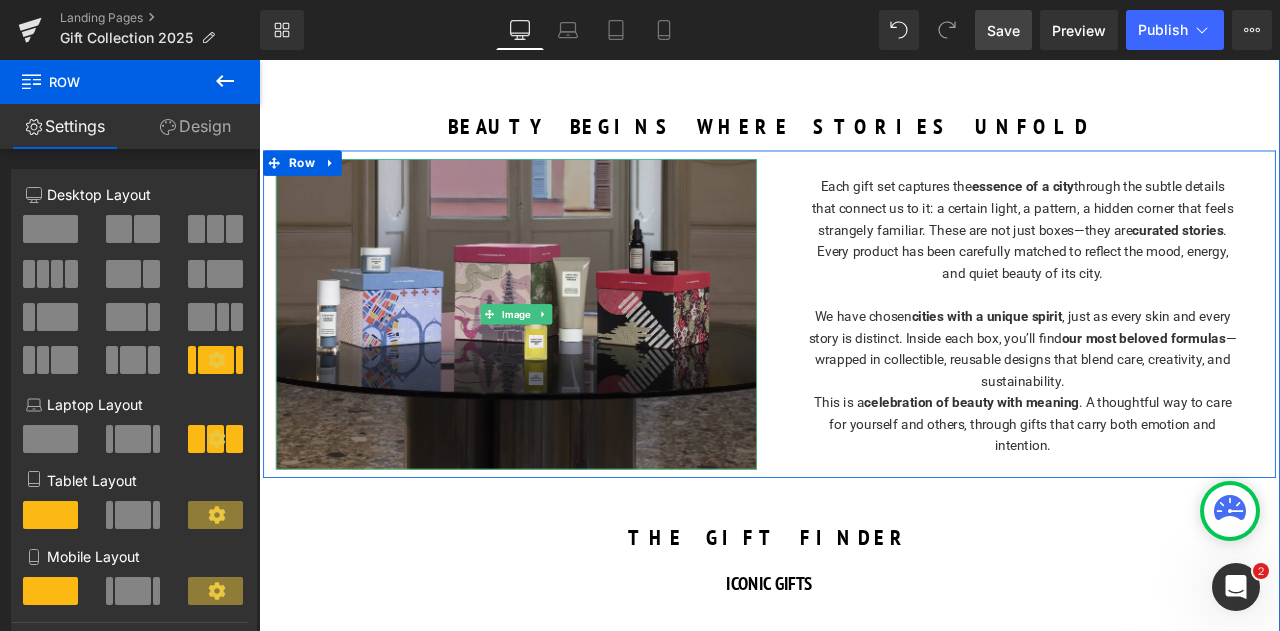 click at bounding box center (564, 361) 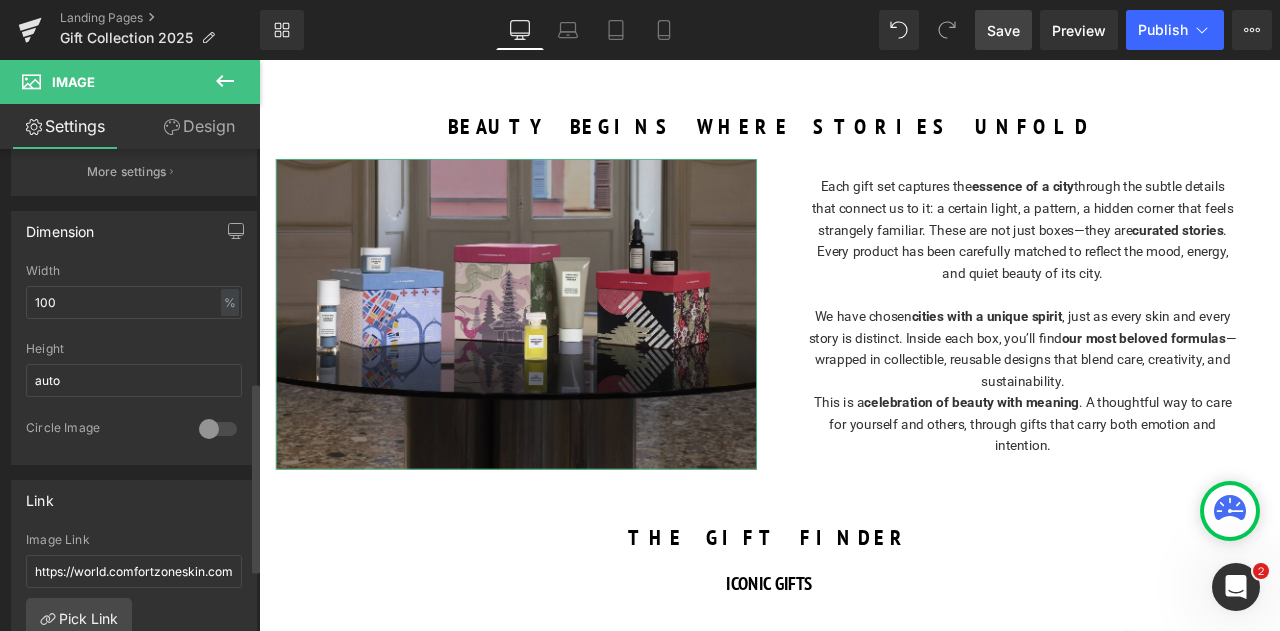 scroll, scrollTop: 587, scrollLeft: 0, axis: vertical 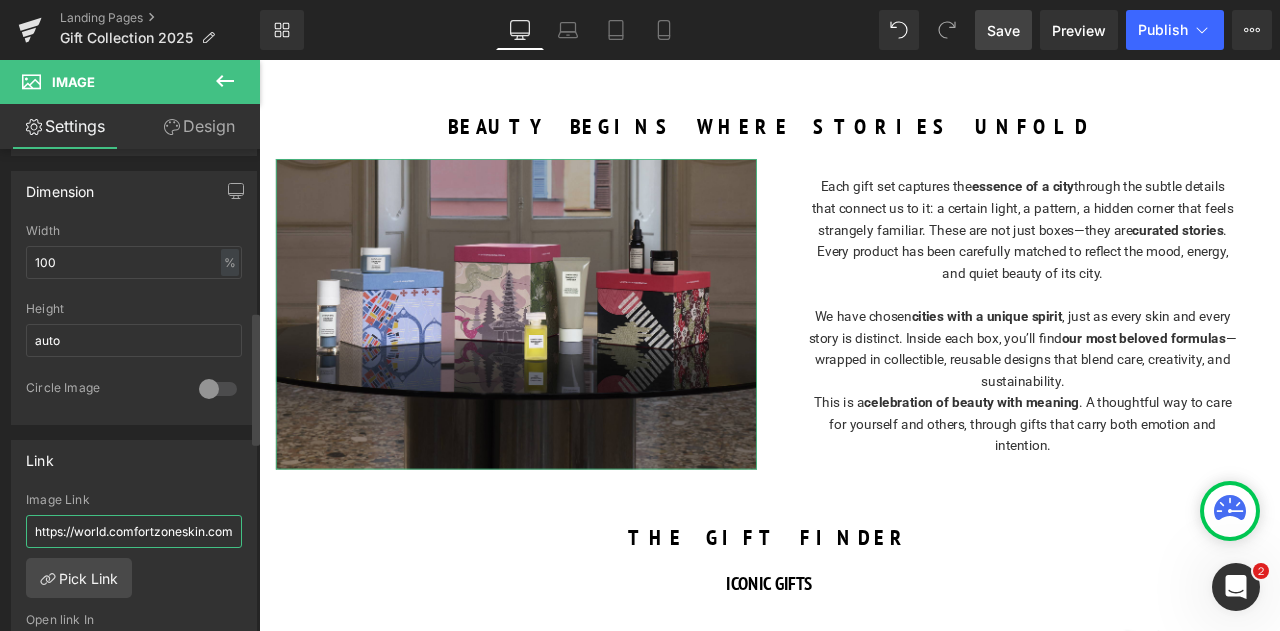 click on "https://world.comfortzoneskin.com/collections/sun-soul" at bounding box center [134, 531] 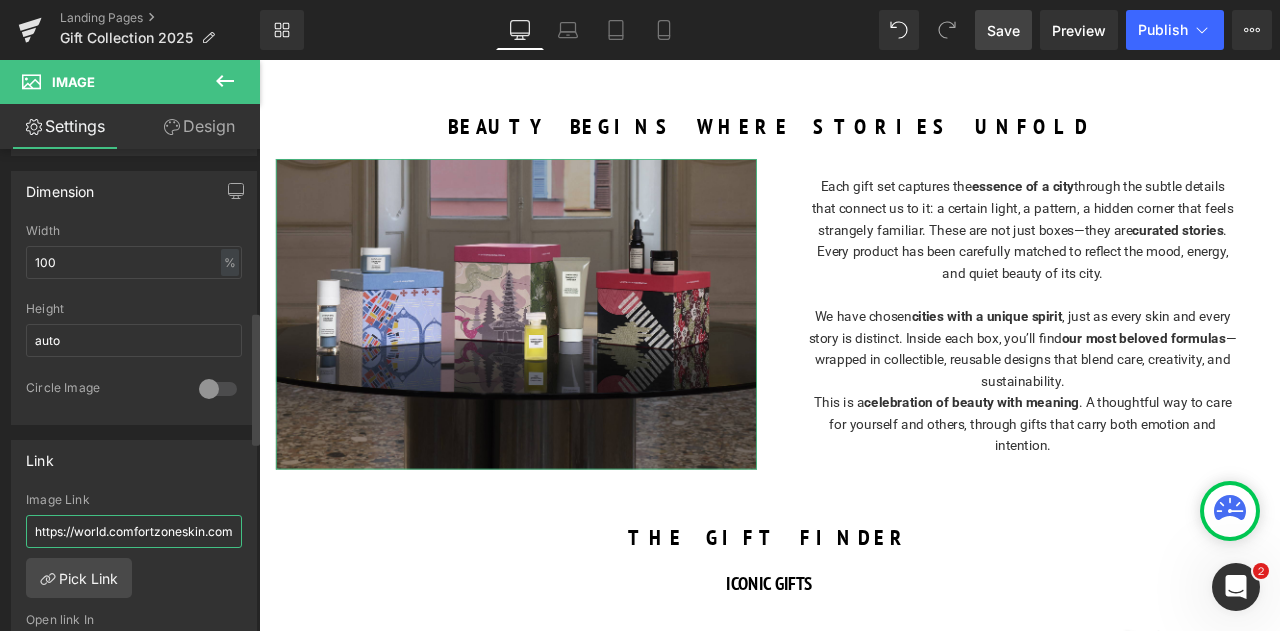 click on "https://world.comfortzoneskin.com/collections/sun-soul" at bounding box center (134, 531) 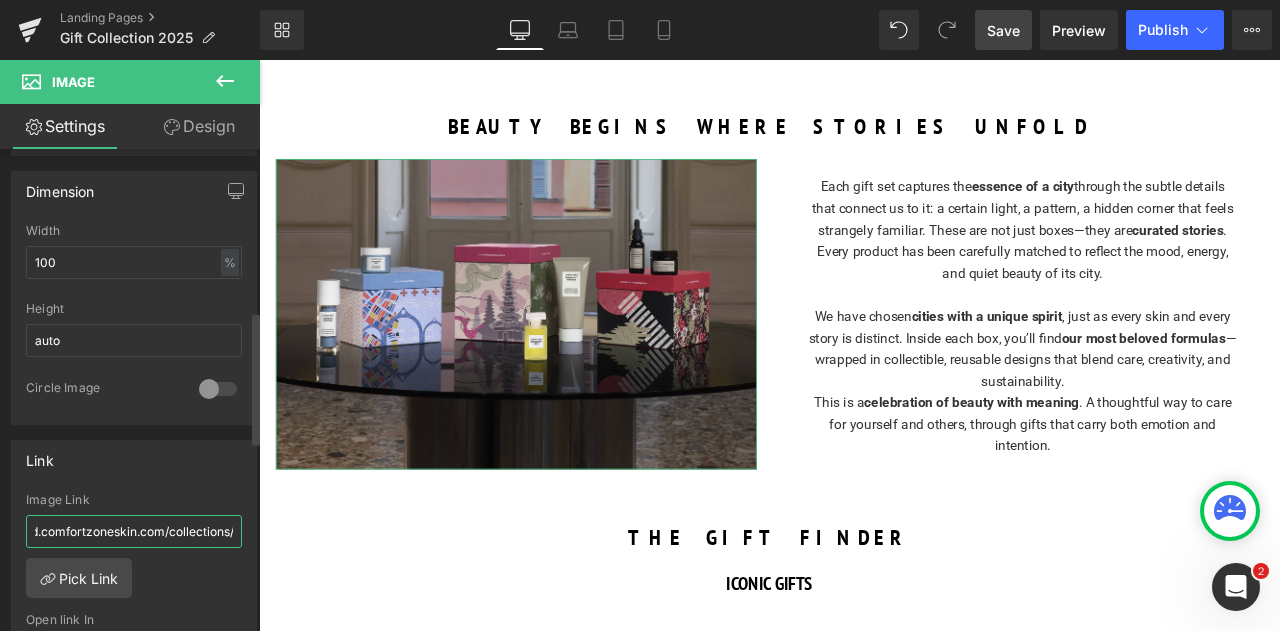 scroll, scrollTop: 0, scrollLeft: 127, axis: horizontal 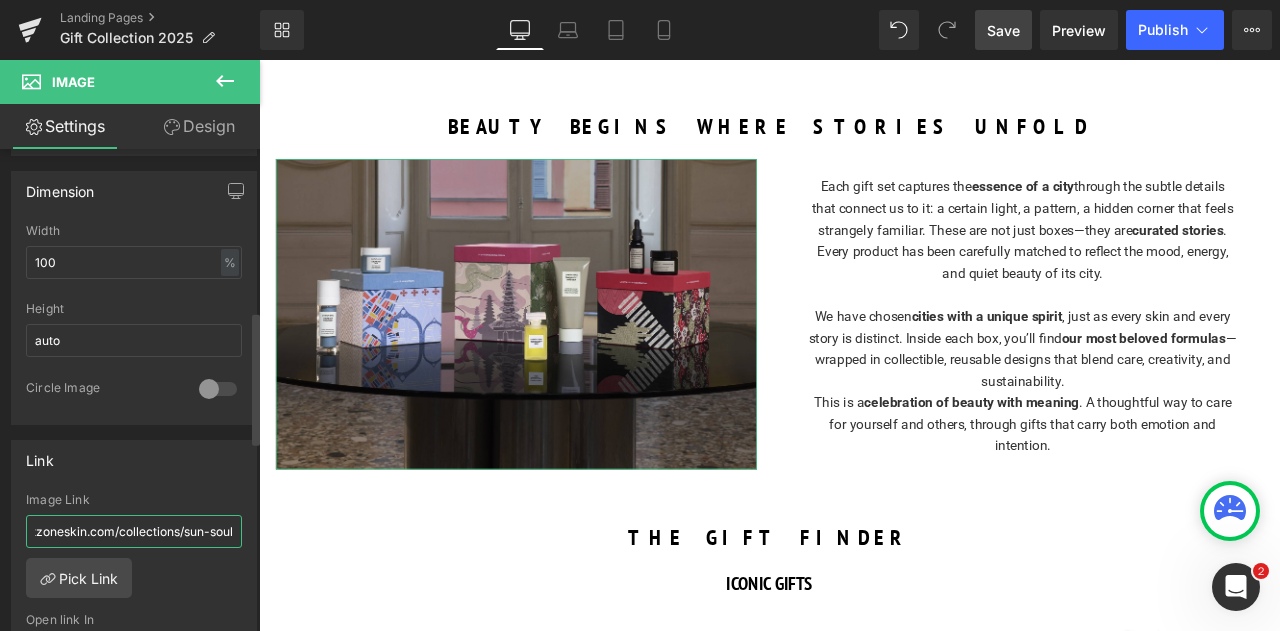 drag, startPoint x: 139, startPoint y: 517, endPoint x: 235, endPoint y: 533, distance: 97.3242 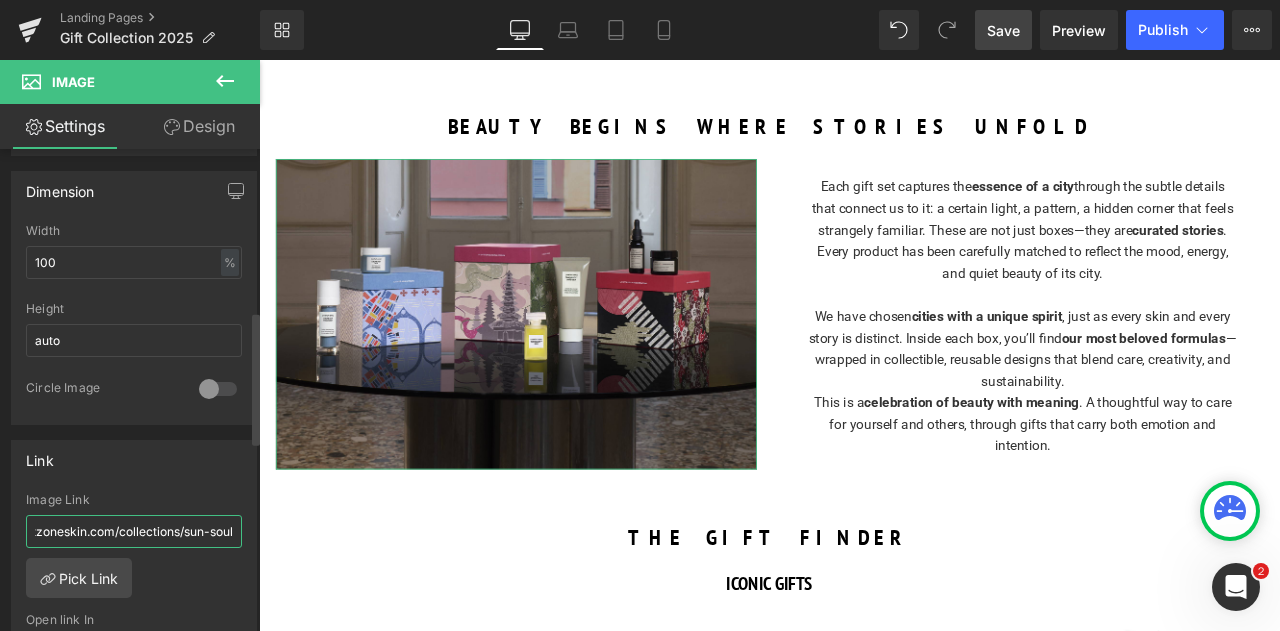 type 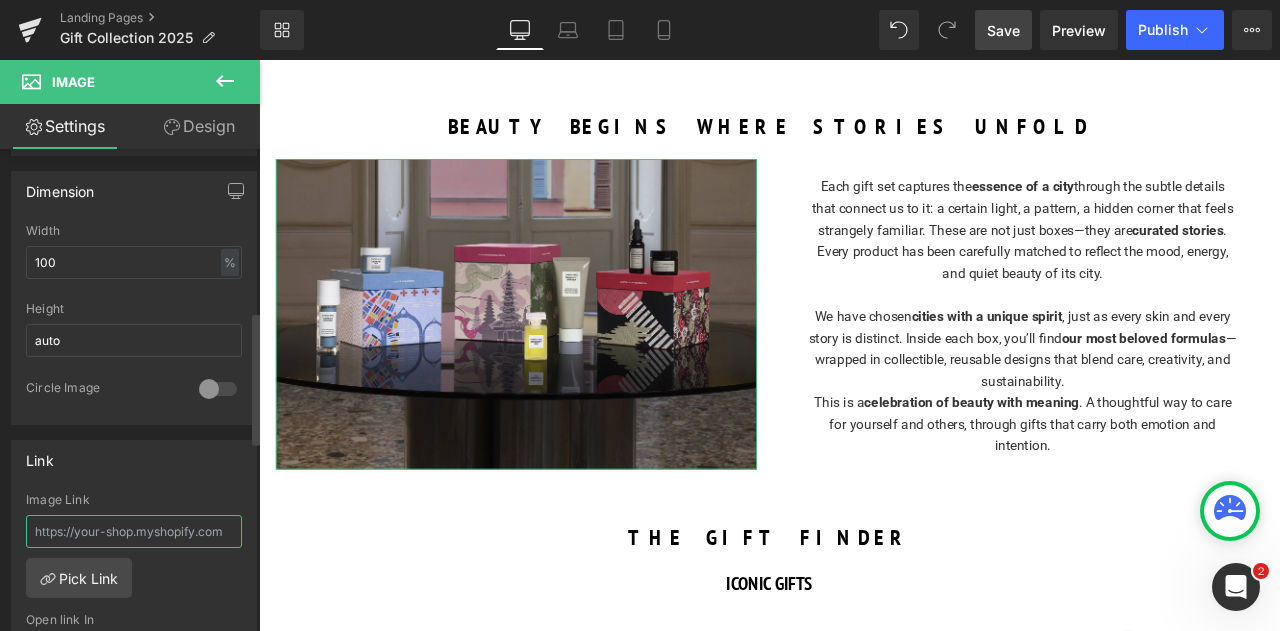 scroll, scrollTop: 0, scrollLeft: 0, axis: both 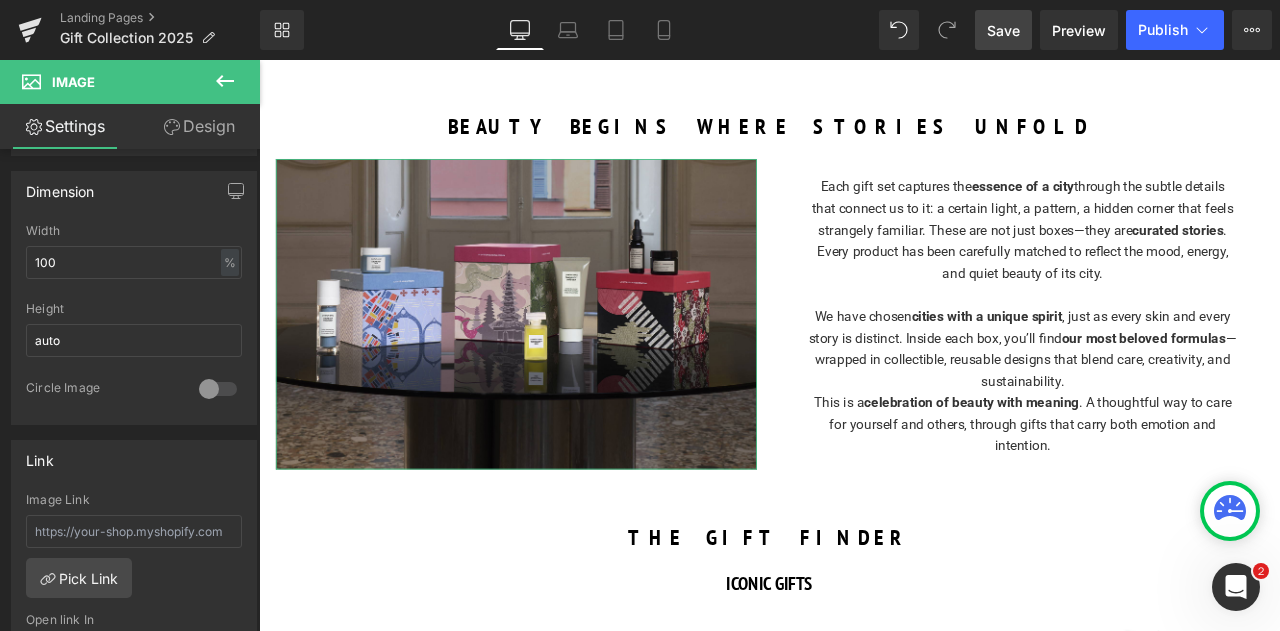 click at bounding box center (259, 60) 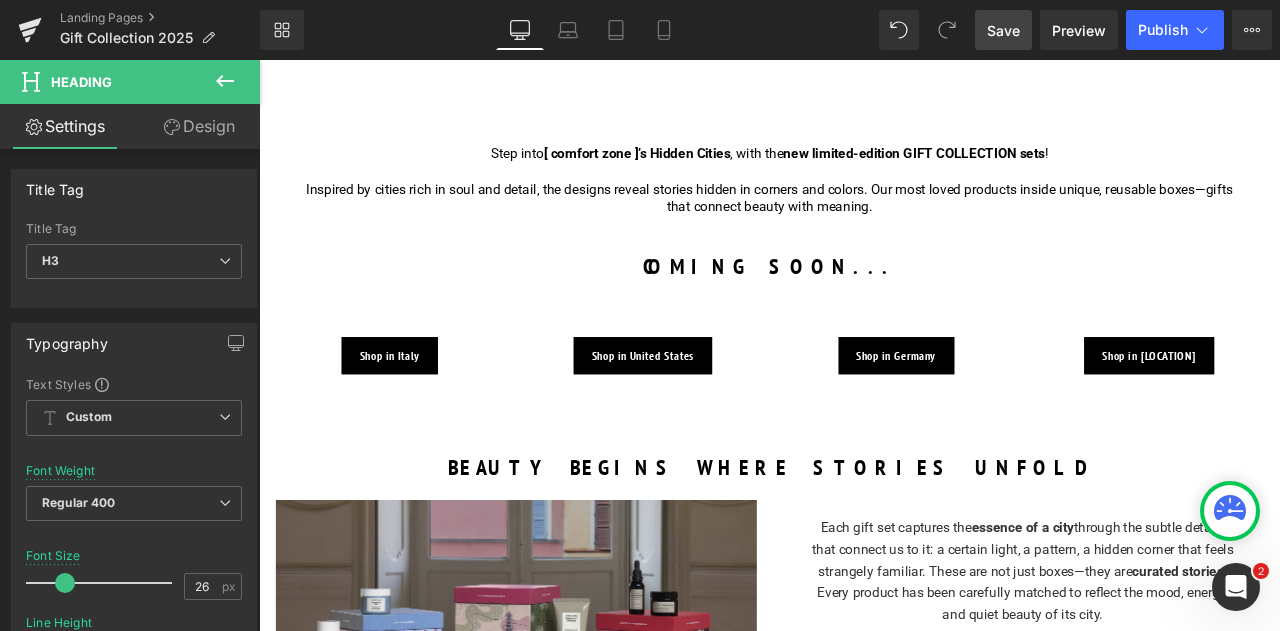 scroll, scrollTop: 492, scrollLeft: 0, axis: vertical 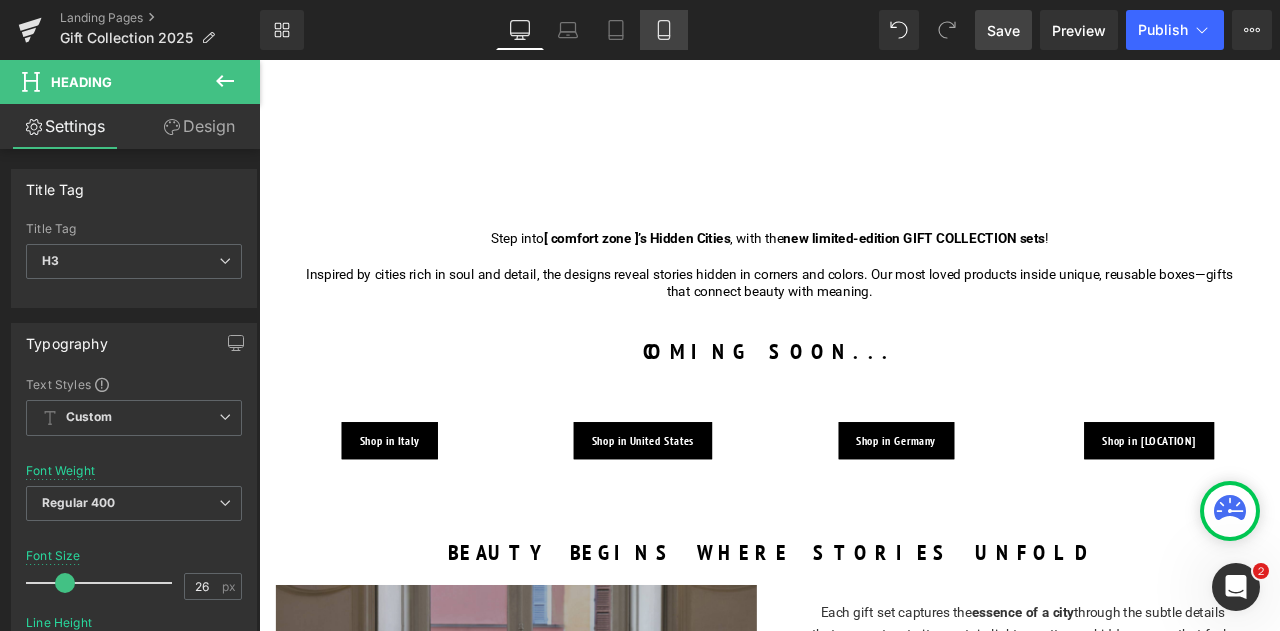 click 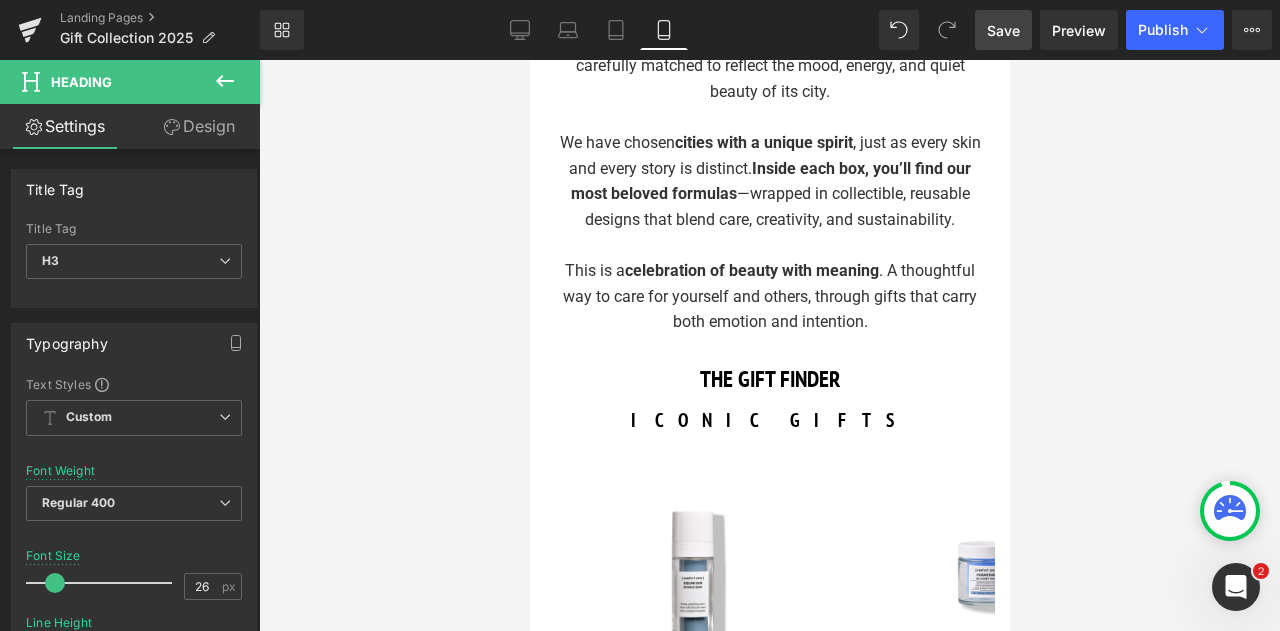 scroll, scrollTop: 1037, scrollLeft: 0, axis: vertical 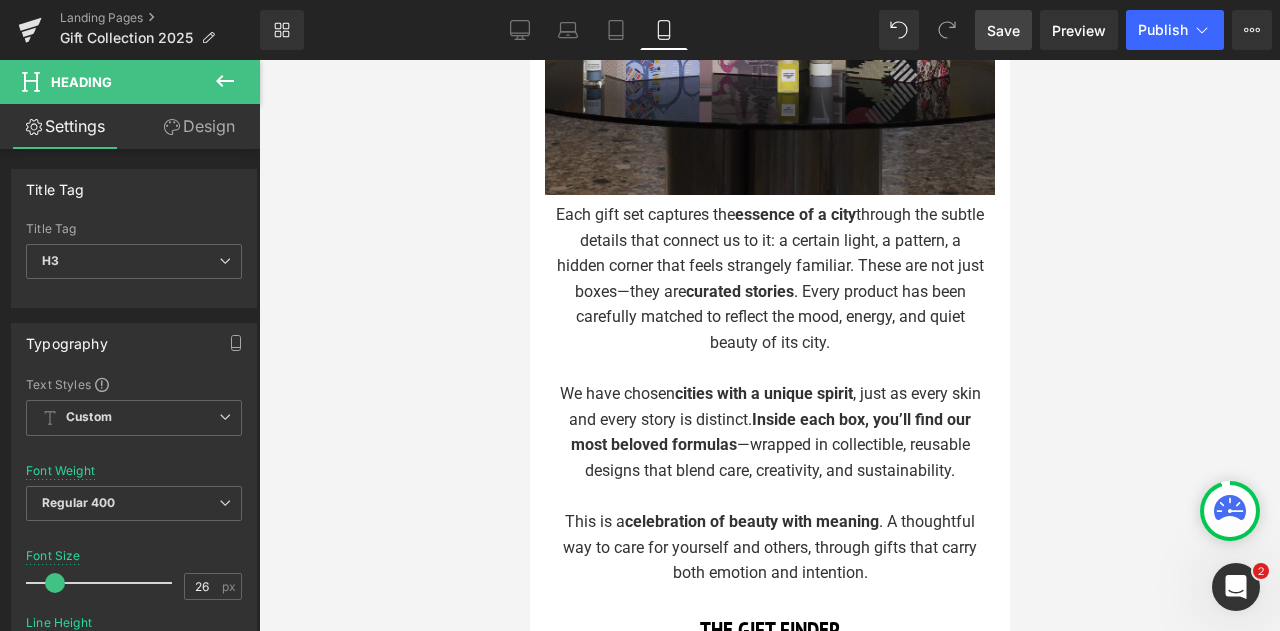 click on "Image" at bounding box center (769, 50) 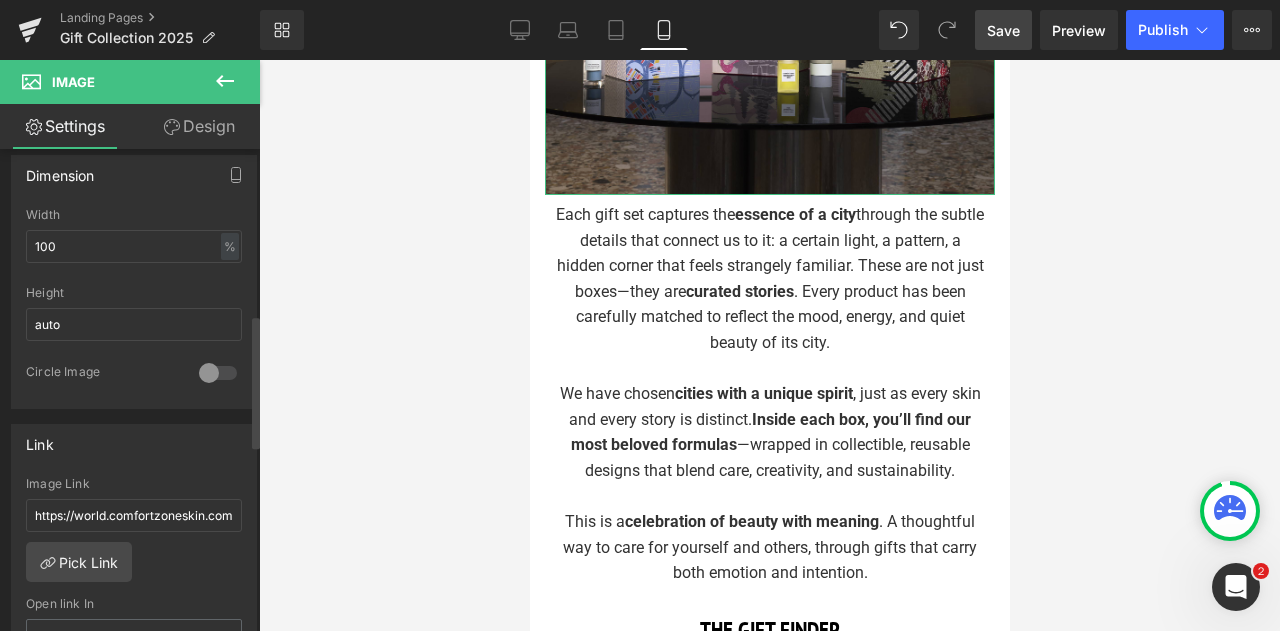 scroll, scrollTop: 606, scrollLeft: 0, axis: vertical 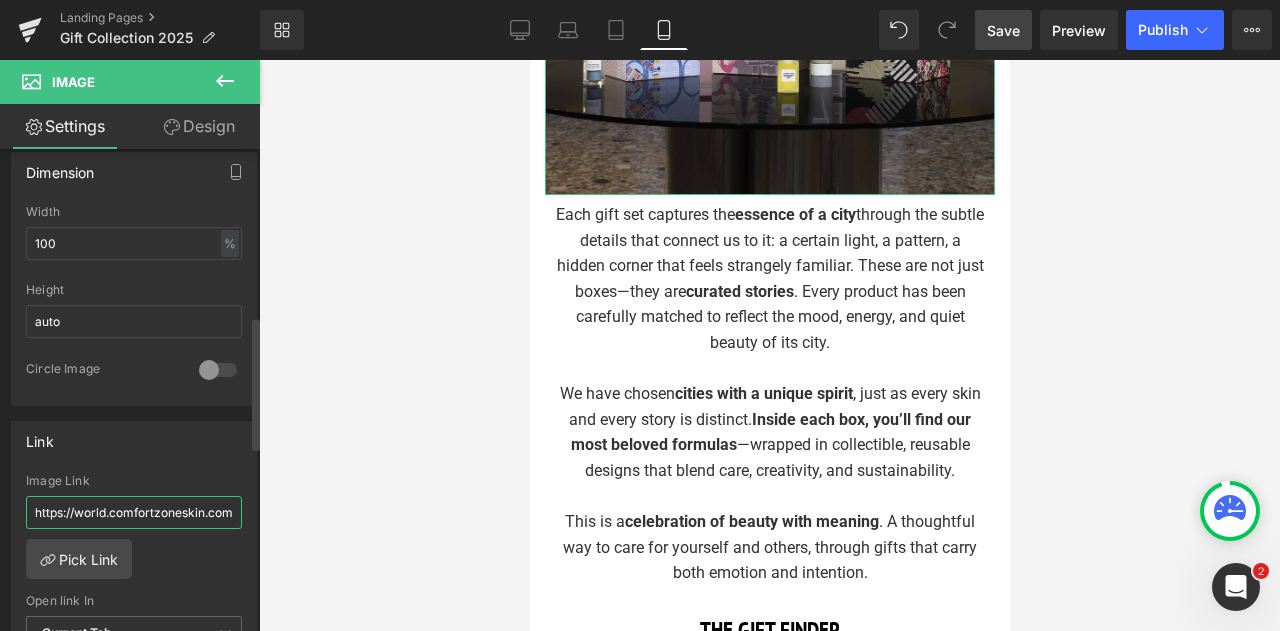 click on "https://world.comfortzoneskin.com/products/luminant-serum" at bounding box center [134, 512] 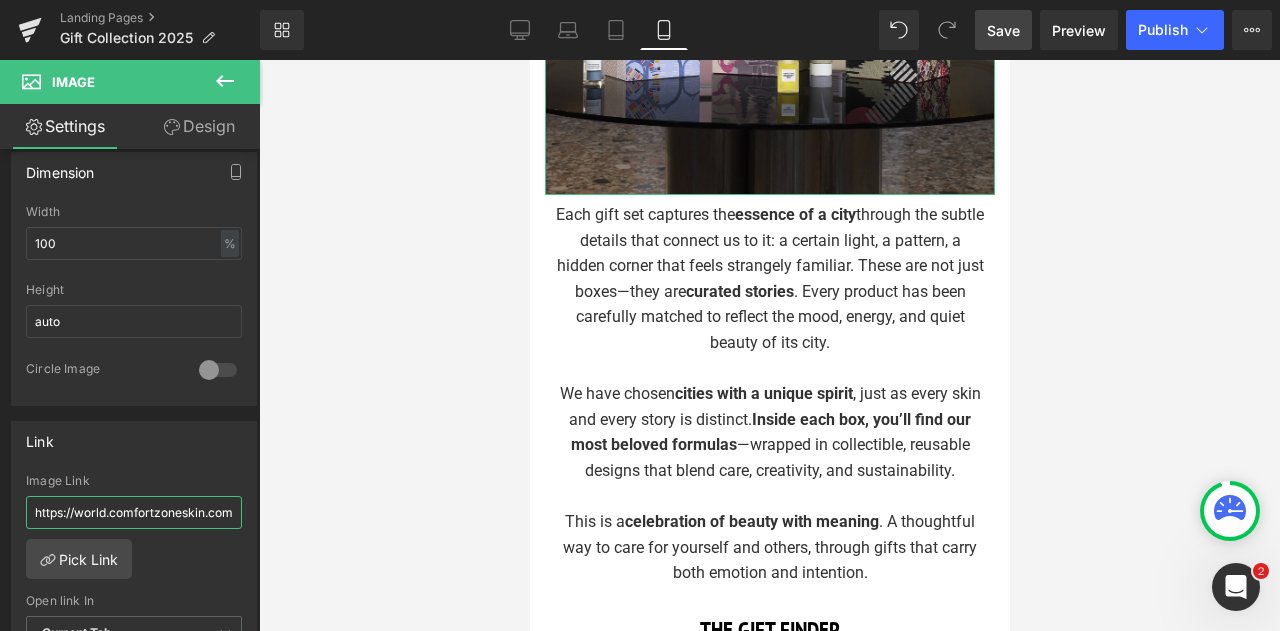 scroll, scrollTop: 0, scrollLeft: 156, axis: horizontal 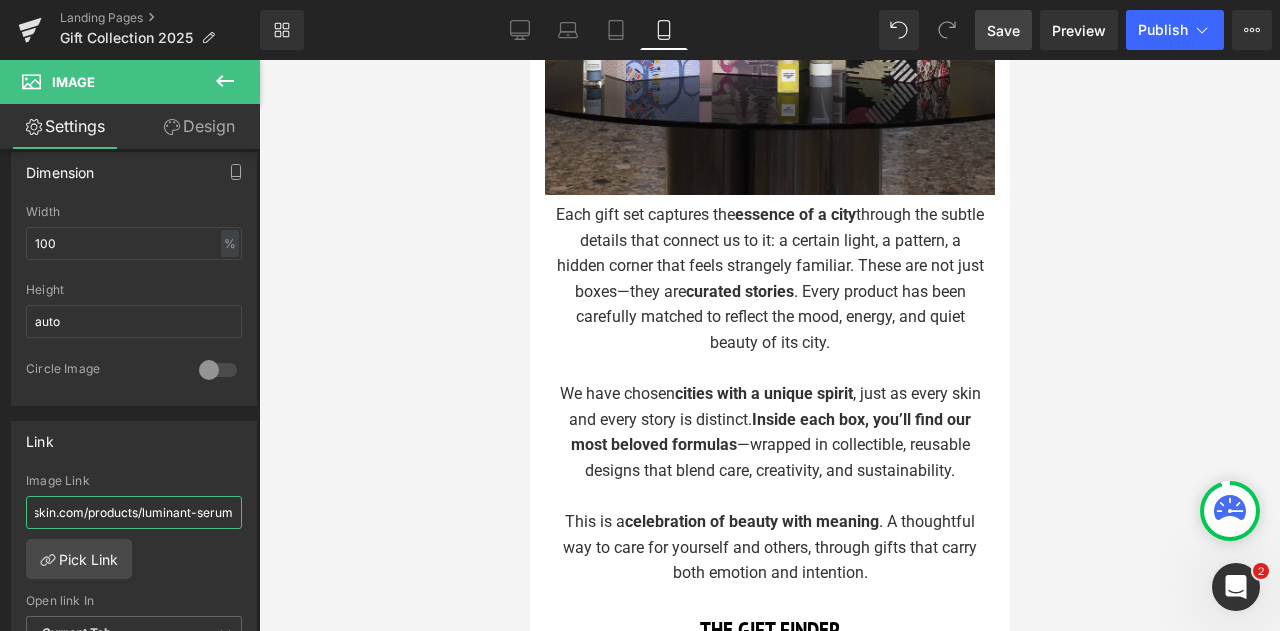 drag, startPoint x: 148, startPoint y: 492, endPoint x: 268, endPoint y: 496, distance: 120.06665 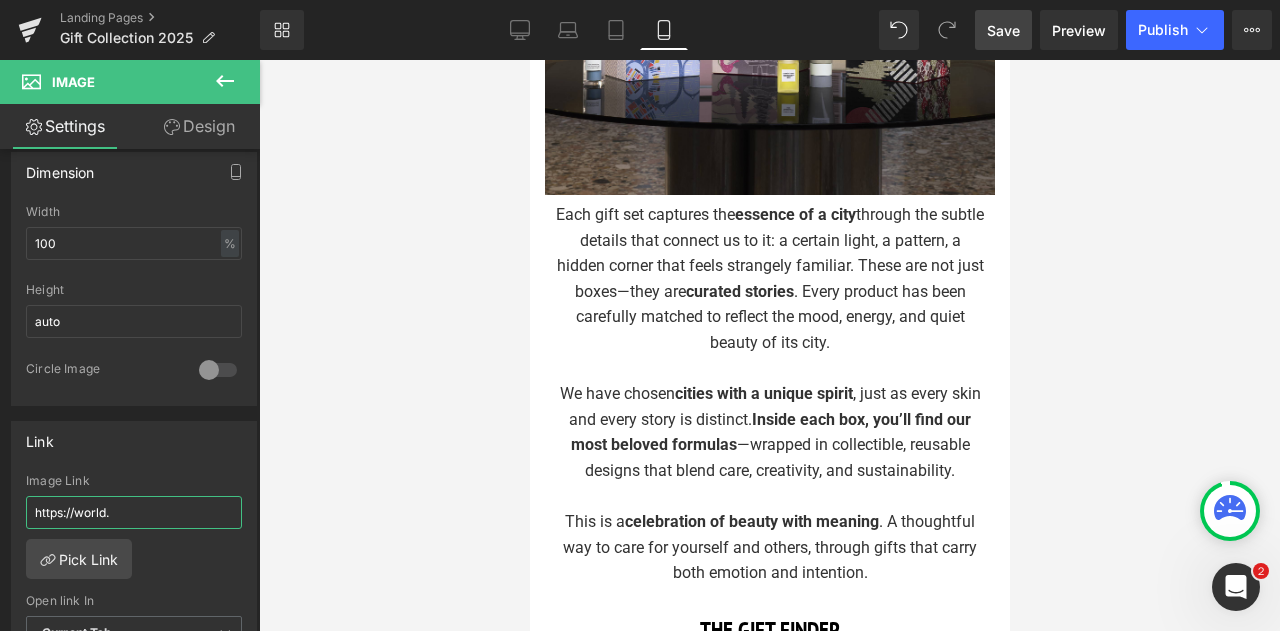 scroll, scrollTop: 0, scrollLeft: 0, axis: both 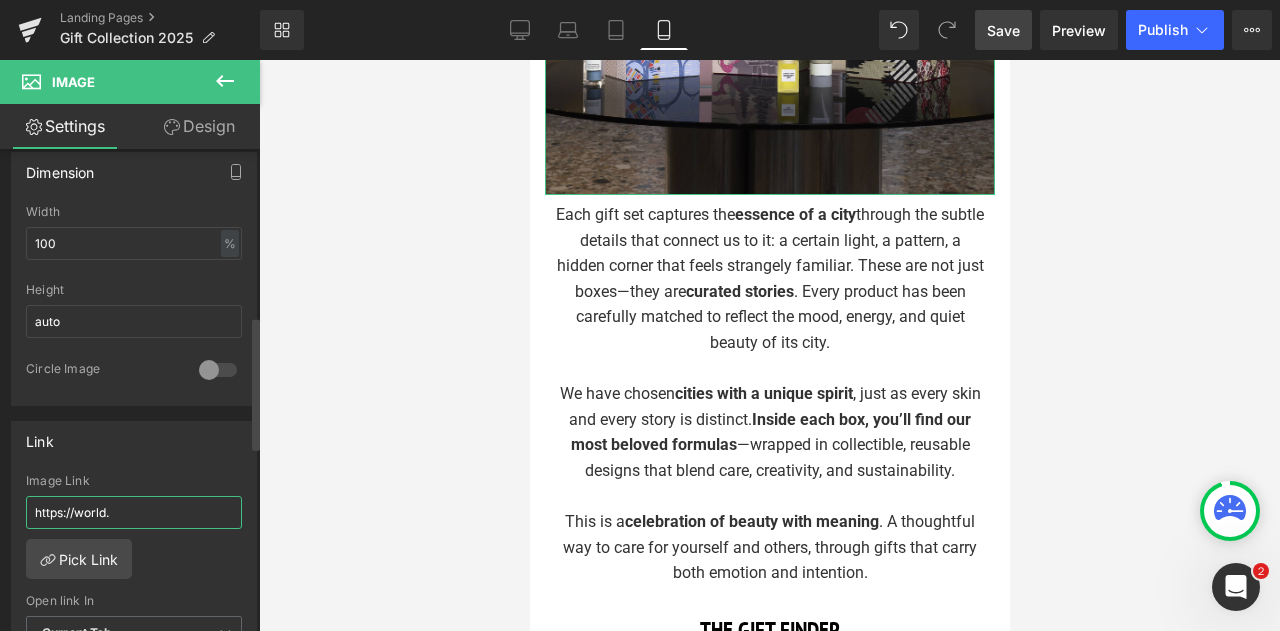 click on "https://world." at bounding box center (134, 512) 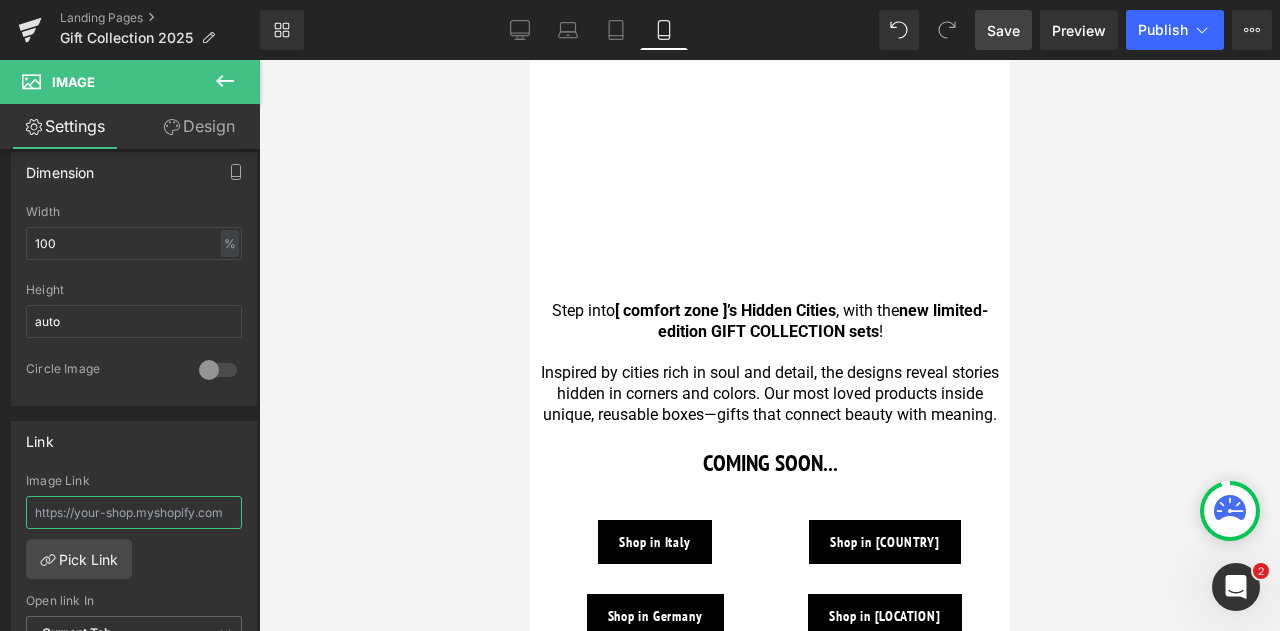 scroll, scrollTop: 0, scrollLeft: 0, axis: both 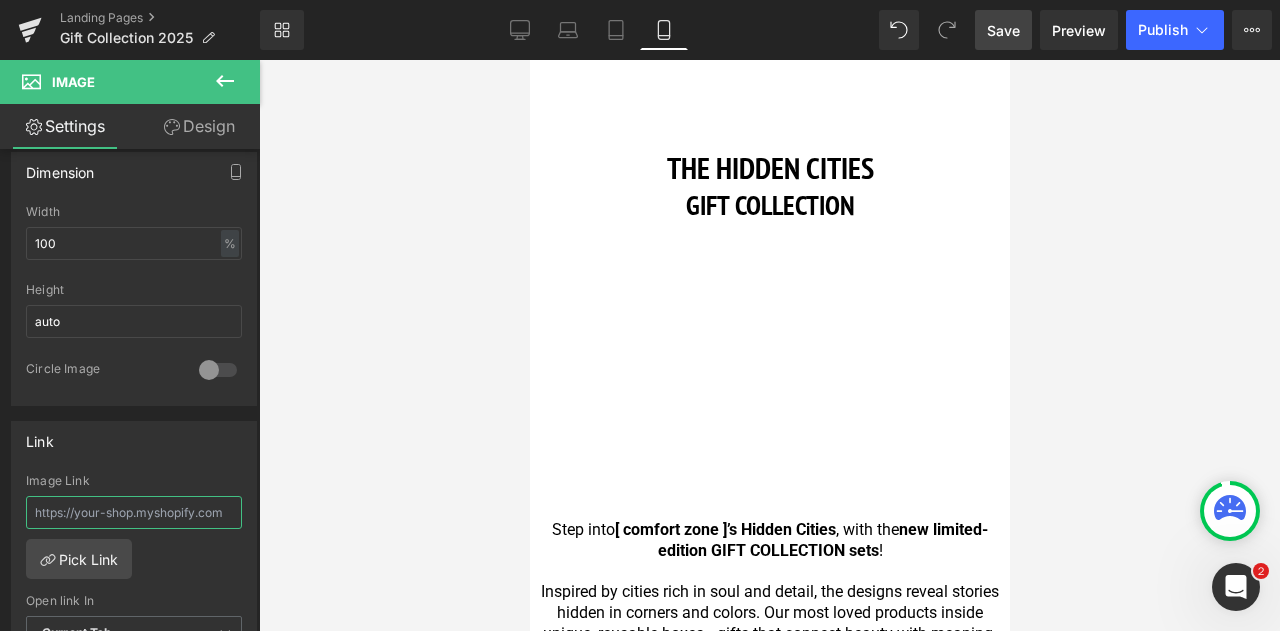 type 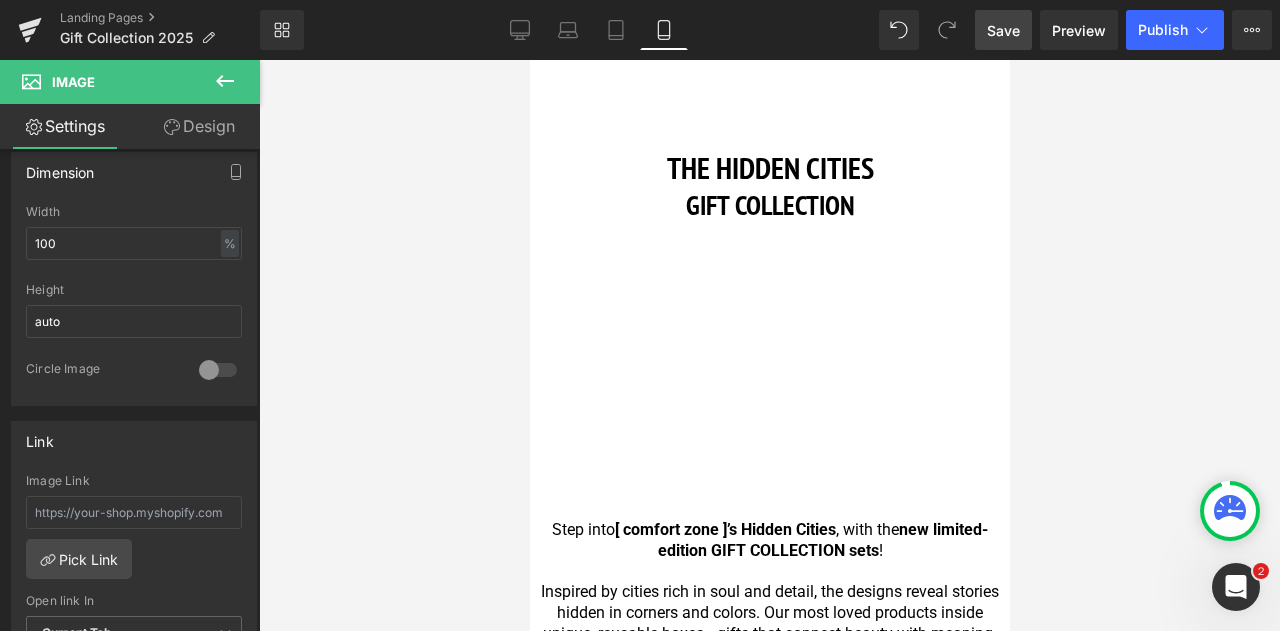 click on "Save" at bounding box center [1003, 30] 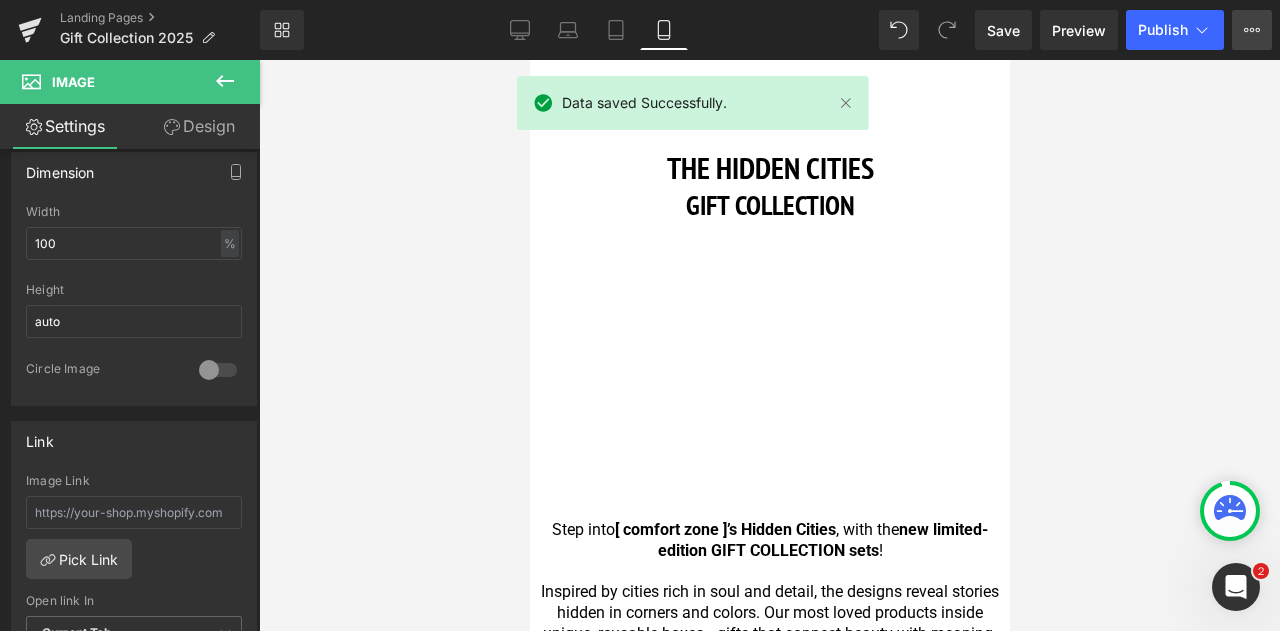 click 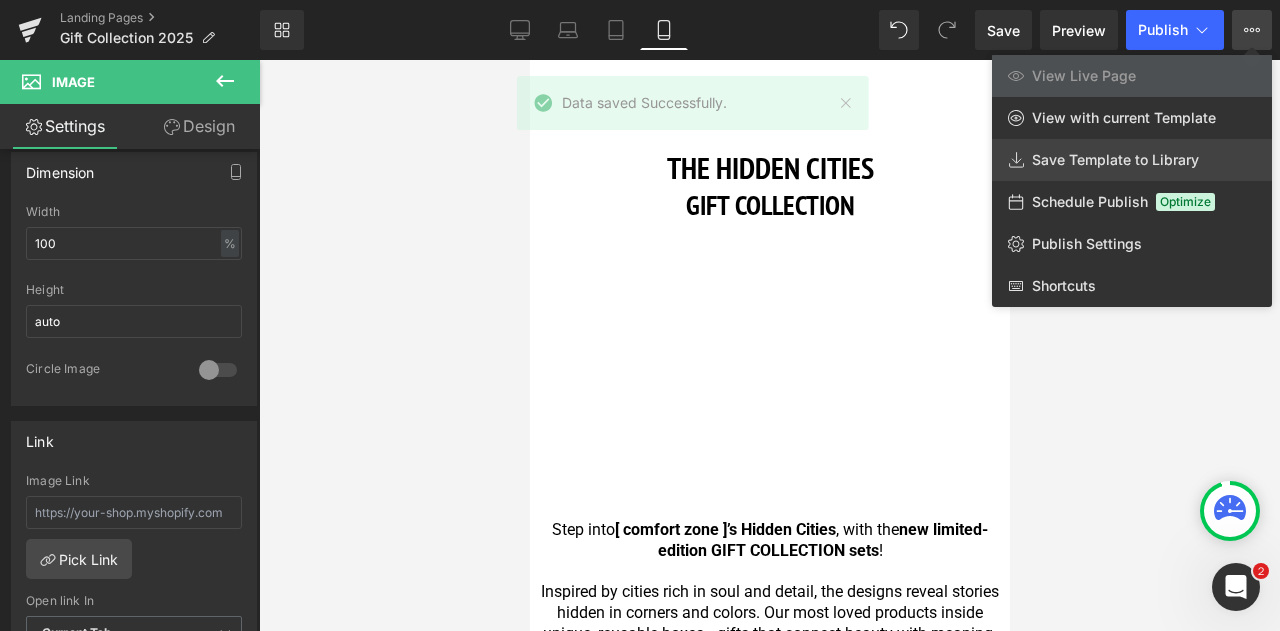 click on "Save Template to Library" at bounding box center (1132, 160) 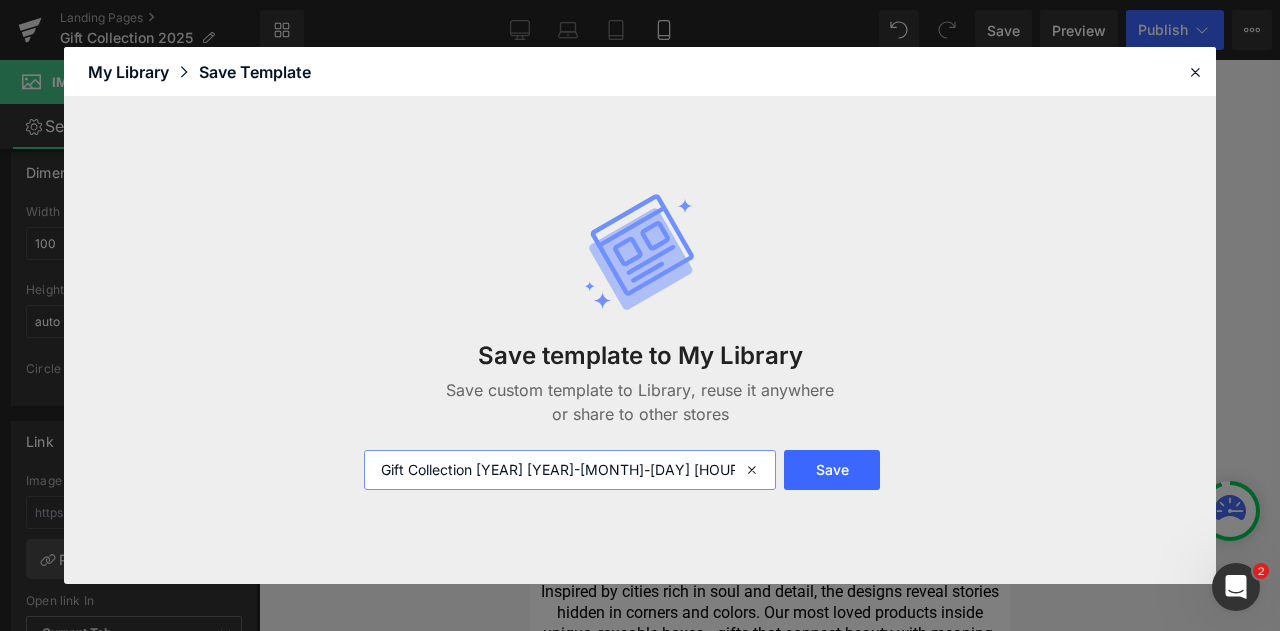 drag, startPoint x: 512, startPoint y: 471, endPoint x: 721, endPoint y: 481, distance: 209.2391 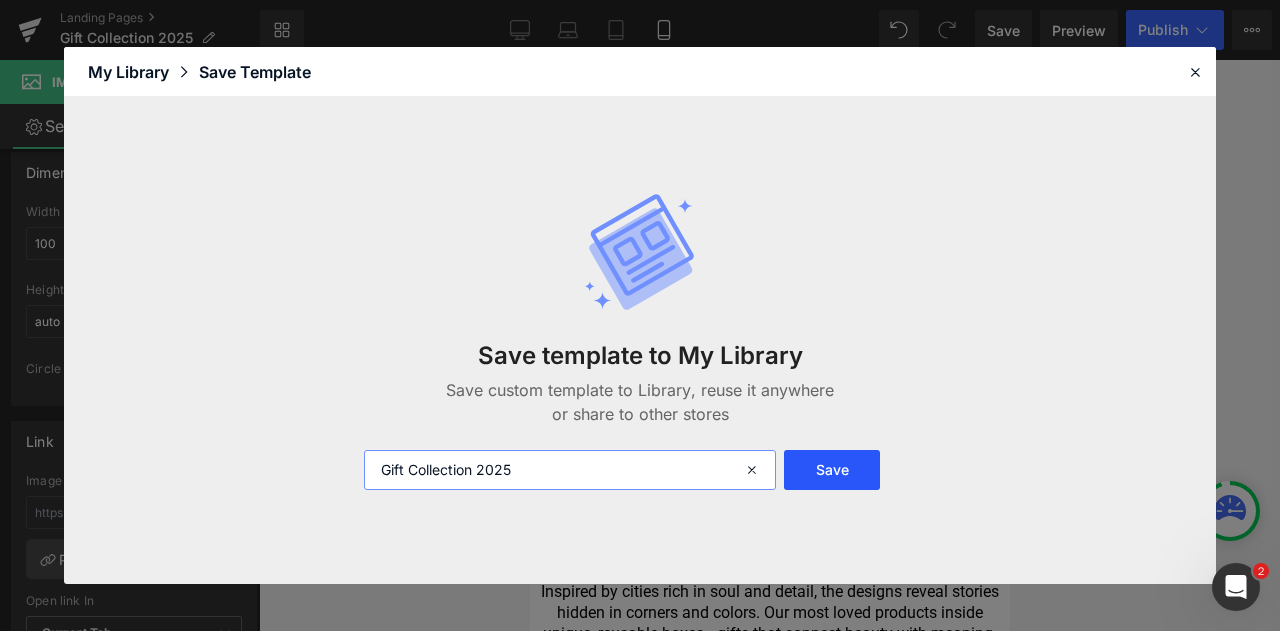 type on "Gift Collection 2025" 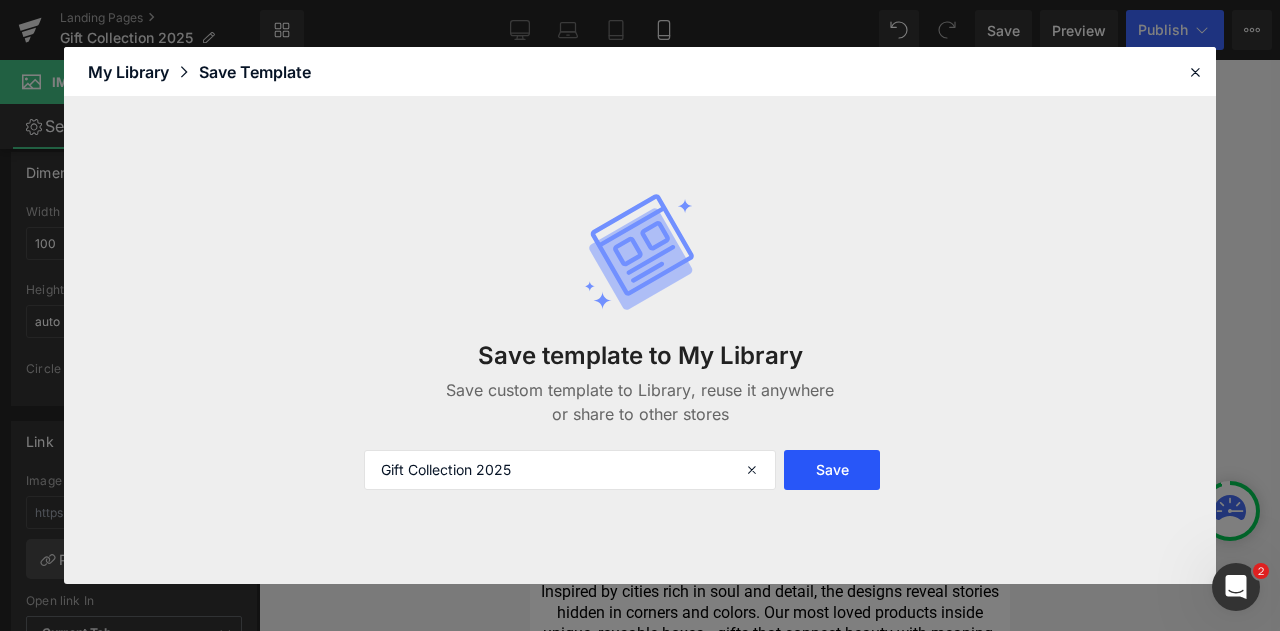 click on "Save" at bounding box center (832, 470) 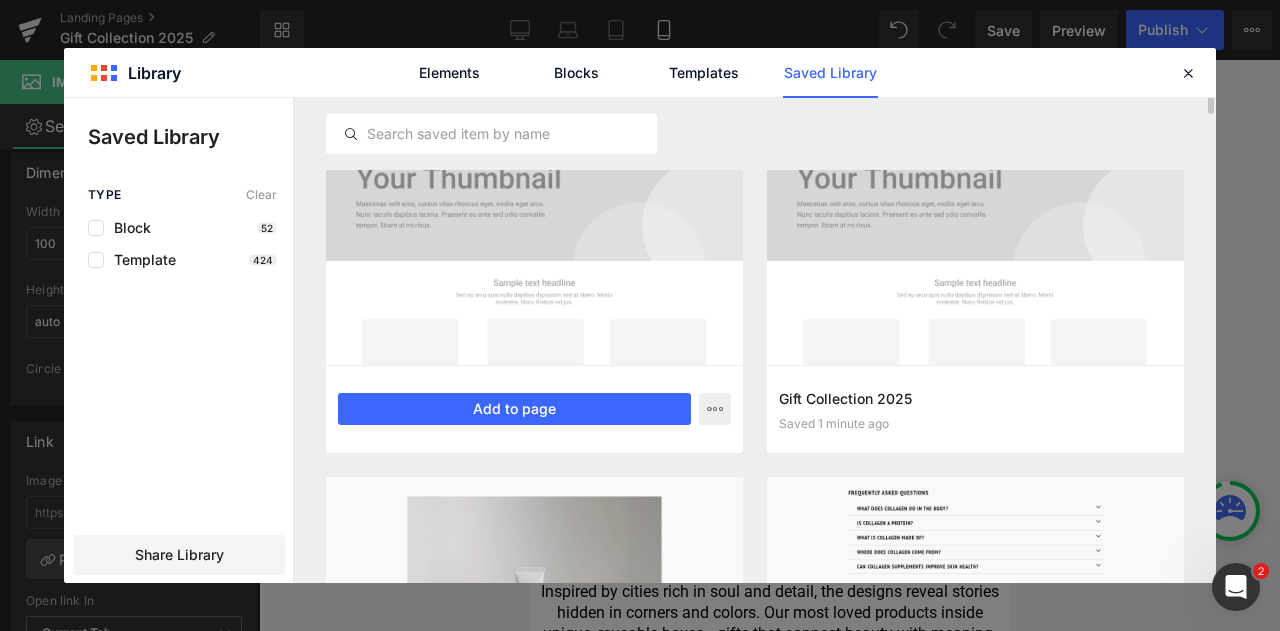 scroll, scrollTop: 0, scrollLeft: 0, axis: both 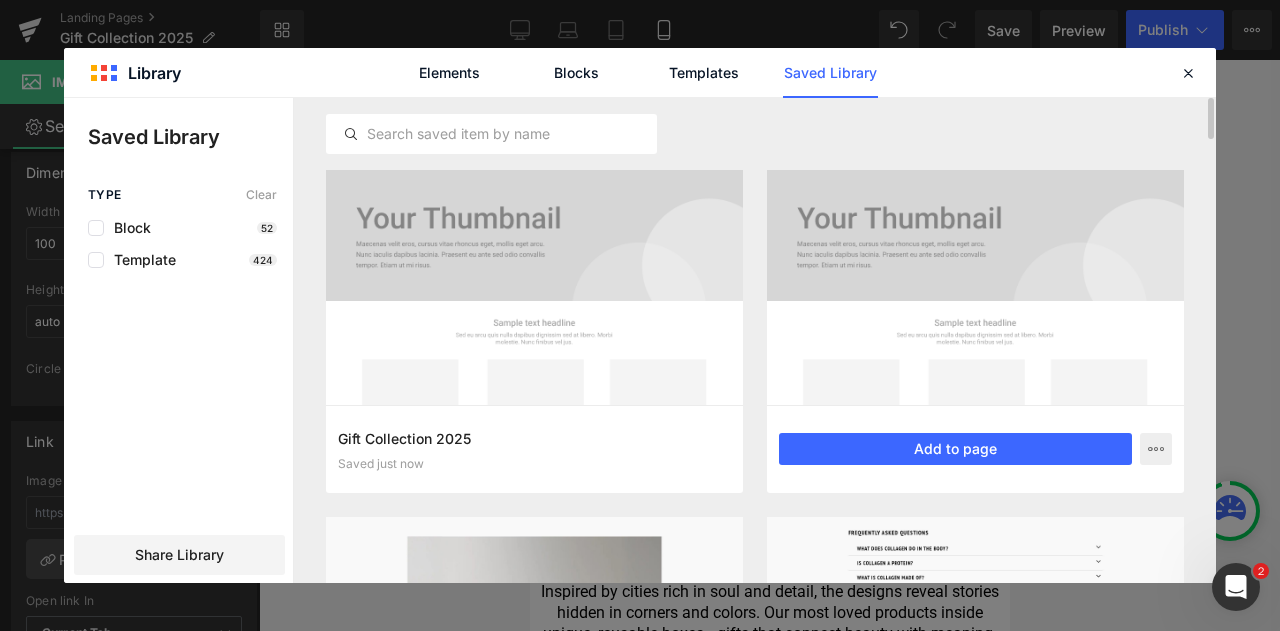 click on "Gift Collection 2025  Saved 1 minute ago Add to page" at bounding box center (975, 449) 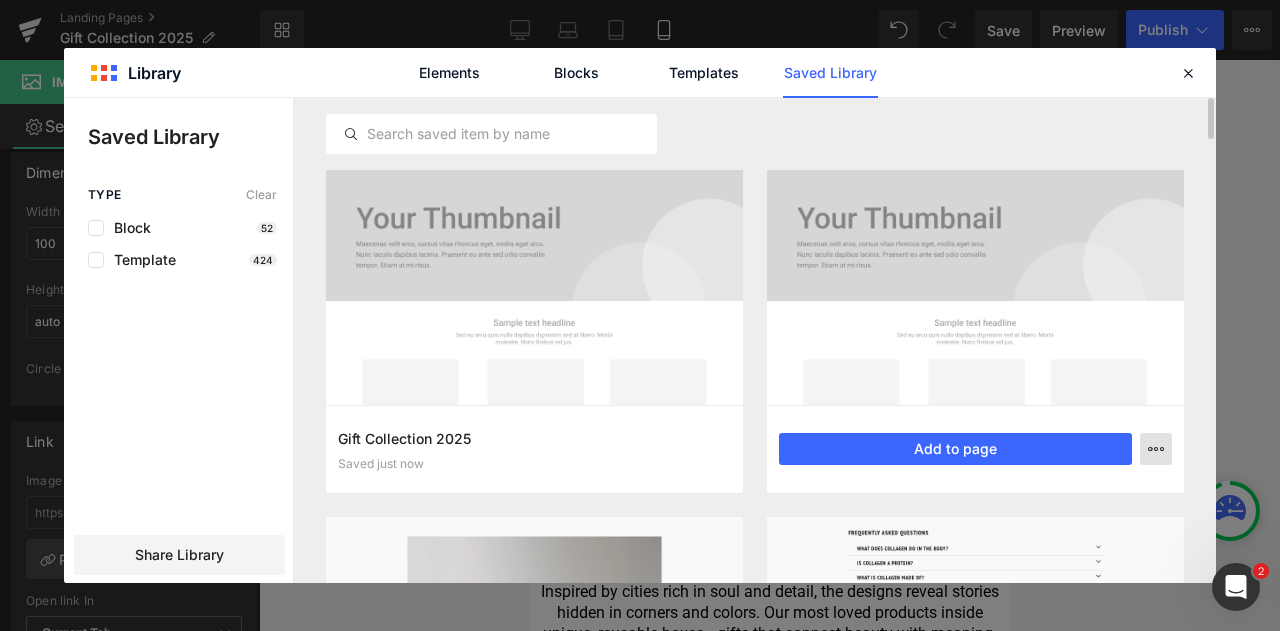 click 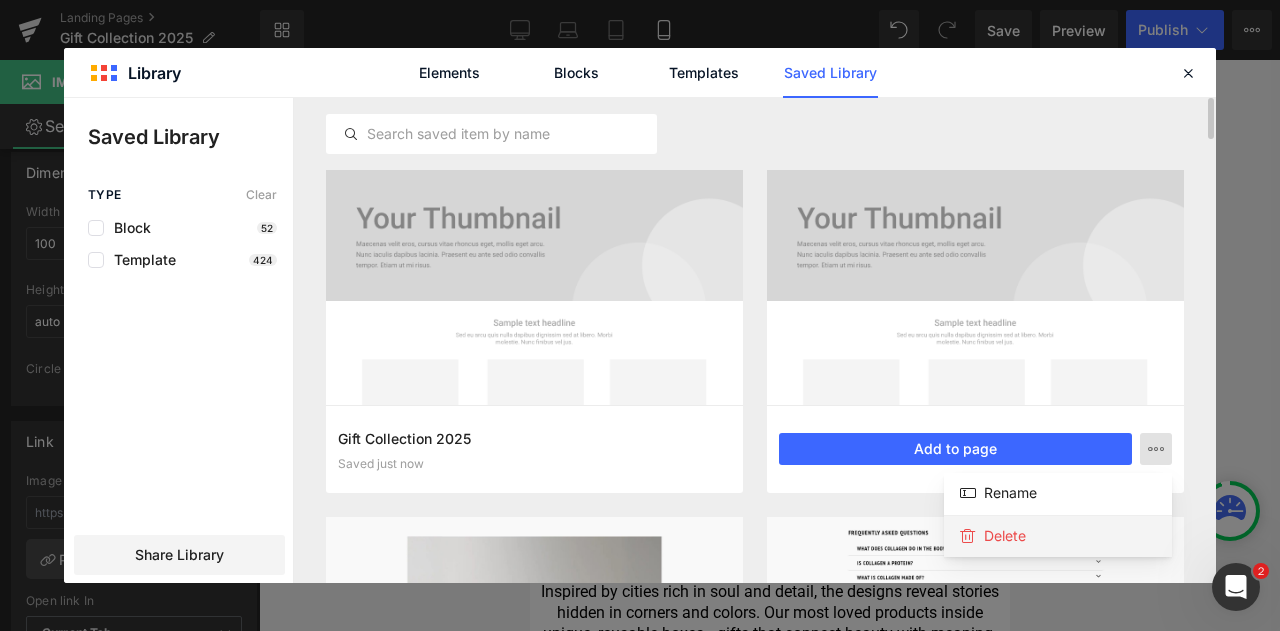 click on "Delete" at bounding box center [1005, 536] 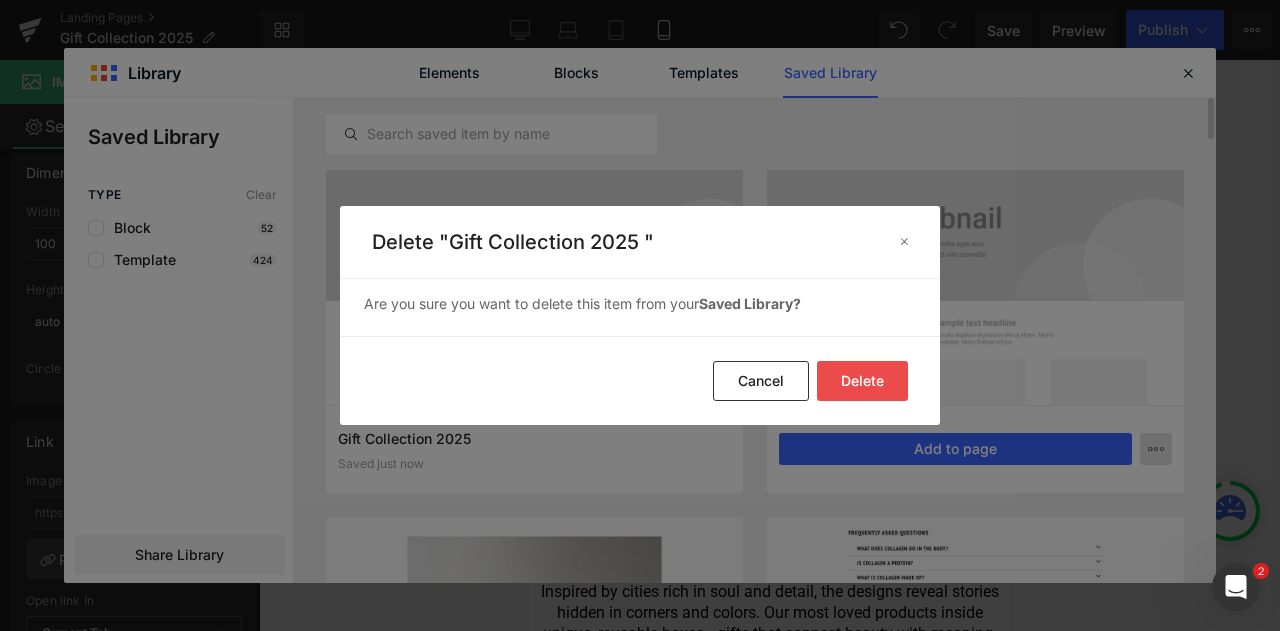 click on "Delete" 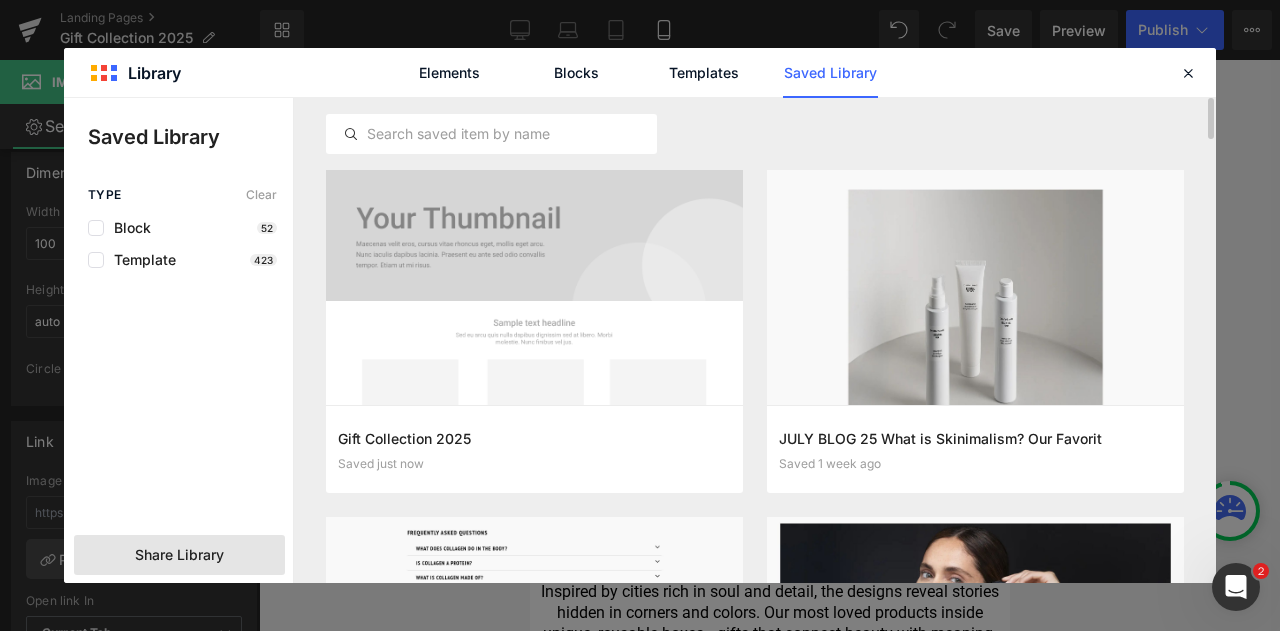 click on "Share Library" 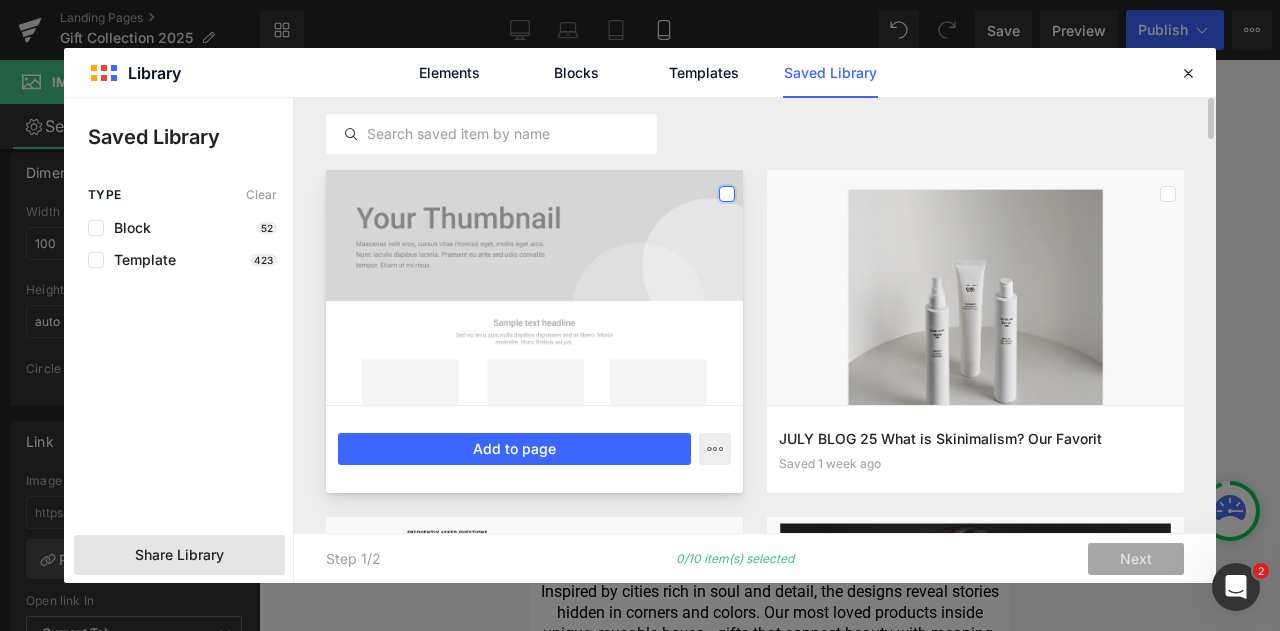 click at bounding box center (727, 194) 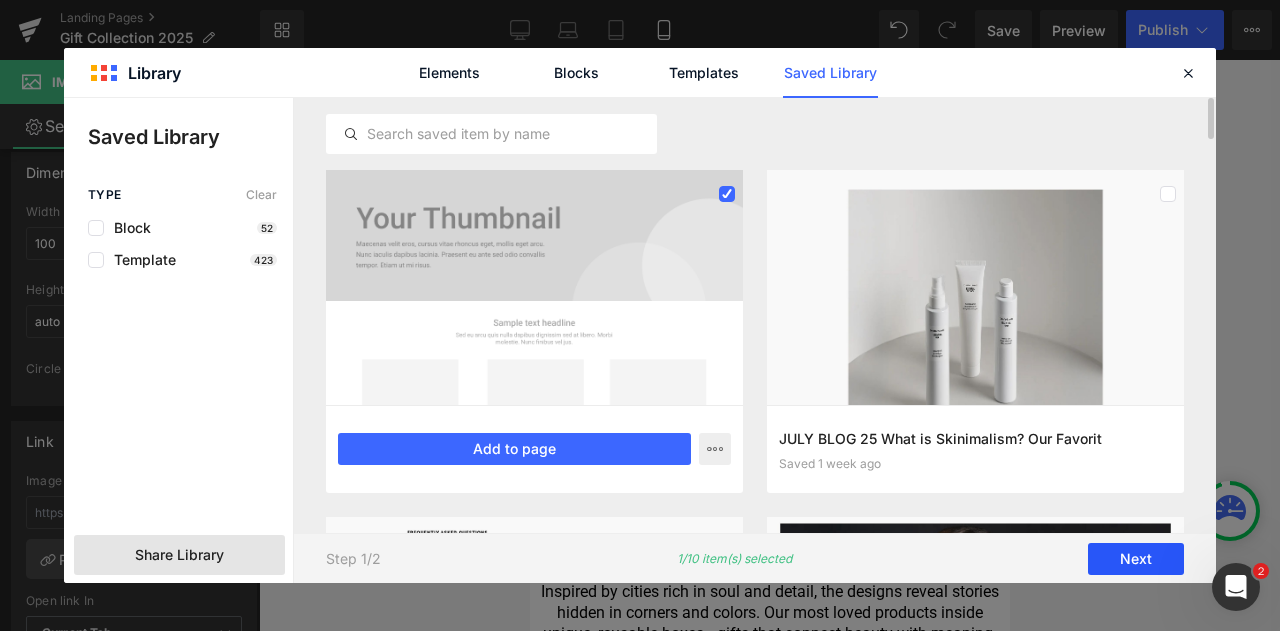click on "Next" at bounding box center [1136, 559] 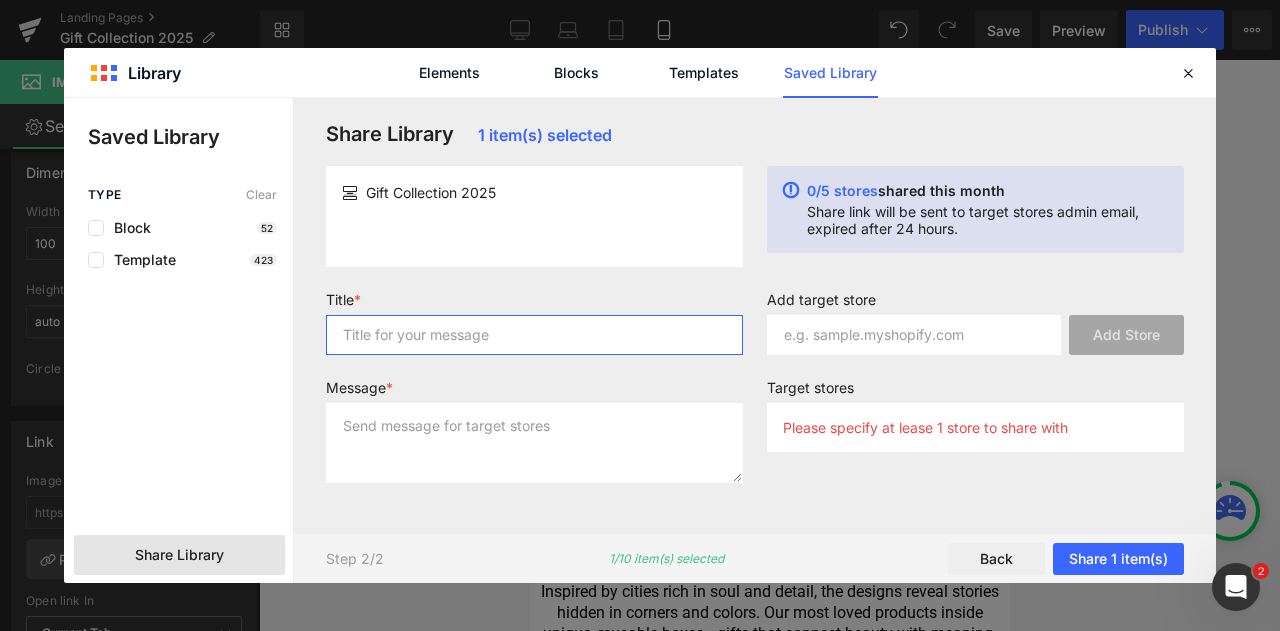 click at bounding box center (534, 335) 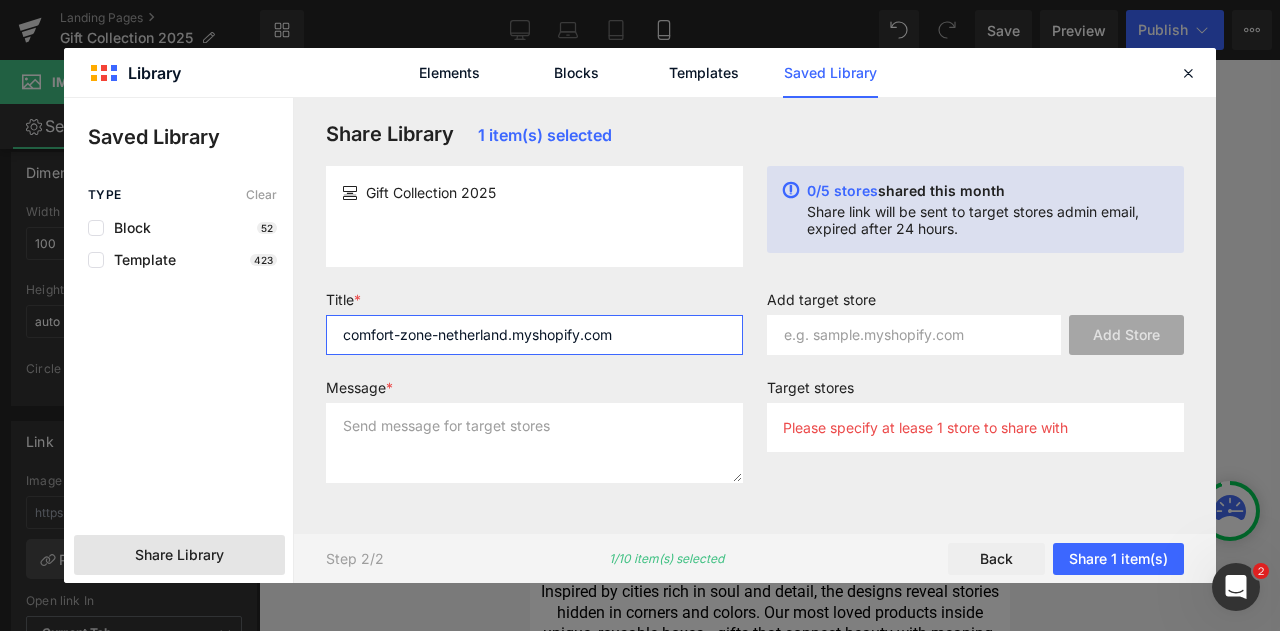 click on "comfort-zone-netherland.myshopify.com" at bounding box center [534, 335] 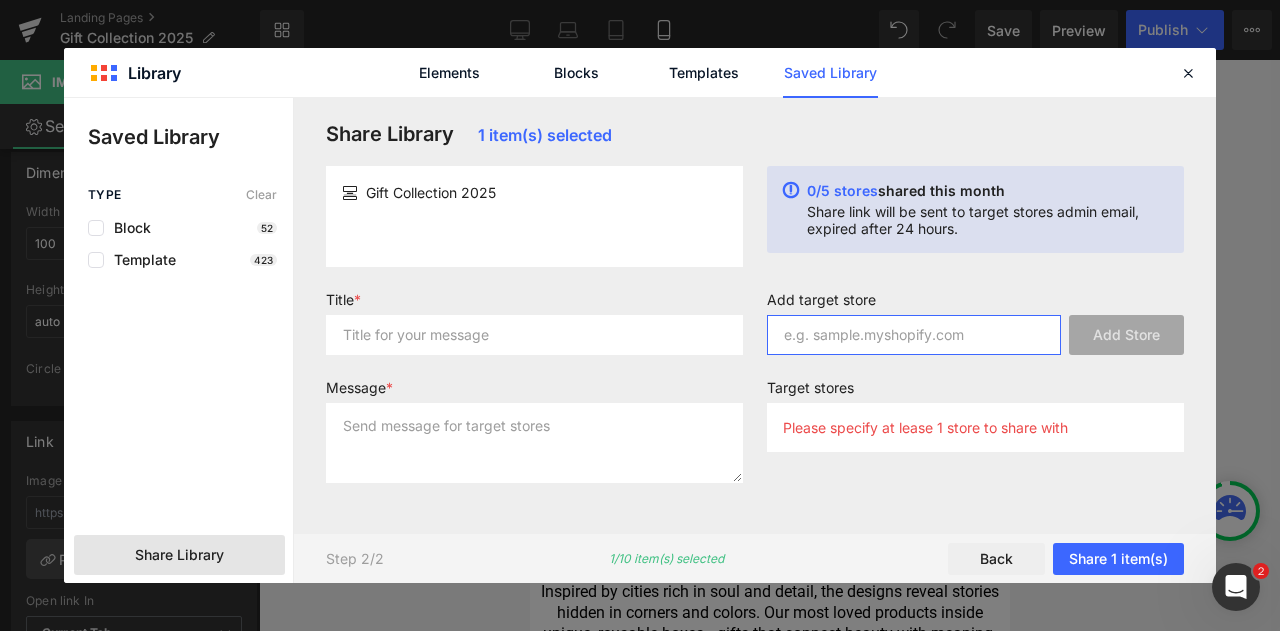 click at bounding box center [914, 335] 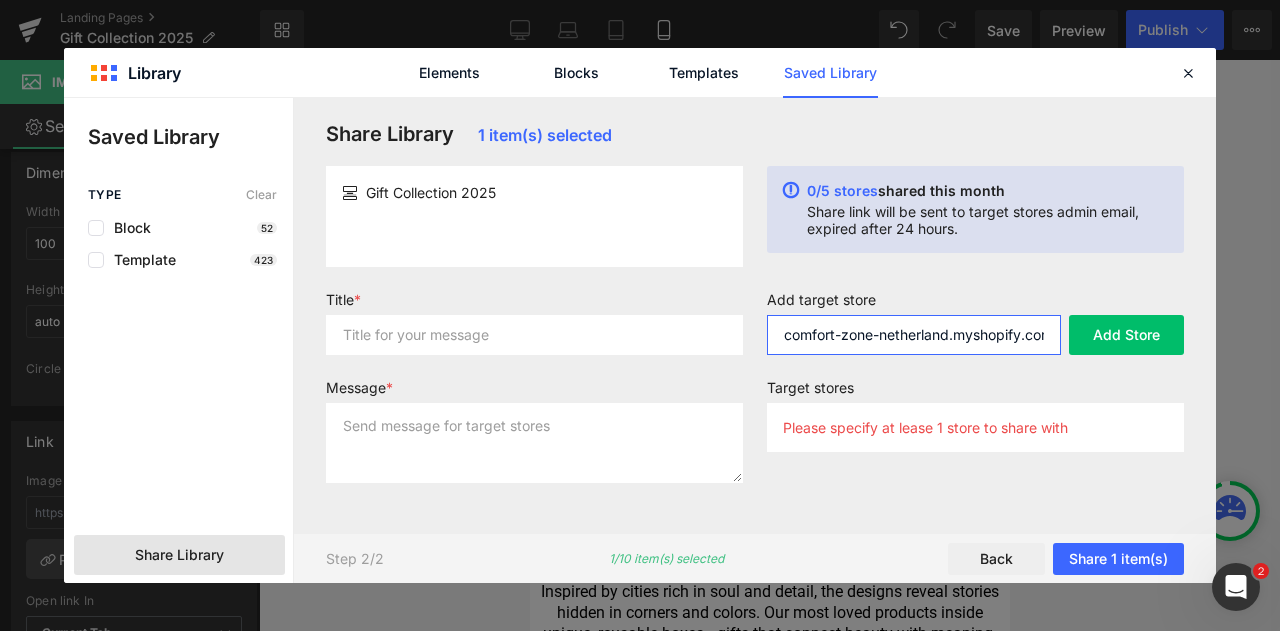 scroll, scrollTop: 0, scrollLeft: 12, axis: horizontal 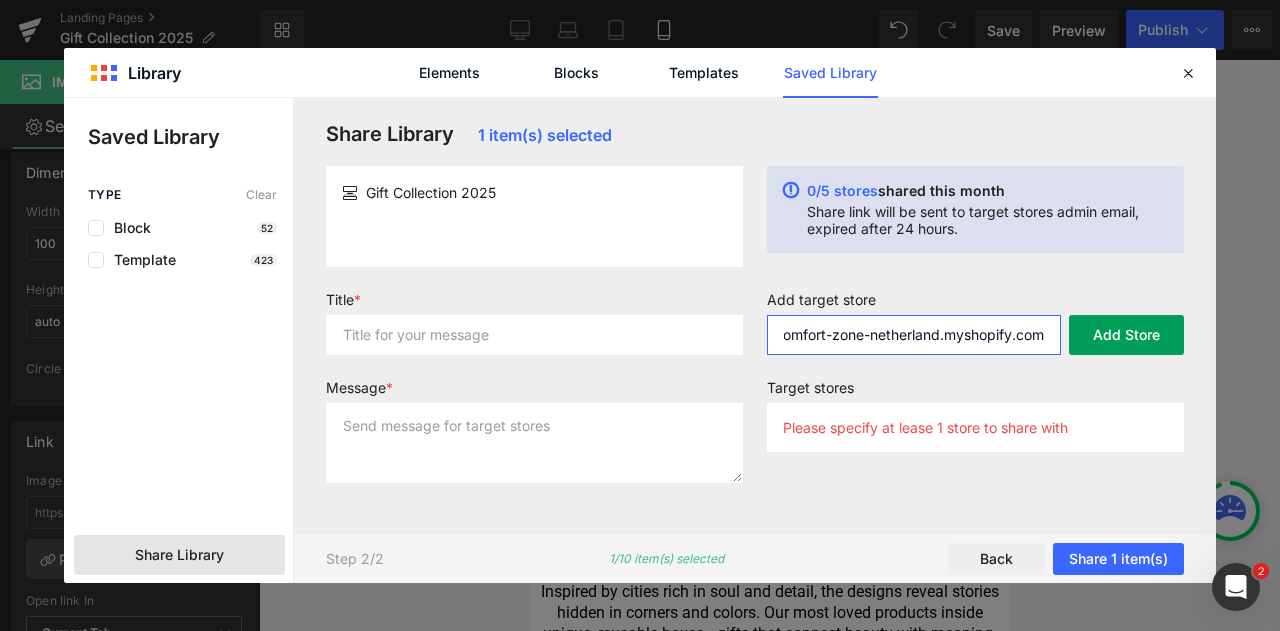 type on "comfort-zone-netherland.myshopify.com" 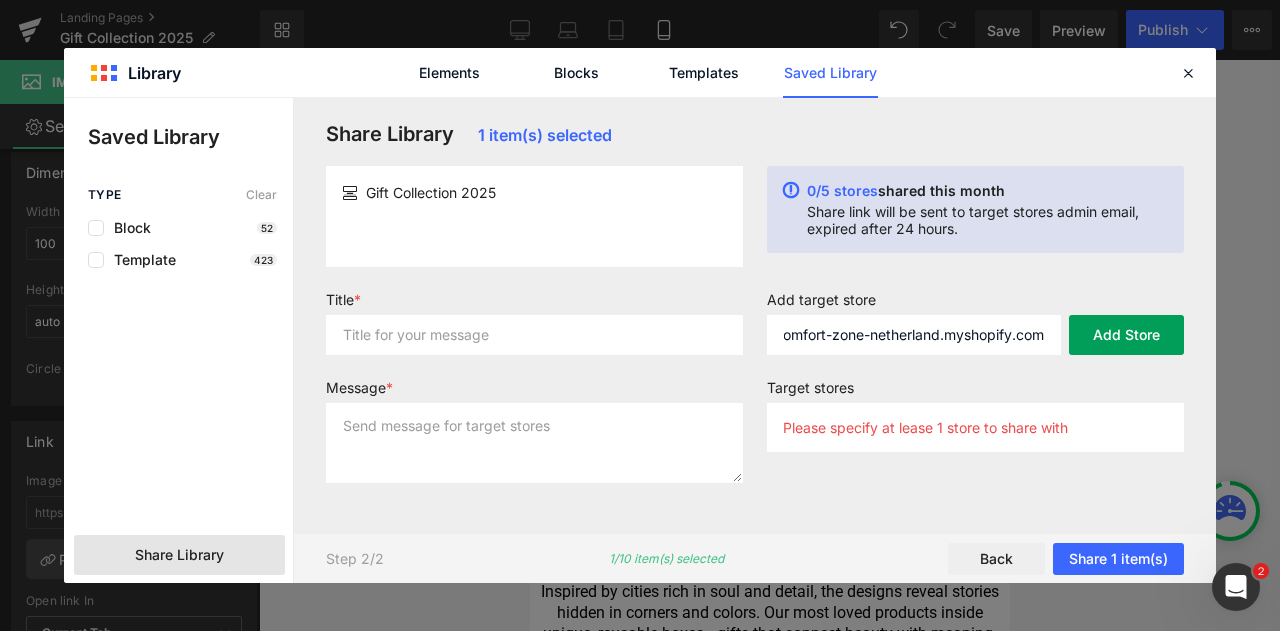 click on "Add Store" at bounding box center (1126, 335) 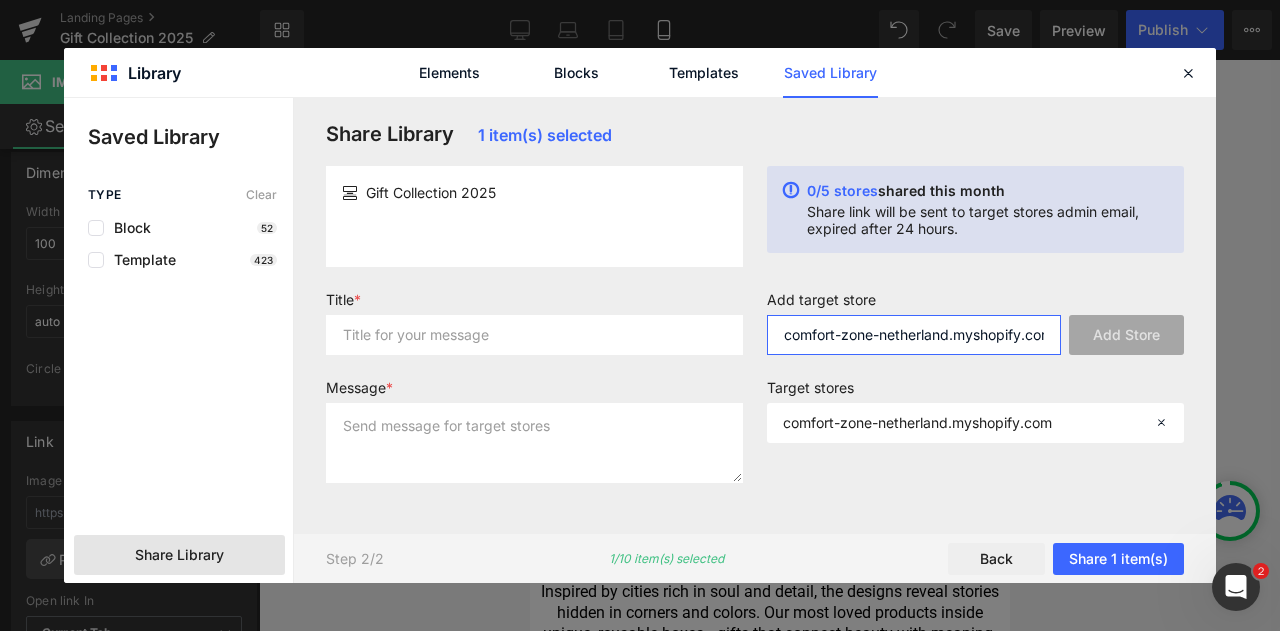 click on "comfort-zone-netherland.myshopify.com" at bounding box center [914, 335] 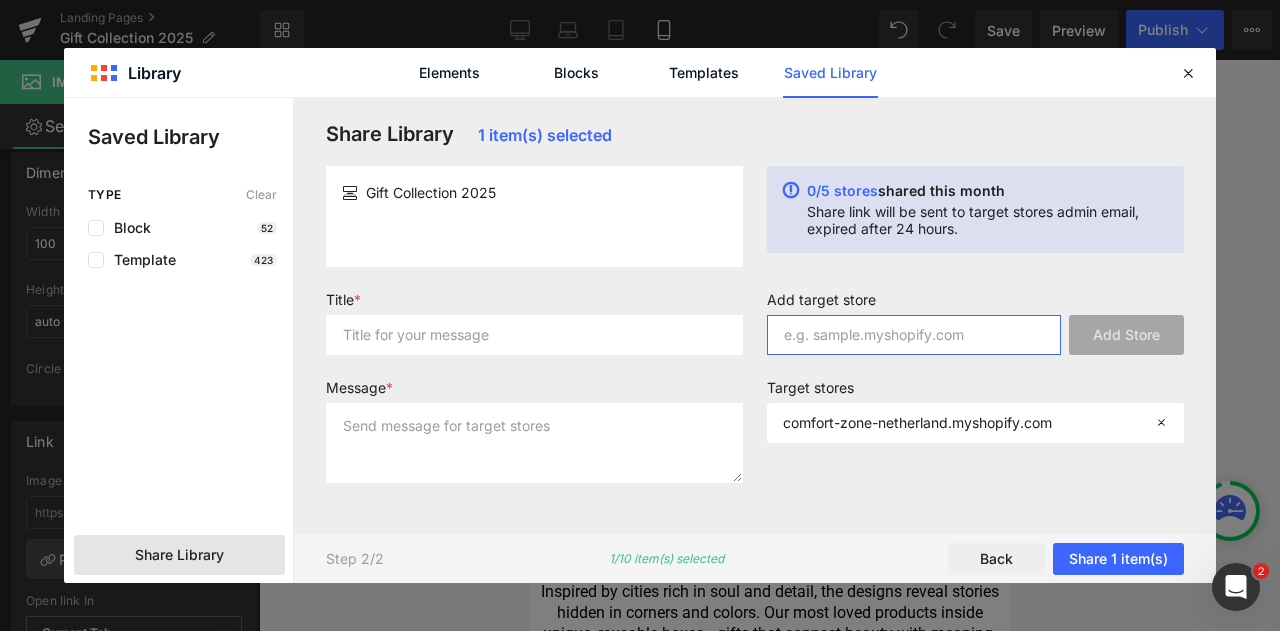 paste on "comfort-zone-united-kingdom.myshopify.com" 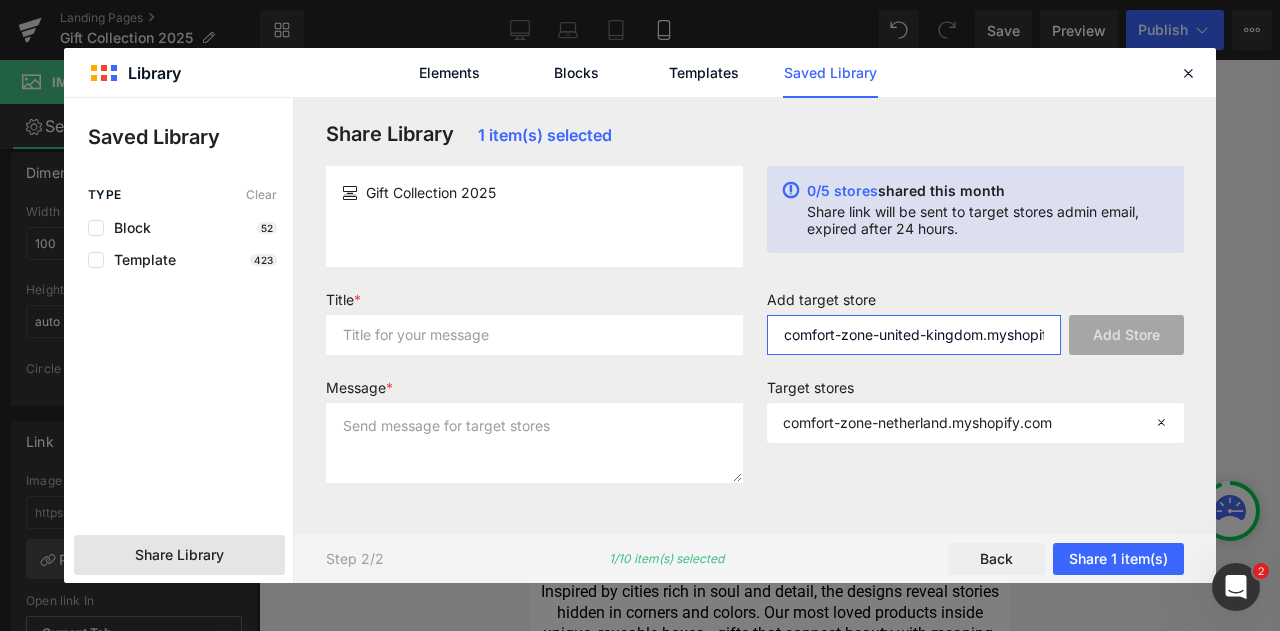 scroll, scrollTop: 0, scrollLeft: 46, axis: horizontal 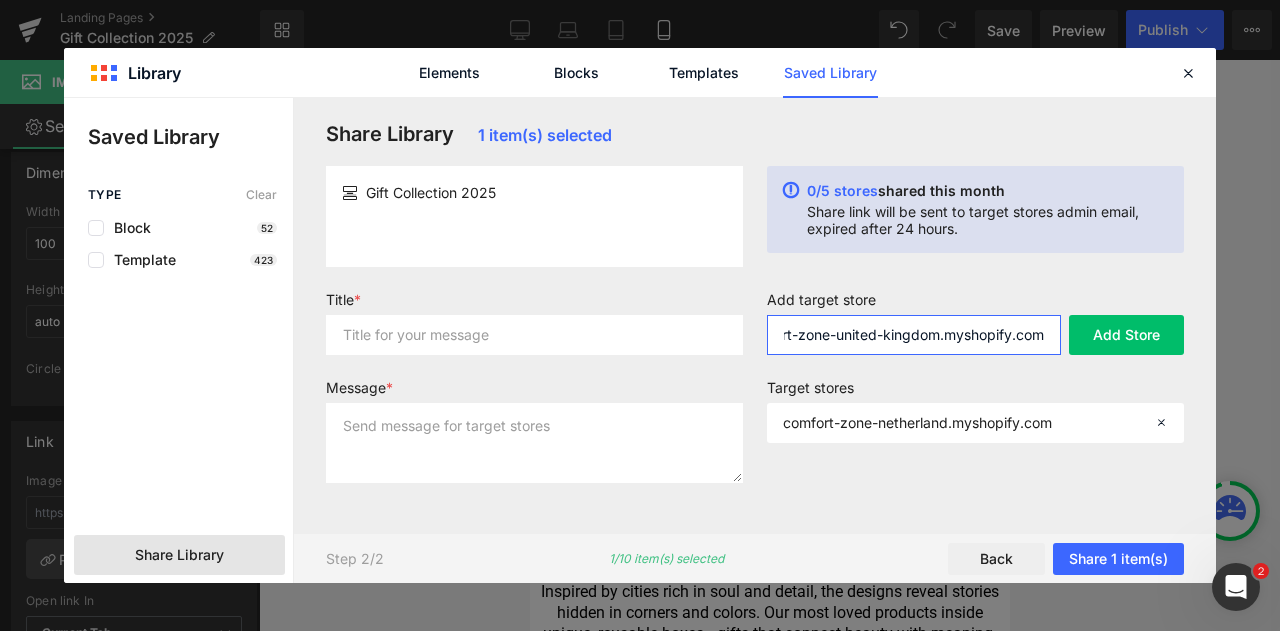 type on "comfort-zone-united-kingdom.myshopify.com" 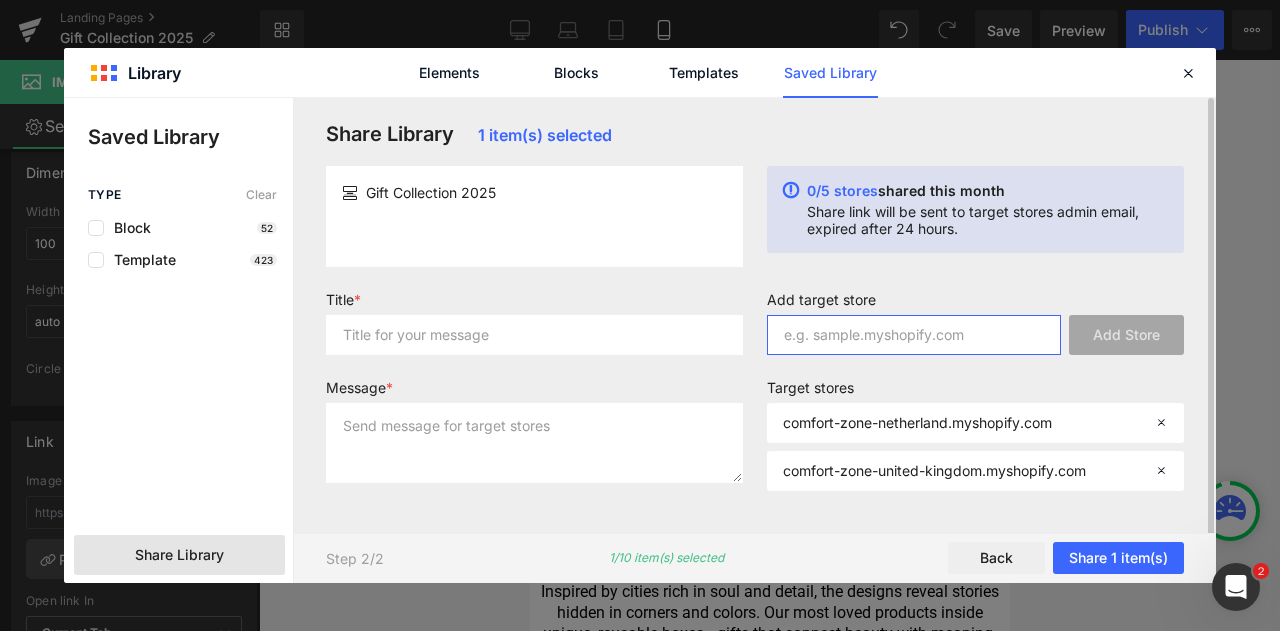paste on "comfort-zone-bang.myshopify.com" 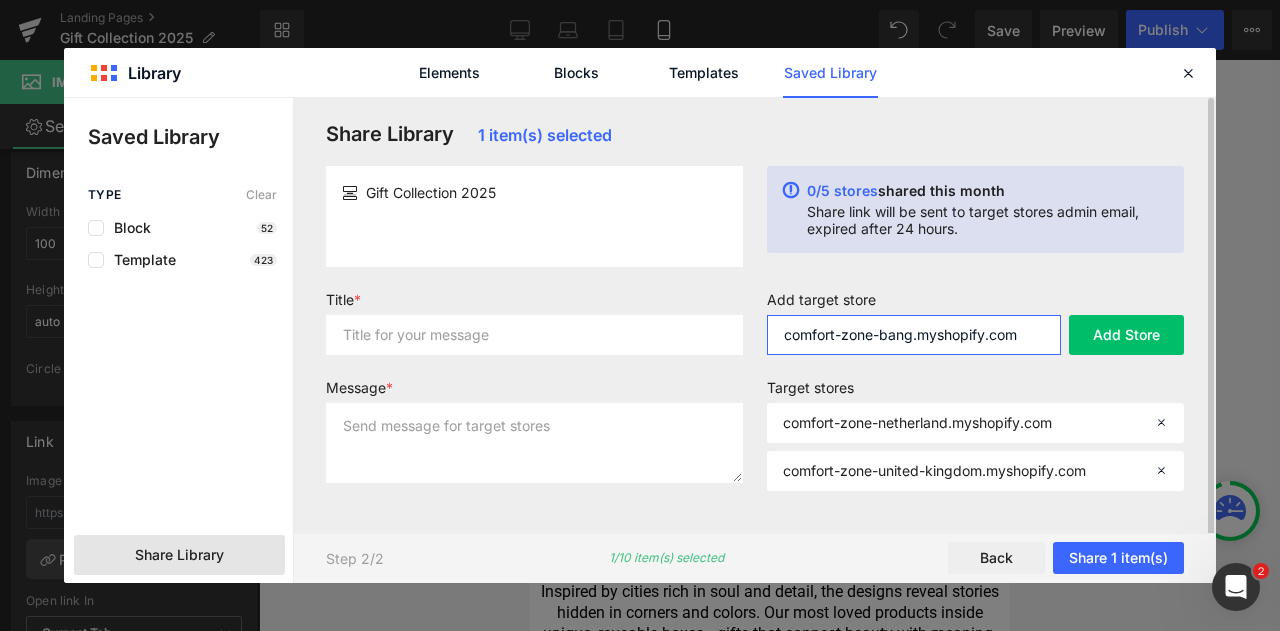 type on "comfort-zone-bang.myshopify.com" 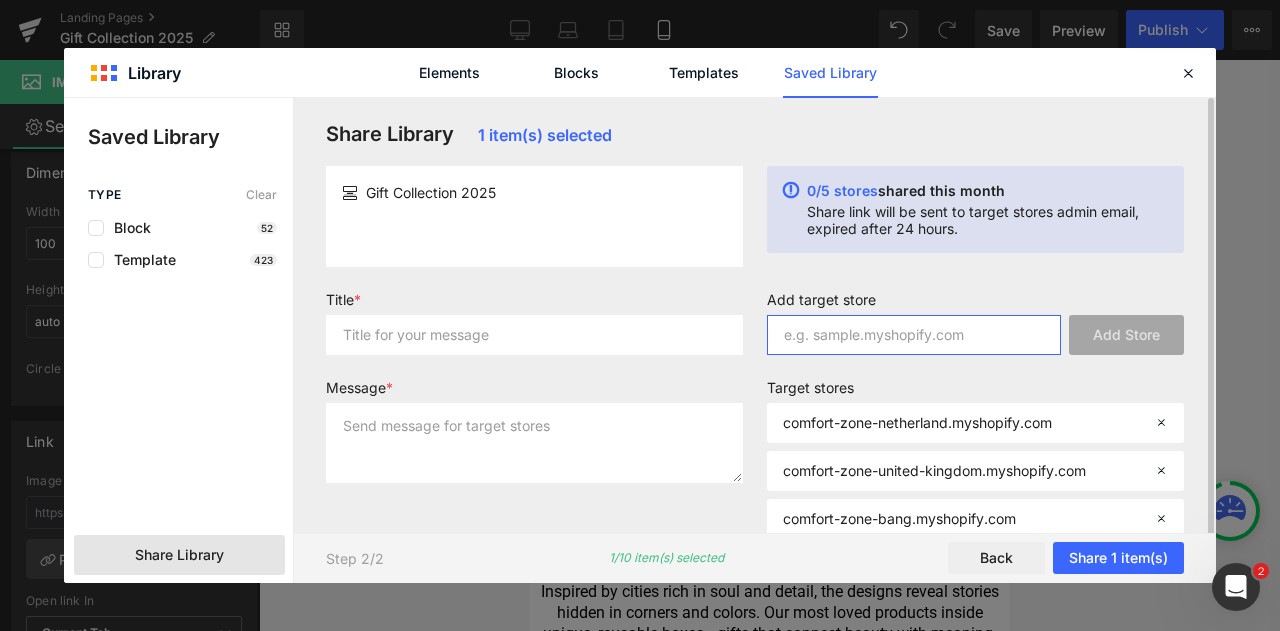 paste on "comfortzone-italia.myshopify.com" 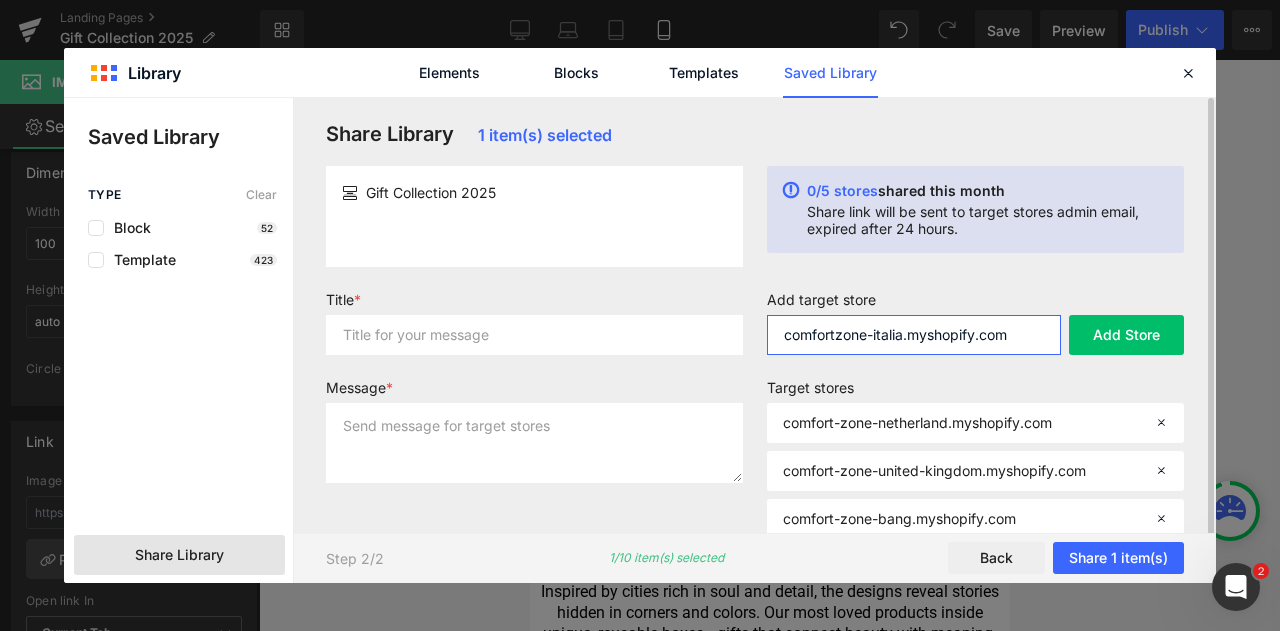 type on "comfortzone-italia.myshopify.com" 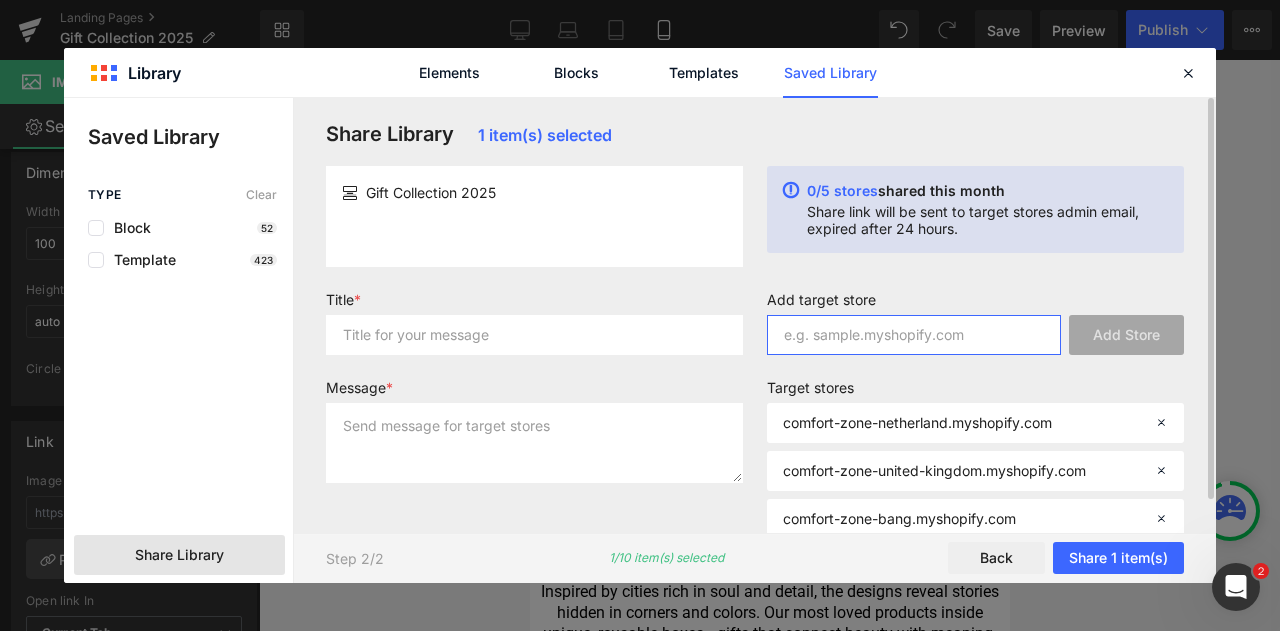 paste on "comfort-zone-us.myshopify.com" 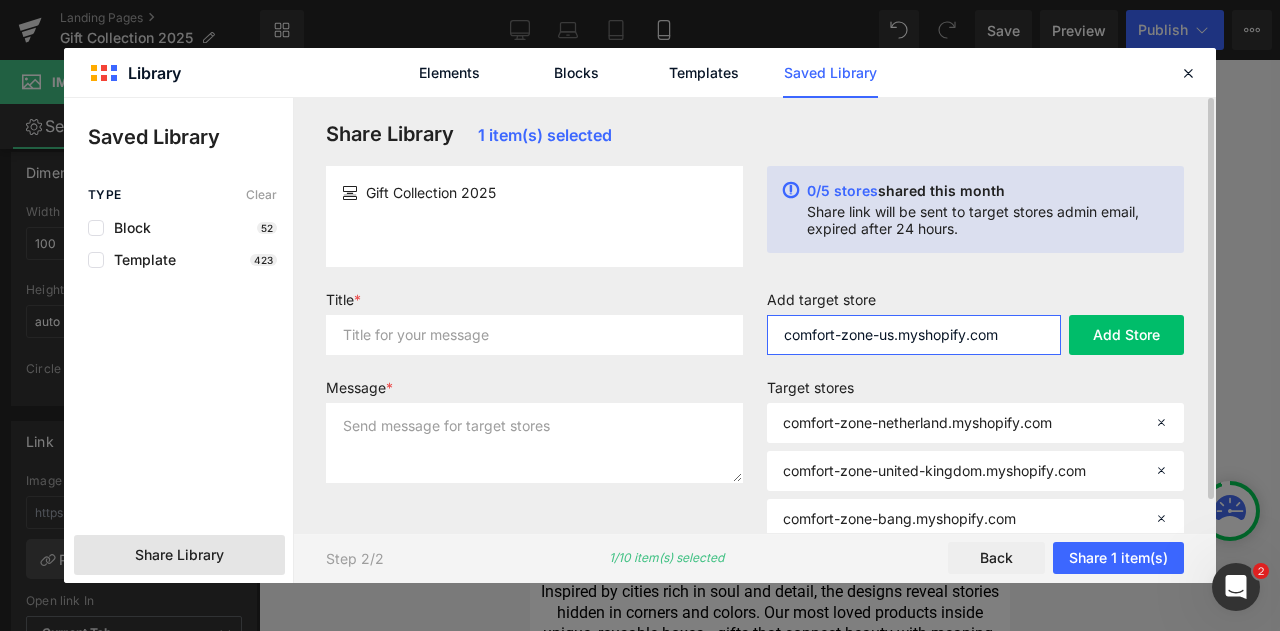 type on "comfort-zone-us.myshopify.com" 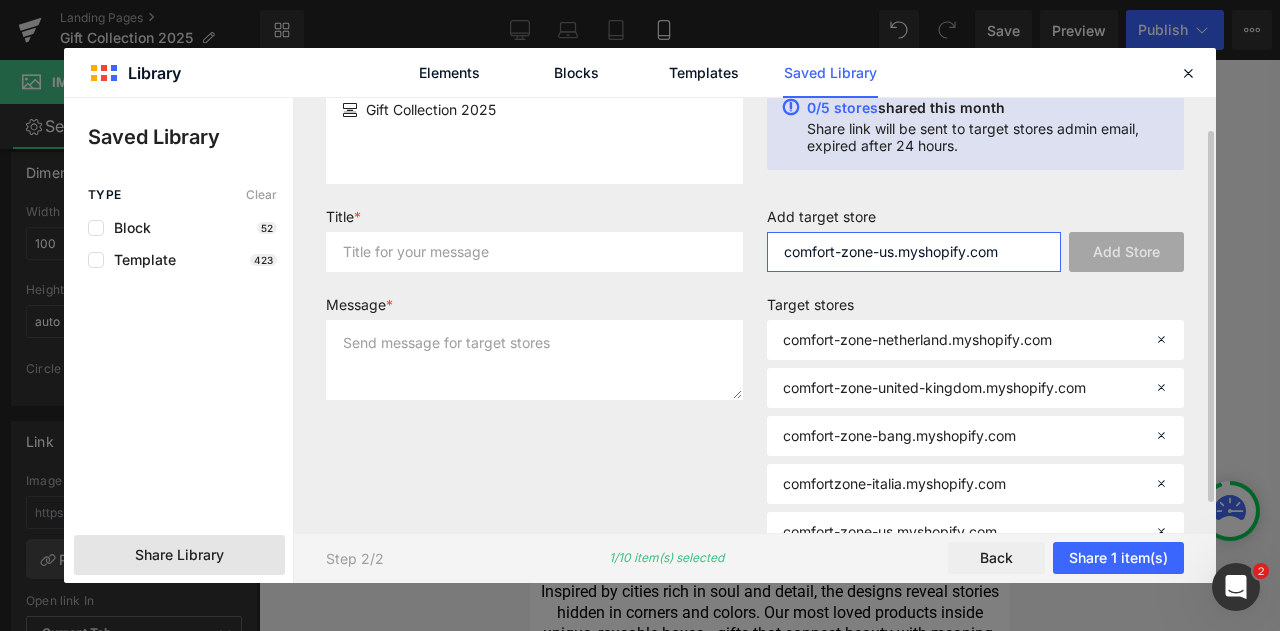 scroll, scrollTop: 86, scrollLeft: 0, axis: vertical 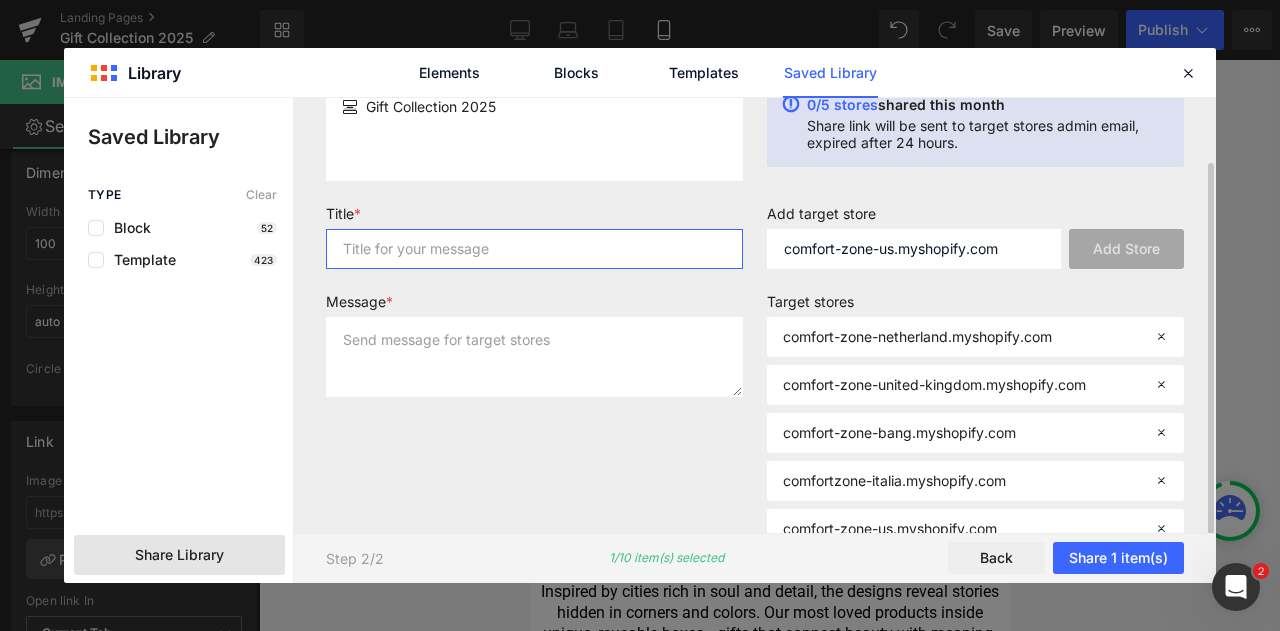 click at bounding box center (534, 249) 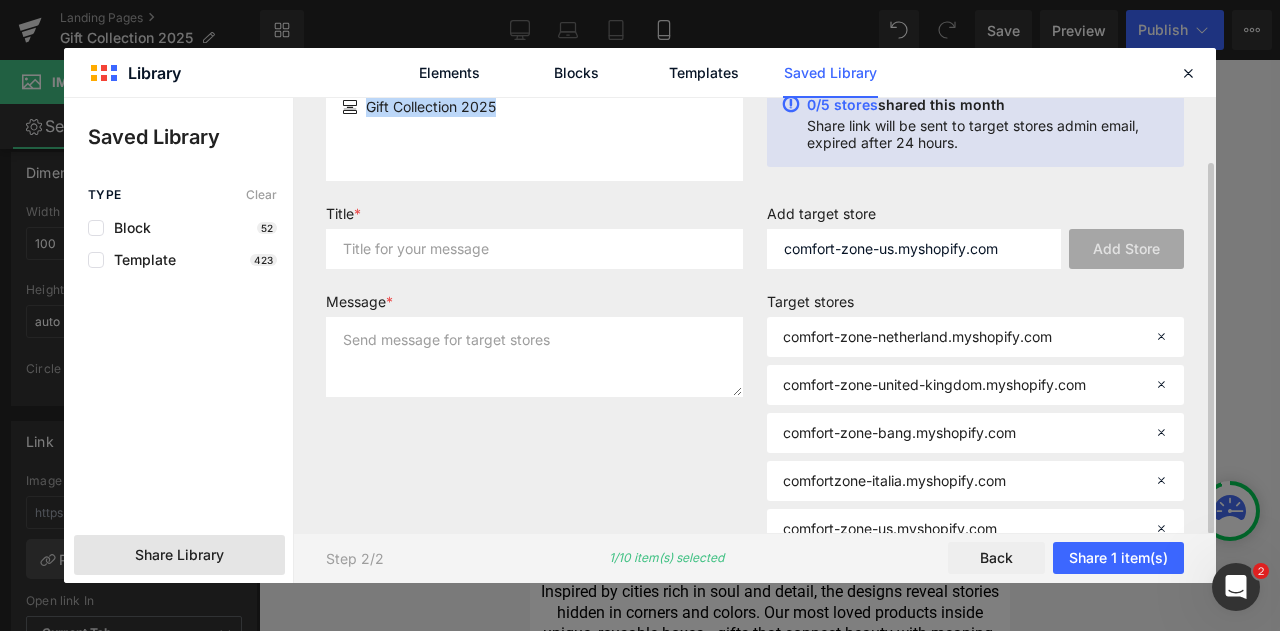 drag, startPoint x: 514, startPoint y: 119, endPoint x: 336, endPoint y: 107, distance: 178.40404 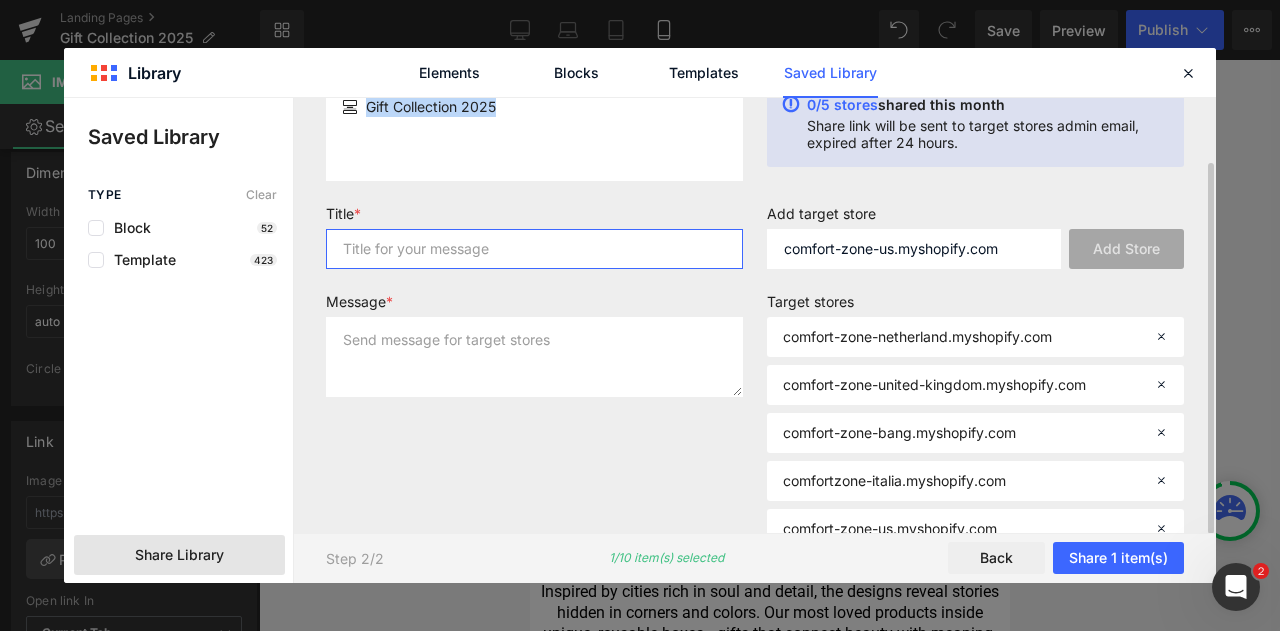 click at bounding box center [534, 249] 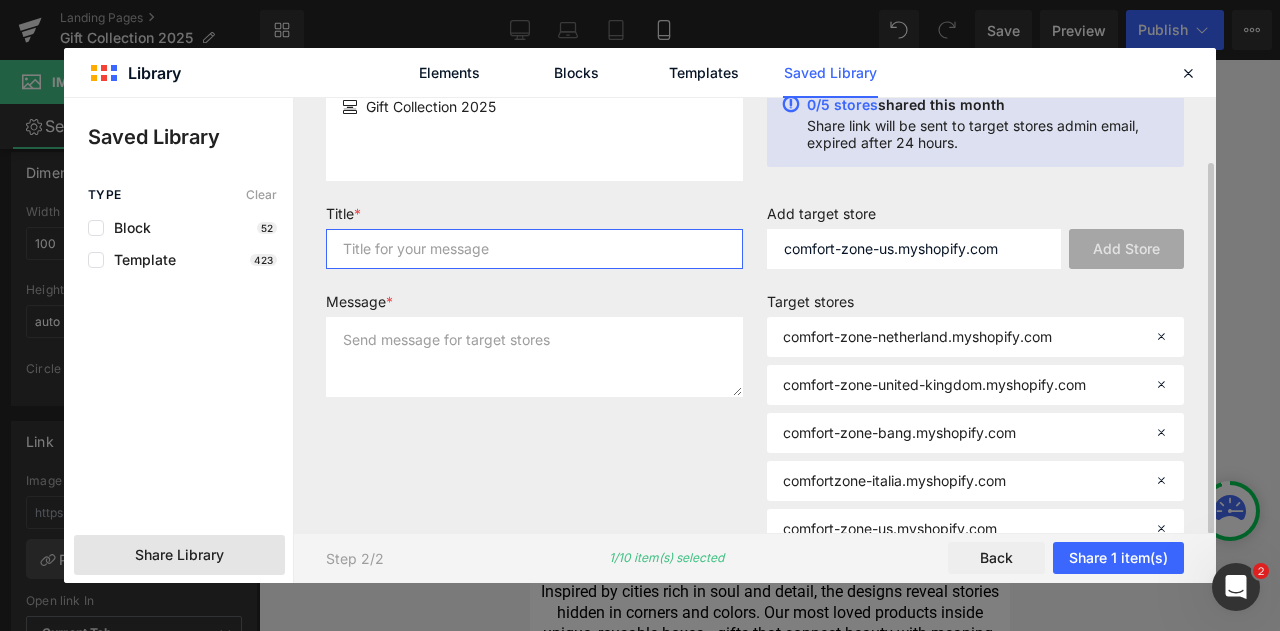 paste on "Gift Collection 2025" 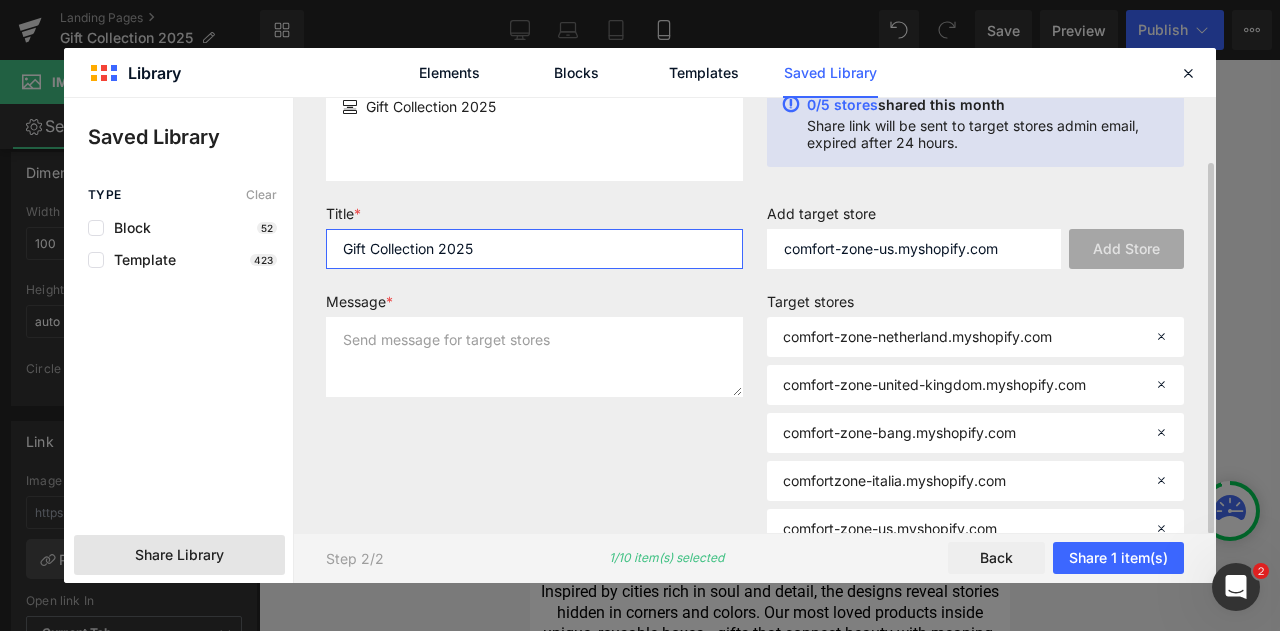 type on "Gift Collection 2025" 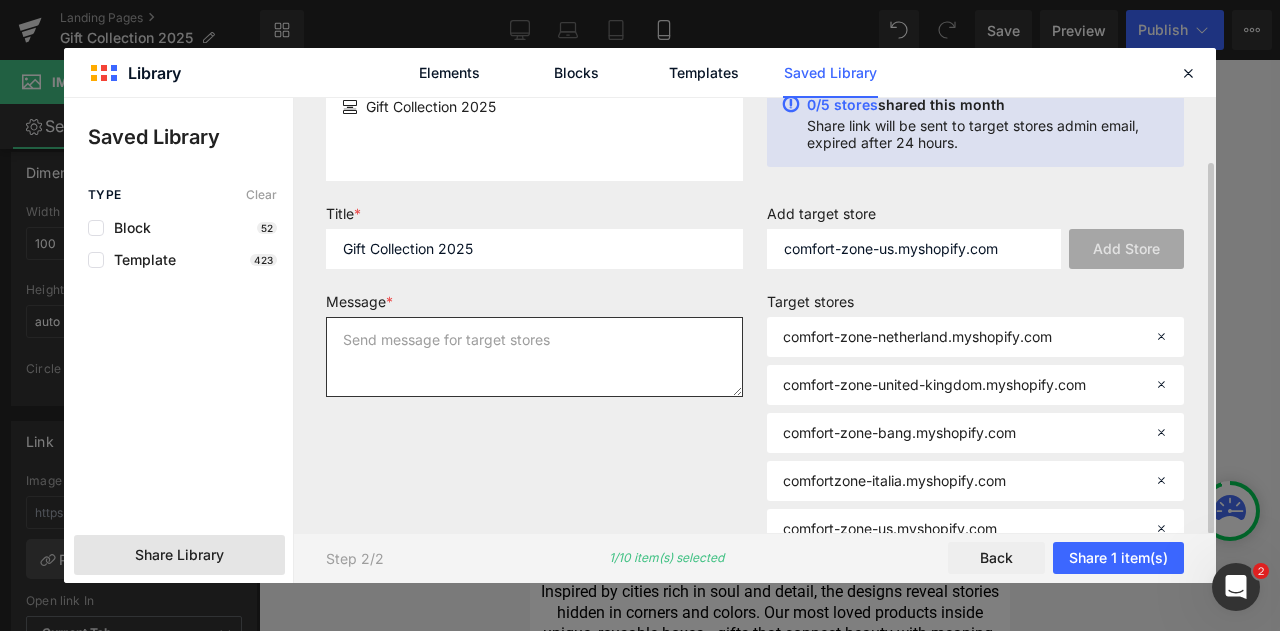 click at bounding box center (534, 357) 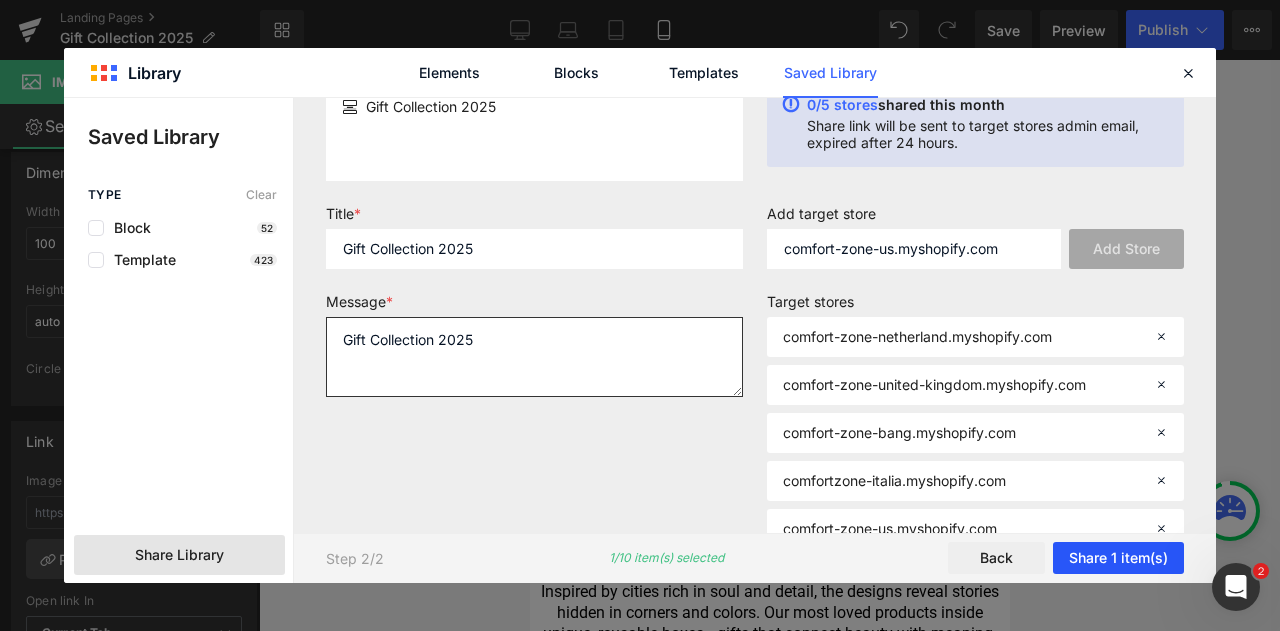 type on "Gift Collection 2025" 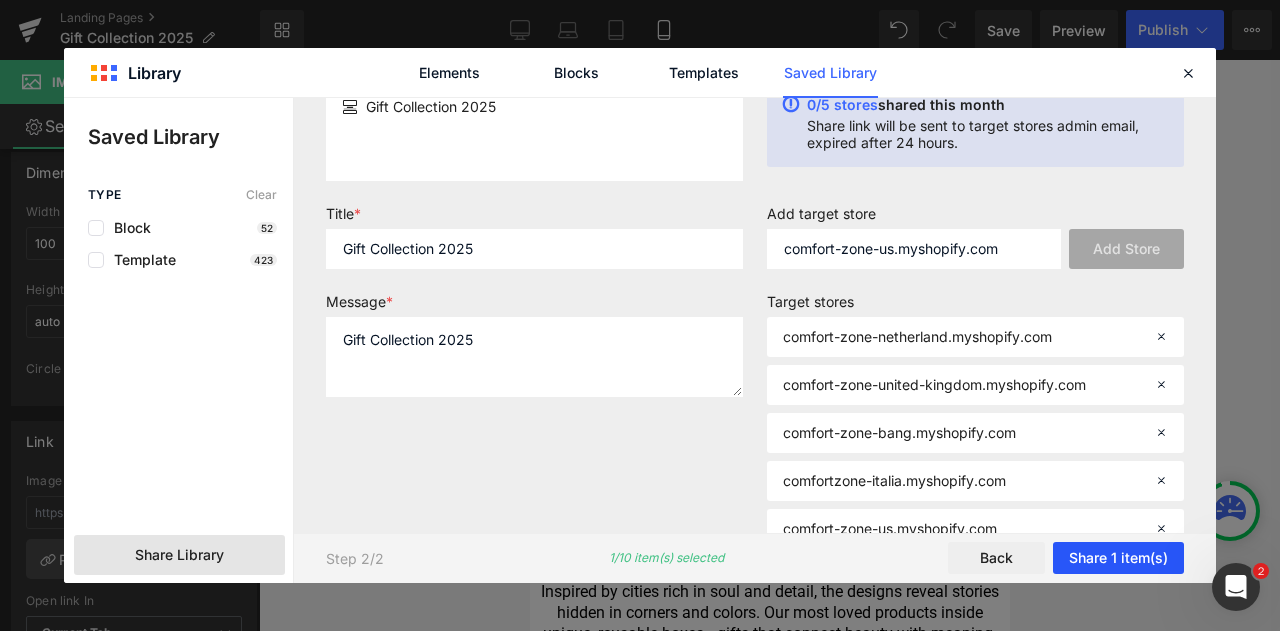click on "Share 1 item(s)" at bounding box center (1118, 559) 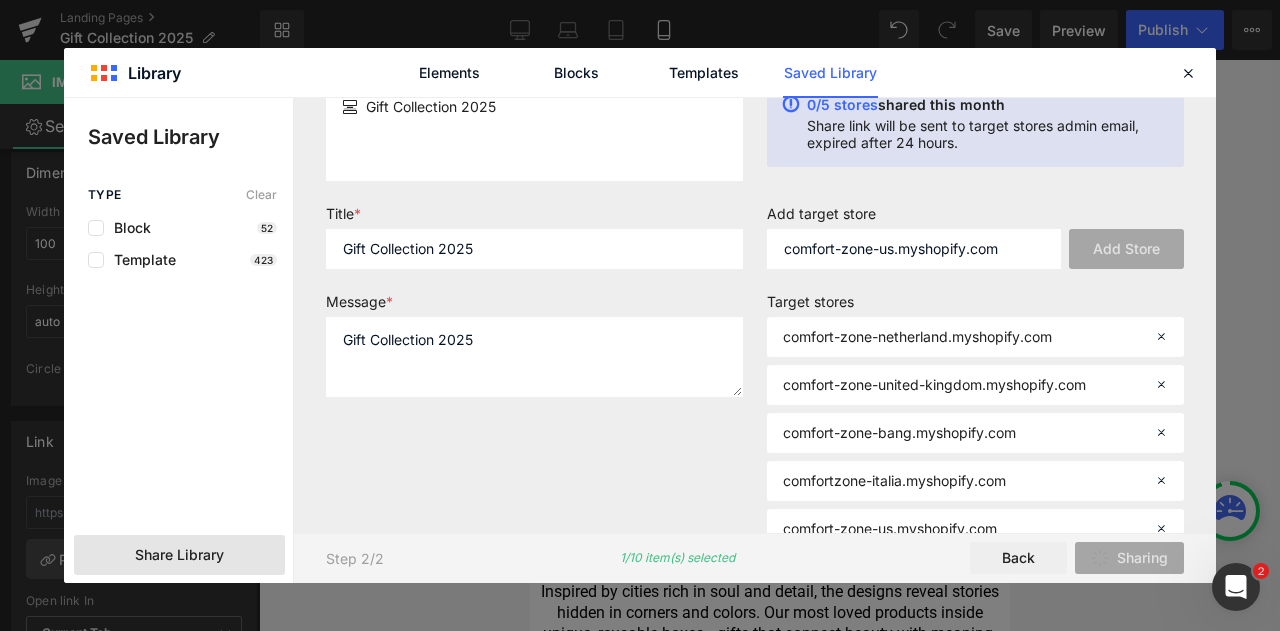 scroll, scrollTop: 0, scrollLeft: 0, axis: both 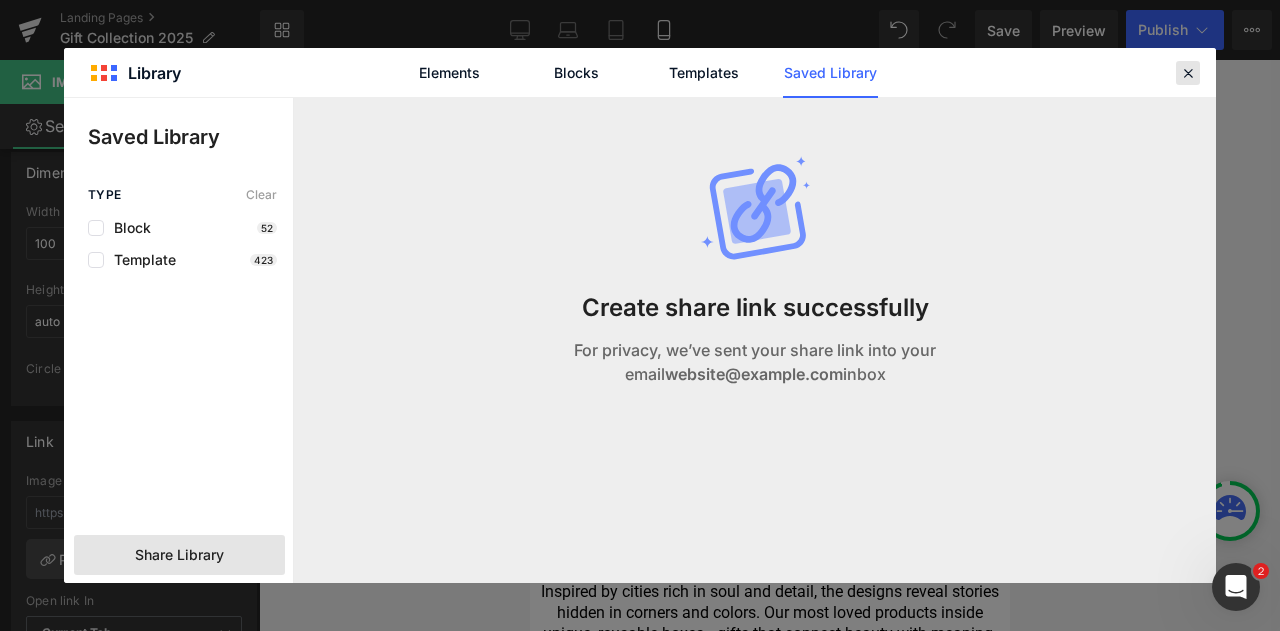 click 